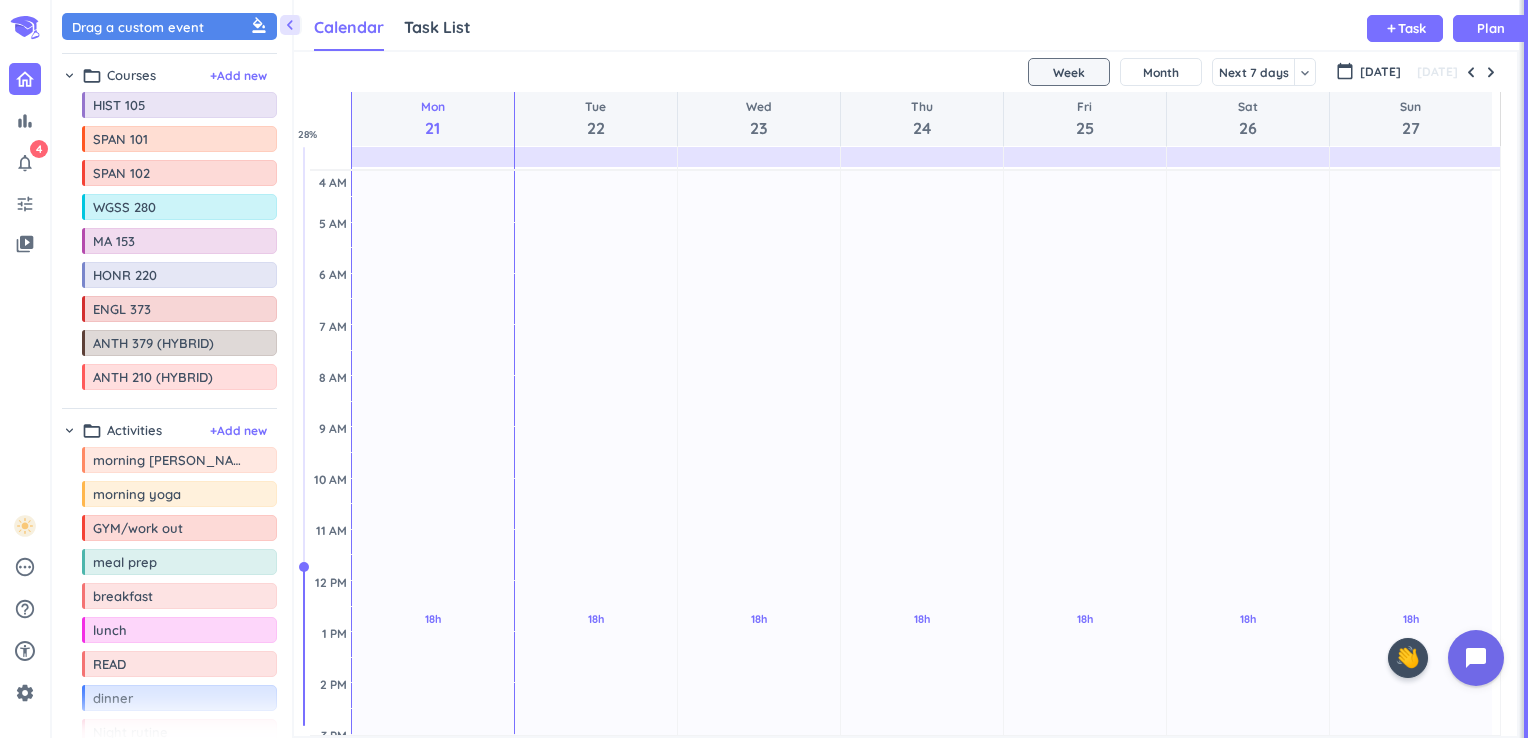 scroll, scrollTop: 0, scrollLeft: 0, axis: both 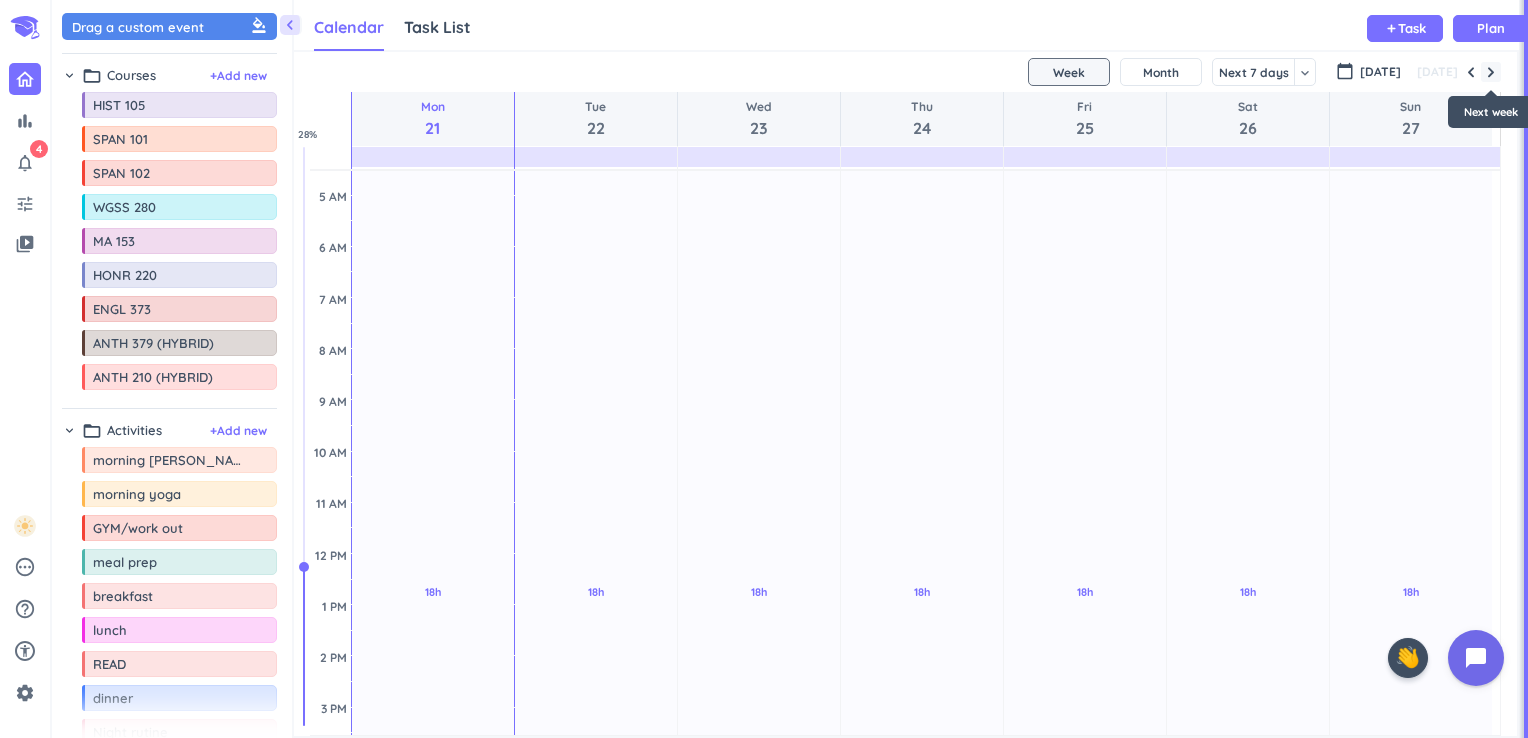 click at bounding box center (1491, 72) 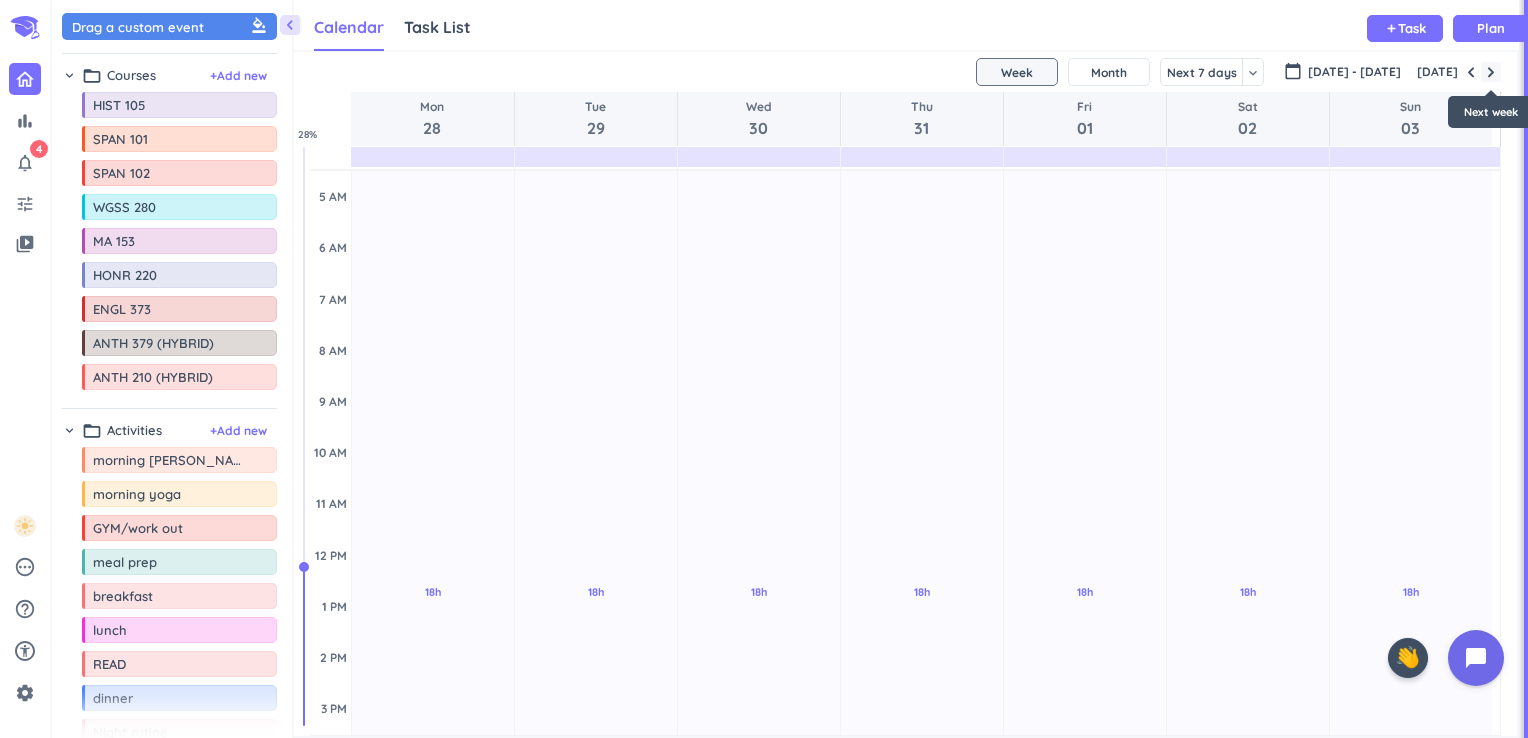 click at bounding box center (1491, 72) 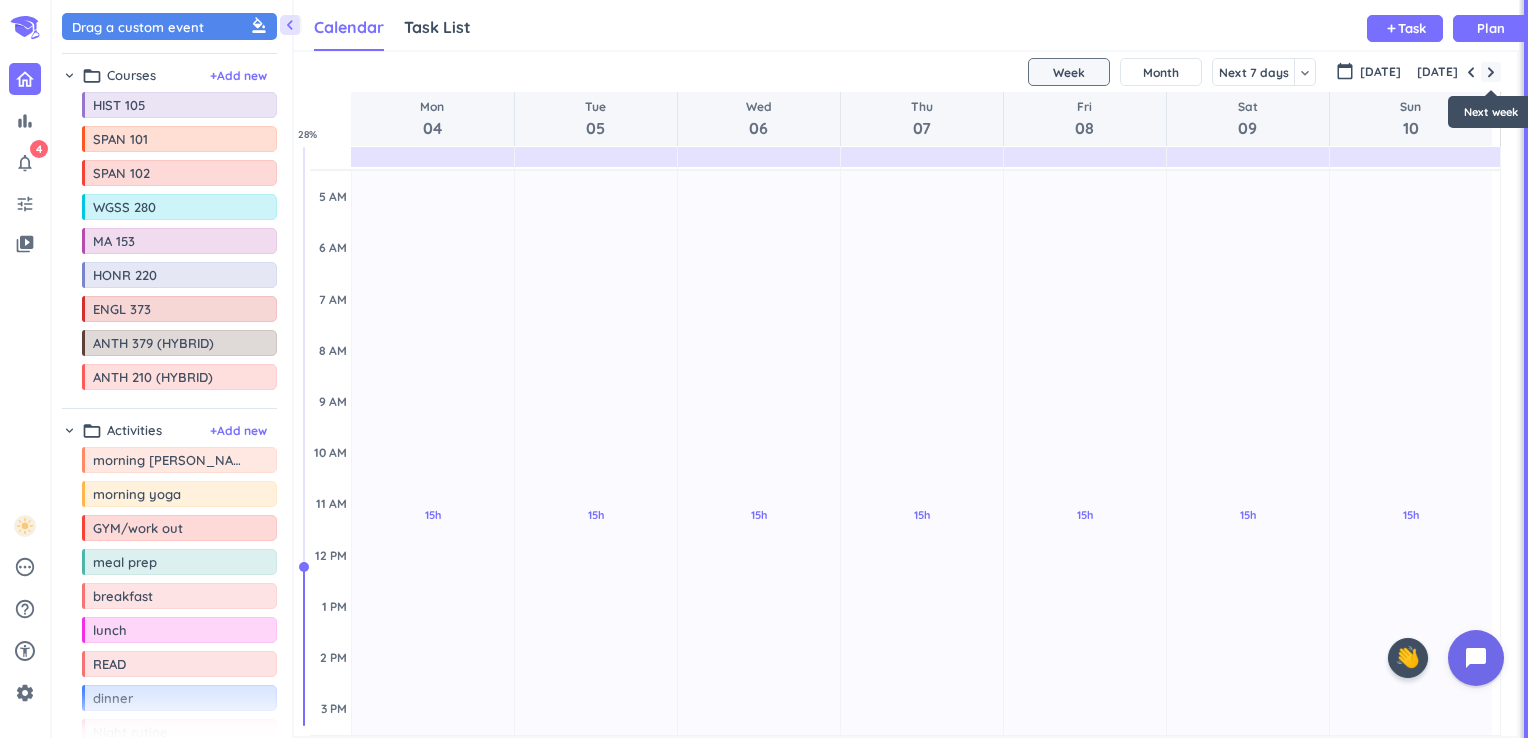 click at bounding box center (1491, 72) 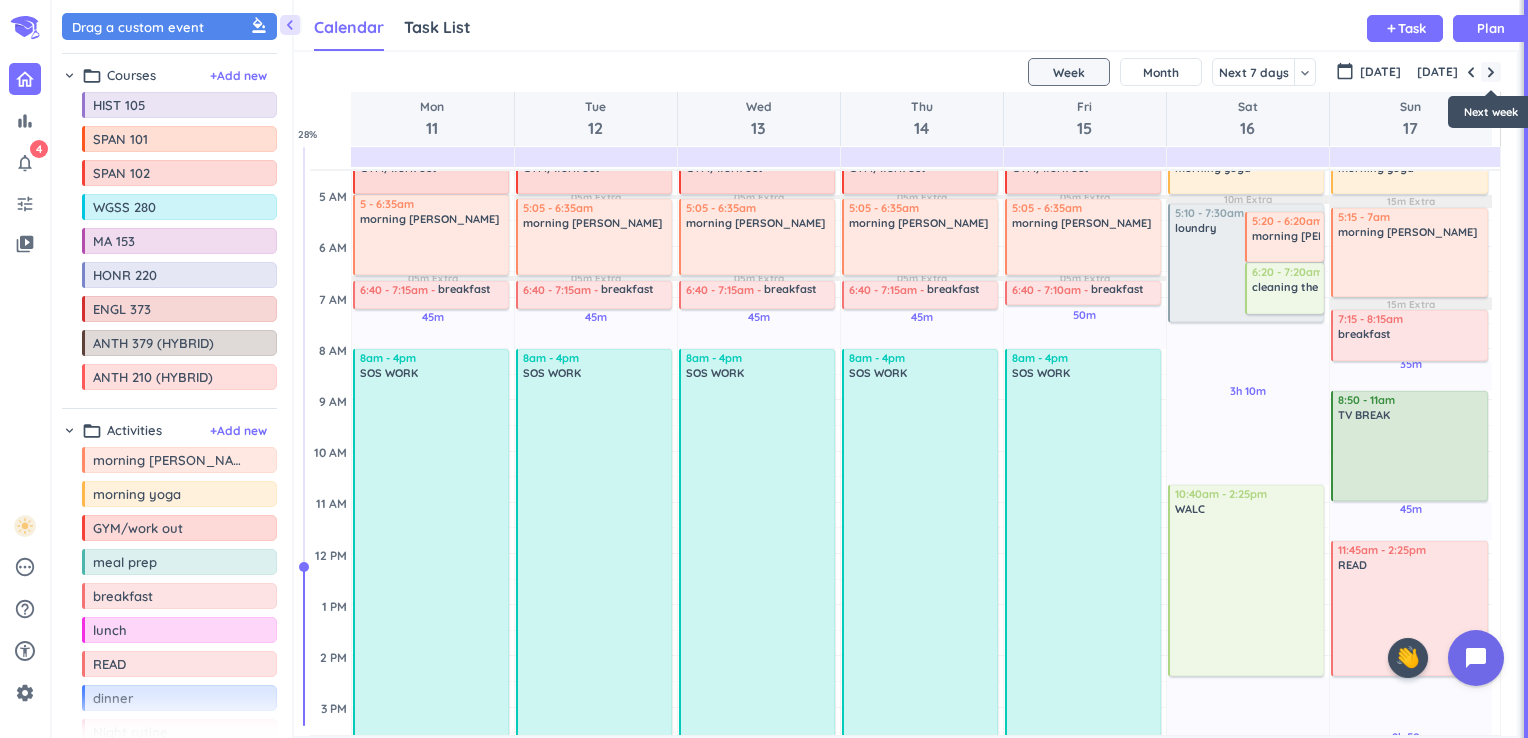 click at bounding box center [1491, 72] 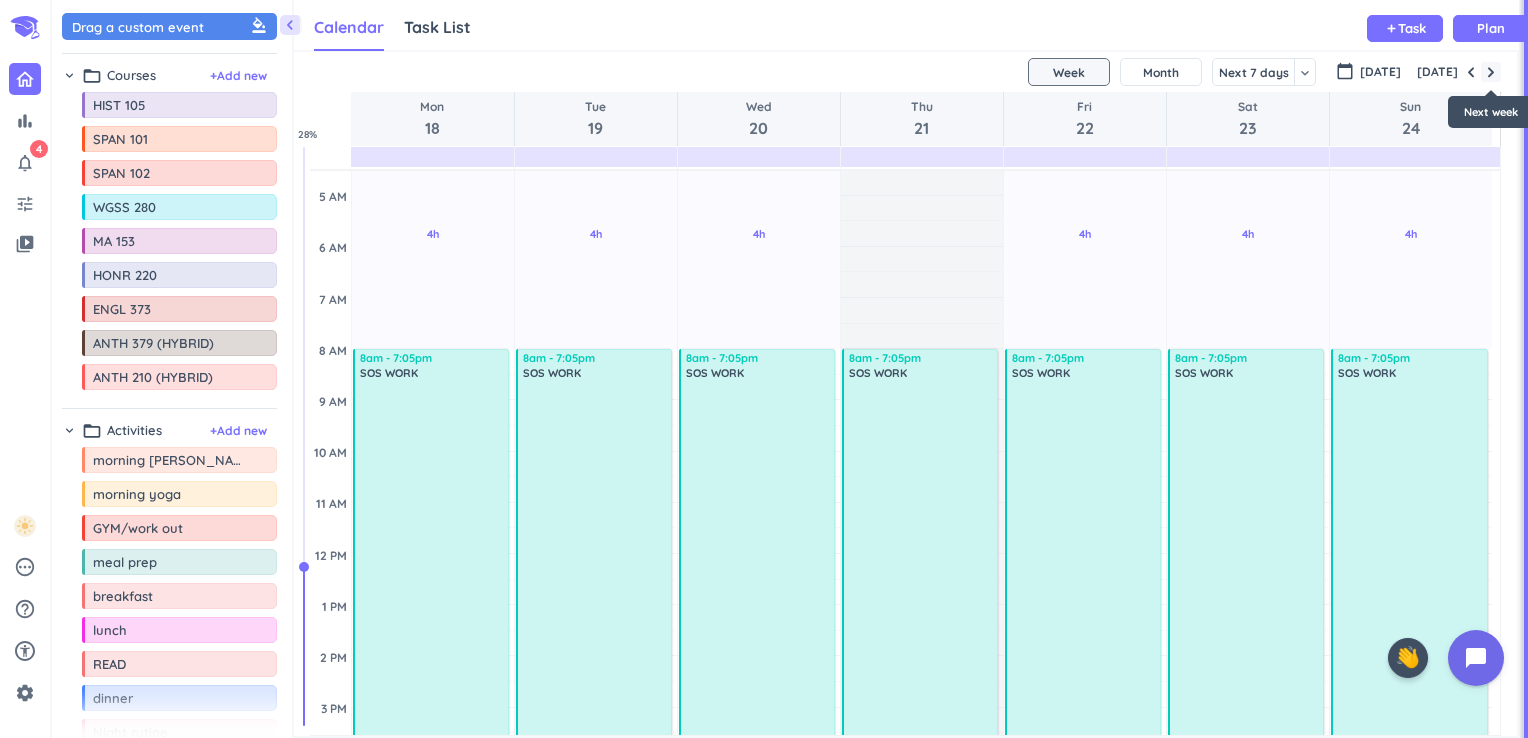 click at bounding box center [1491, 72] 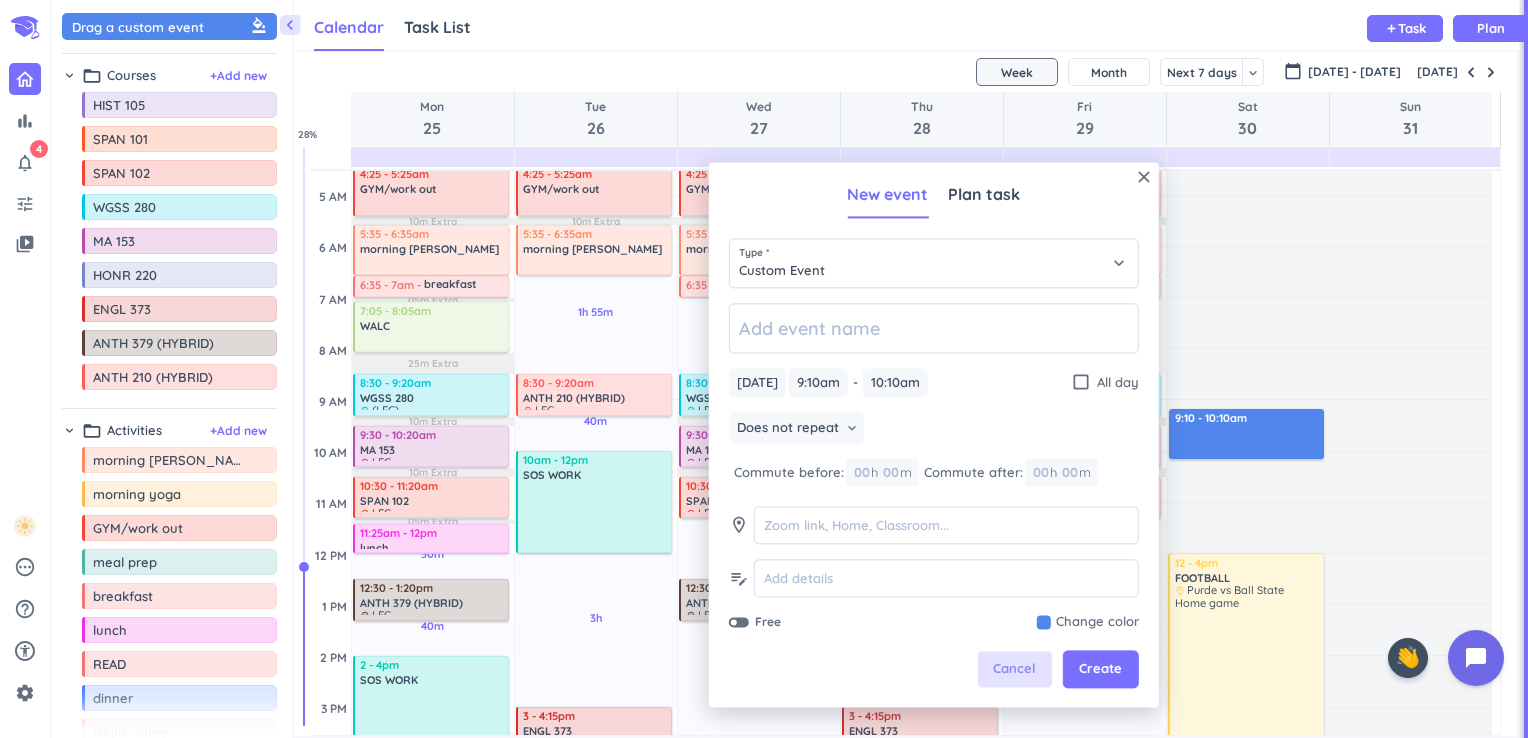 click on "Cancel" at bounding box center (1015, 670) 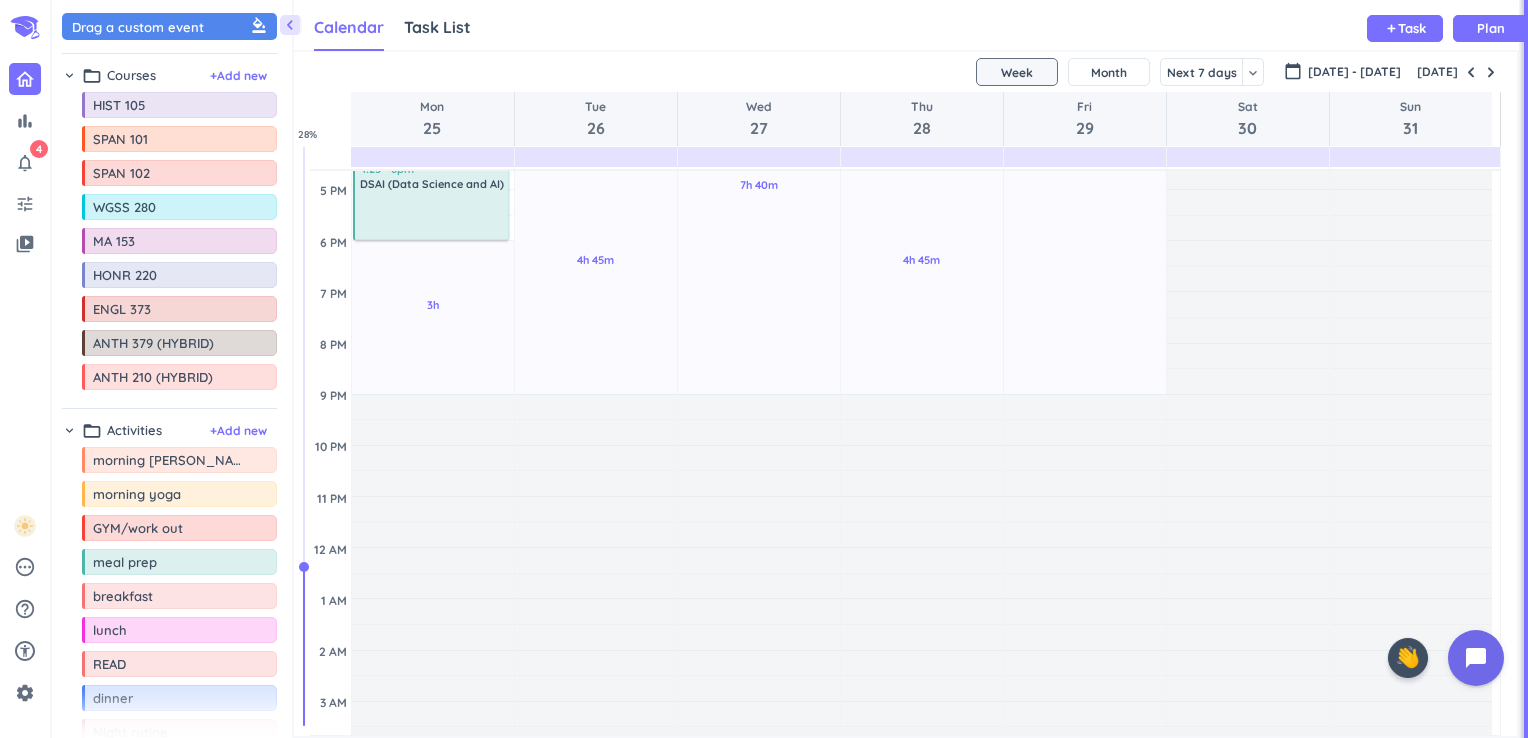 scroll, scrollTop: 664, scrollLeft: 0, axis: vertical 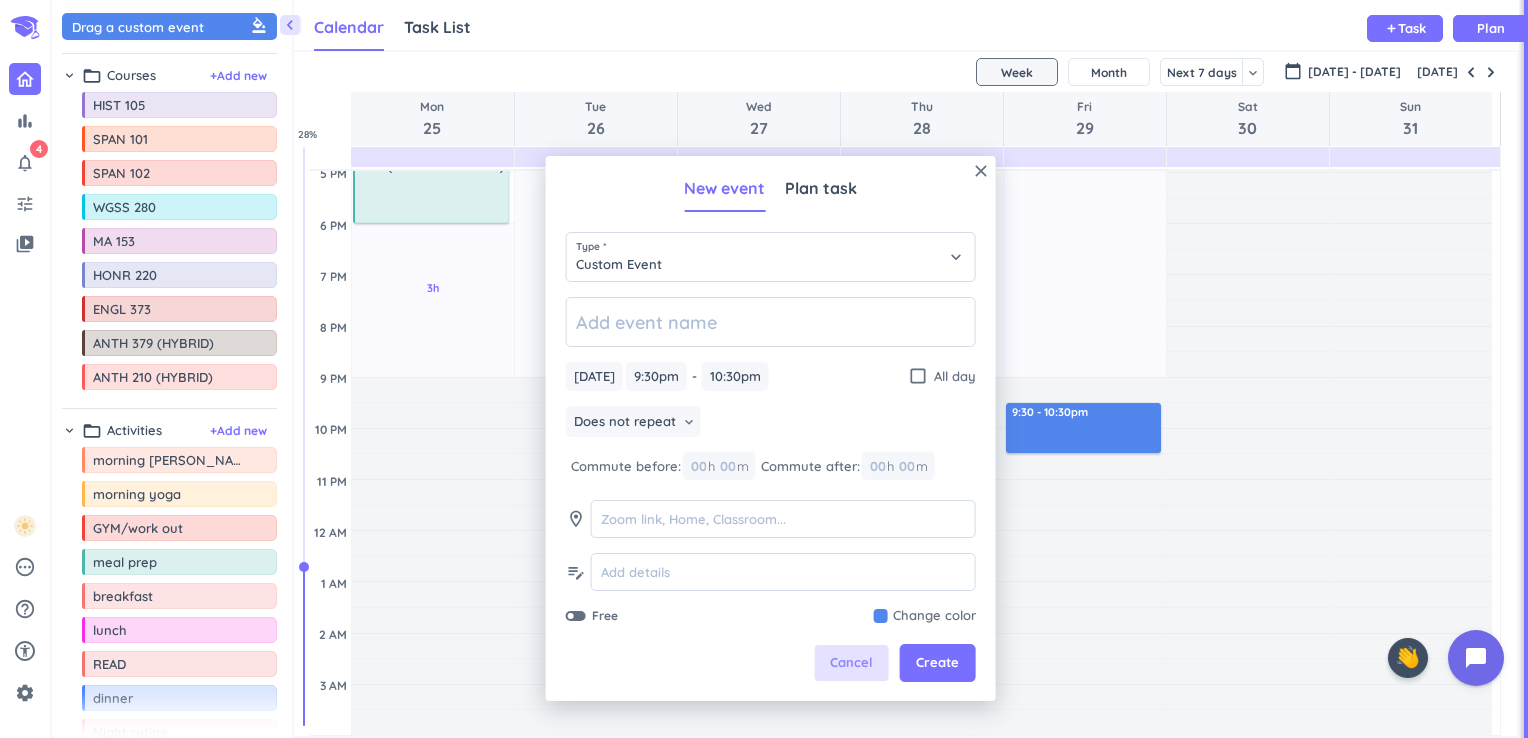 click on "Cancel" at bounding box center [851, 663] 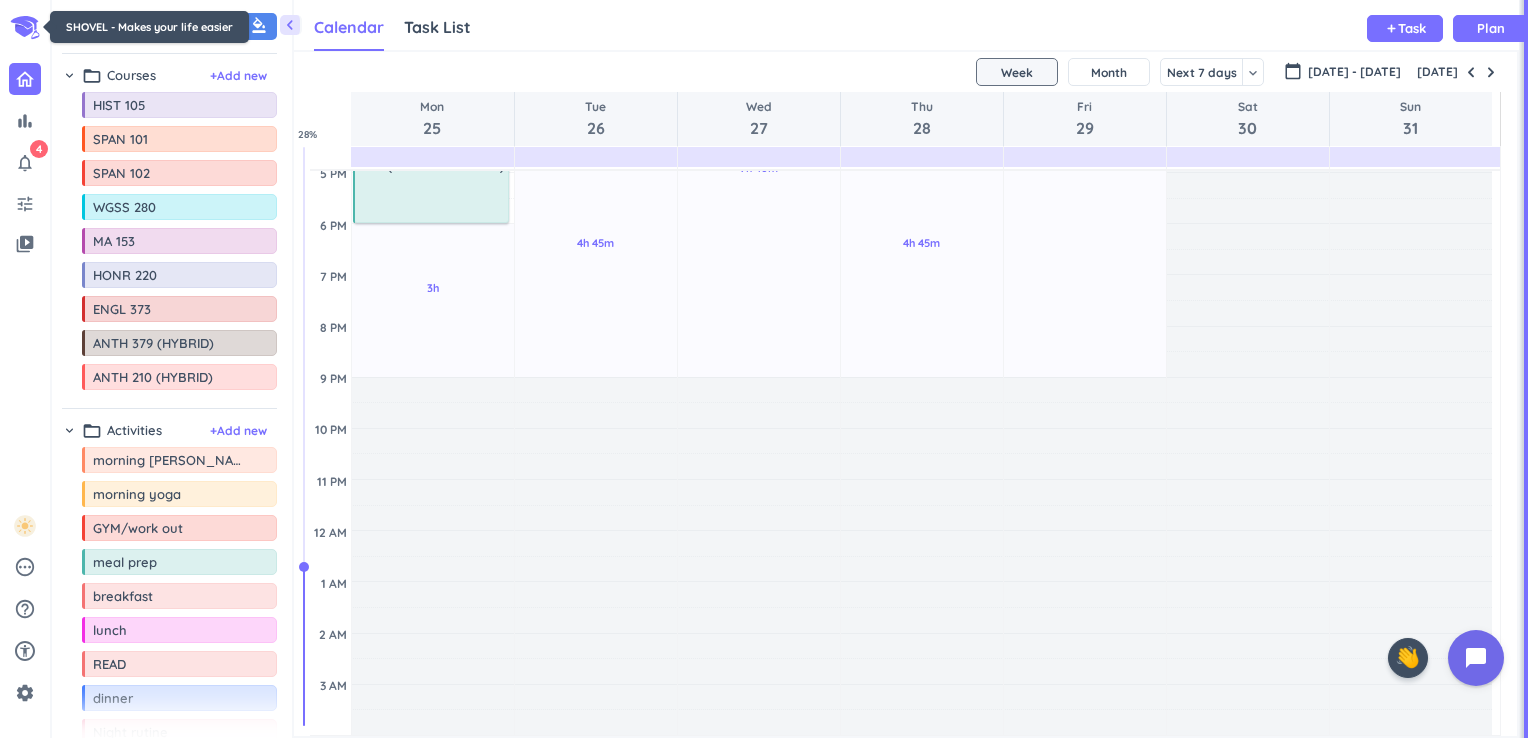 click 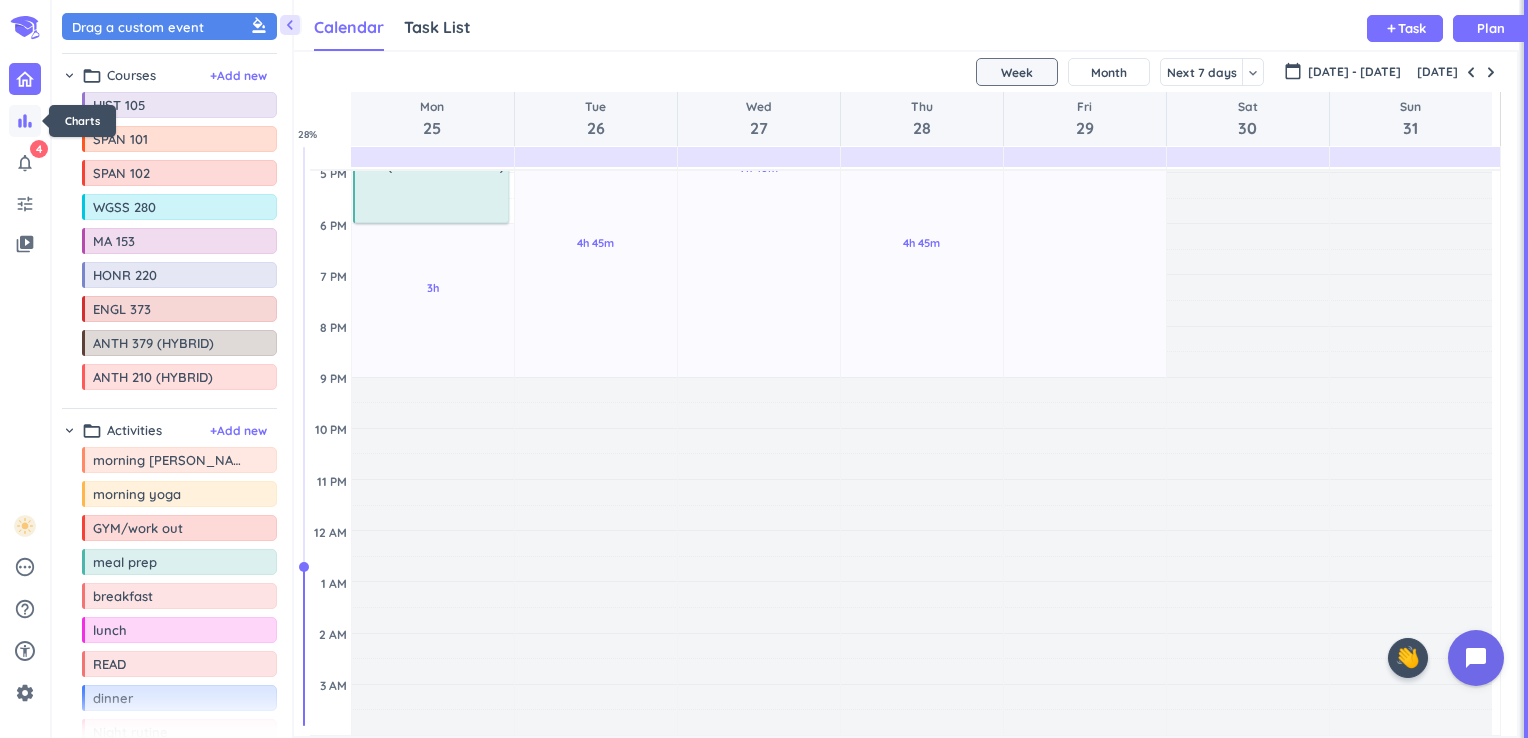 click on "bar_chart" at bounding box center [25, 121] 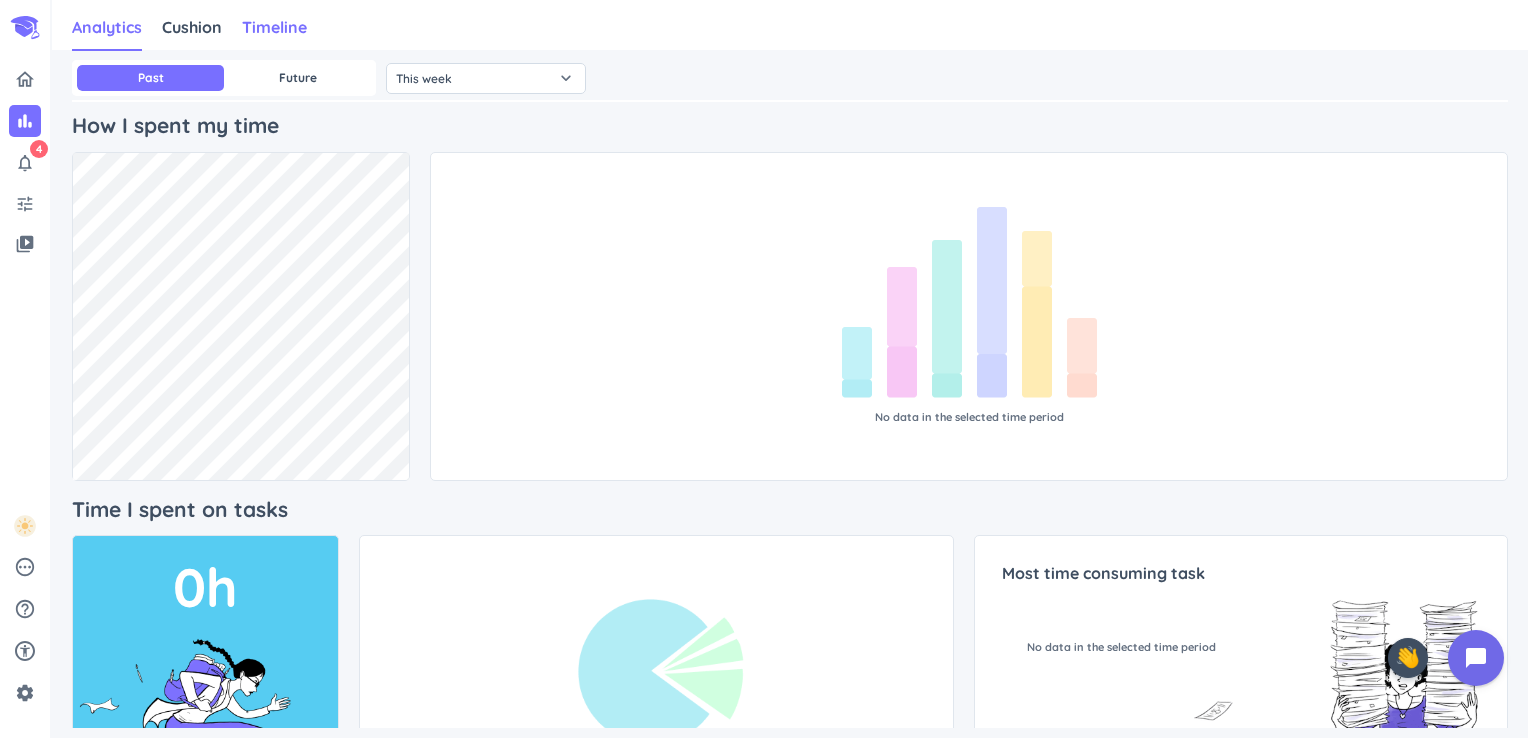 click on "Timeline" at bounding box center [274, 27] 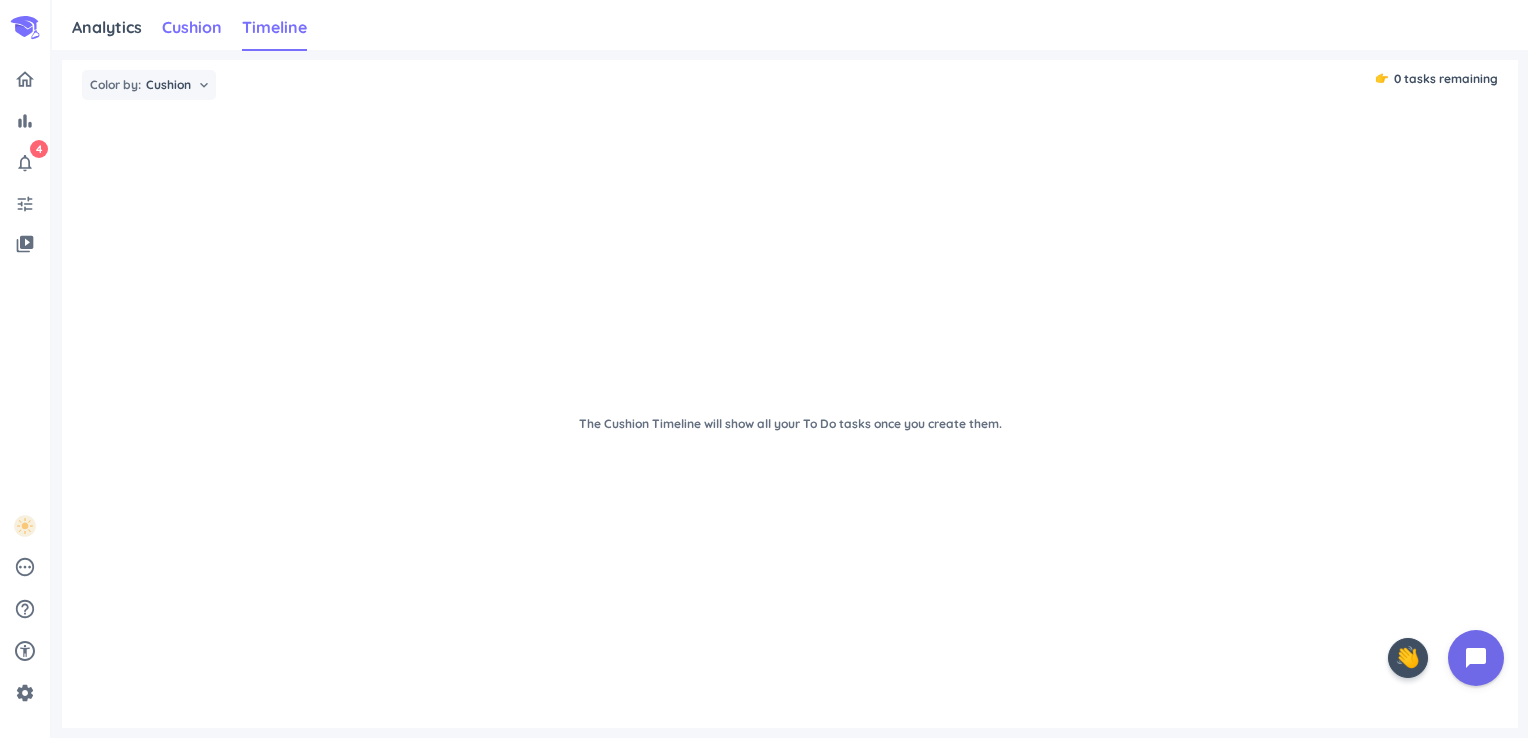 click on "Cushion" at bounding box center [192, 27] 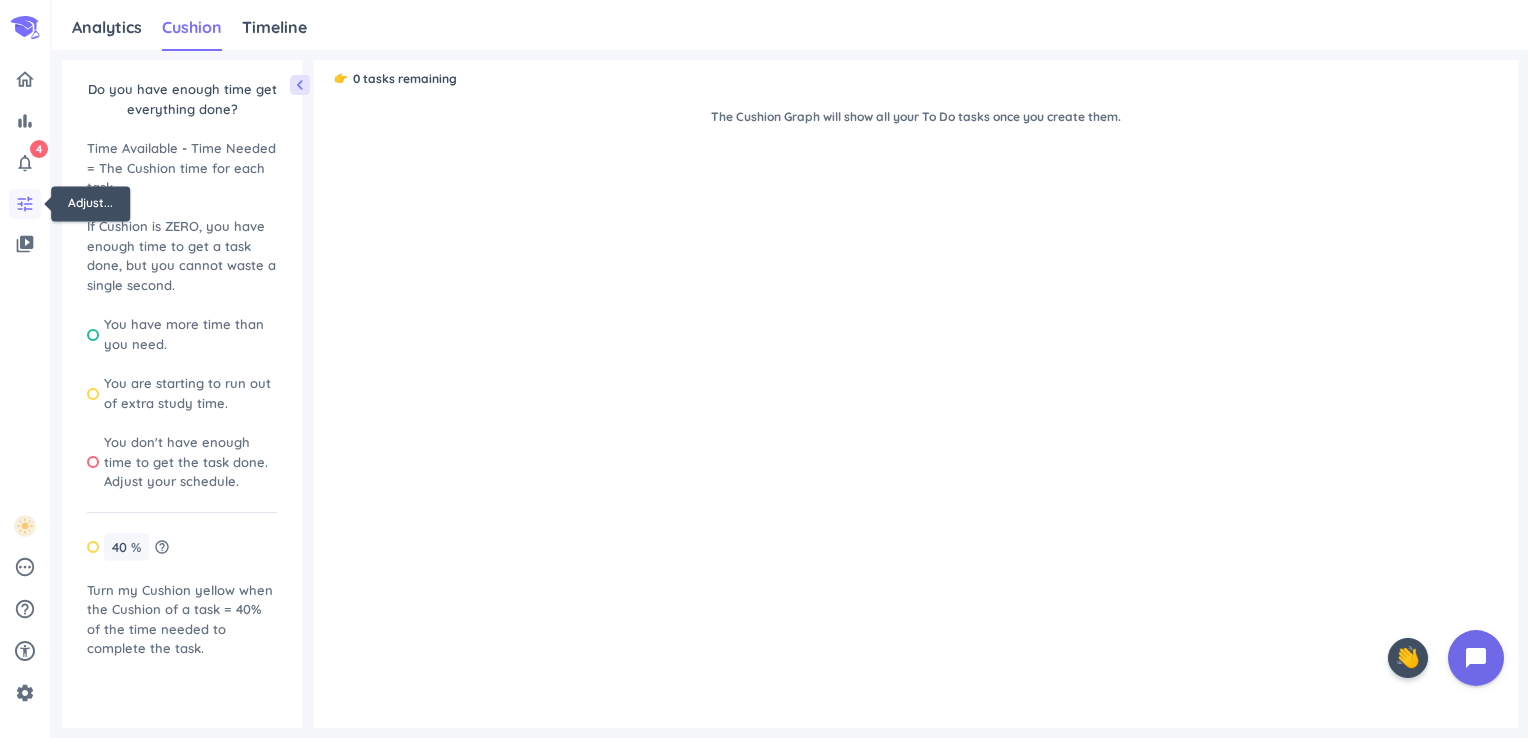 click on "tune" at bounding box center [25, 204] 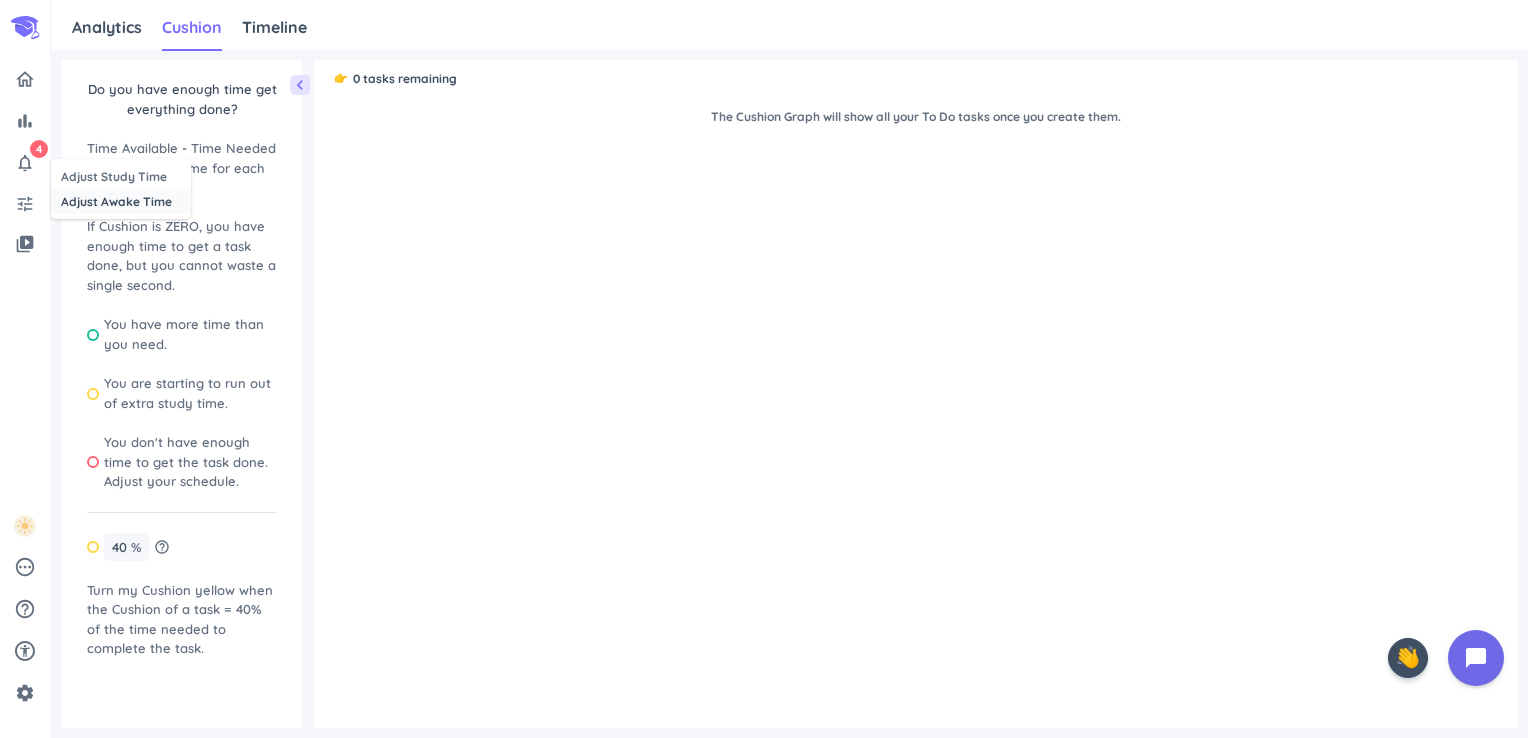 click on "Adjust Awake Time" at bounding box center (121, 201) 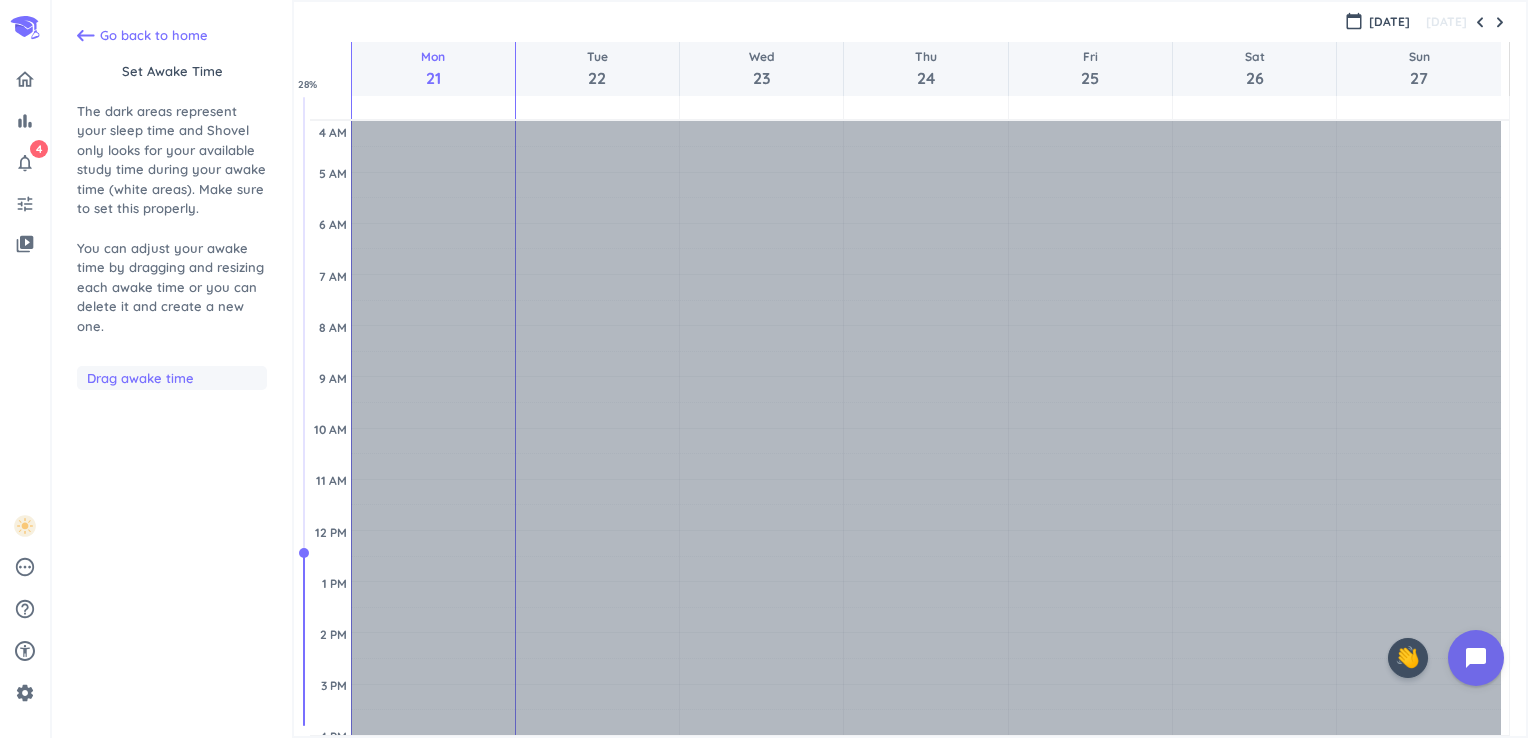 scroll, scrollTop: 27, scrollLeft: 0, axis: vertical 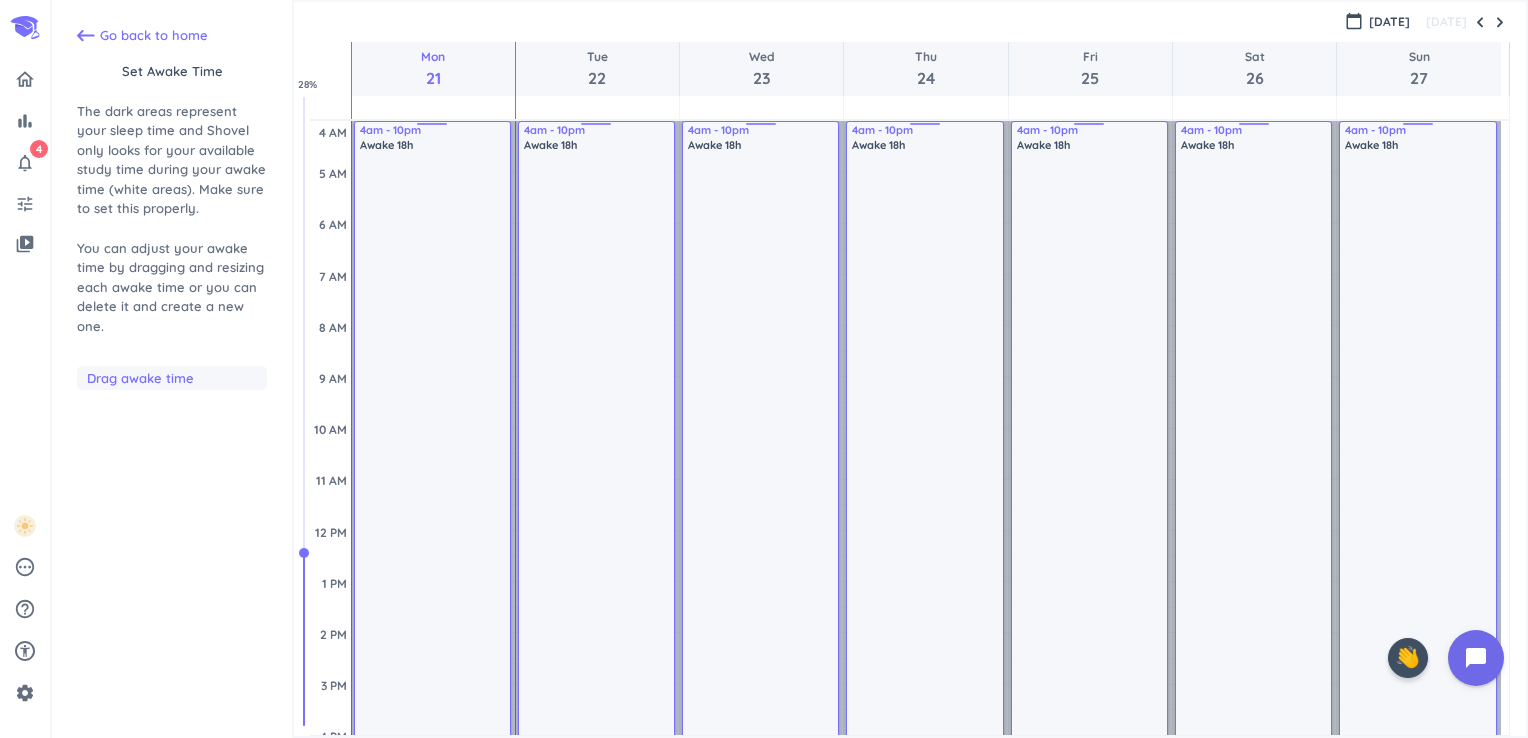 click on "Awake   18h" at bounding box center (1419, 588) 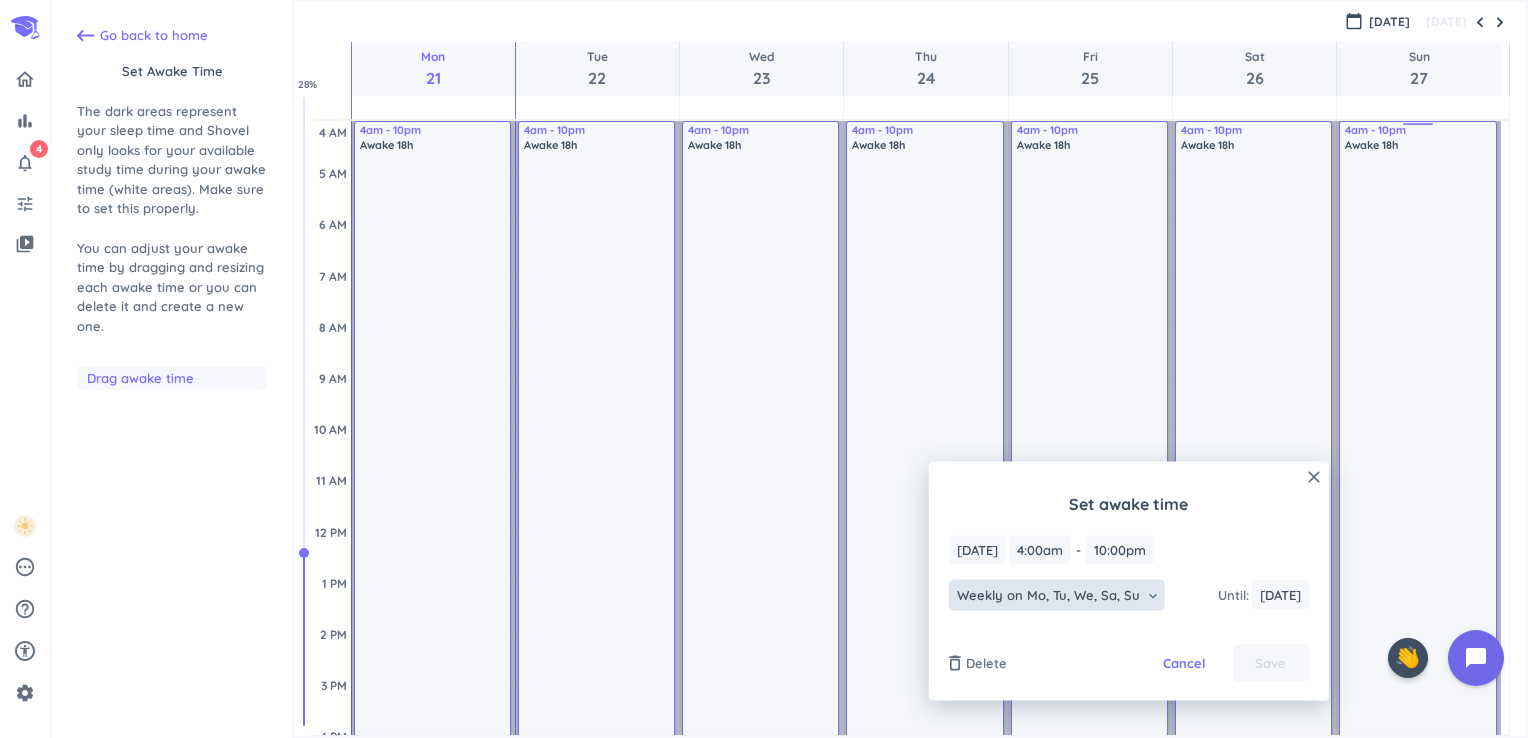 click on "Weekly on Mo, Tu, We, Sa, Su" at bounding box center (1048, 595) 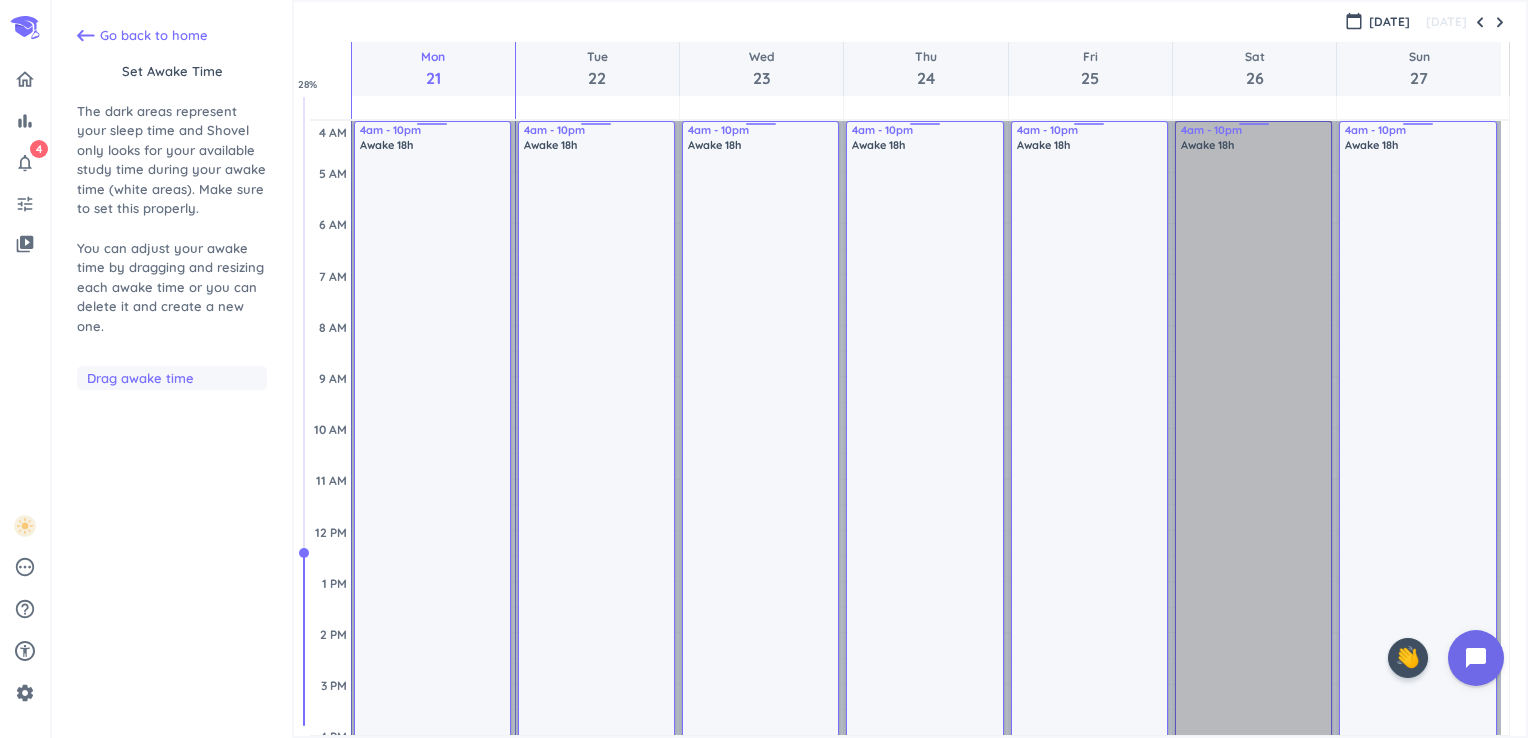 click on "4am - 10pm Awake   18h" at bounding box center [1253, 581] 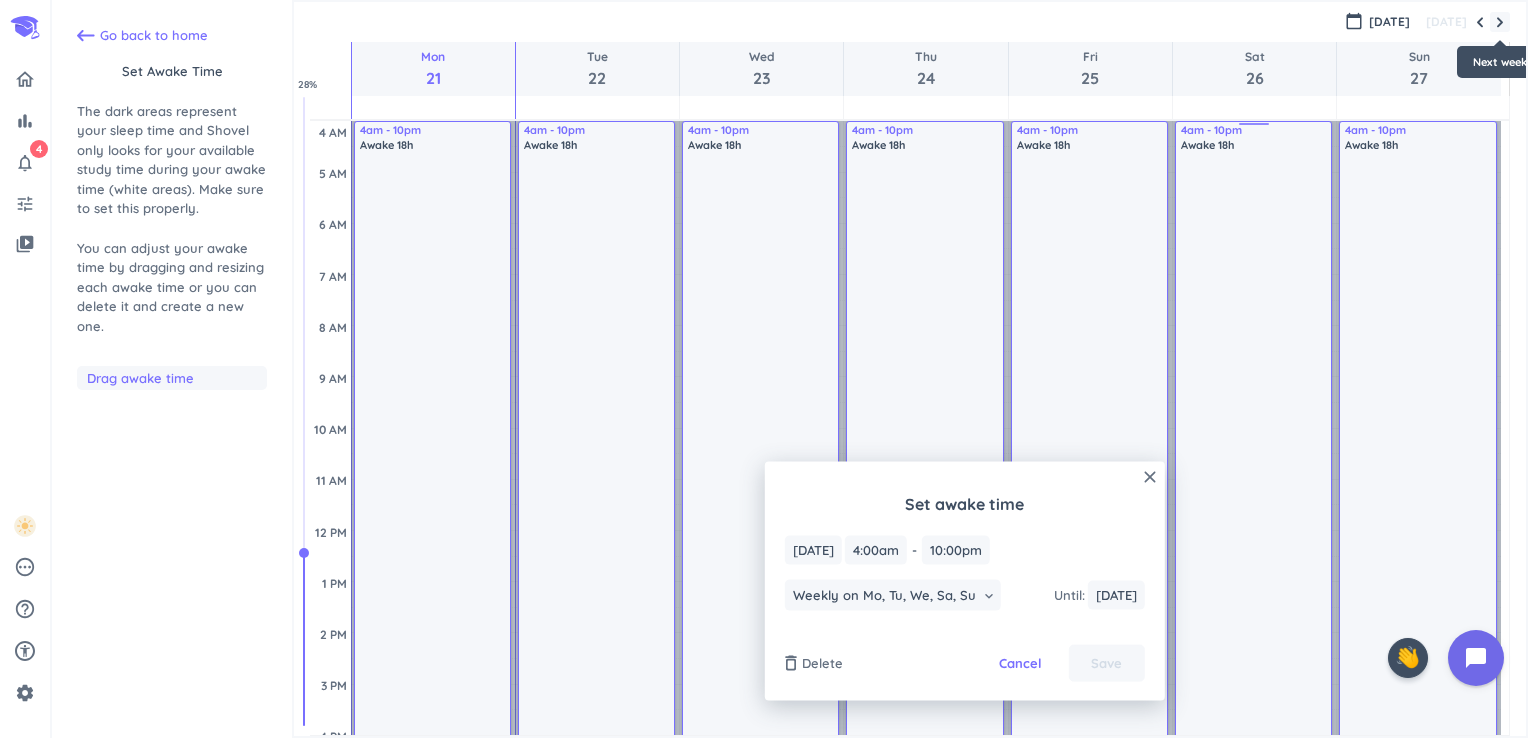 click at bounding box center [1500, 22] 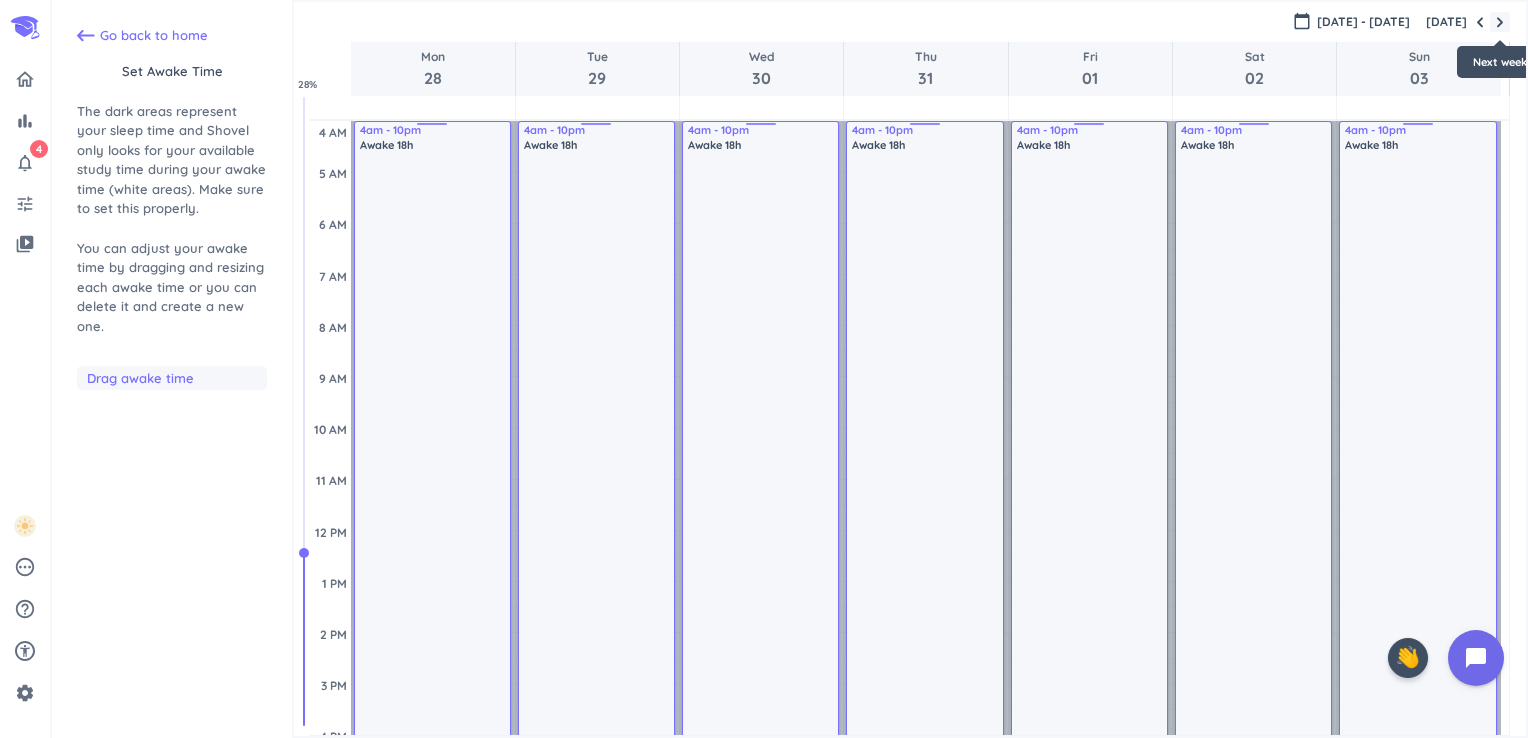 scroll, scrollTop: 27, scrollLeft: 0, axis: vertical 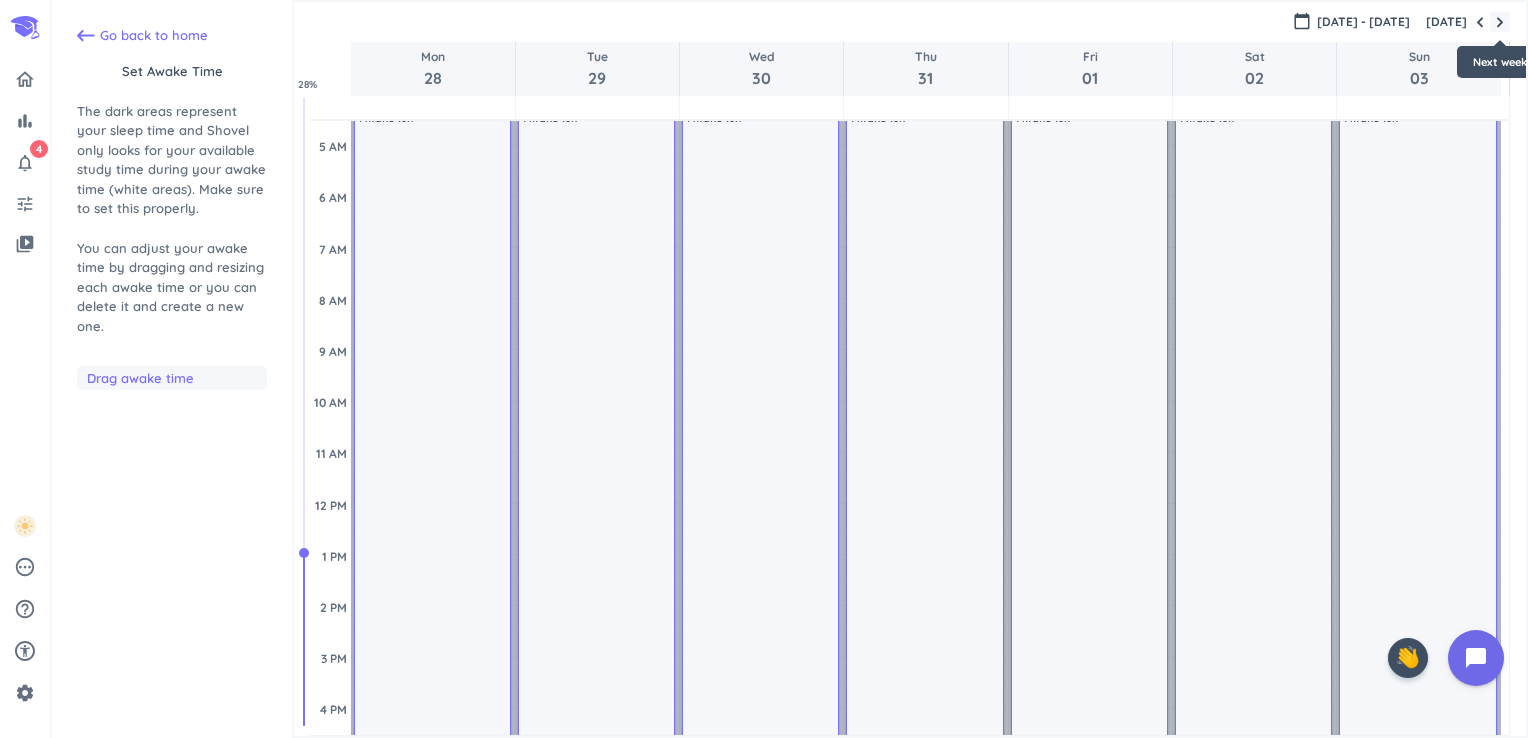 click at bounding box center (1500, 22) 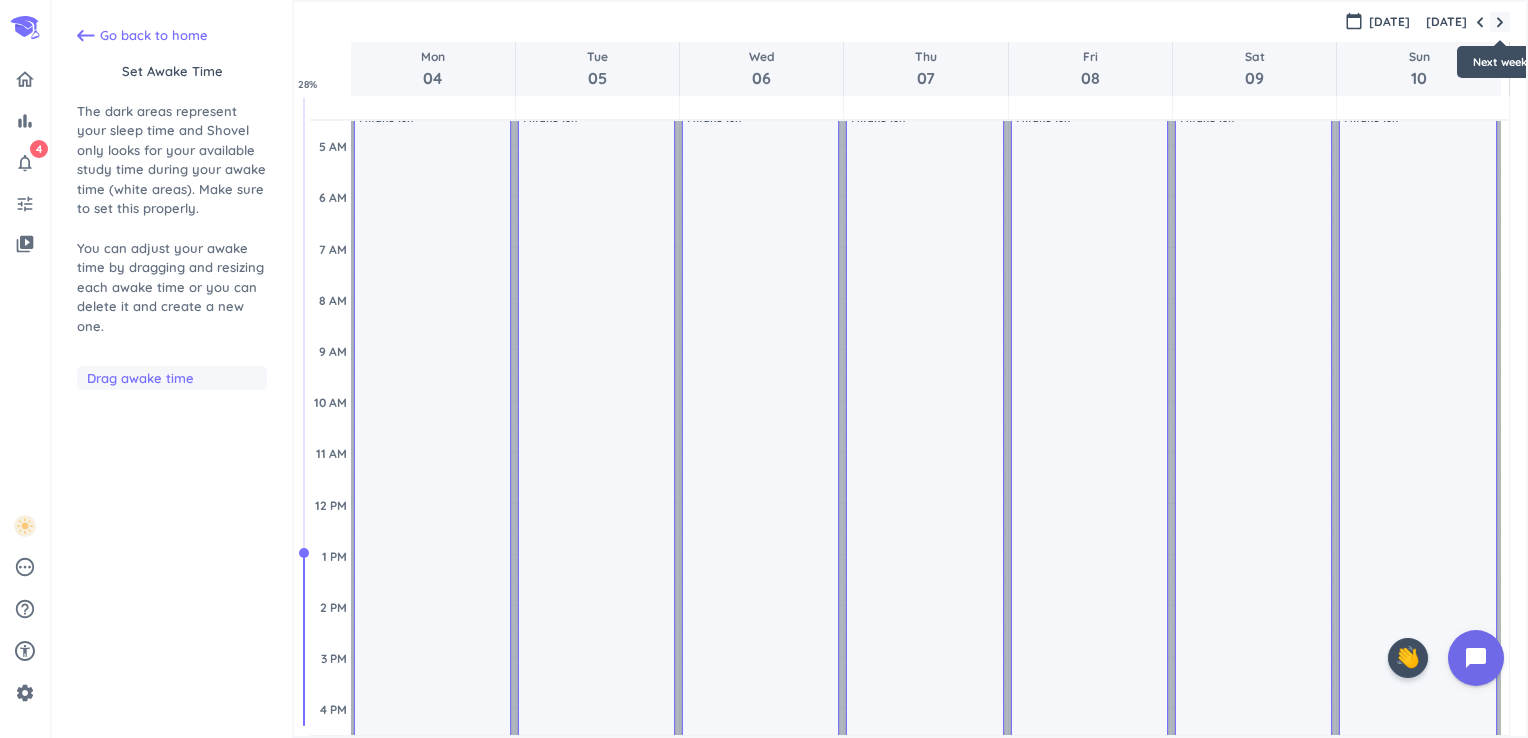 click at bounding box center [1500, 22] 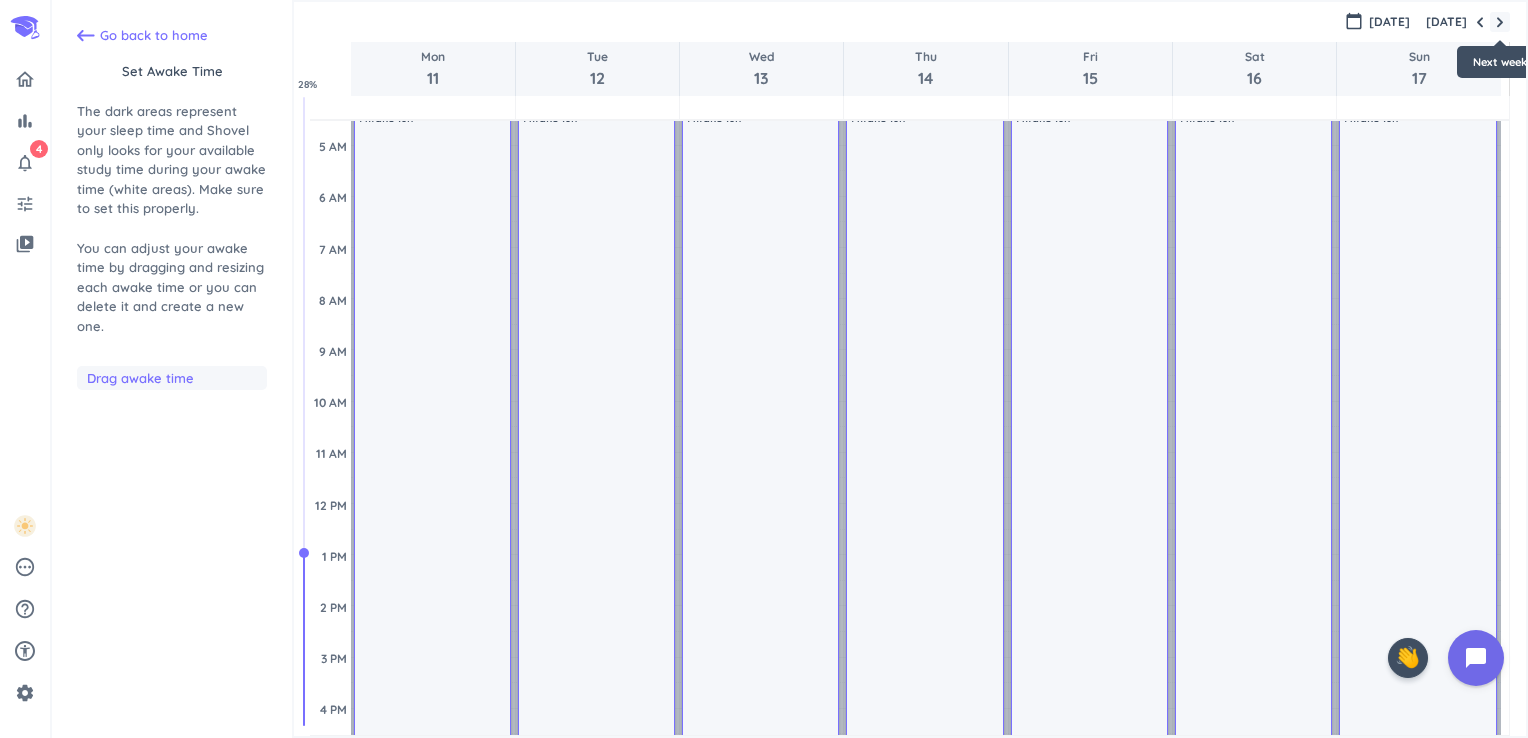 click at bounding box center (1500, 22) 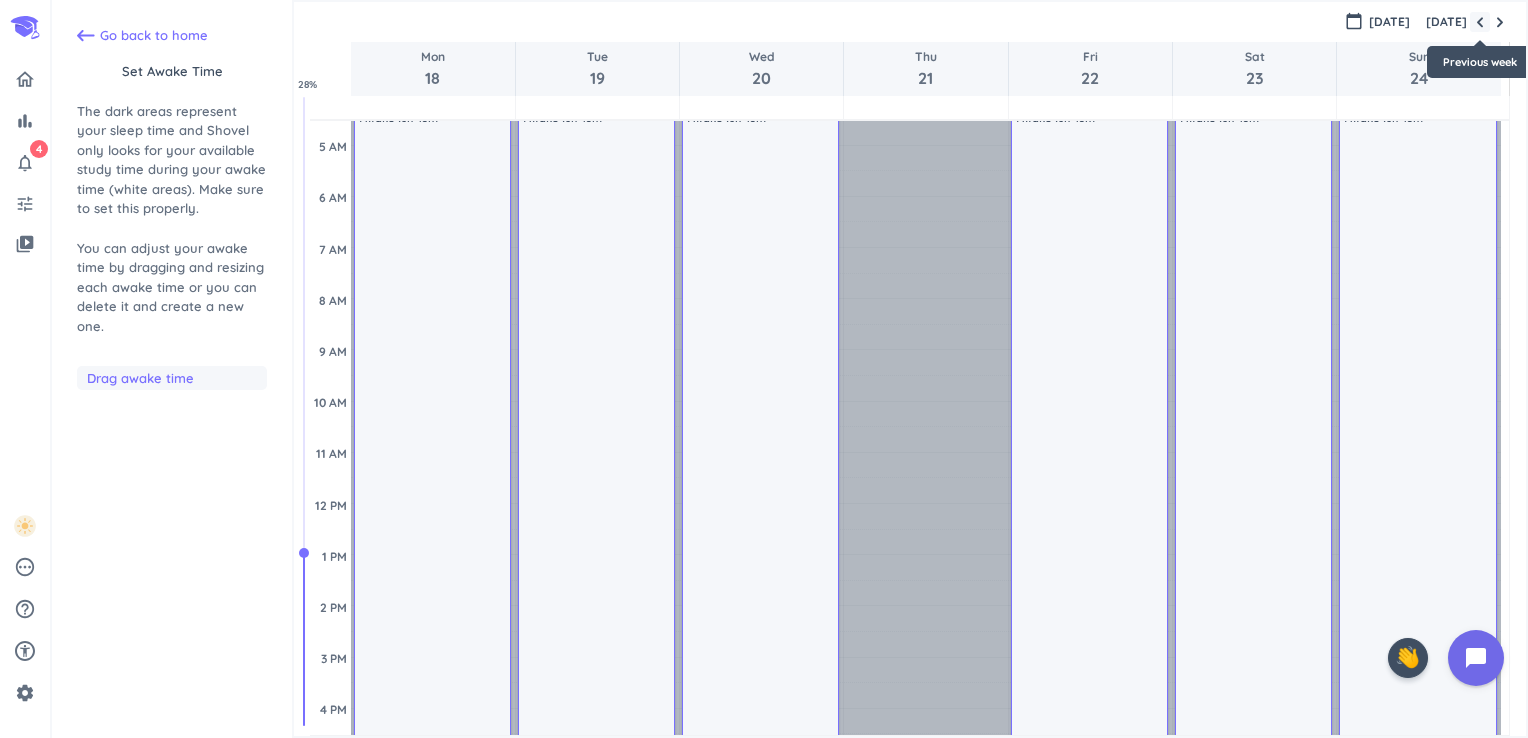 click at bounding box center [1500, 22] 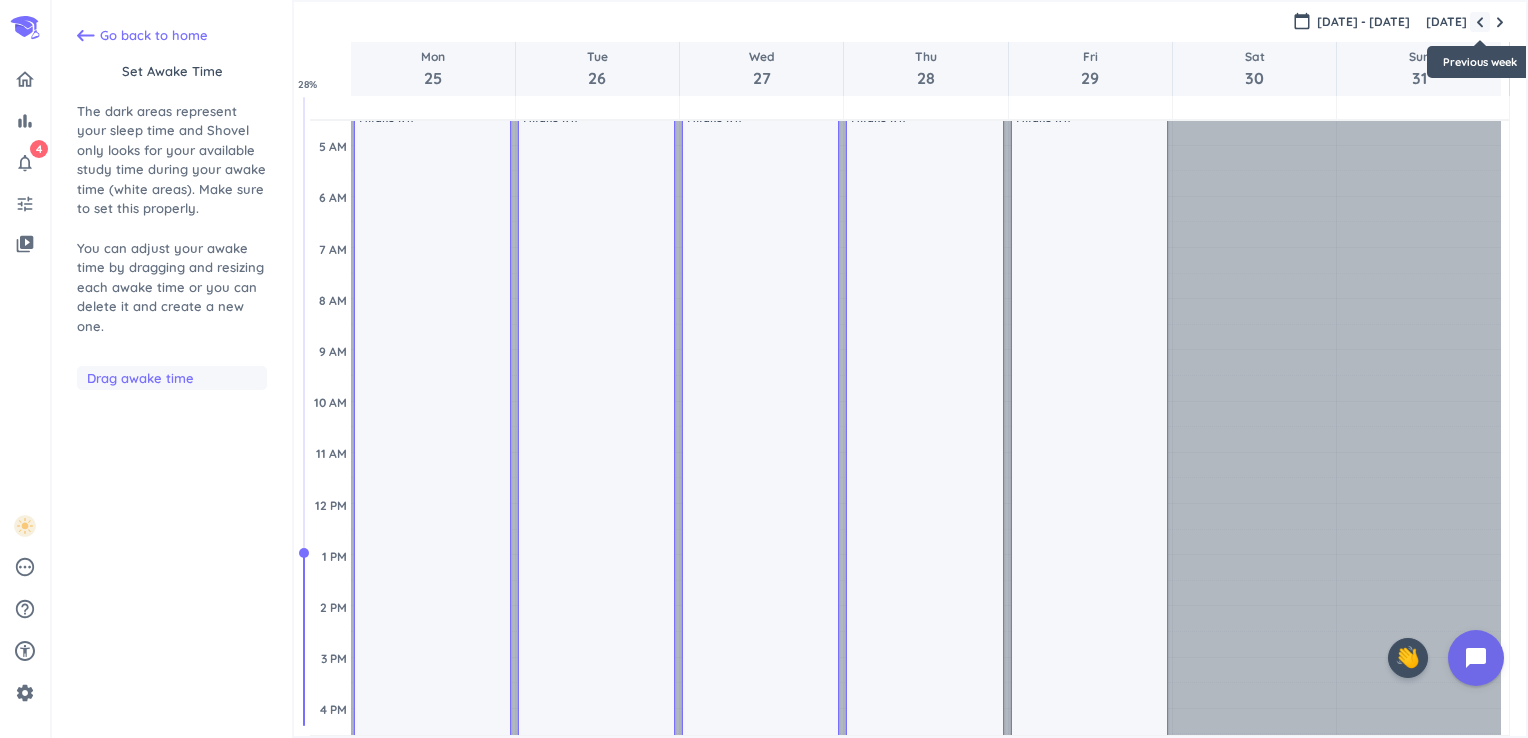 click at bounding box center (1480, 22) 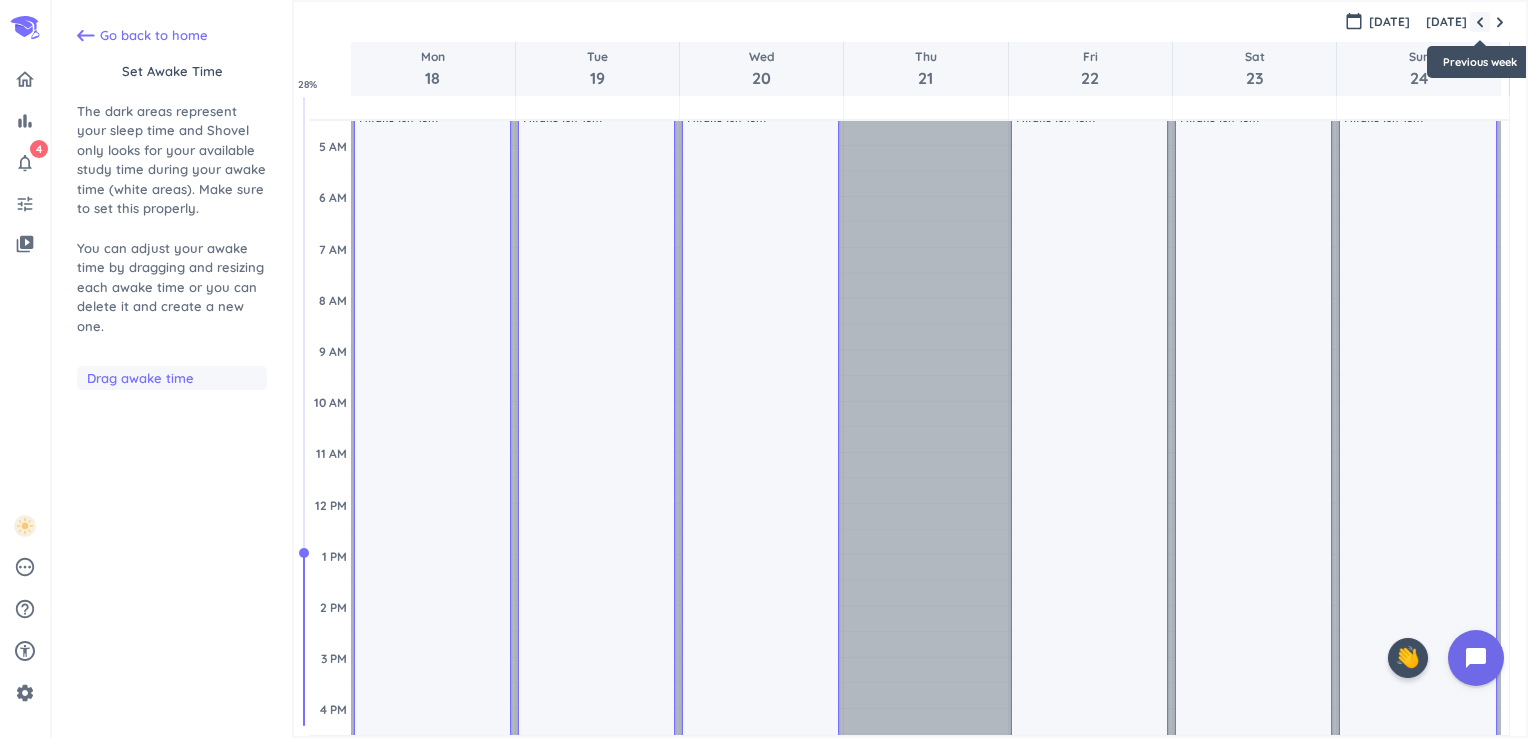 click at bounding box center [1480, 22] 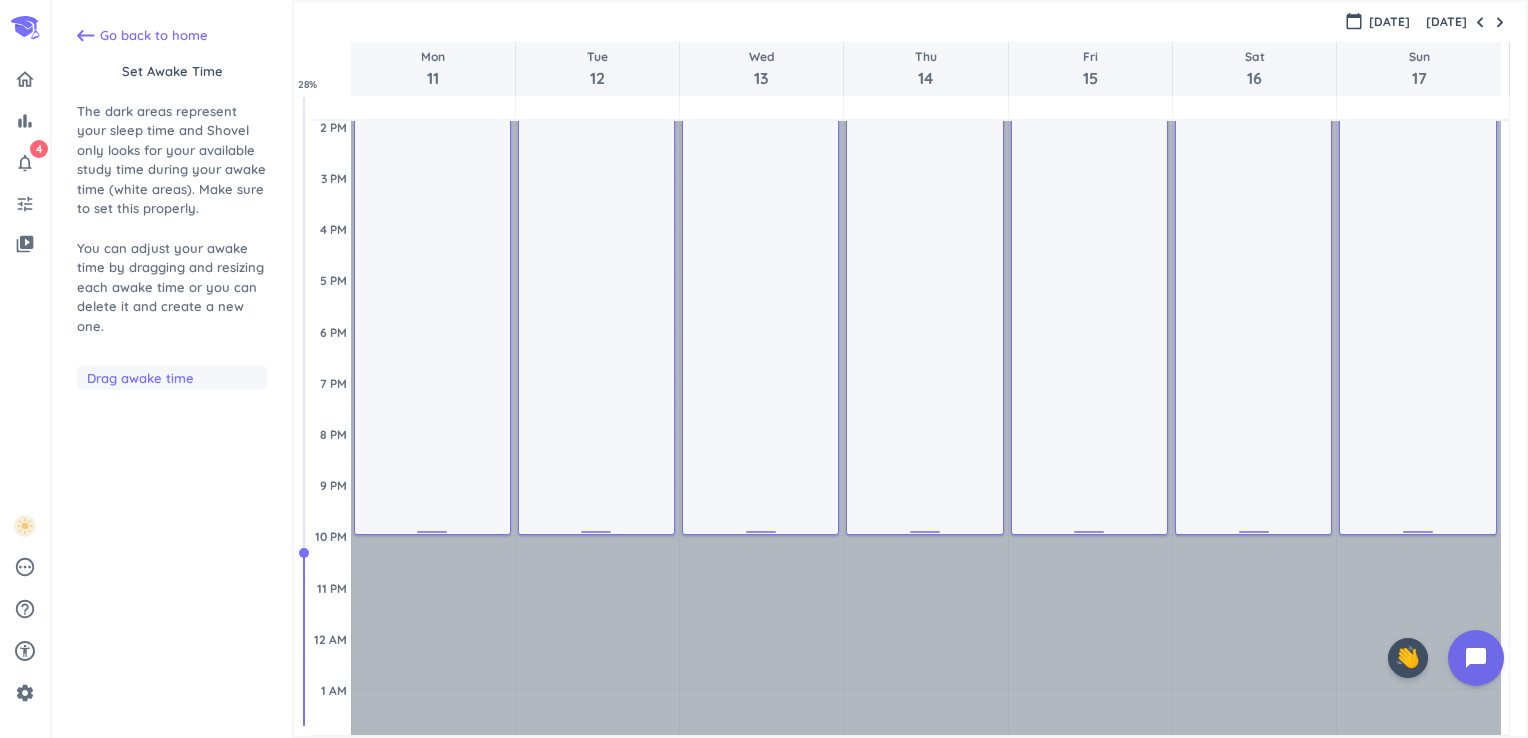 scroll, scrollTop: 609, scrollLeft: 0, axis: vertical 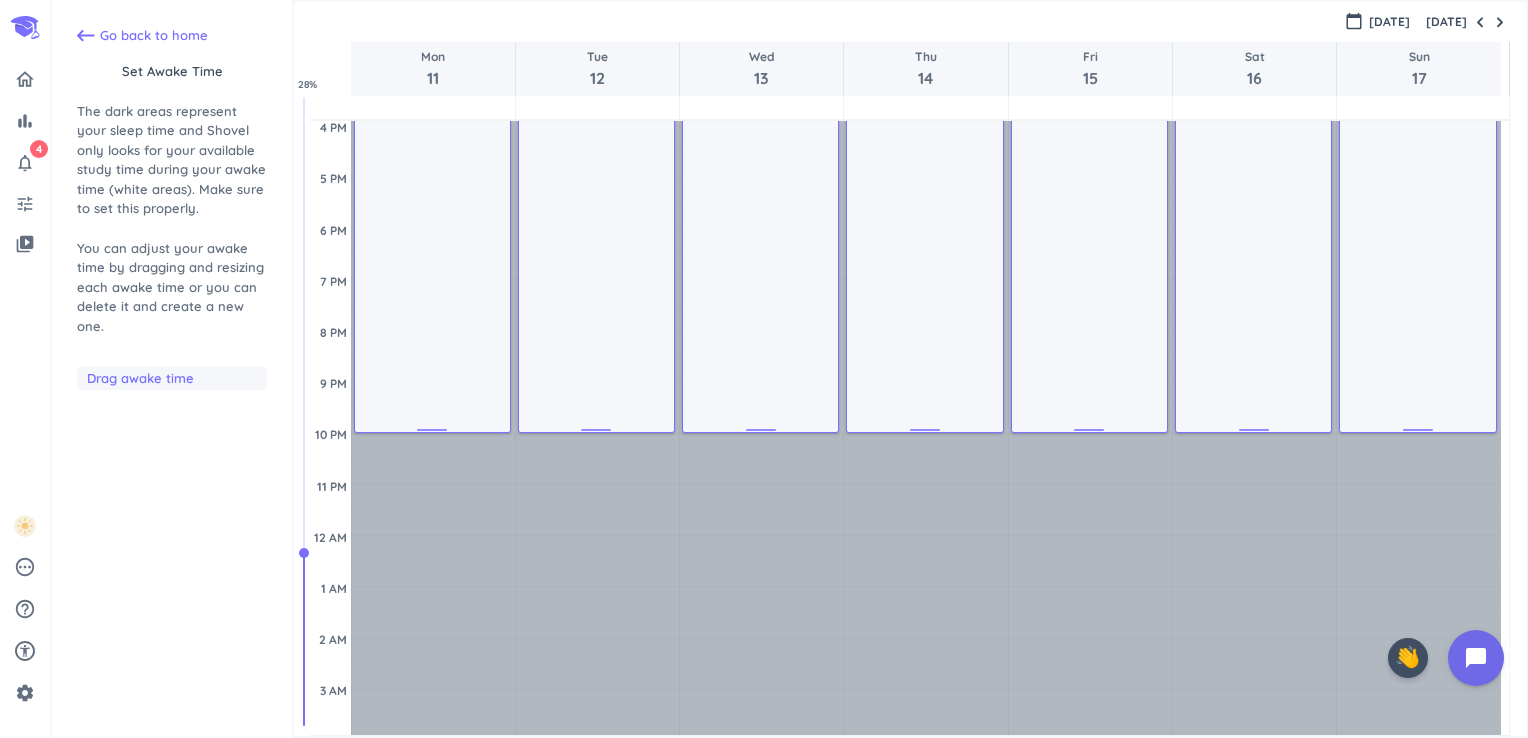 click on "Go back to home Set awake time The dark areas represent your sleep time and Shovel only looks for your available study time during your awake time (white areas). Make sure to set this properly. You can adjust your awake time by dragging and resizing each awake time or you can delete it and create a new one. Drag awake time" at bounding box center (172, 374) 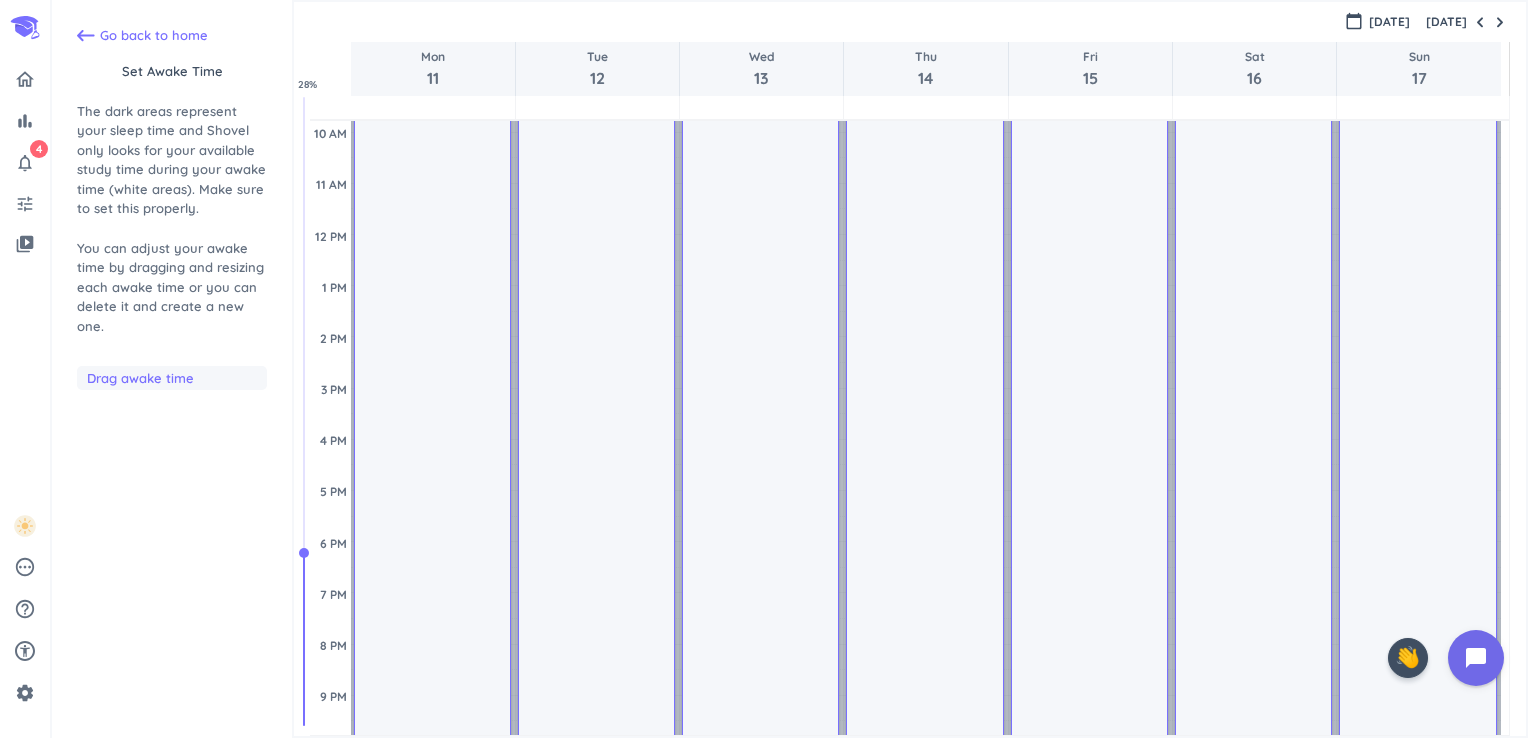 scroll, scrollTop: 0, scrollLeft: 0, axis: both 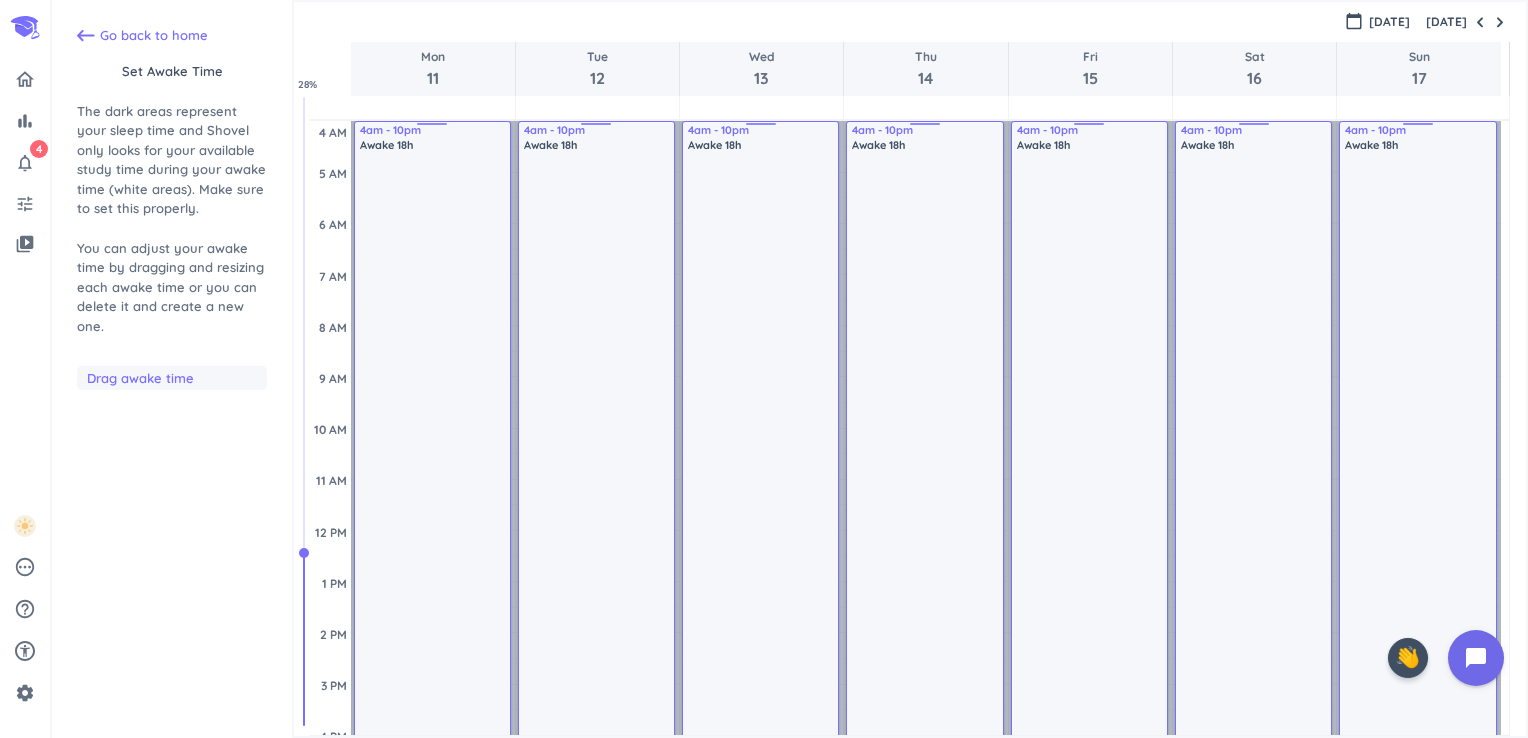 click on "Awake   18h" at bounding box center [433, 588] 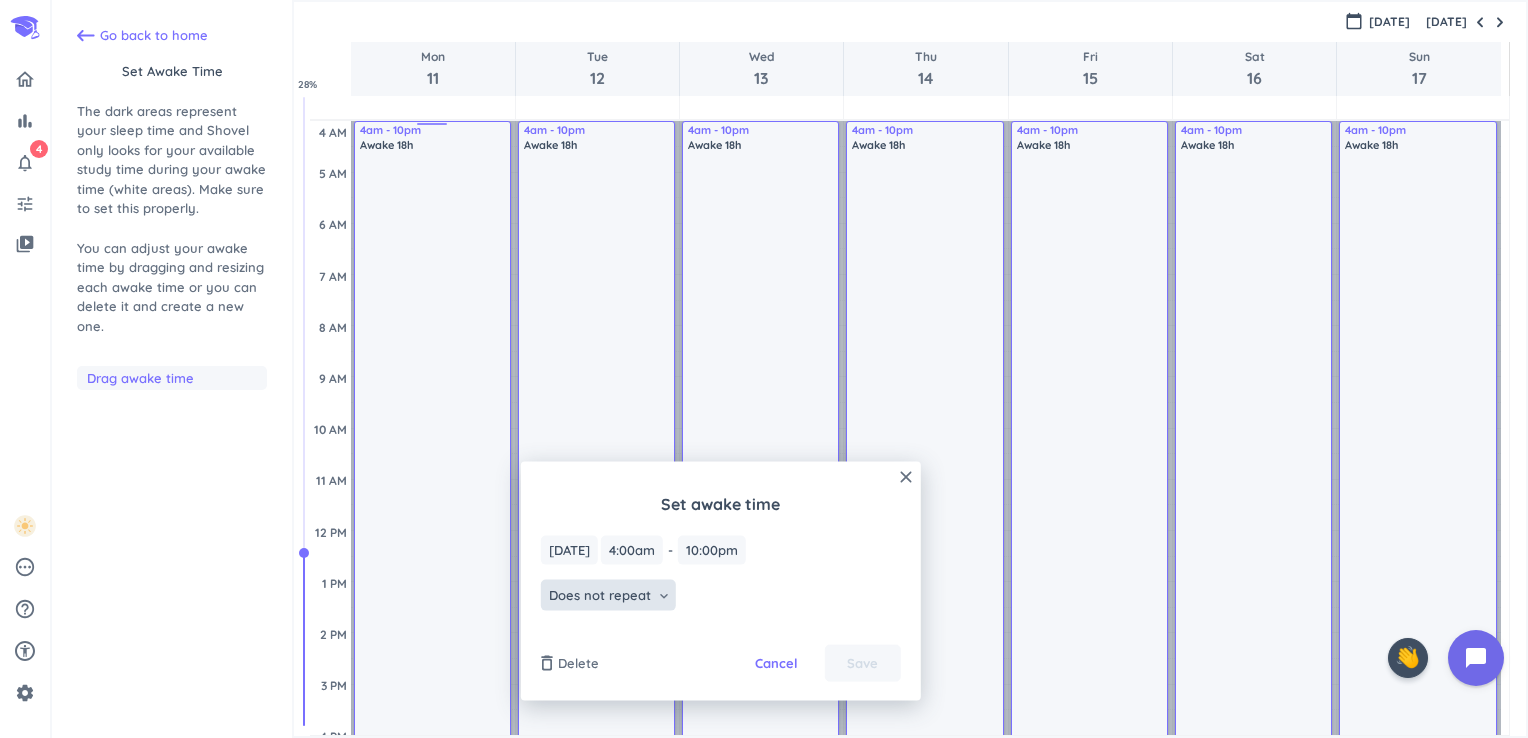 click on "Does not repeat" at bounding box center (600, 595) 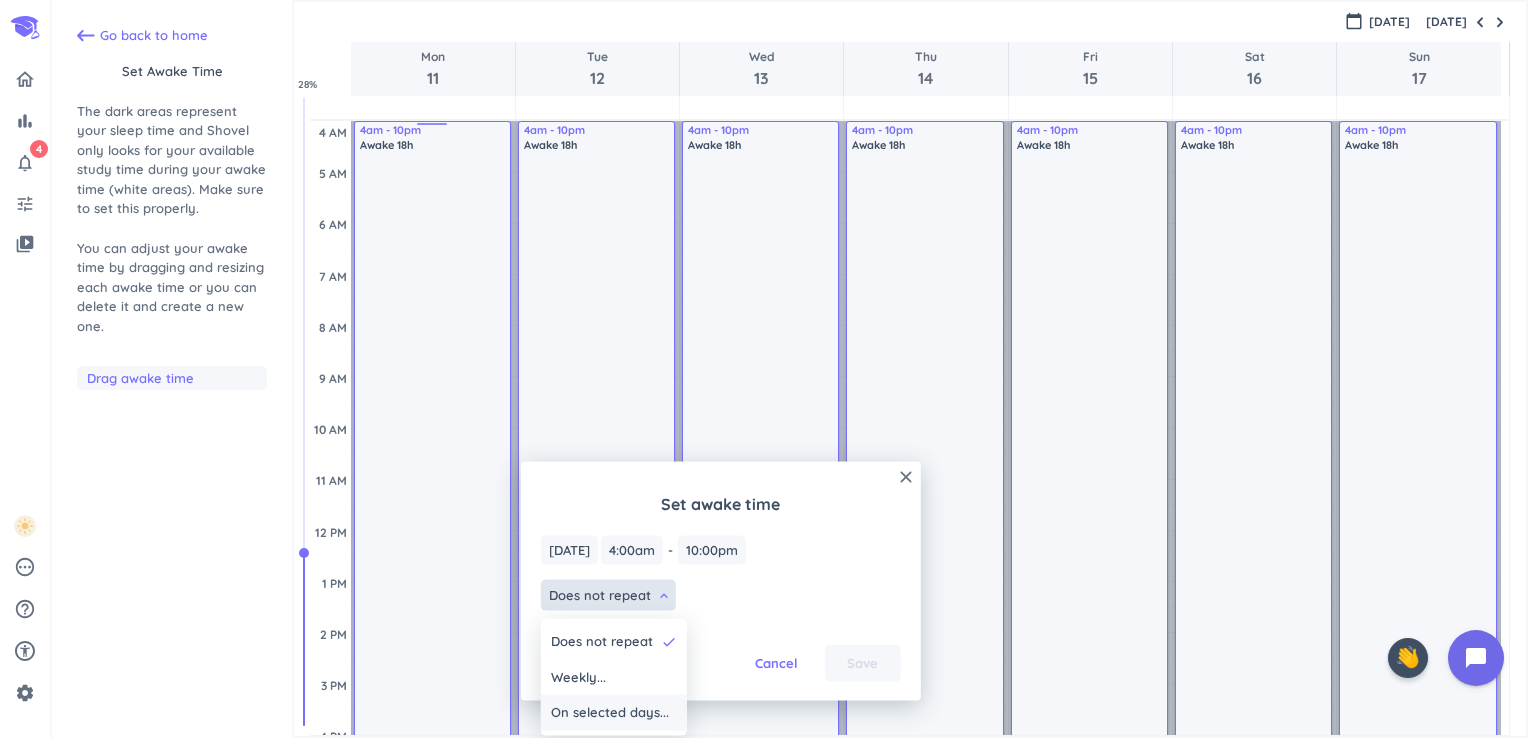 click on "On selected days..." at bounding box center [614, 713] 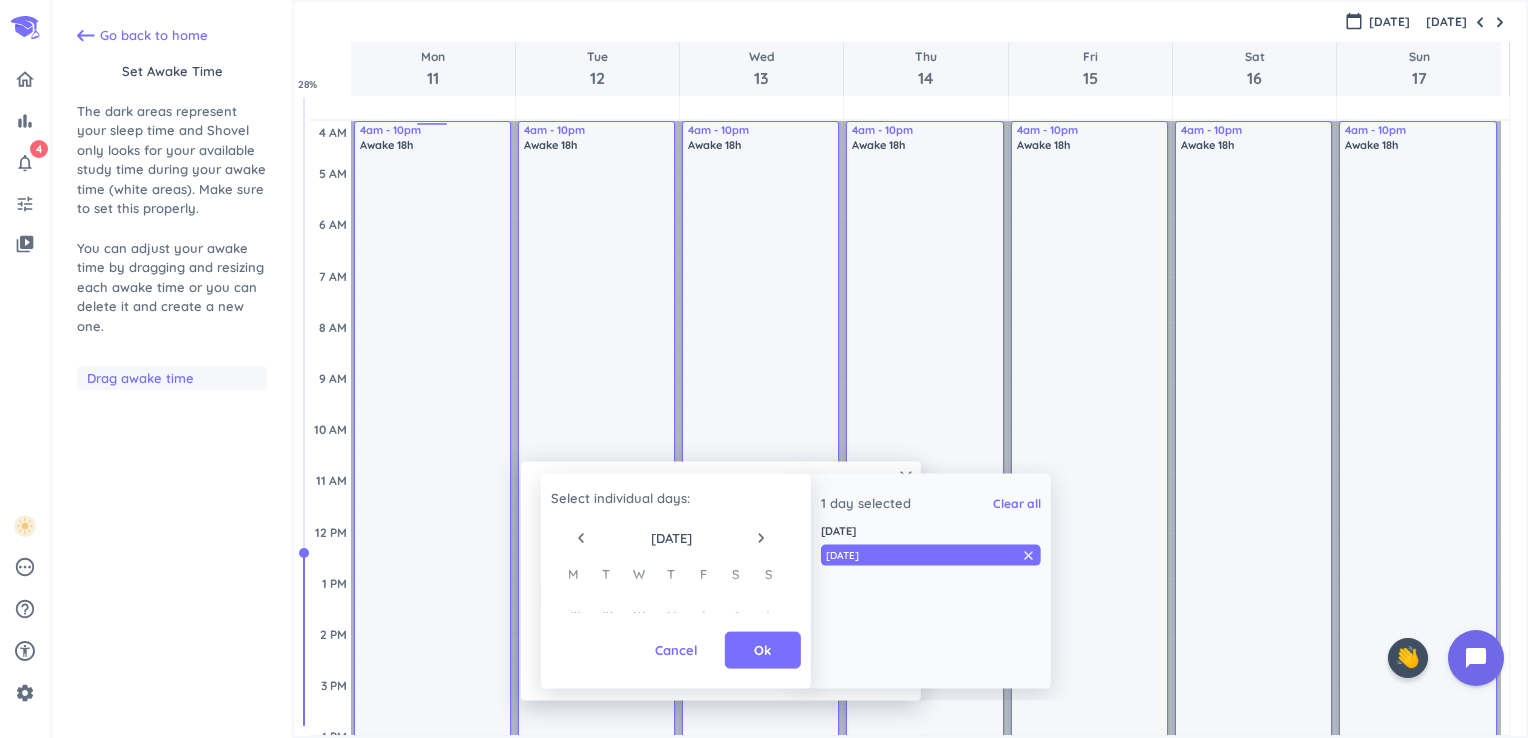 click on "navigate_next" at bounding box center [761, 538] 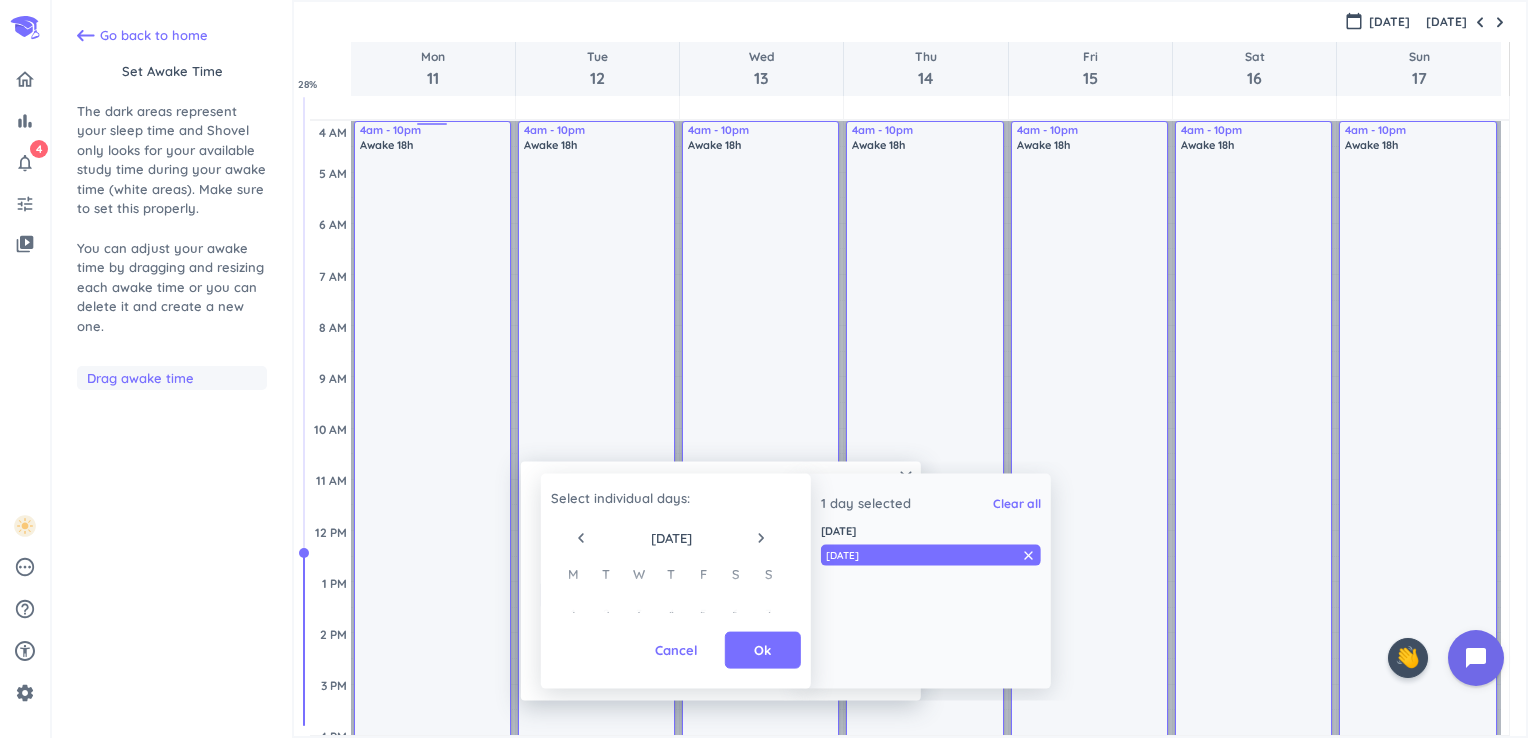 click on "navigate_before" at bounding box center (581, 538) 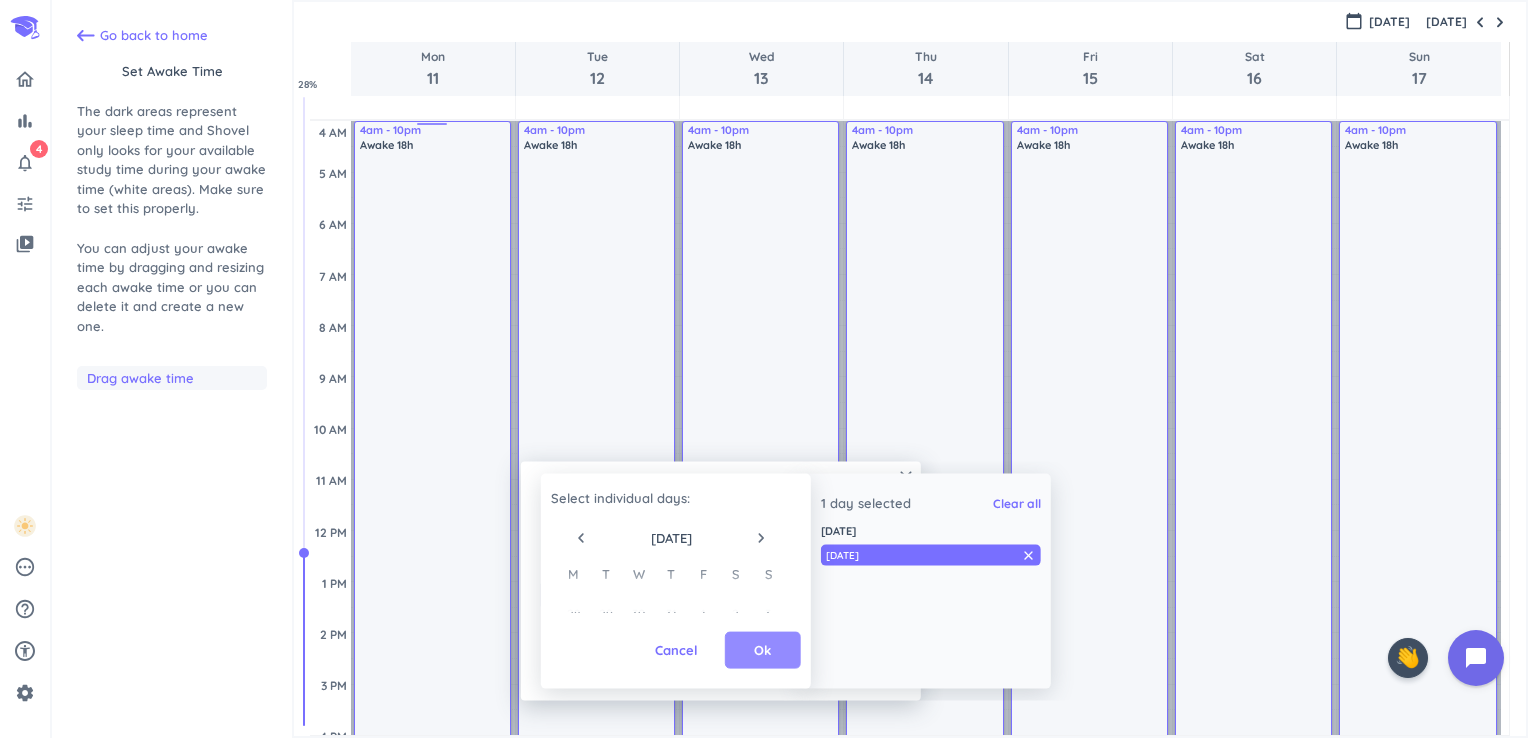 click on "Ok" at bounding box center [762, 651] 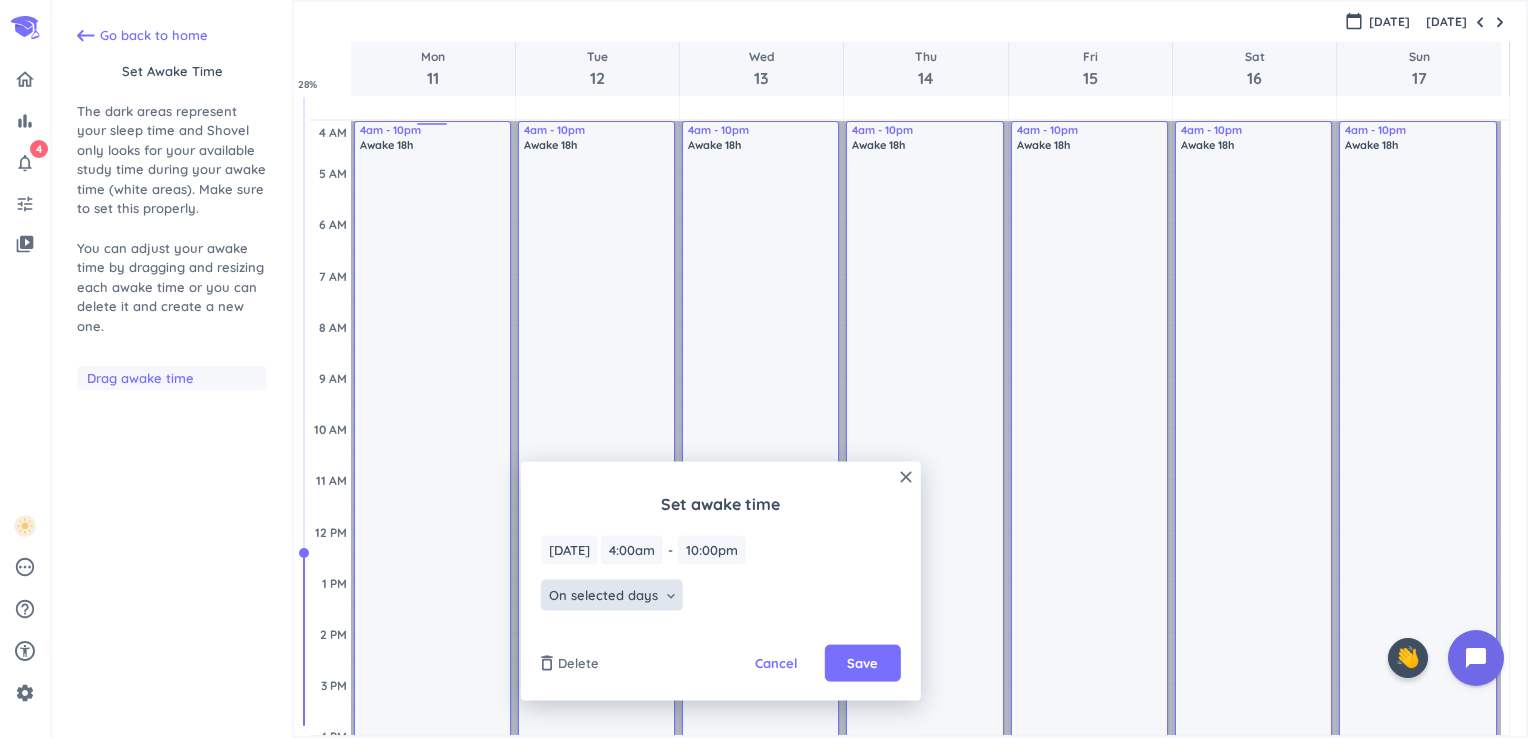 click on "On selected days" at bounding box center (603, 595) 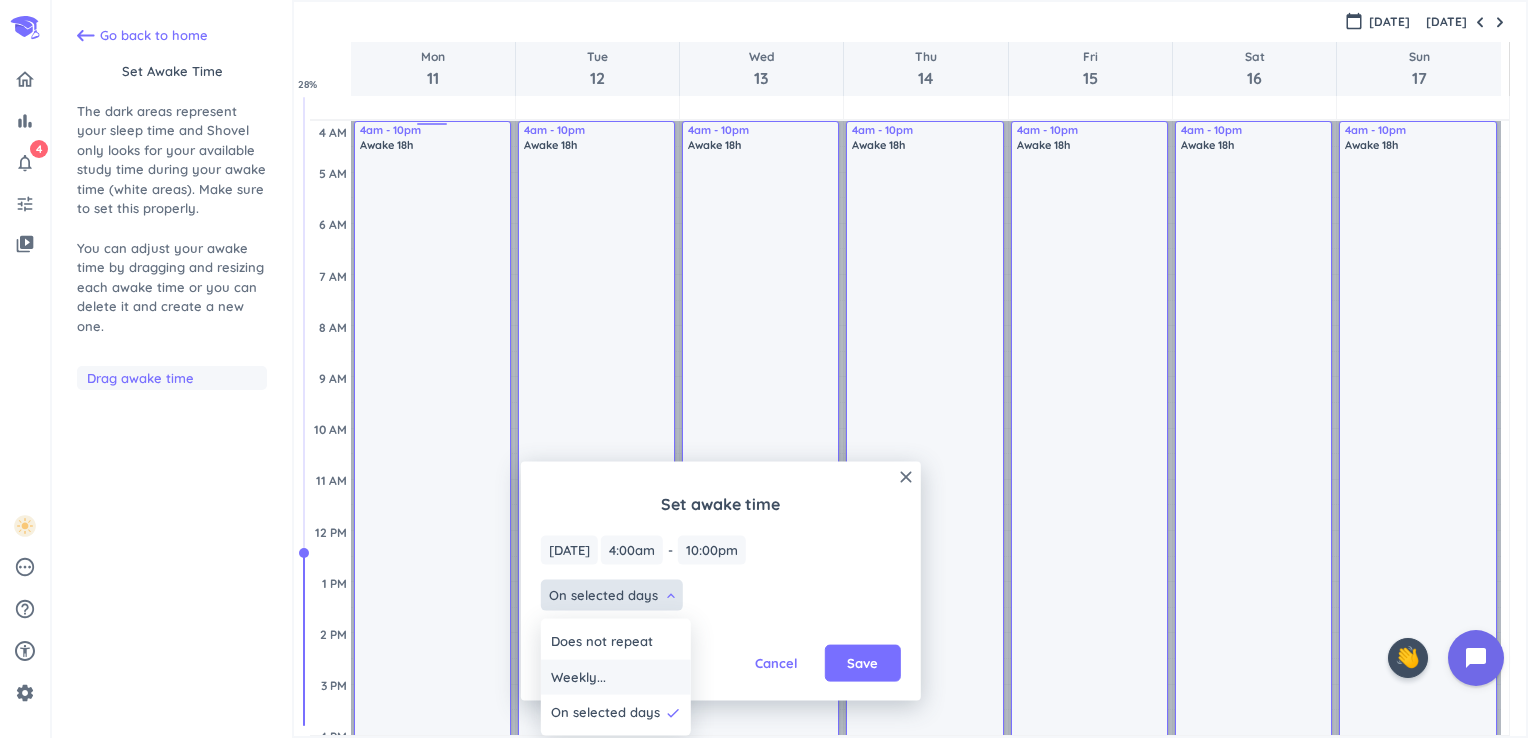 click on "Weekly..." at bounding box center [616, 677] 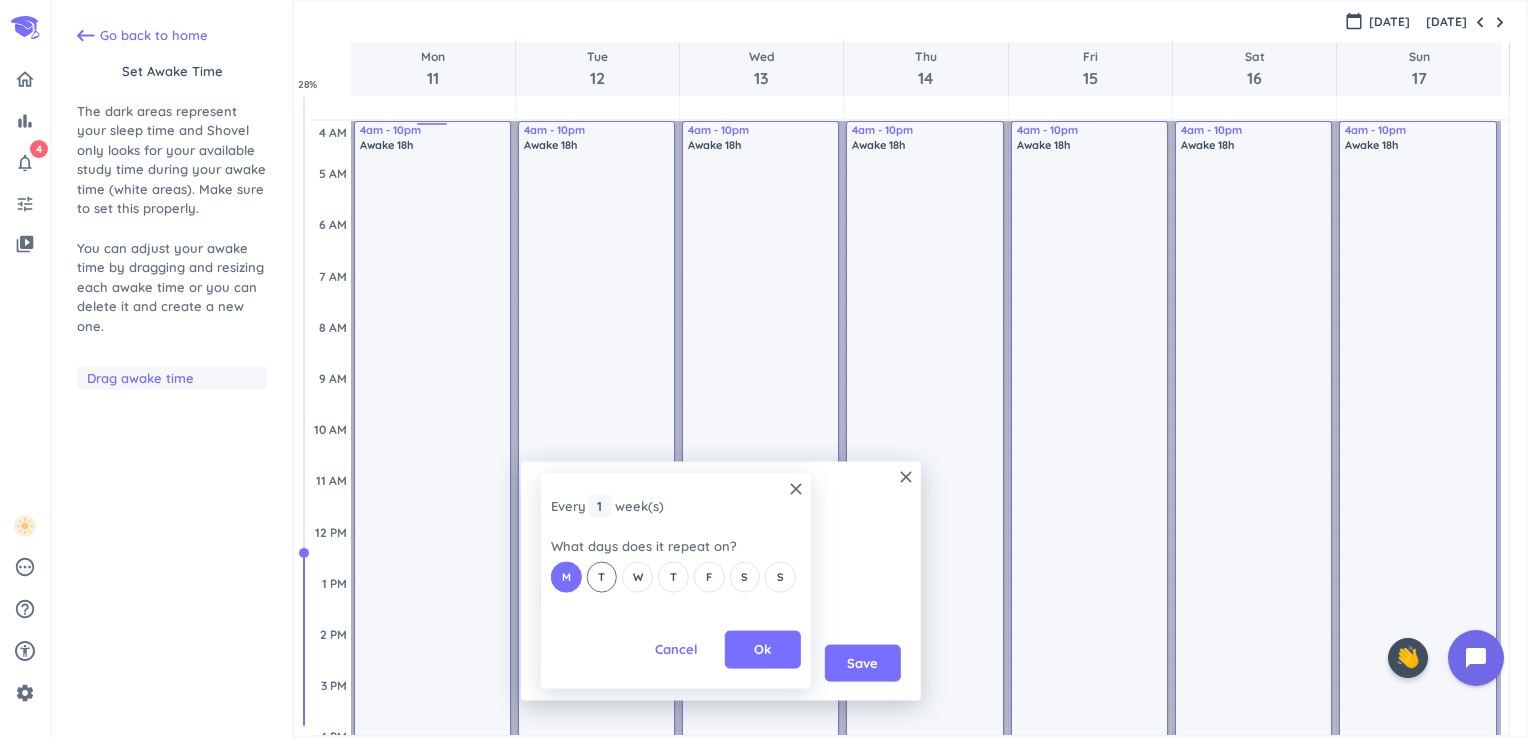 click on "T" at bounding box center (601, 577) 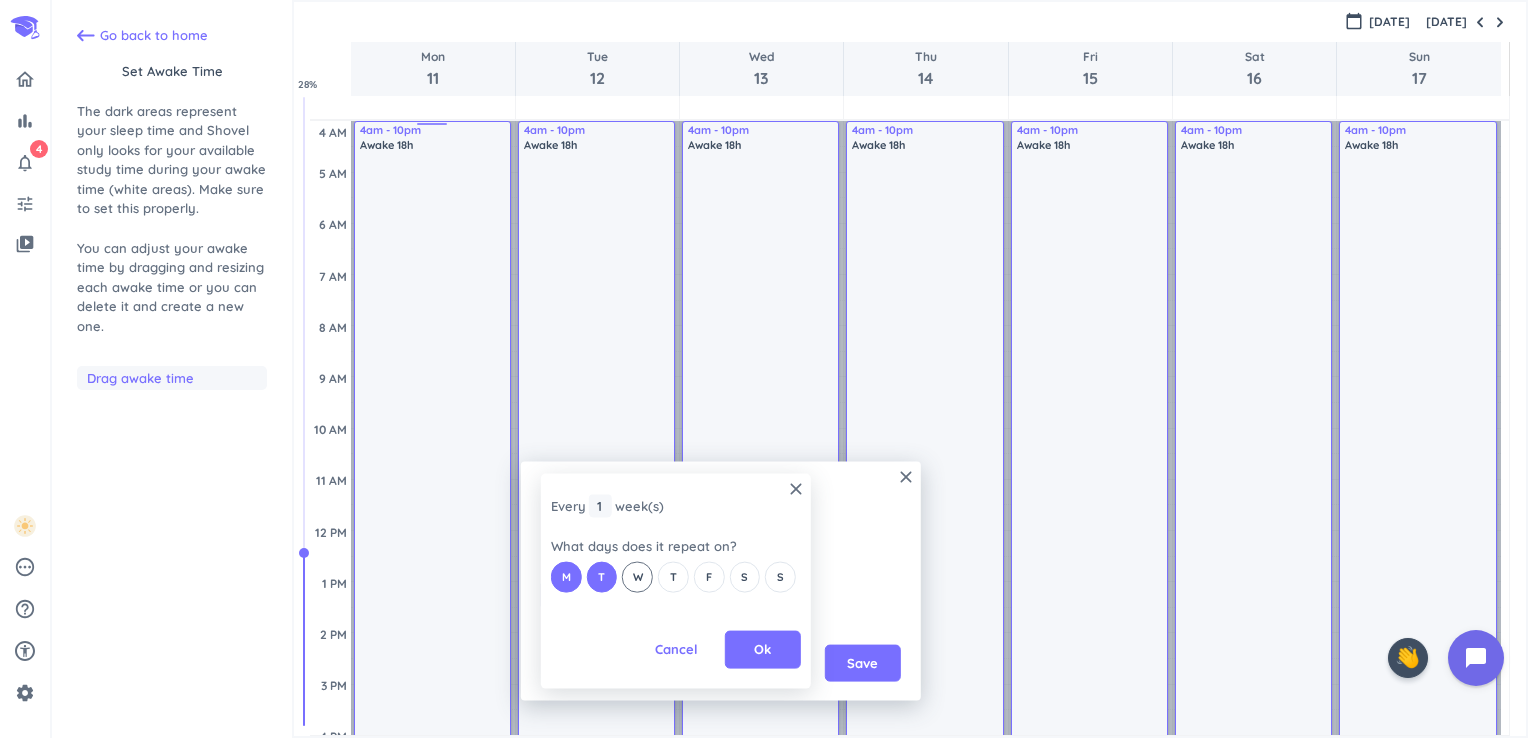 click on "W" at bounding box center [637, 577] 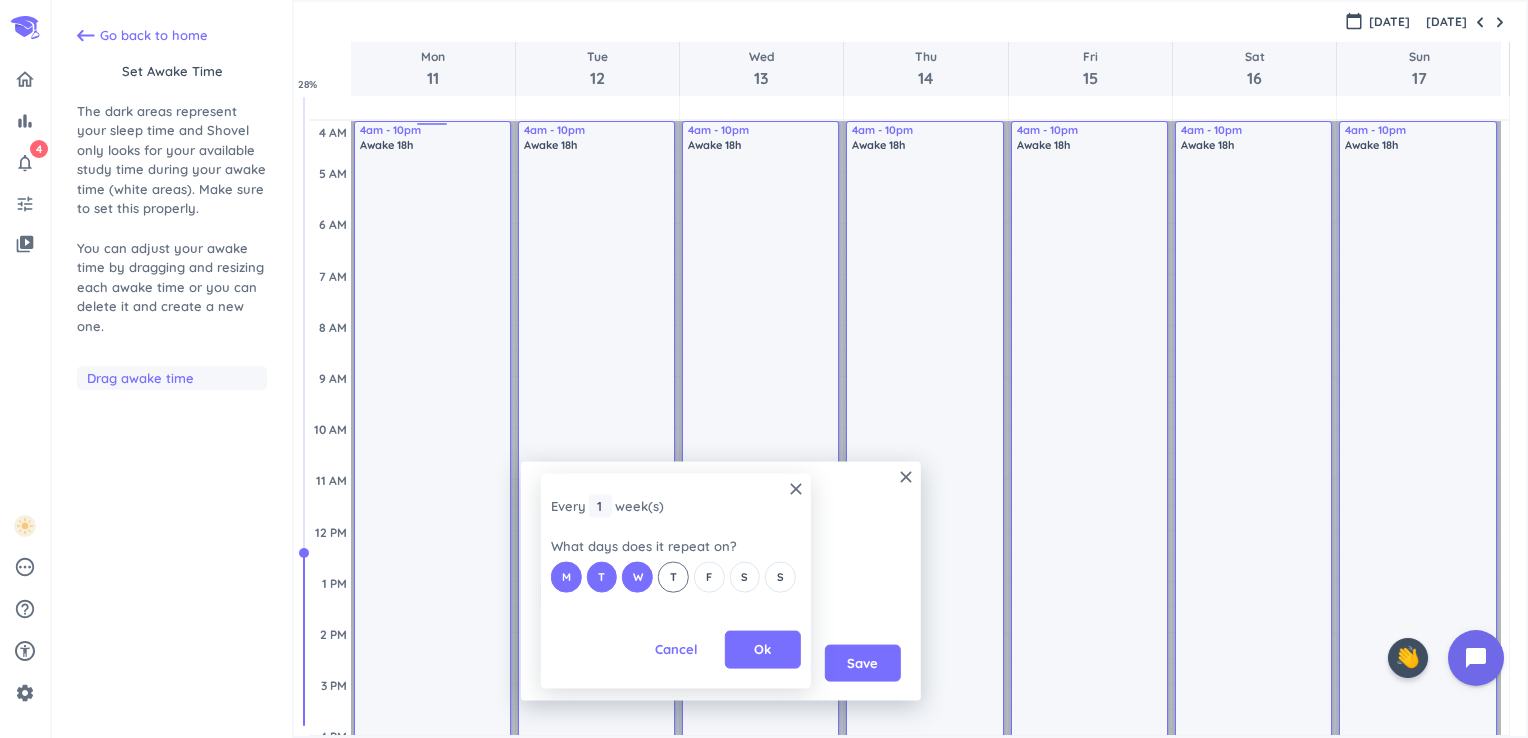 click on "T" at bounding box center [673, 577] 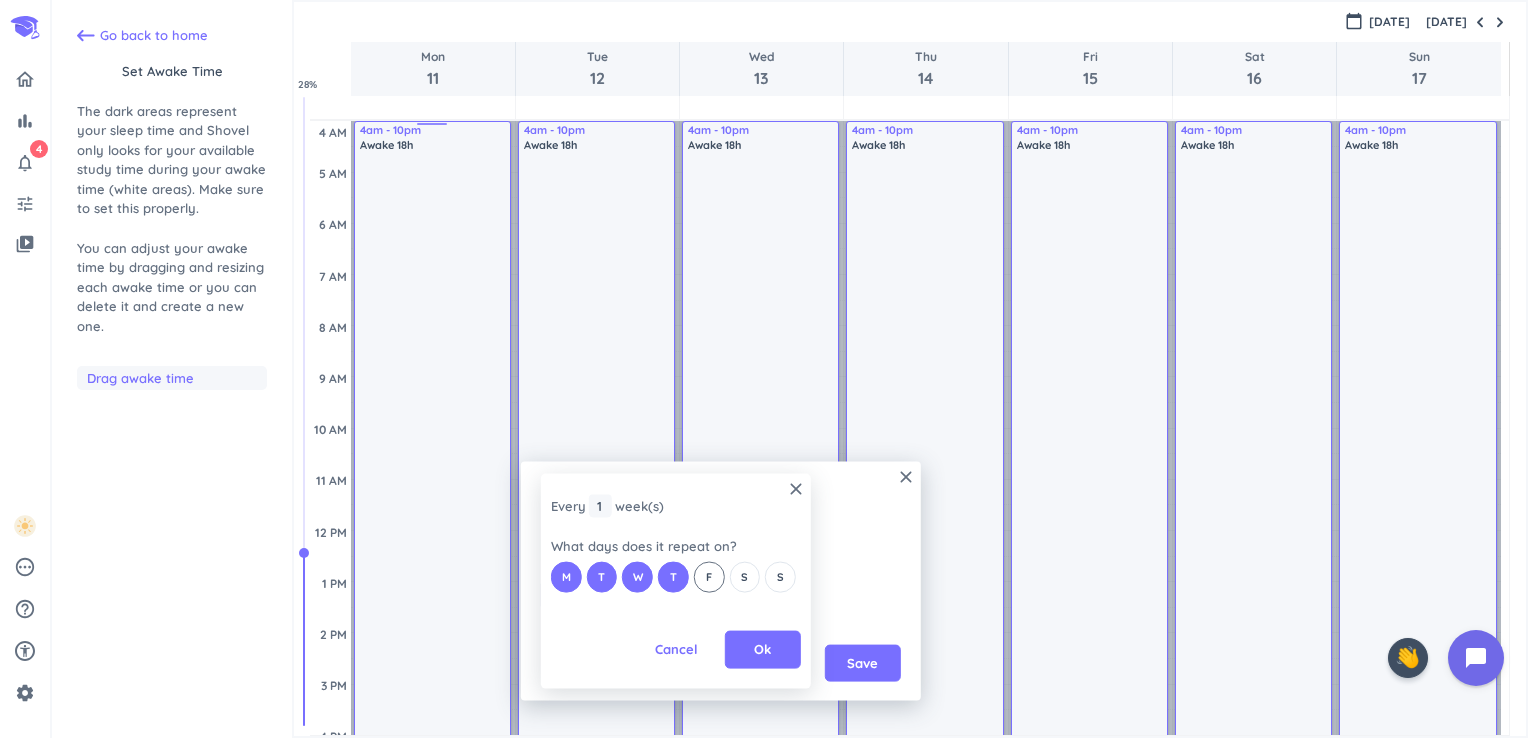 click on "F" at bounding box center [709, 577] 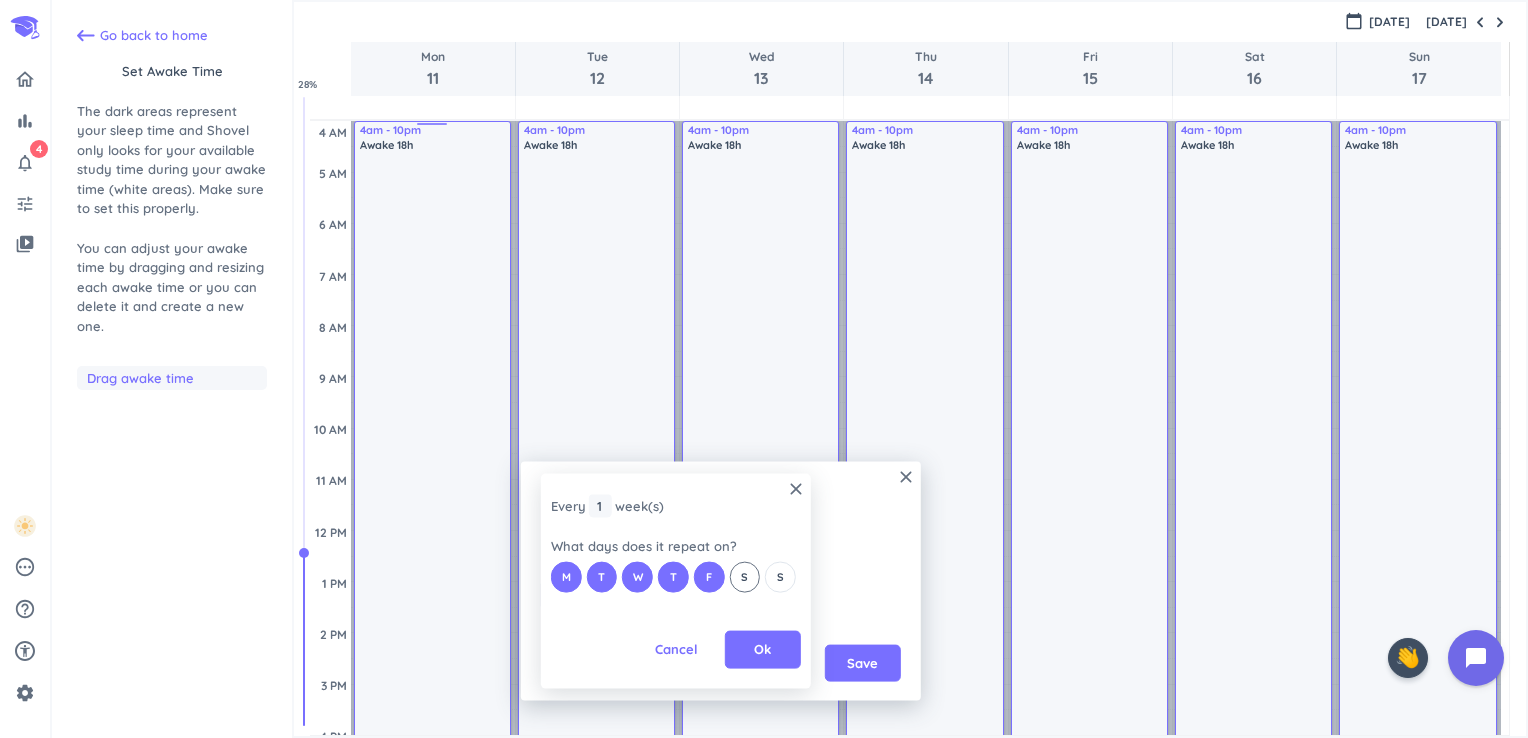 click on "S" at bounding box center [744, 577] 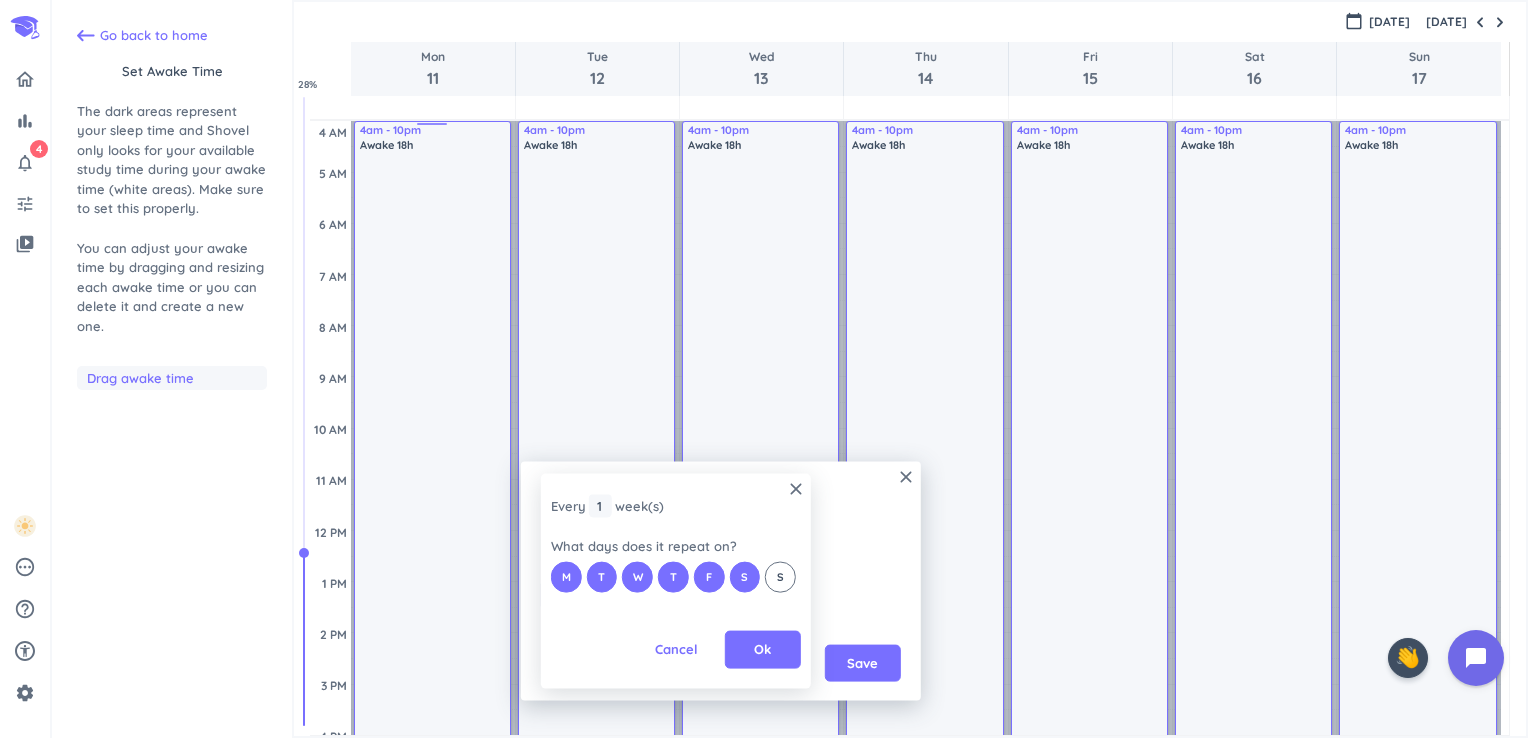 click on "S" at bounding box center (780, 577) 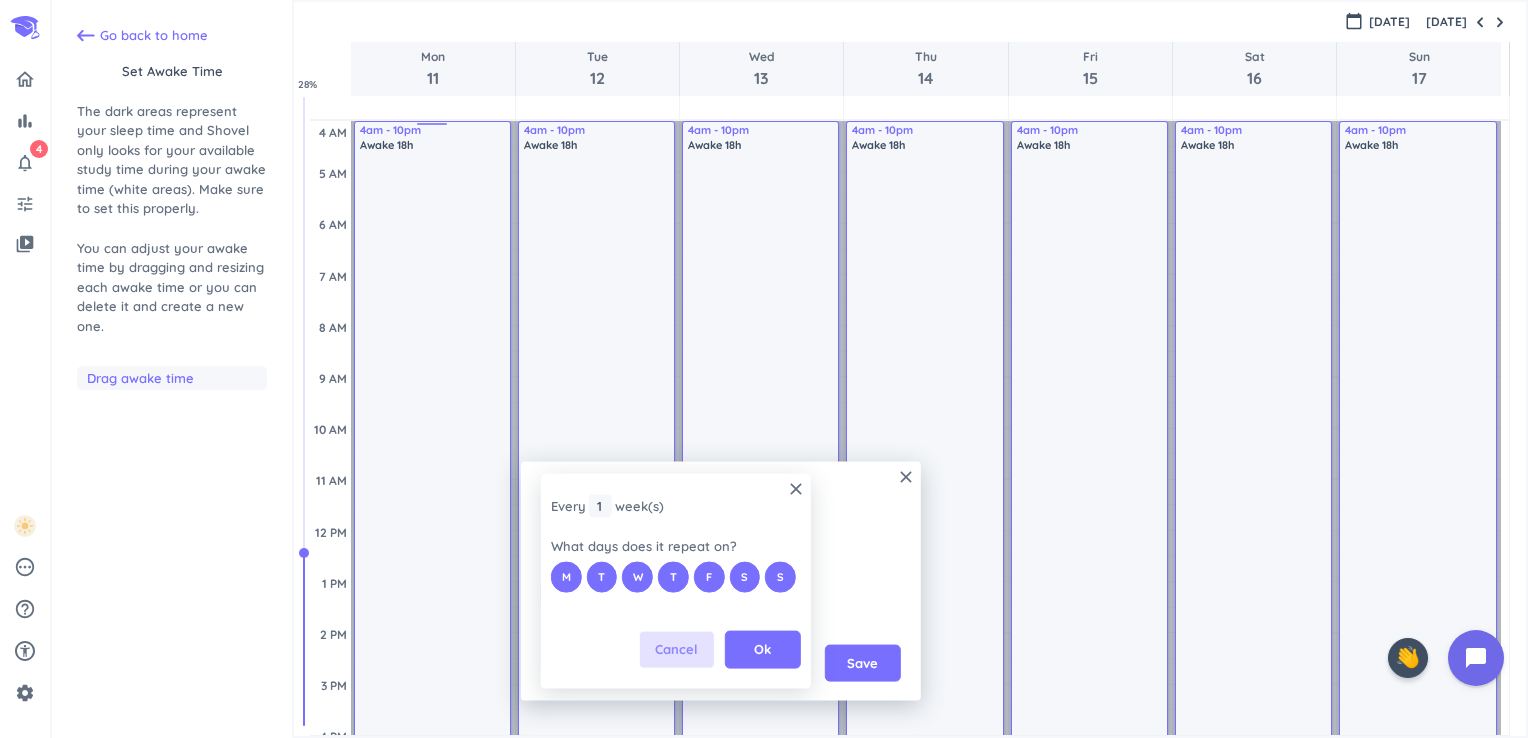 click on "Cancel" at bounding box center [676, 650] 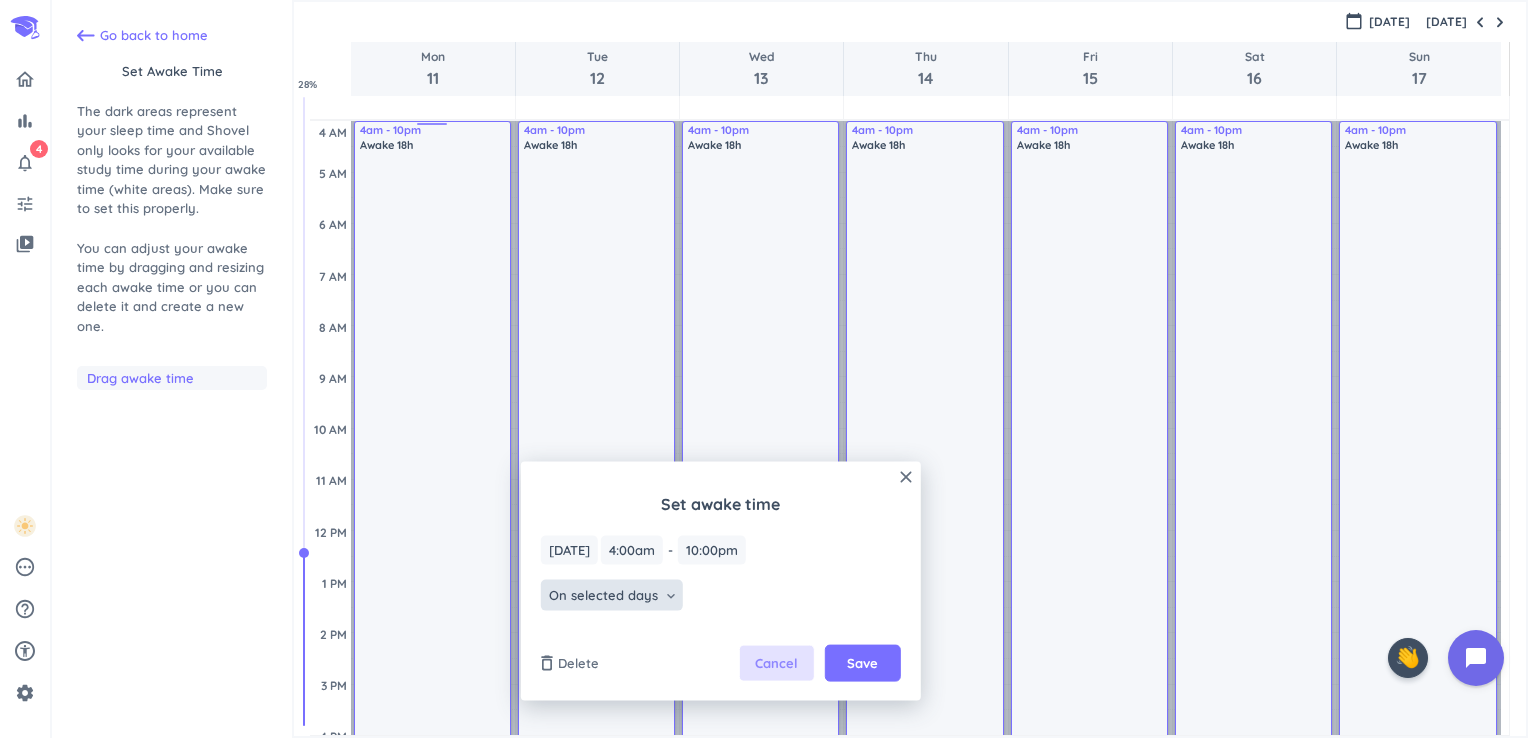 click on "Cancel" at bounding box center (777, 663) 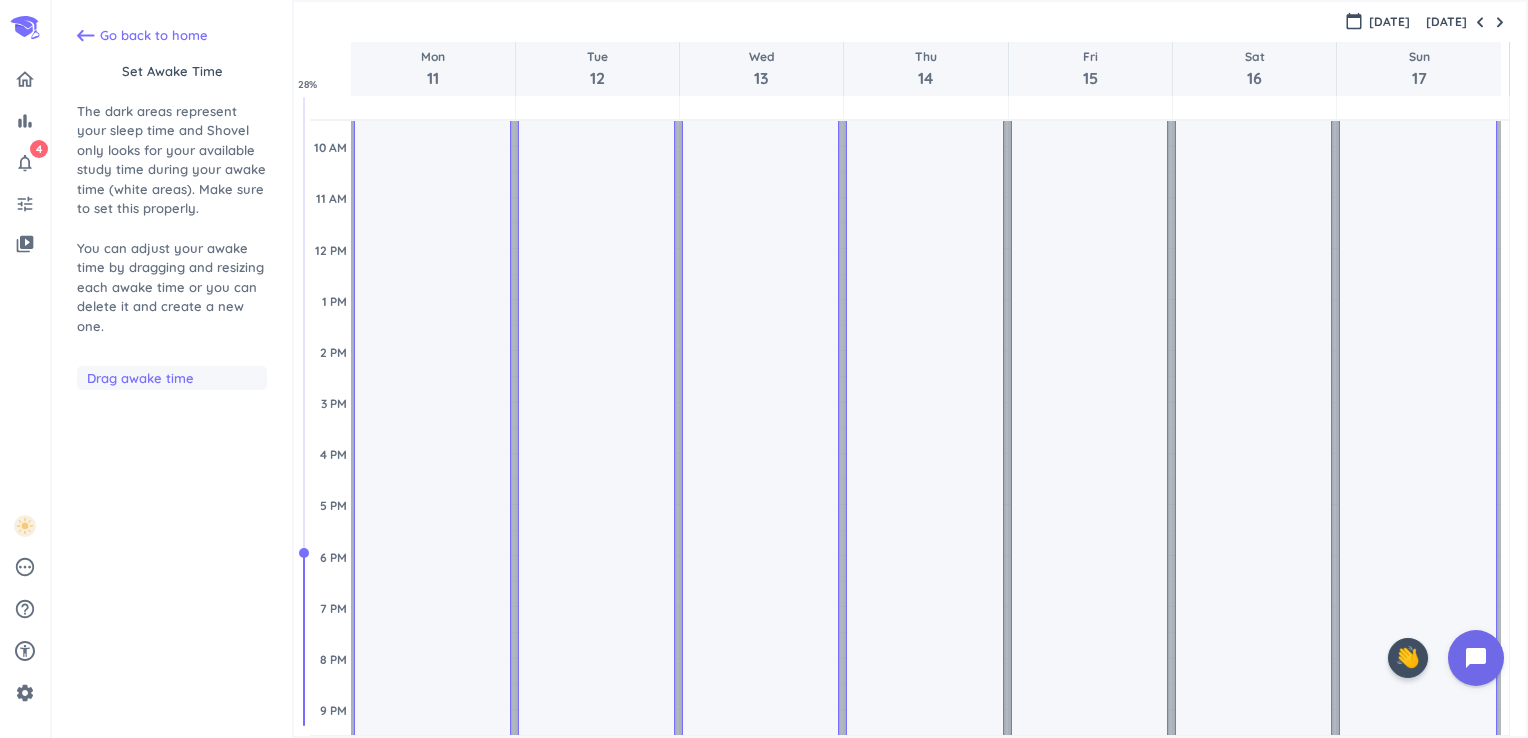 scroll, scrollTop: 574, scrollLeft: 0, axis: vertical 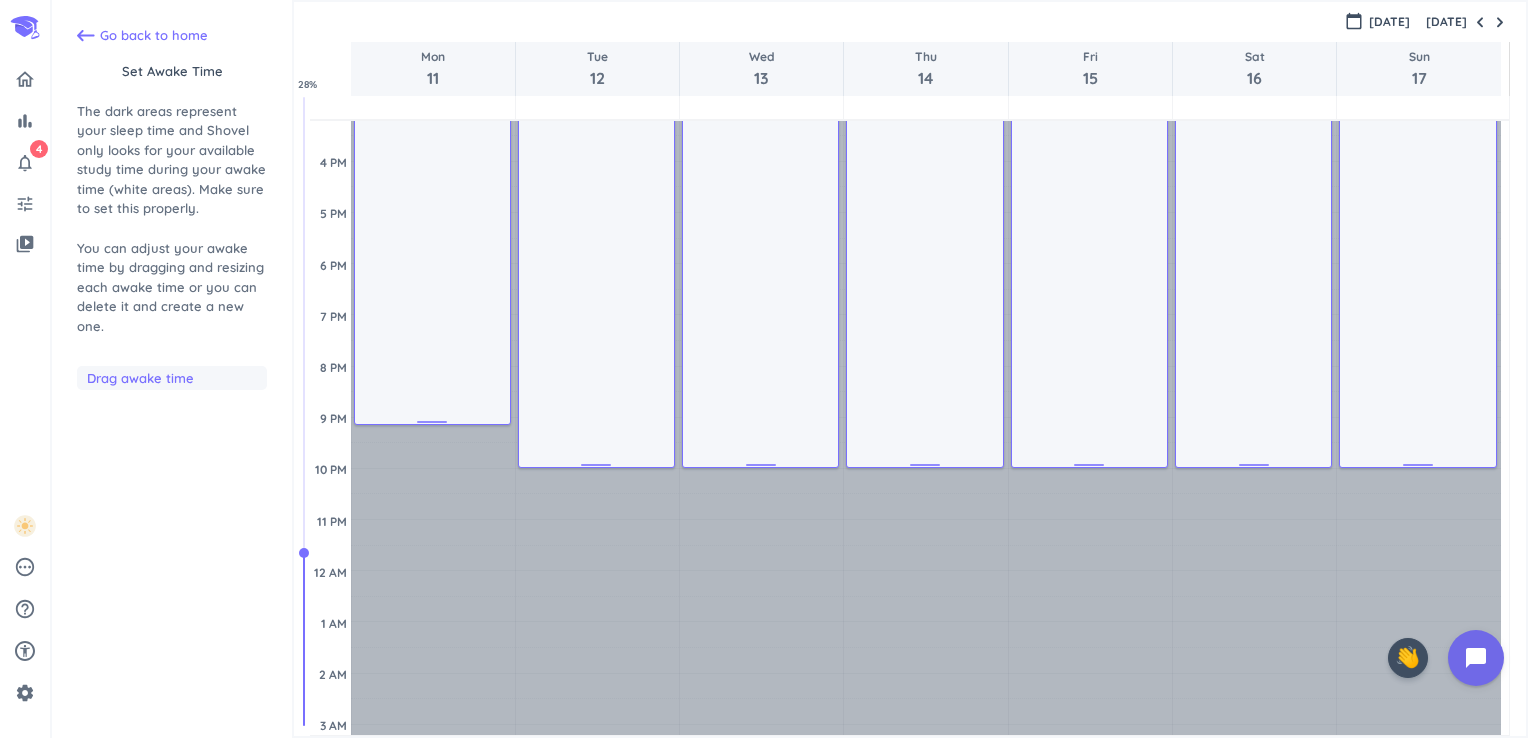 drag, startPoint x: 436, startPoint y: 464, endPoint x: 430, endPoint y: 424, distance: 40.4475 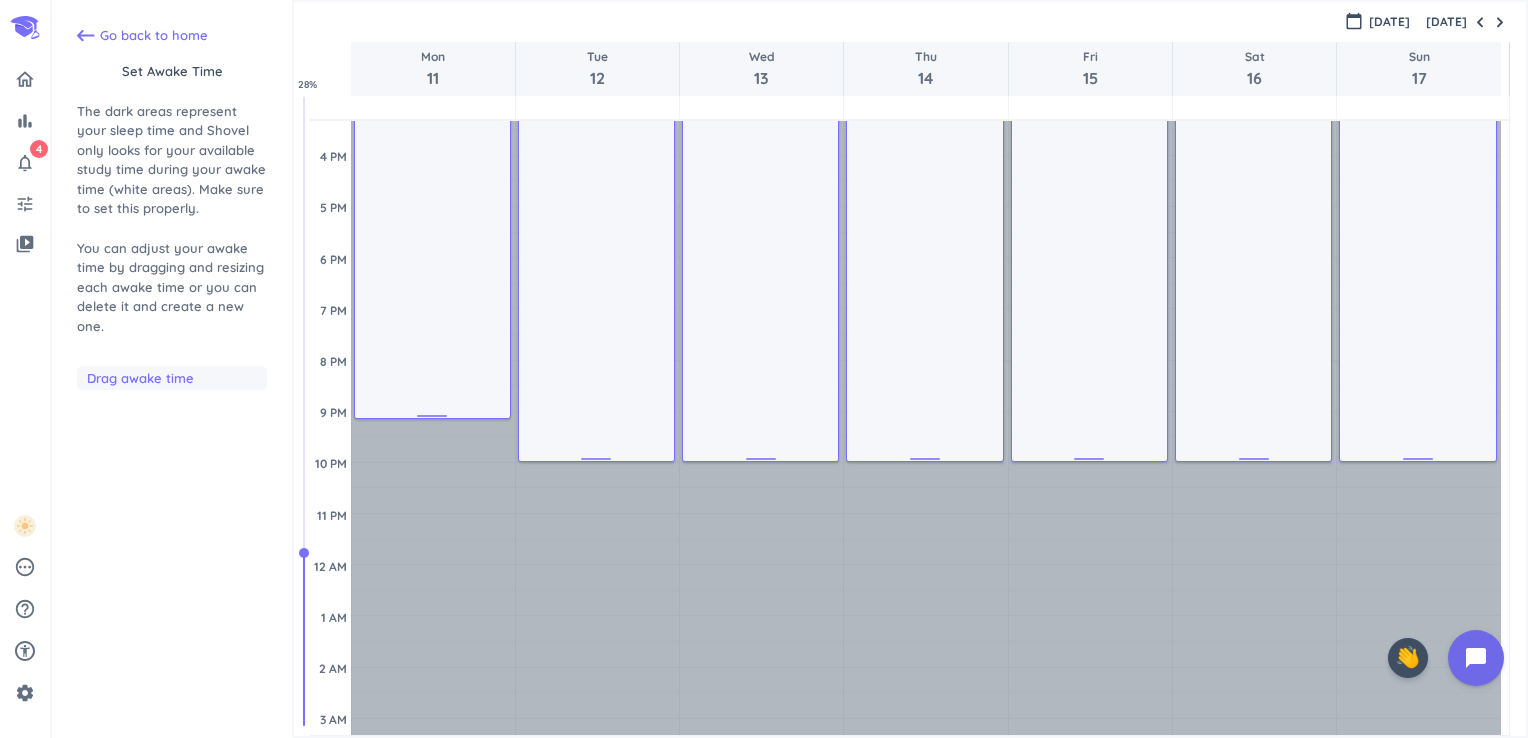 scroll, scrollTop: 582, scrollLeft: 0, axis: vertical 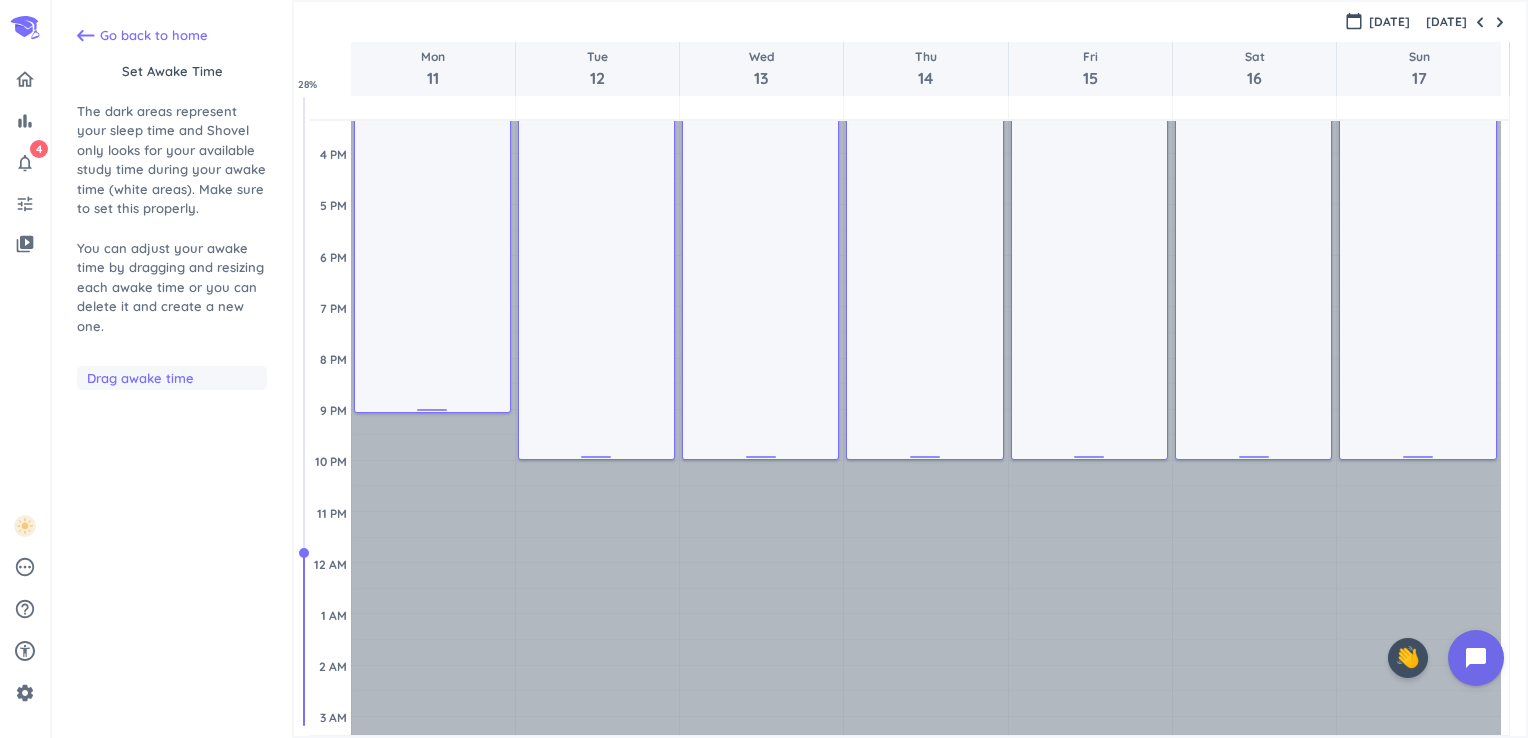 click on "4am - 9:10pm Awake   17h 10m 4am - 9:05pm Awake   17h 05m" at bounding box center (433, 153) 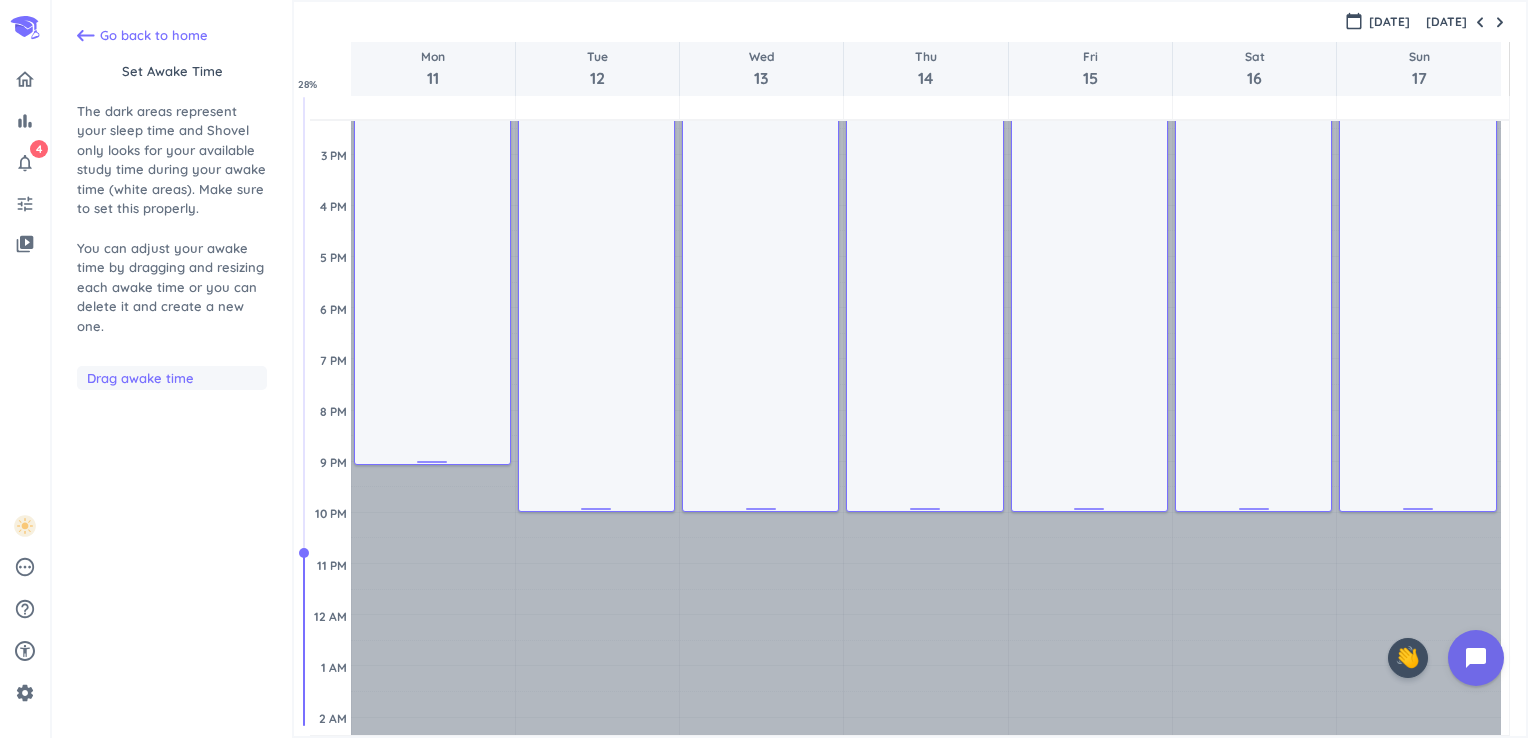 scroll, scrollTop: 532, scrollLeft: 0, axis: vertical 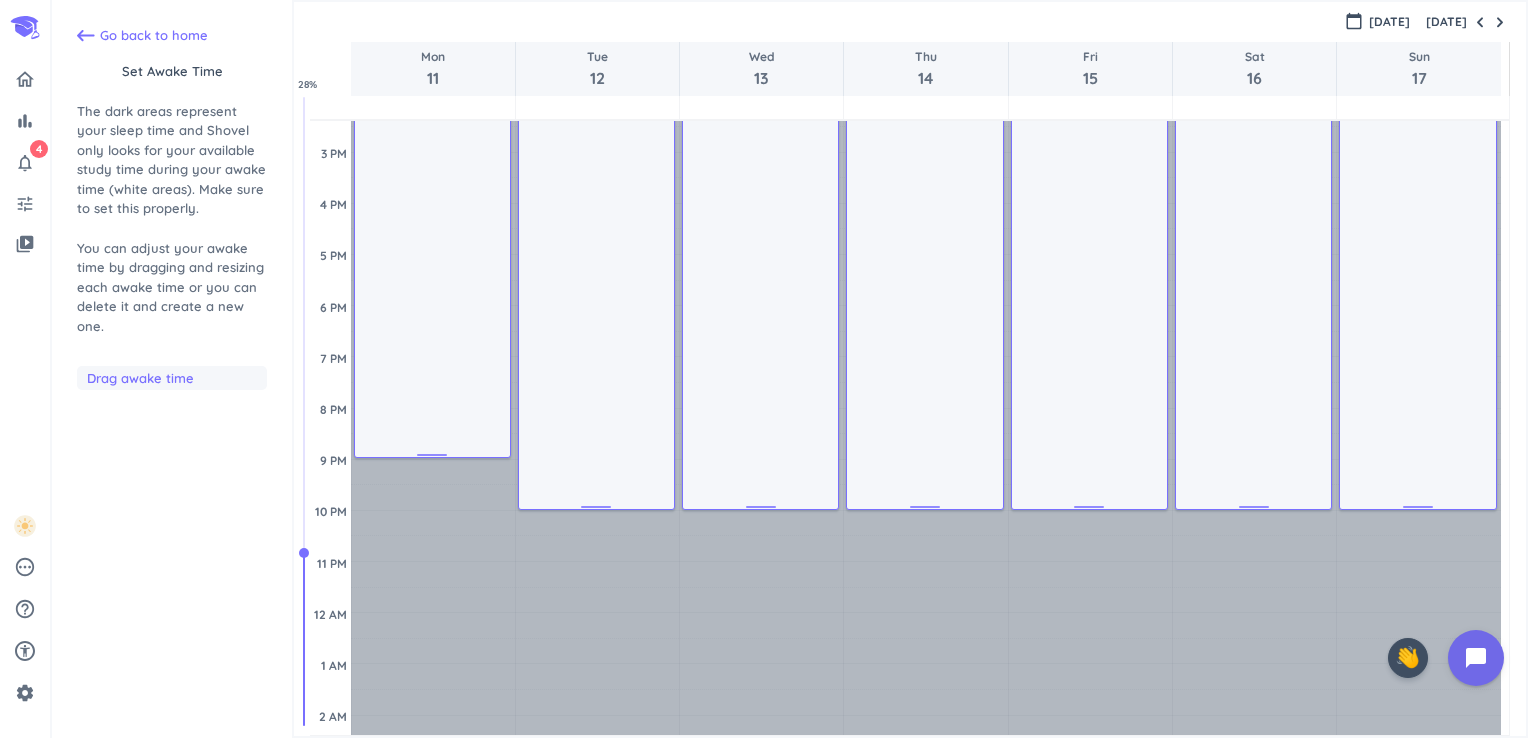 click on "4am - 9:05pm Awake   17h 05m 4am - 9pm Awake   17h" at bounding box center [433, 203] 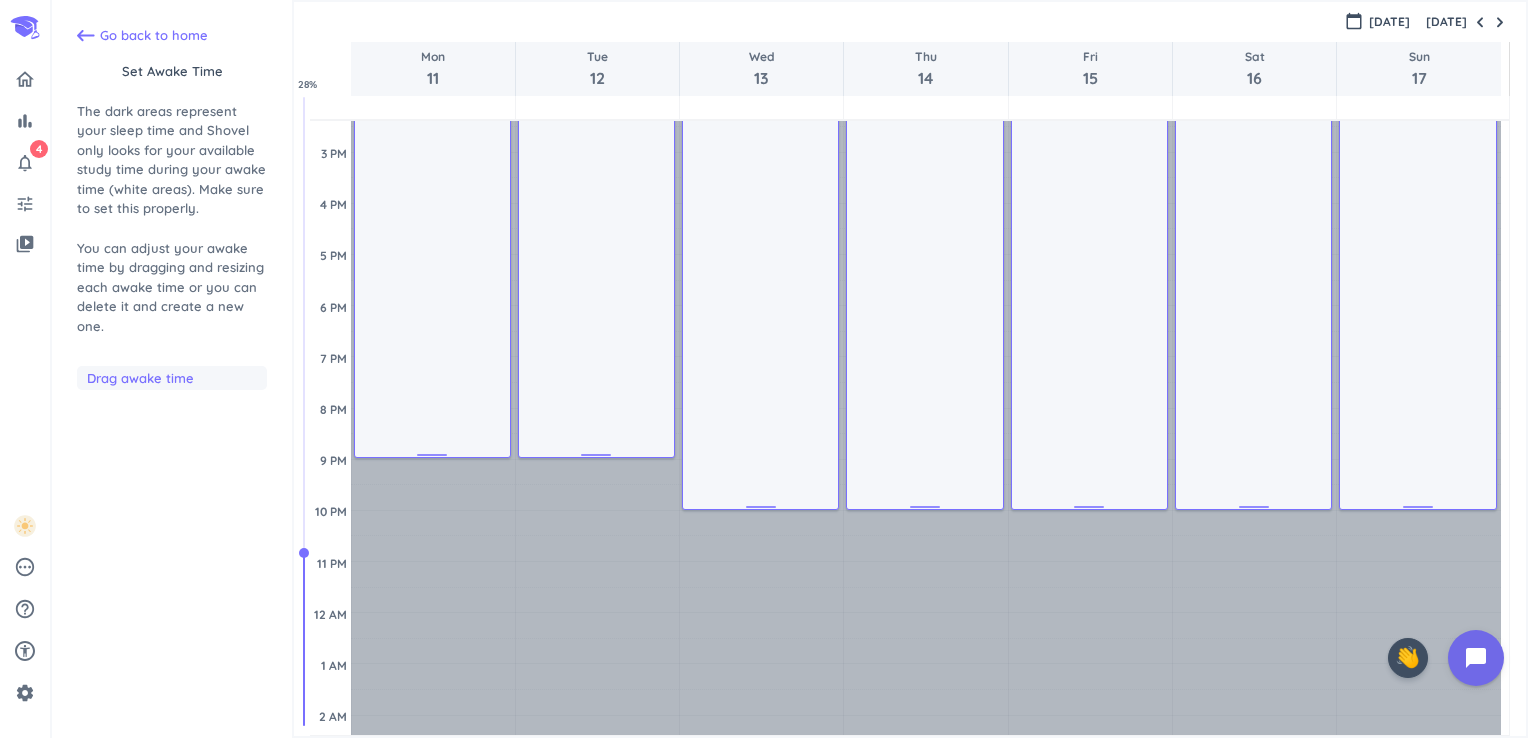drag, startPoint x: 590, startPoint y: 508, endPoint x: 588, endPoint y: 459, distance: 49.0408 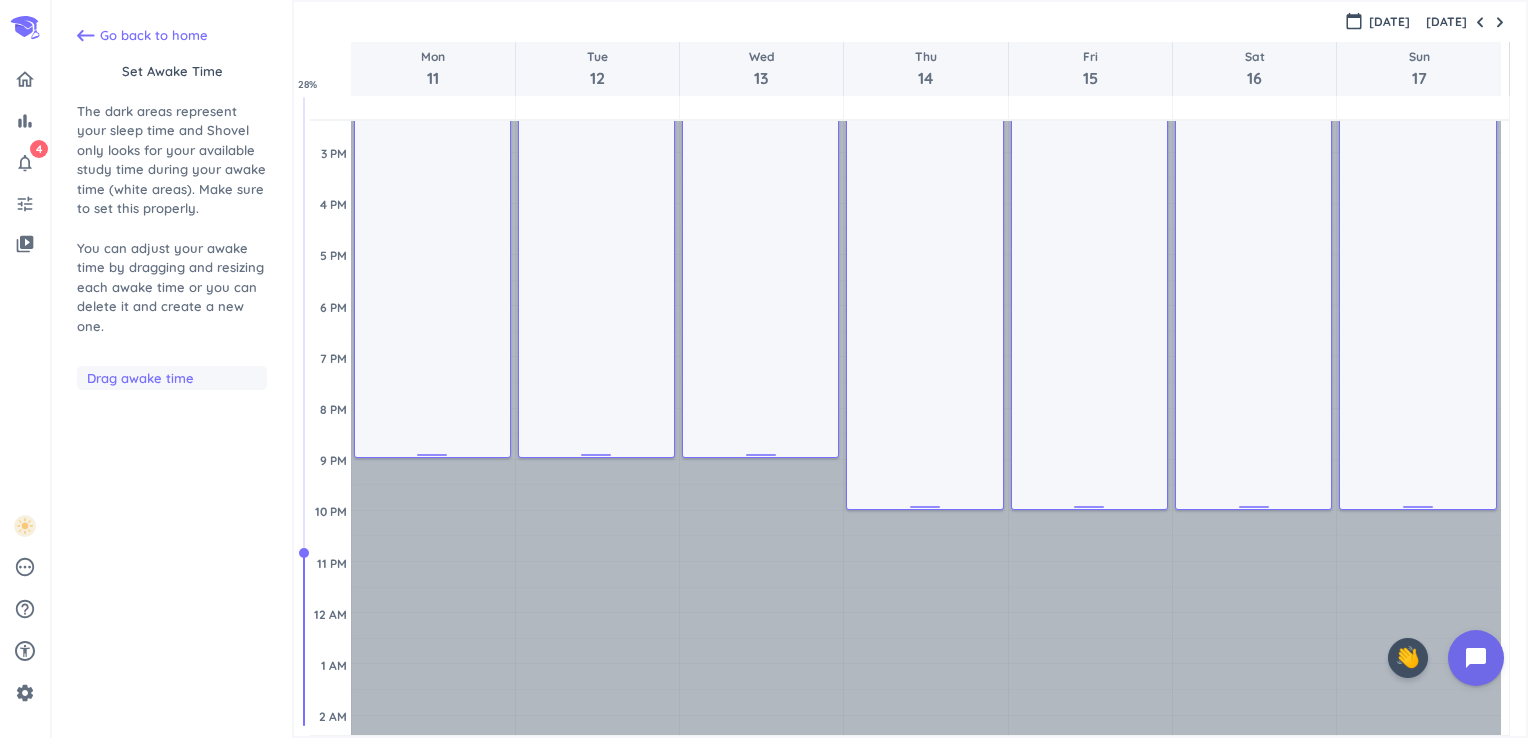 drag, startPoint x: 760, startPoint y: 509, endPoint x: 753, endPoint y: 458, distance: 51.47815 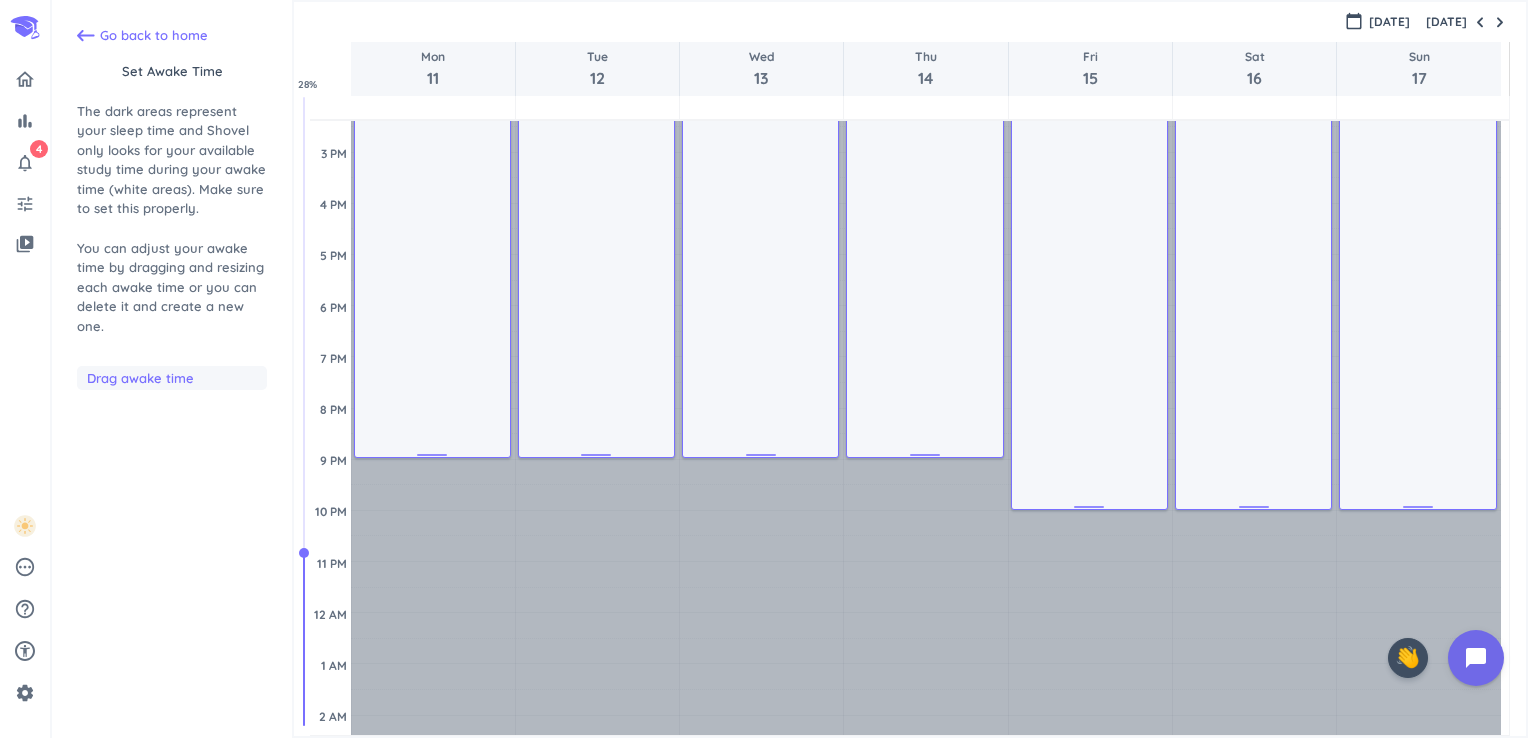 drag, startPoint x: 925, startPoint y: 506, endPoint x: 912, endPoint y: 451, distance: 56.515484 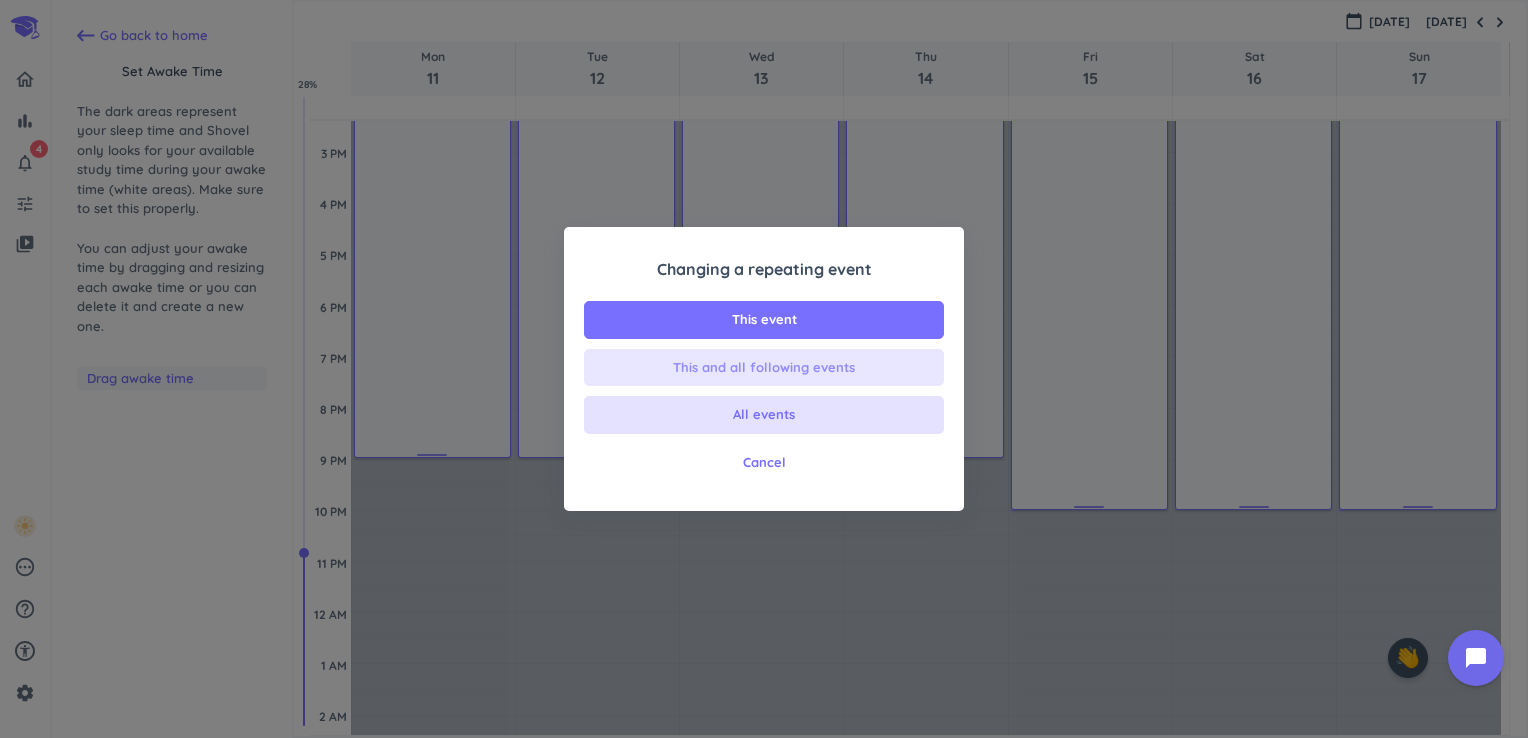 click on "This and all following events" at bounding box center [764, 368] 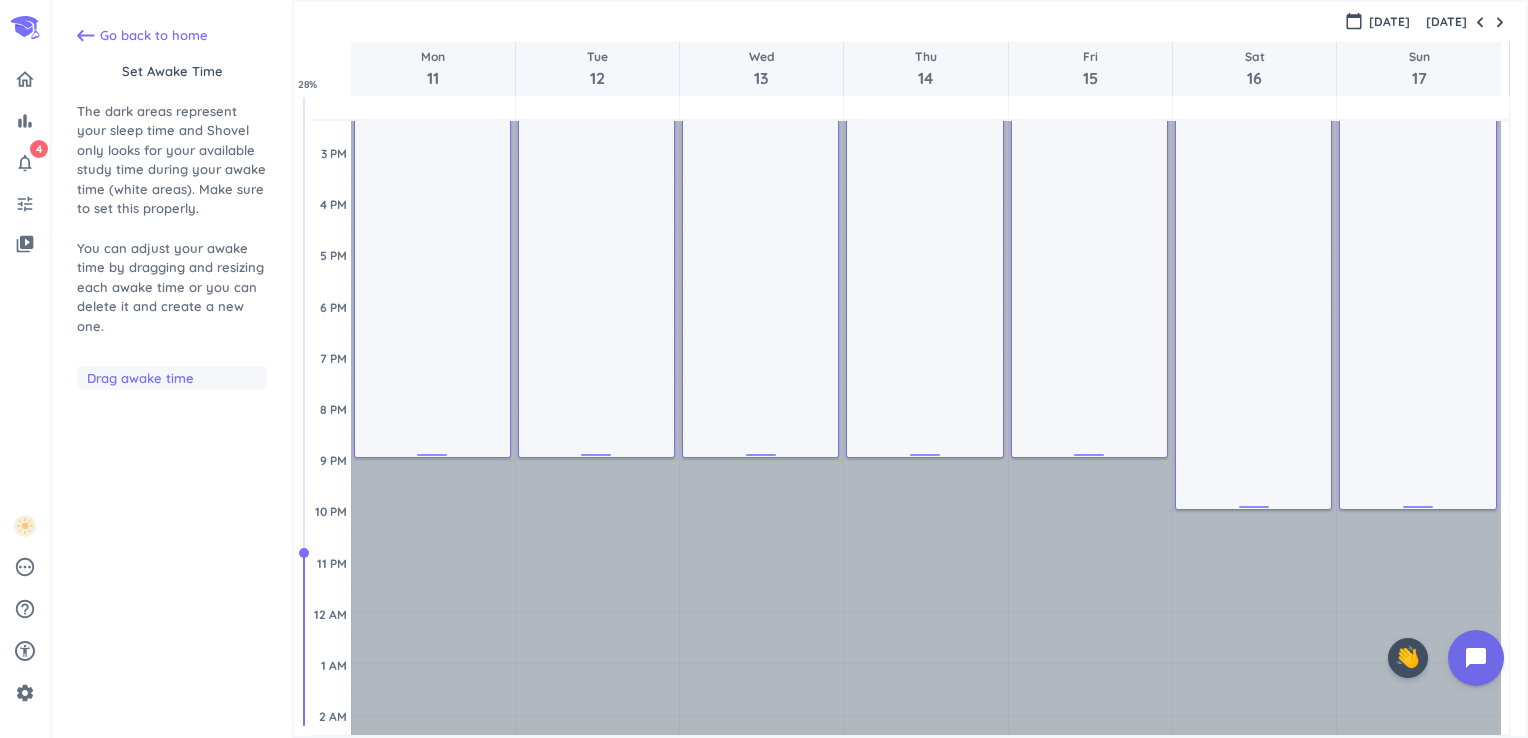 drag, startPoint x: 1083, startPoint y: 510, endPoint x: 1073, endPoint y: 455, distance: 55.9017 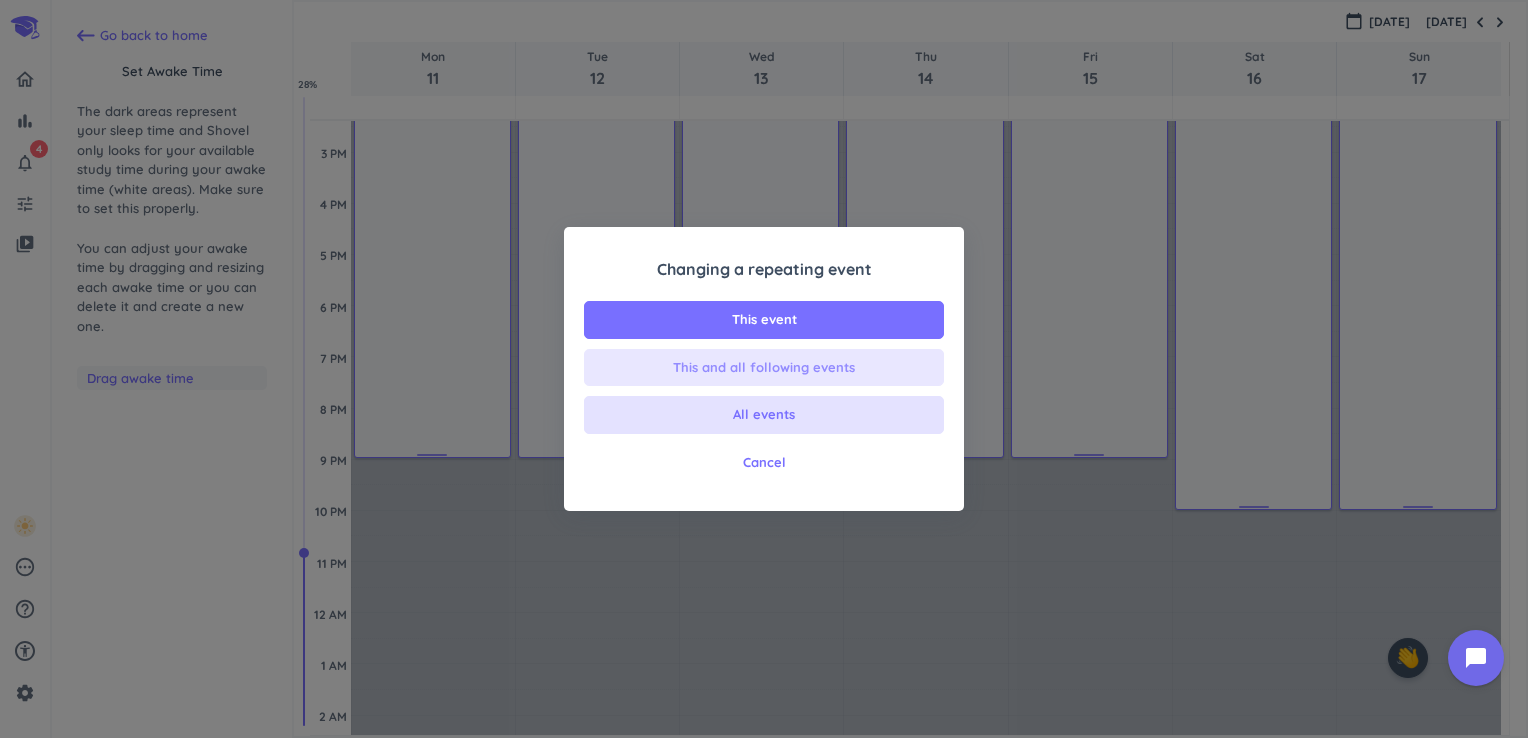 click on "This and all following events" at bounding box center [764, 368] 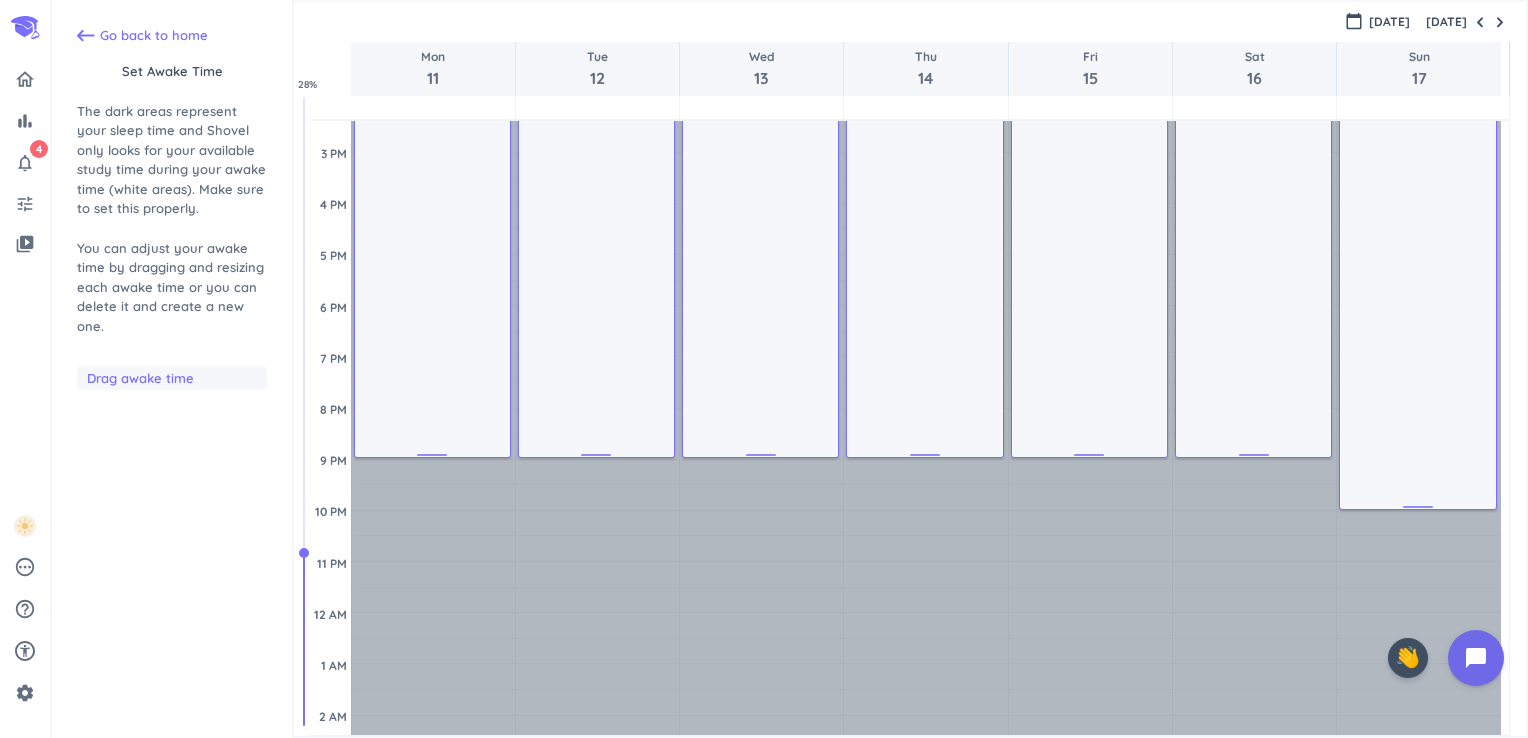 drag, startPoint x: 1250, startPoint y: 507, endPoint x: 1247, endPoint y: 455, distance: 52.086468 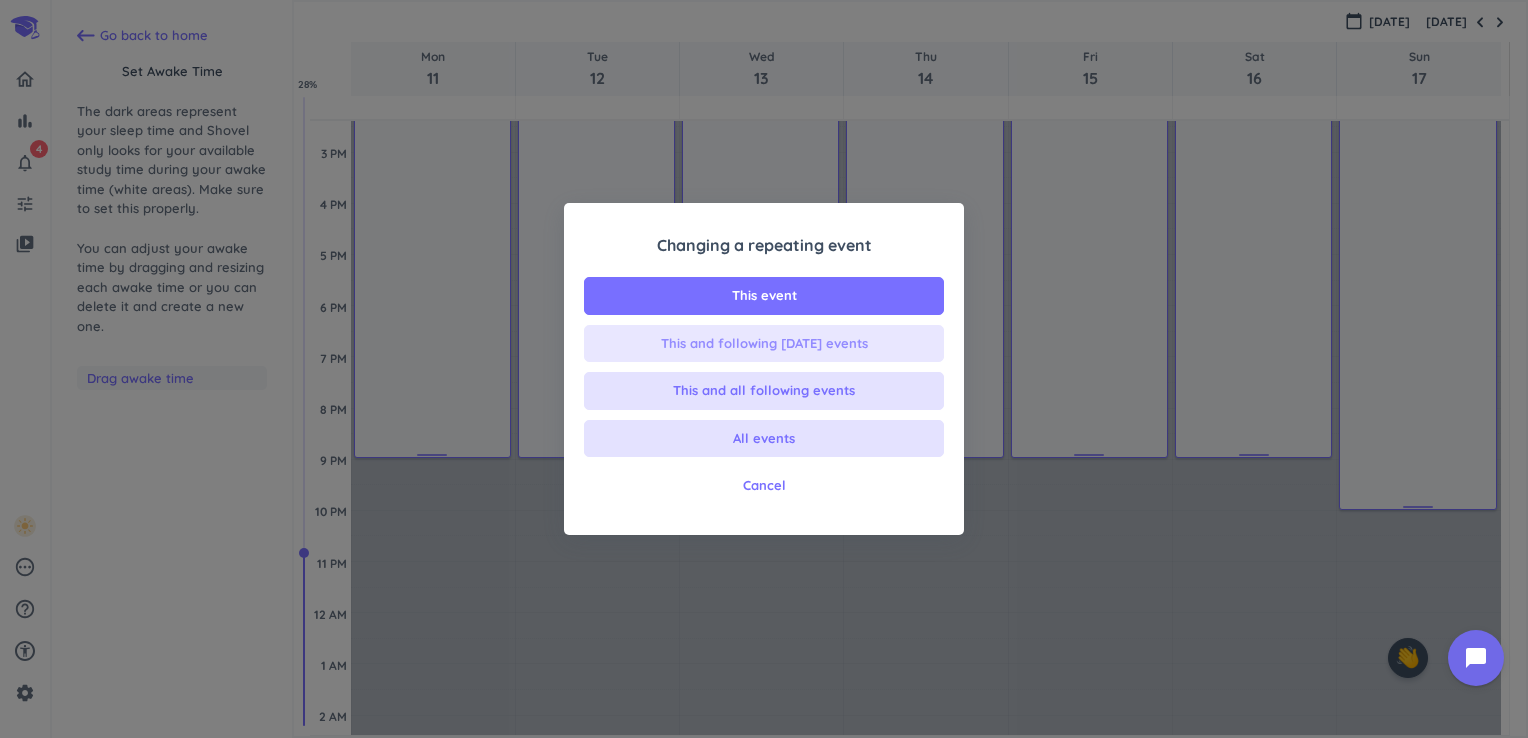 click on "This and following [DATE] events" at bounding box center (764, 344) 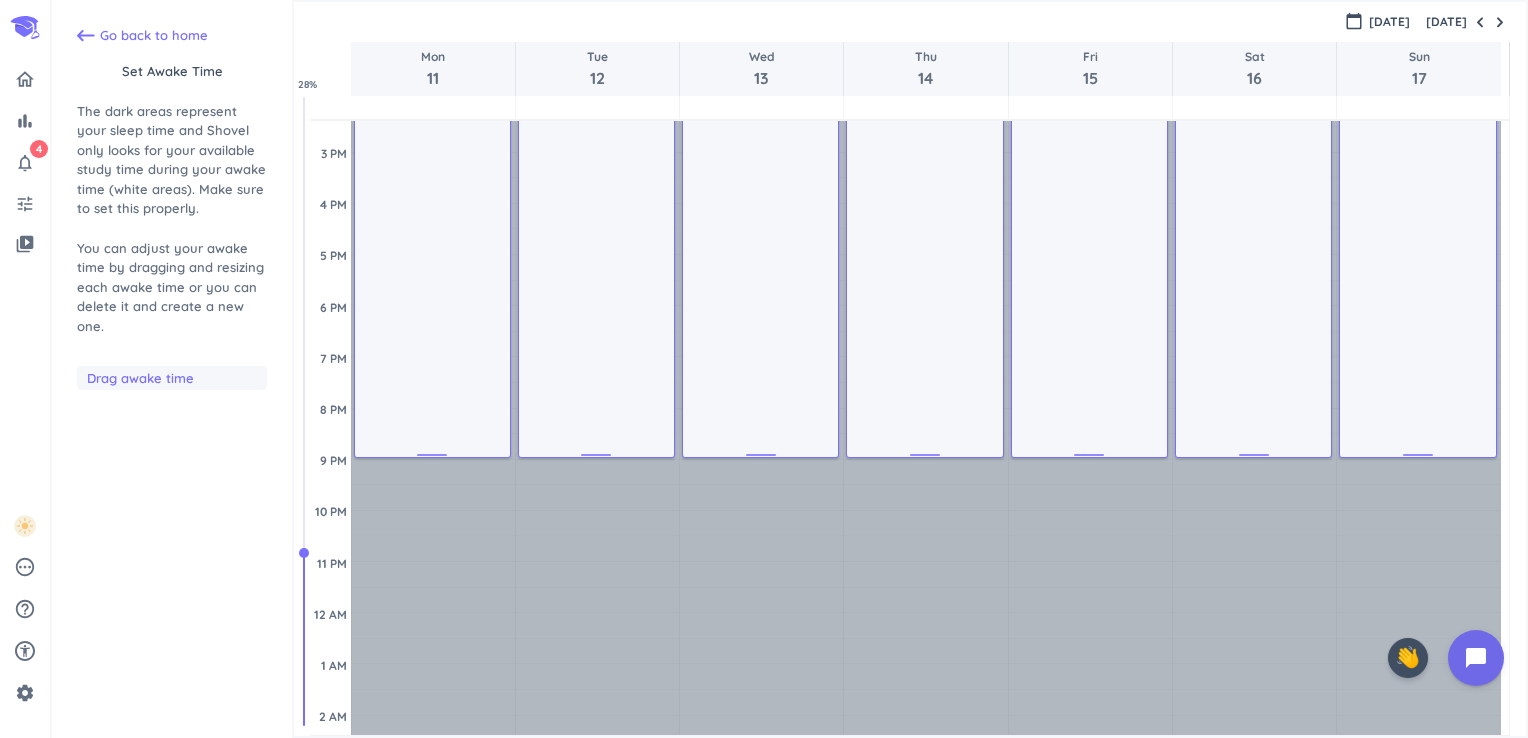 drag, startPoint x: 1423, startPoint y: 508, endPoint x: 1426, endPoint y: 458, distance: 50.08992 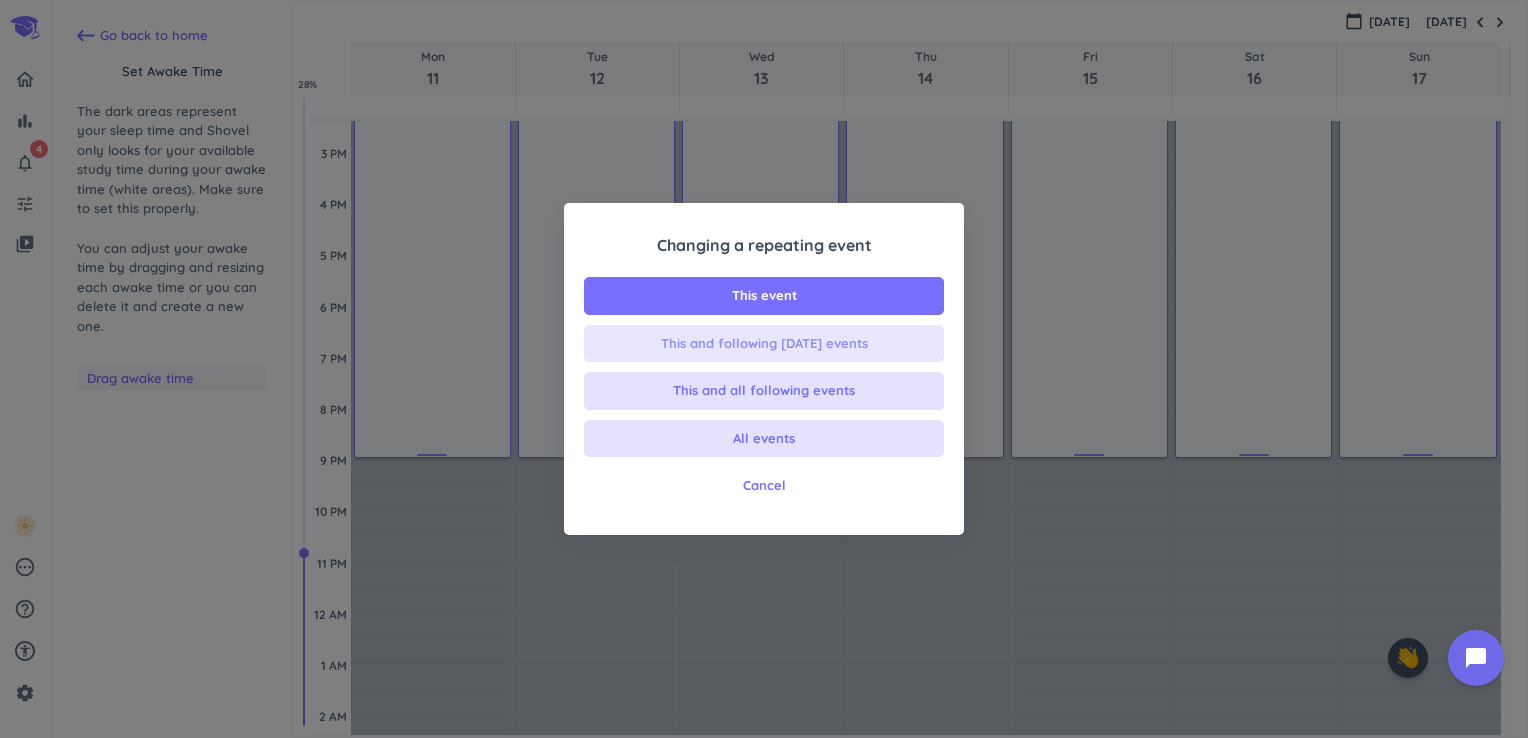 click on "This and following [DATE] events" at bounding box center [764, 344] 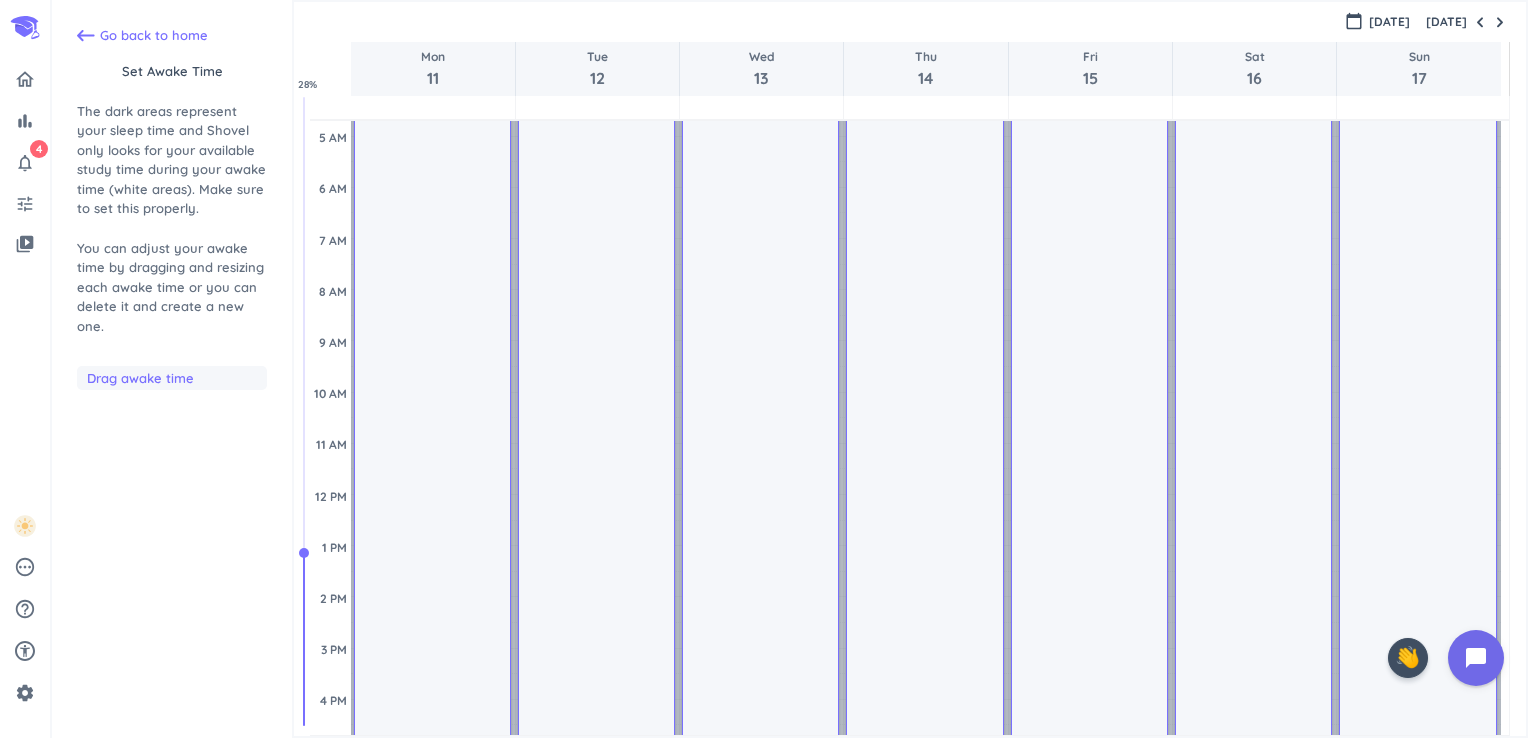 scroll, scrollTop: 0, scrollLeft: 0, axis: both 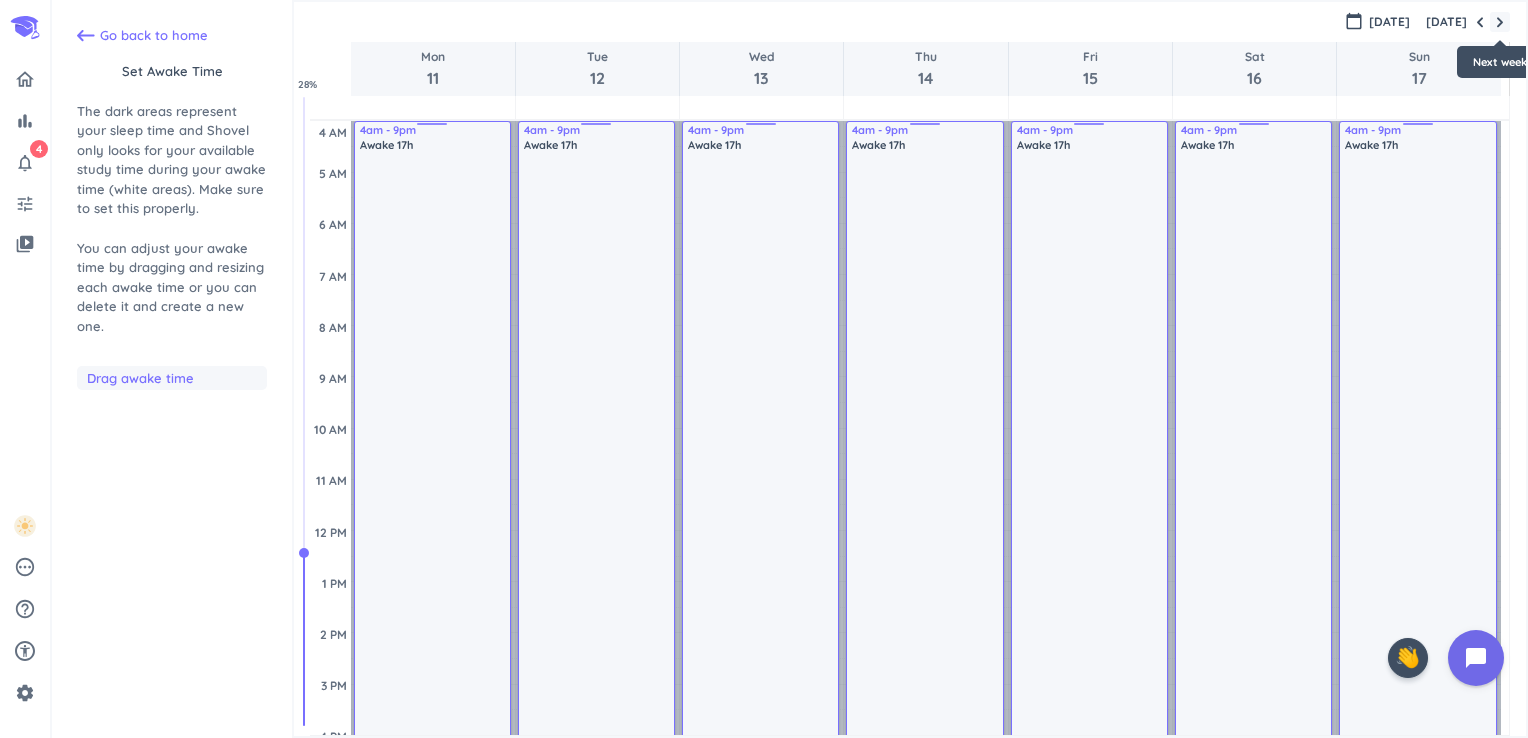 click at bounding box center [1500, 22] 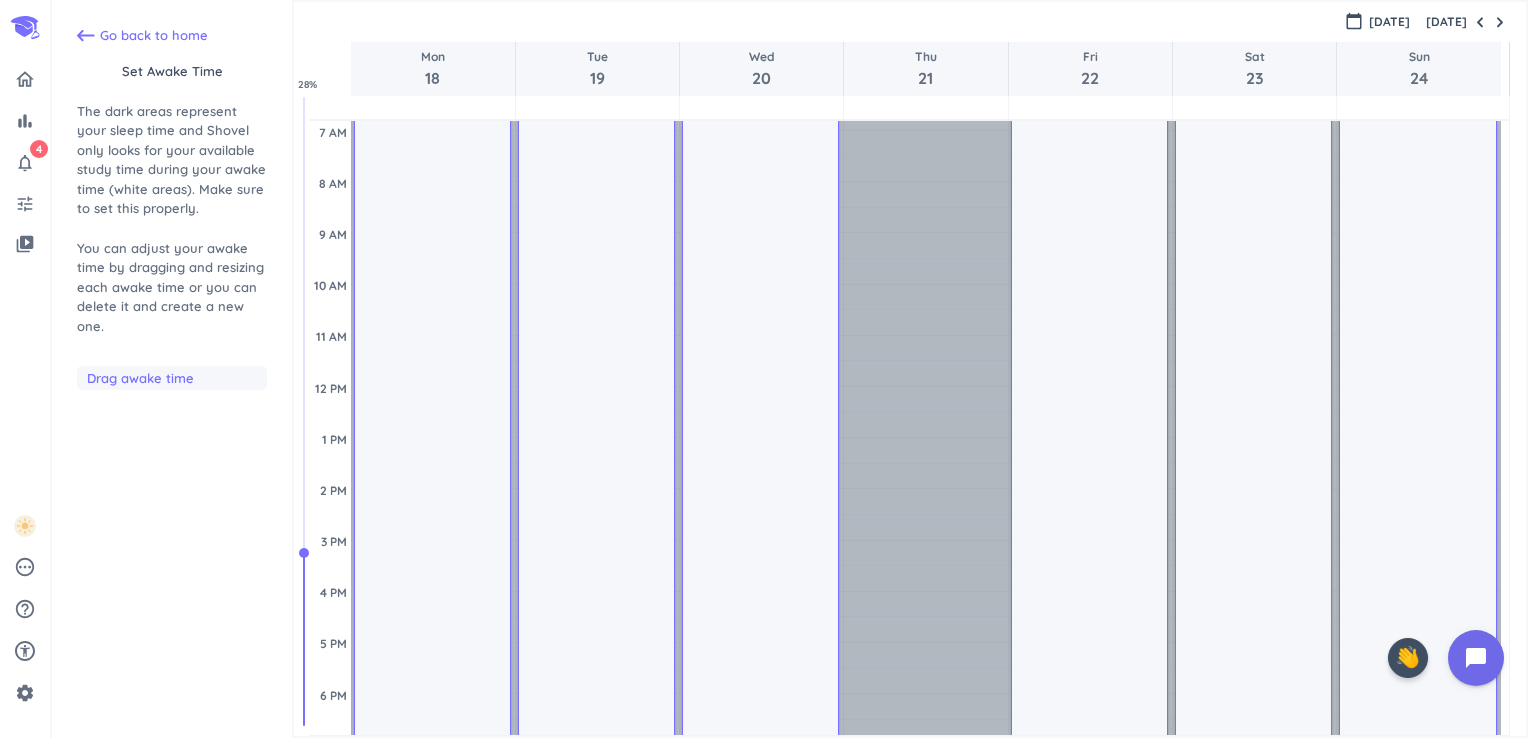 scroll, scrollTop: 0, scrollLeft: 0, axis: both 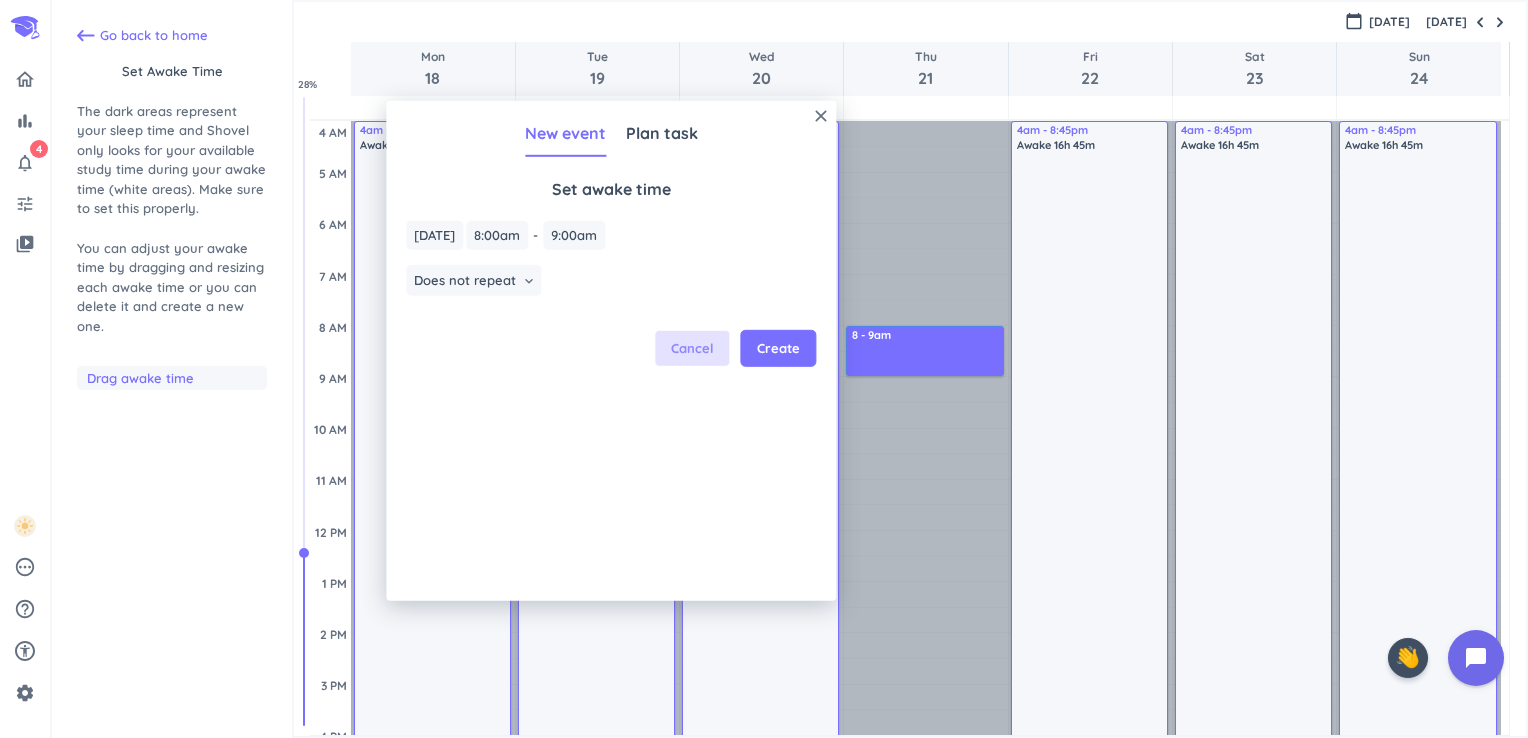click on "Cancel" at bounding box center (692, 349) 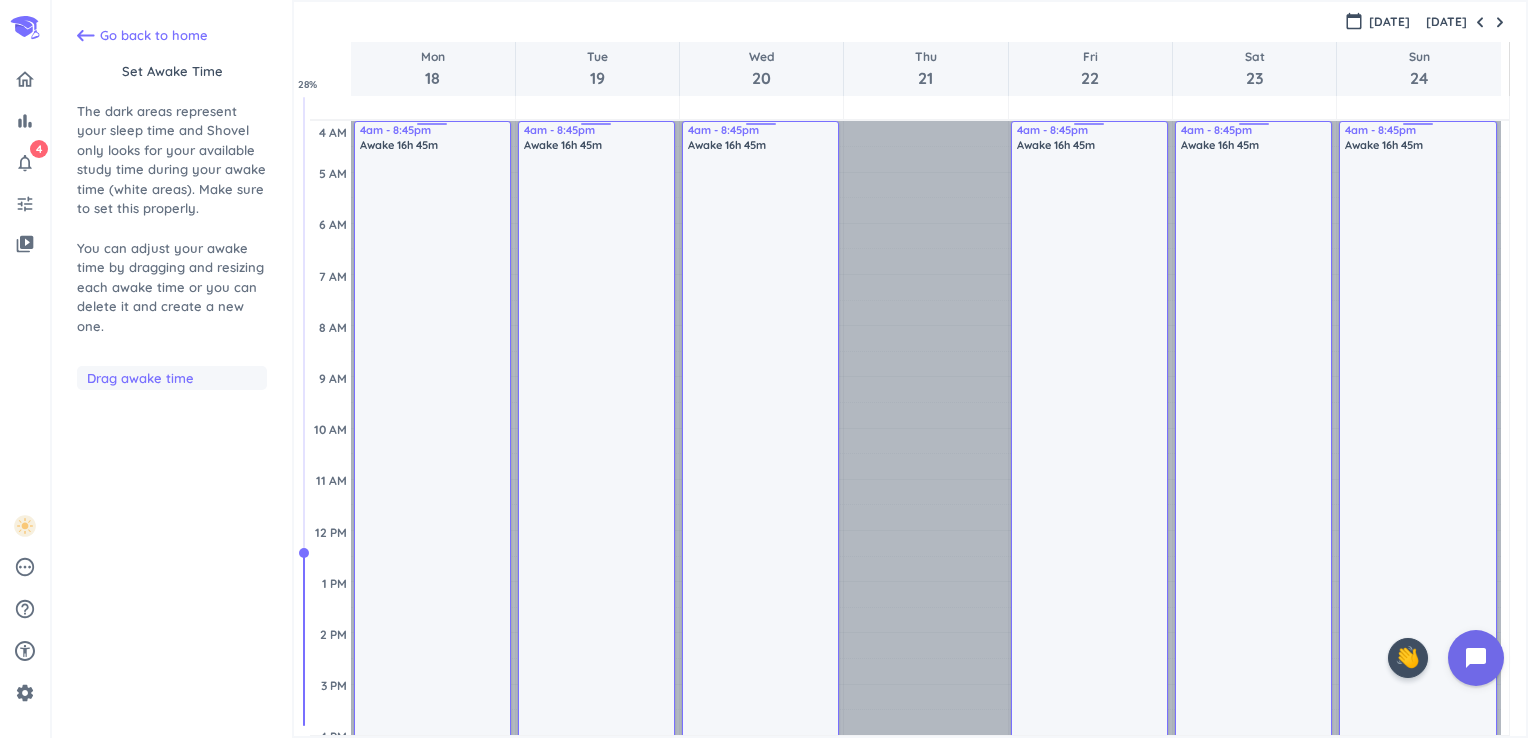 click on "Awake   16h 45m" at bounding box center (761, 556) 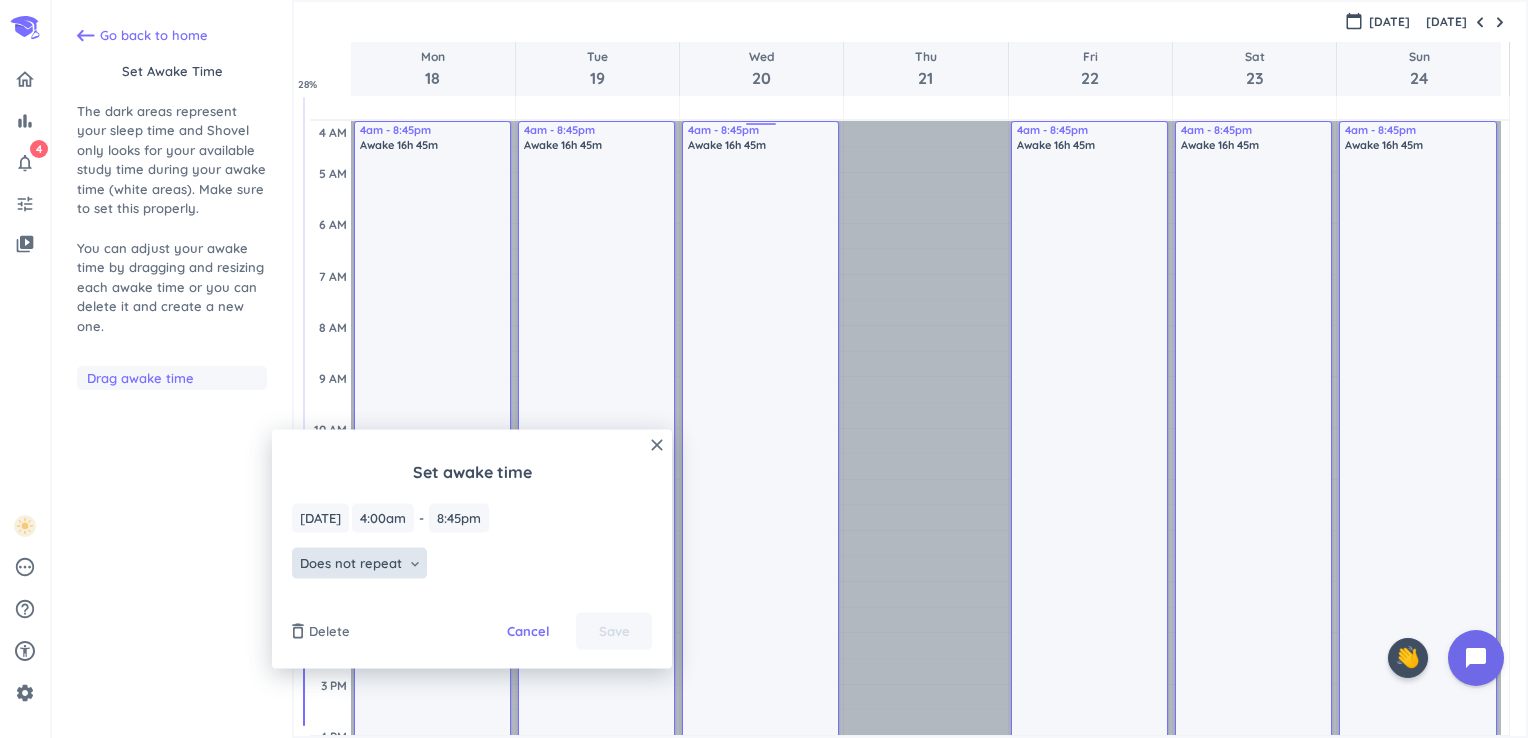 click on "Does not repeat keyboard_arrow_down" at bounding box center [359, 563] 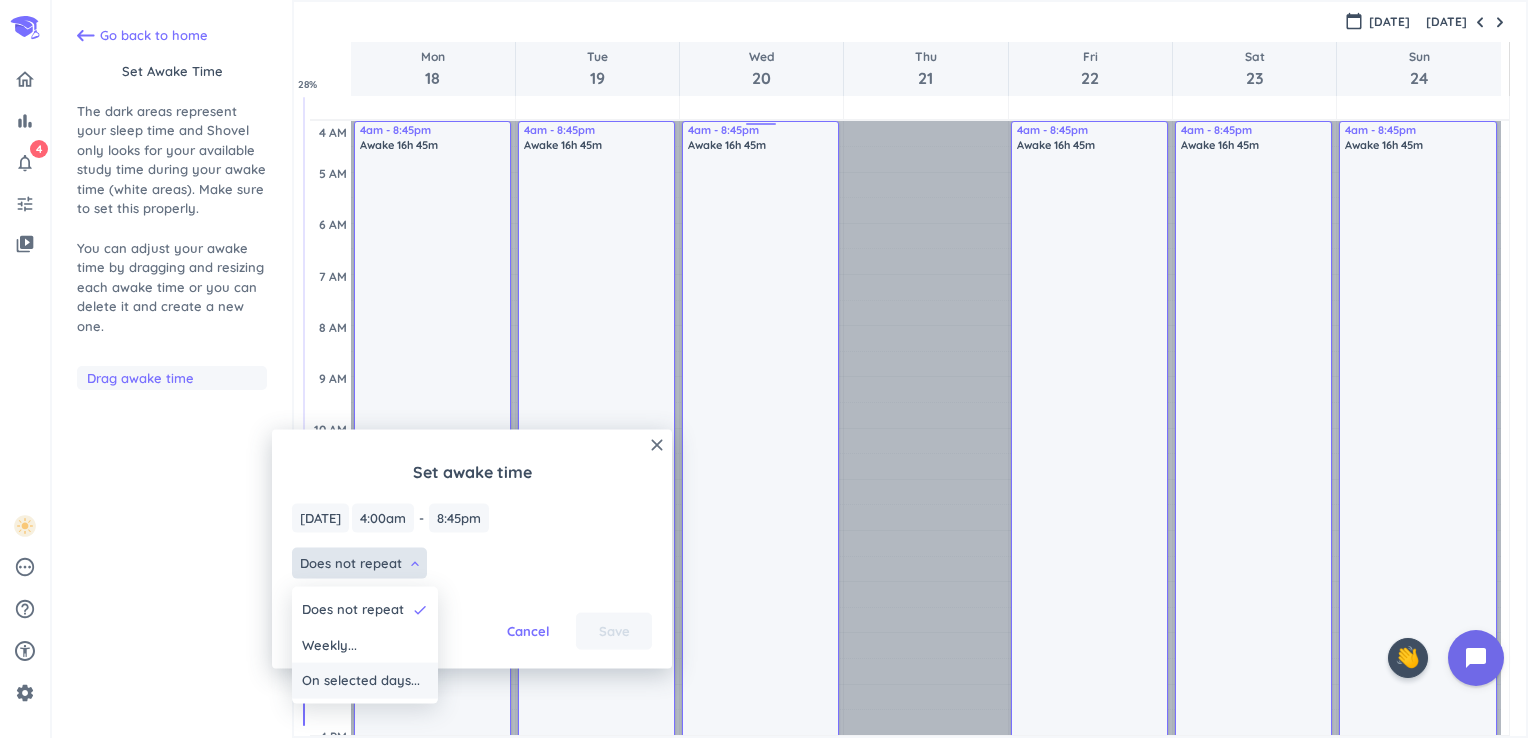 click on "On selected days..." at bounding box center (365, 681) 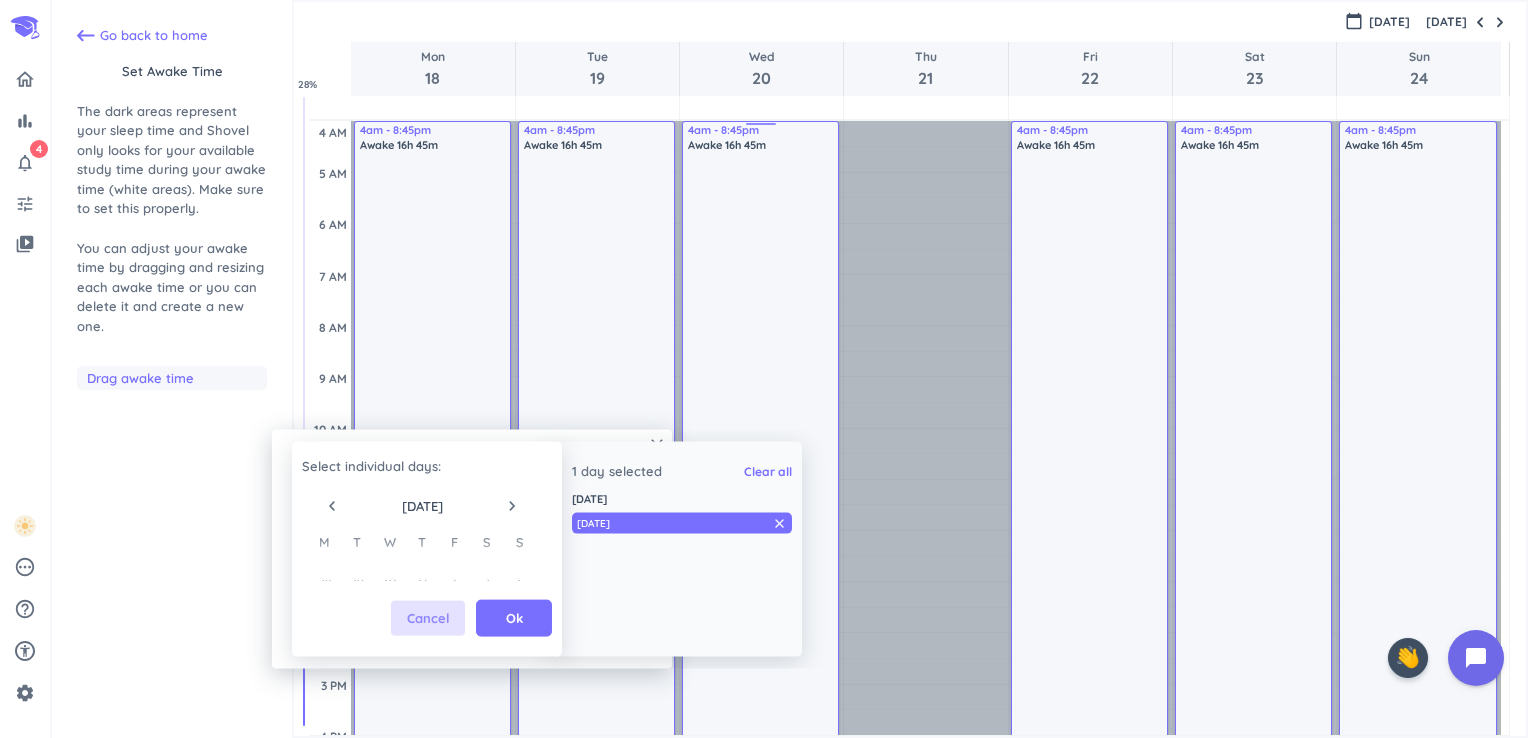 click on "Cancel" at bounding box center [428, 619] 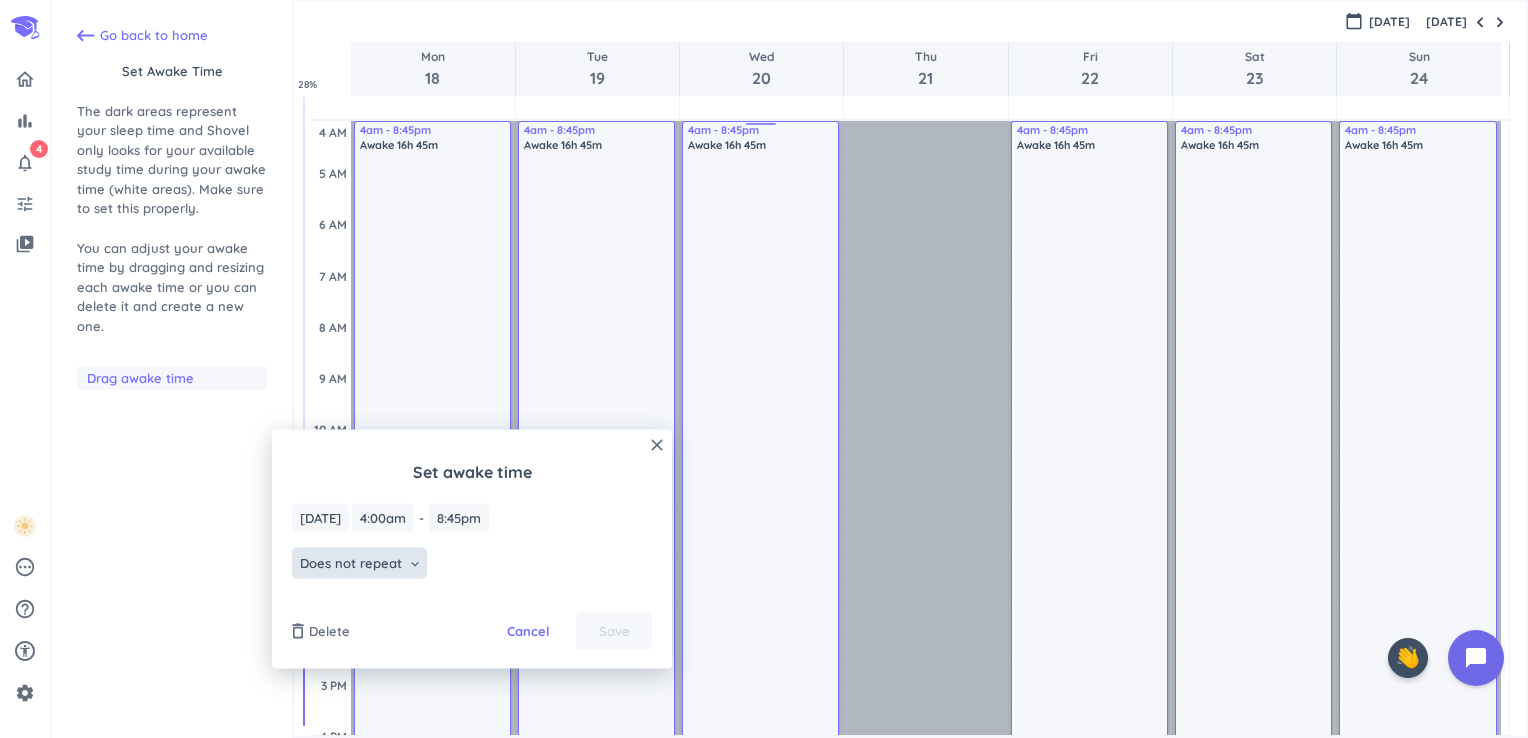 click on "Does not repeat" at bounding box center [351, 563] 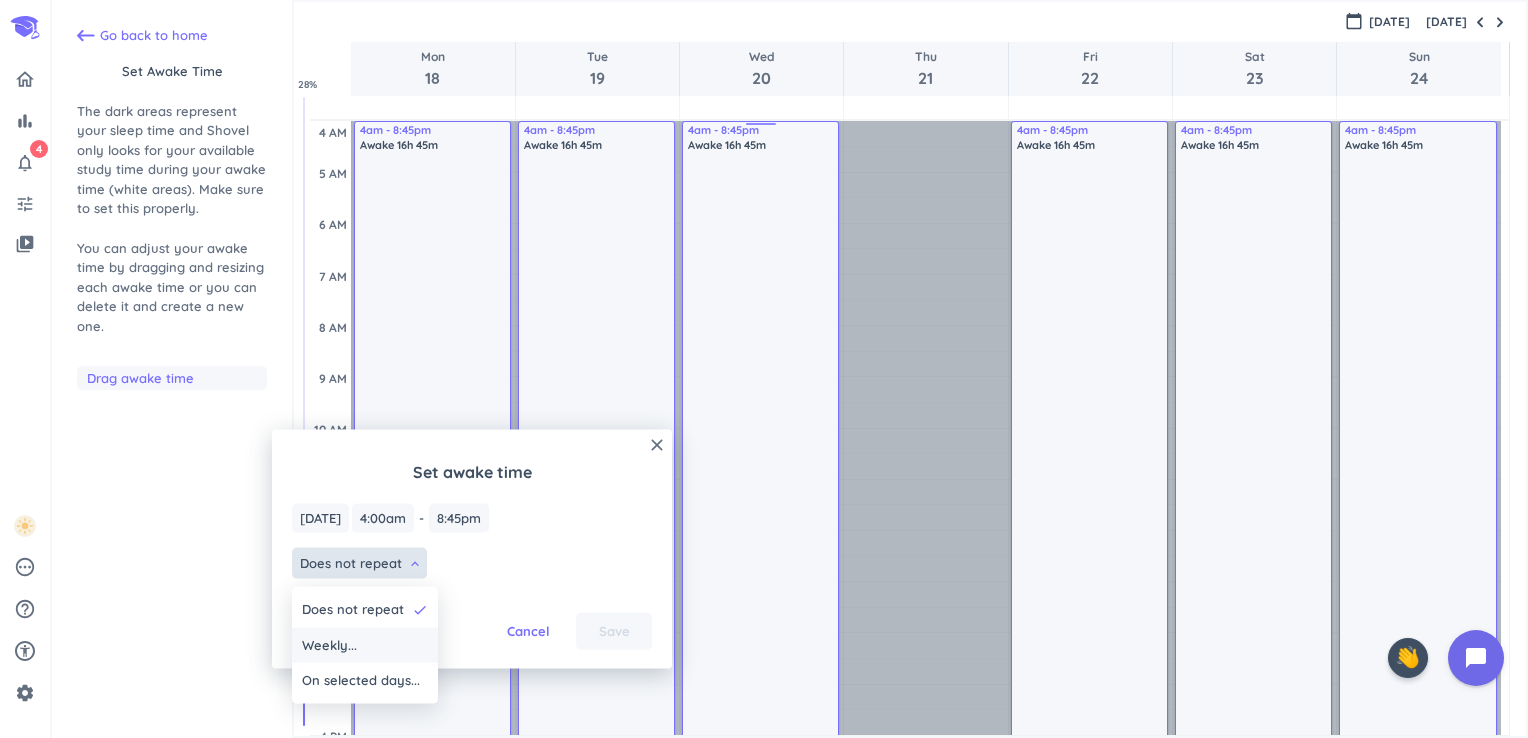click on "Weekly..." at bounding box center (365, 645) 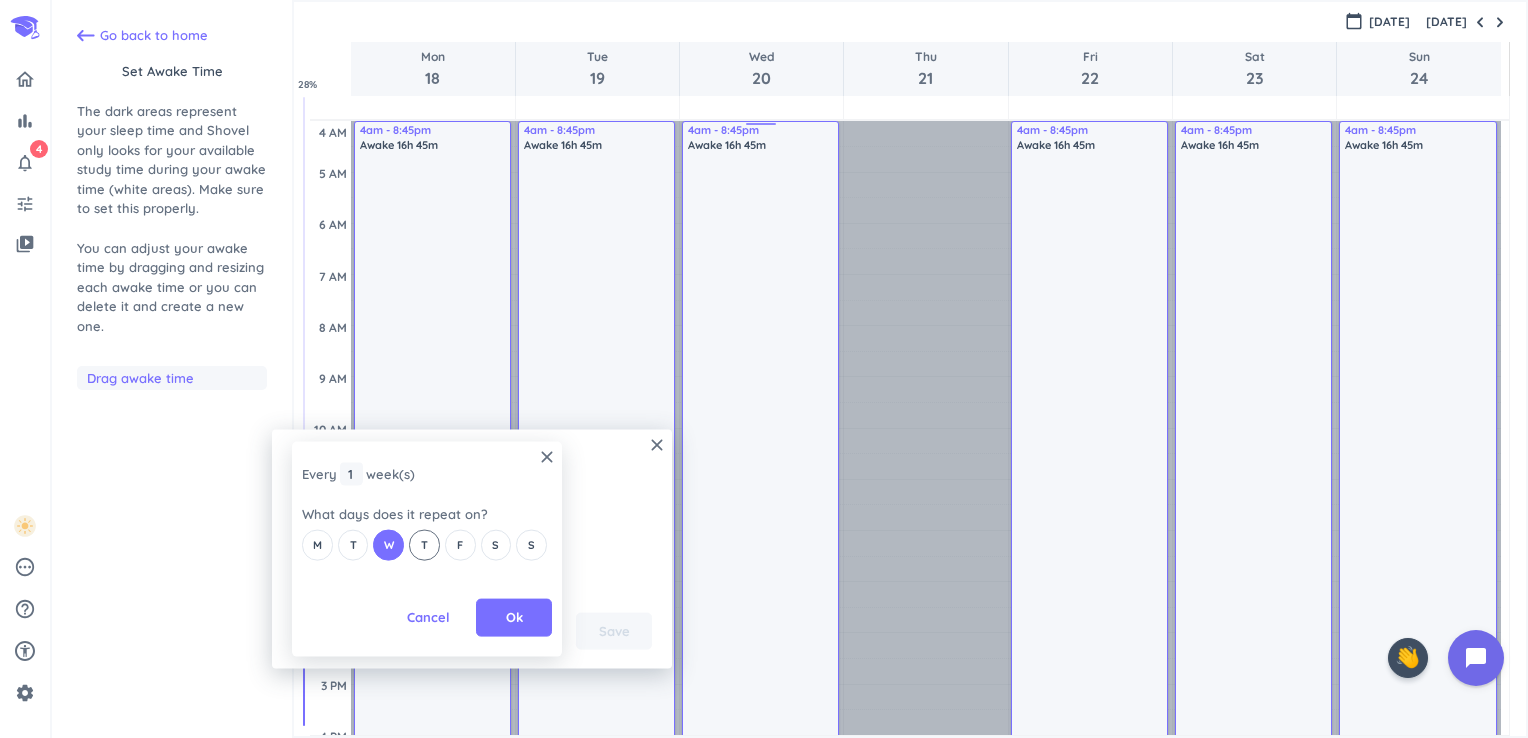 click on "T" at bounding box center (424, 545) 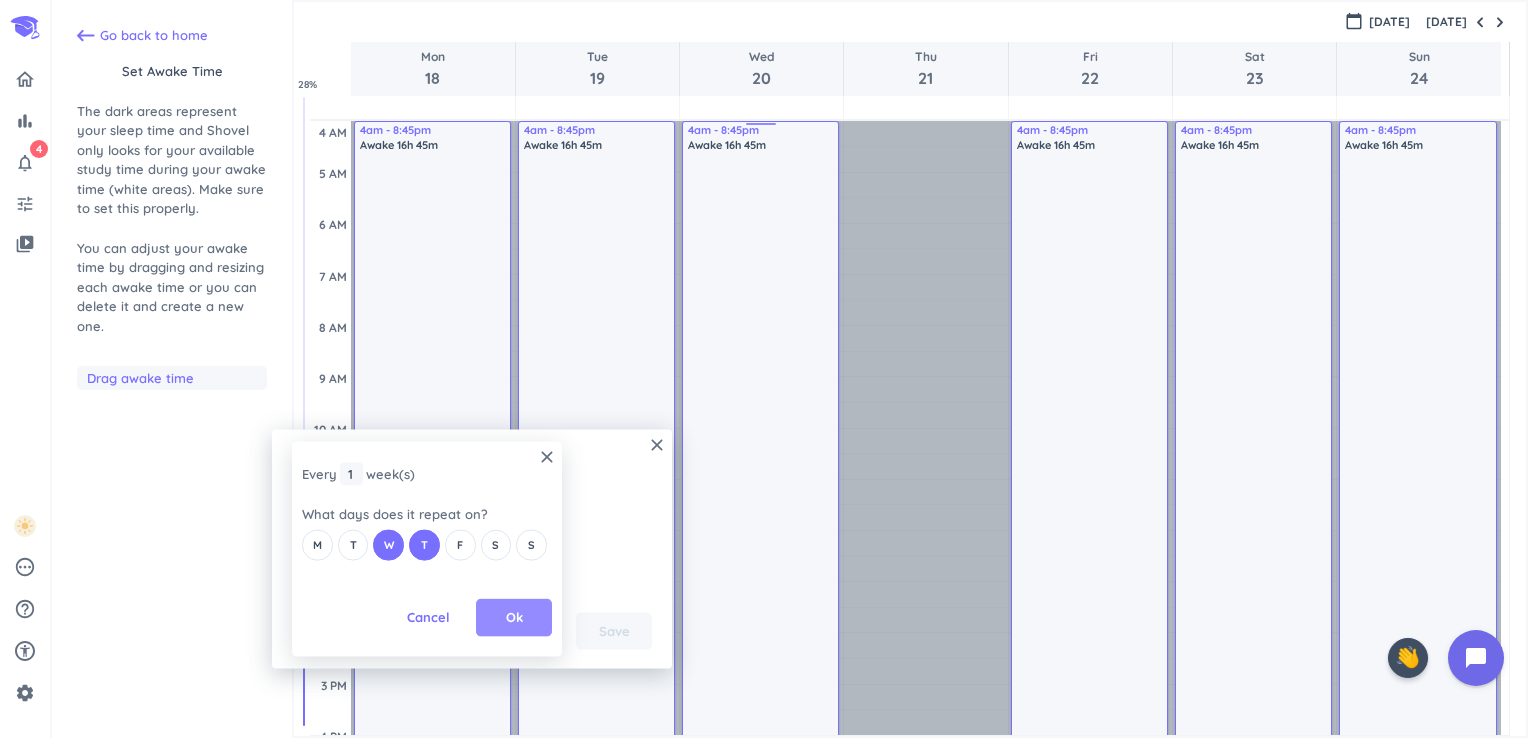 click on "Ok" at bounding box center [514, 618] 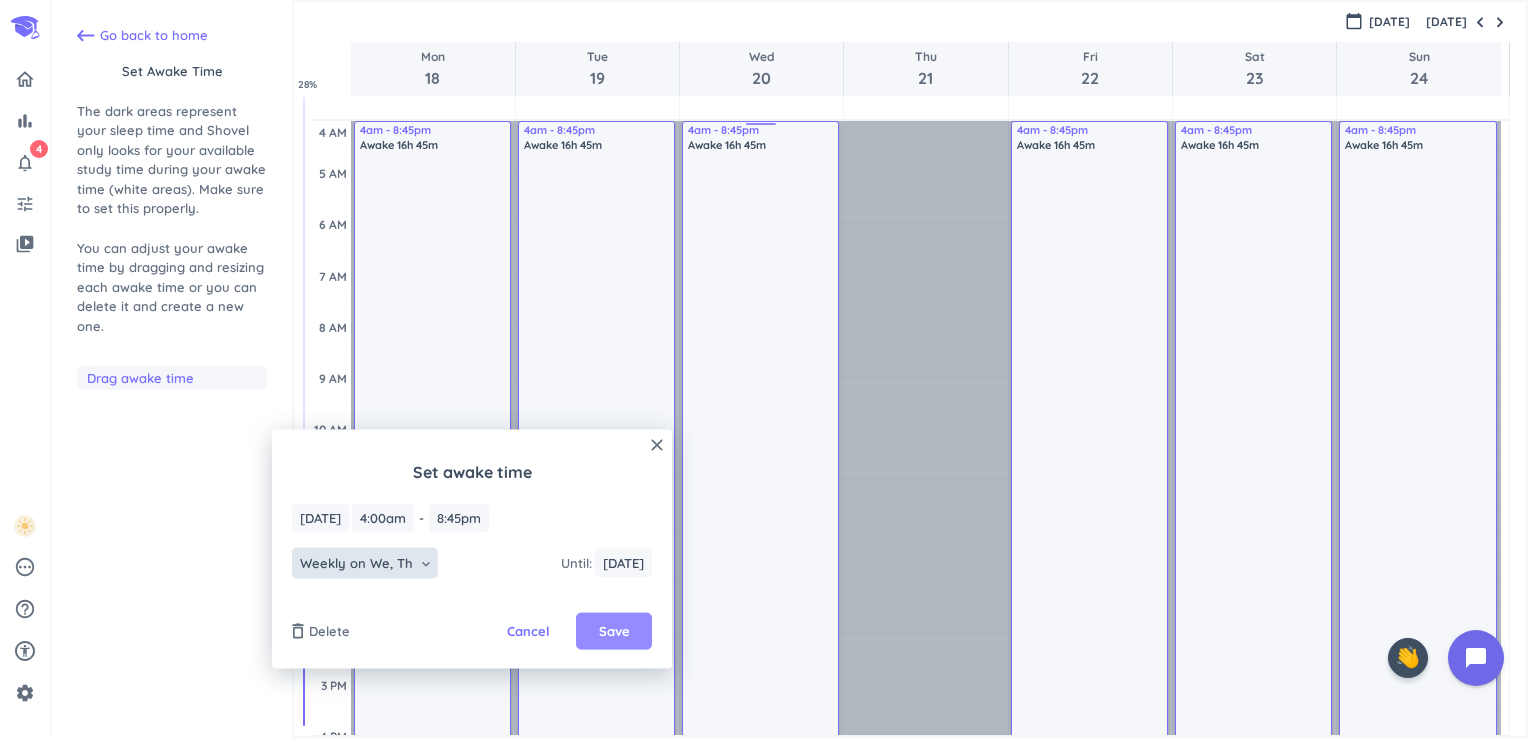 click on "Save" at bounding box center [614, 631] 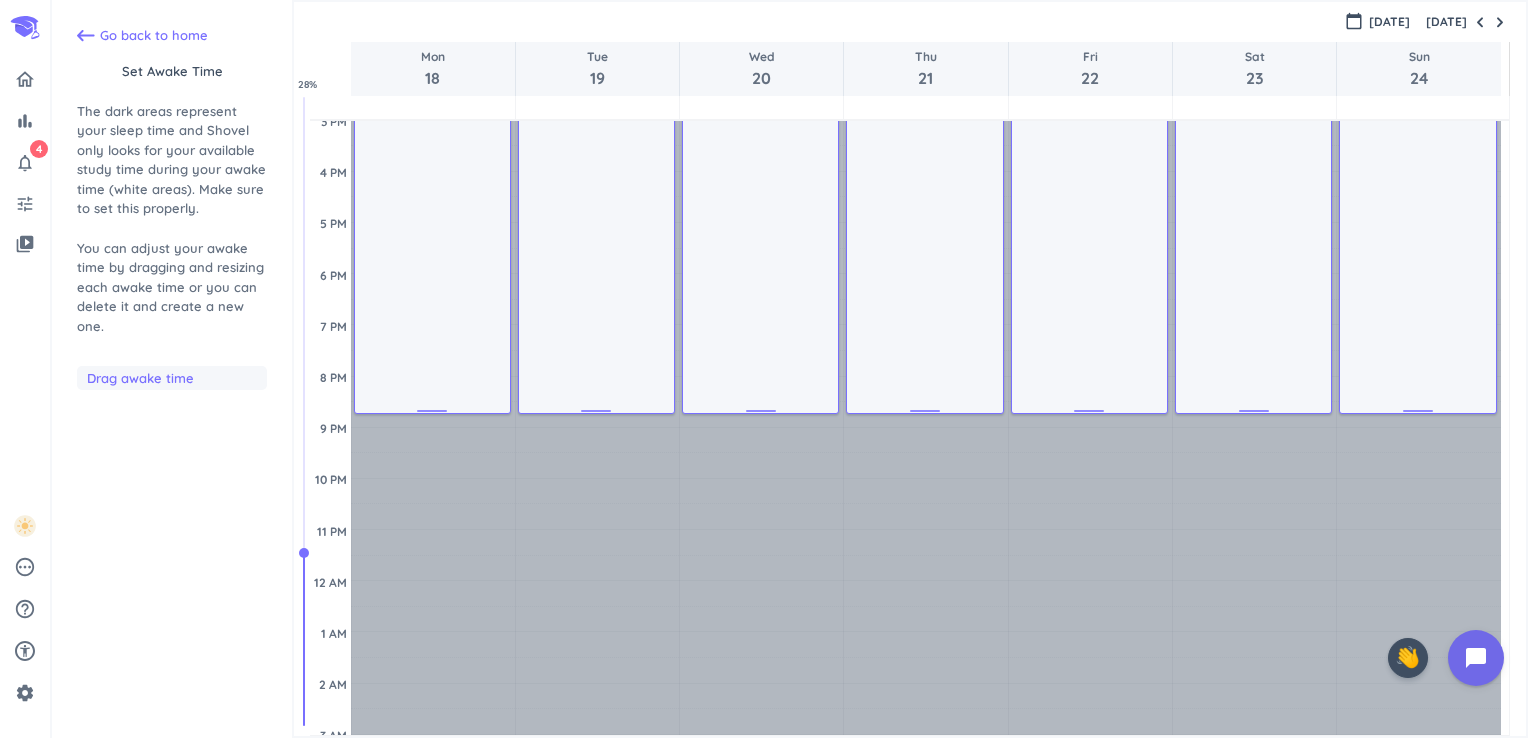scroll, scrollTop: 568, scrollLeft: 0, axis: vertical 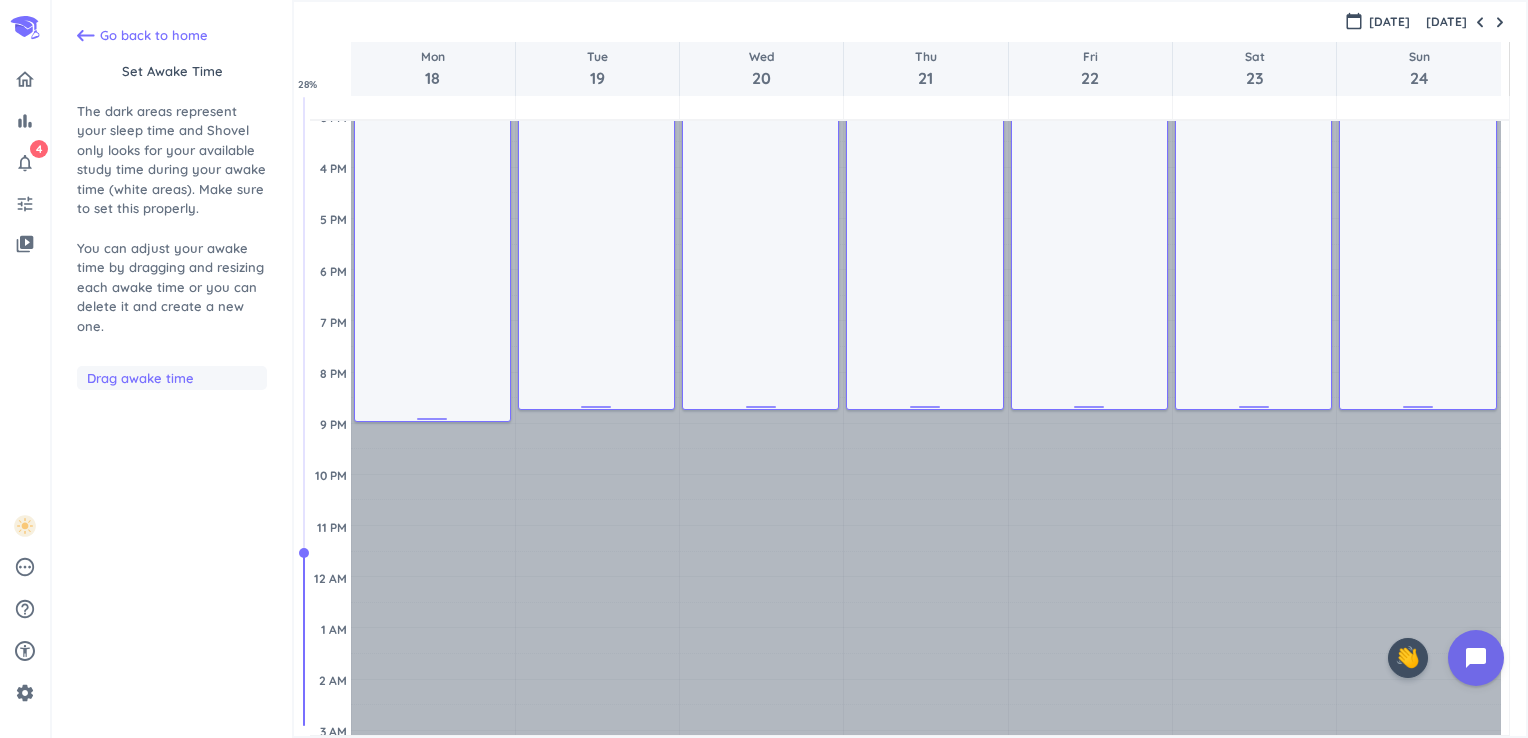drag, startPoint x: 427, startPoint y: 407, endPoint x: 427, endPoint y: 419, distance: 12 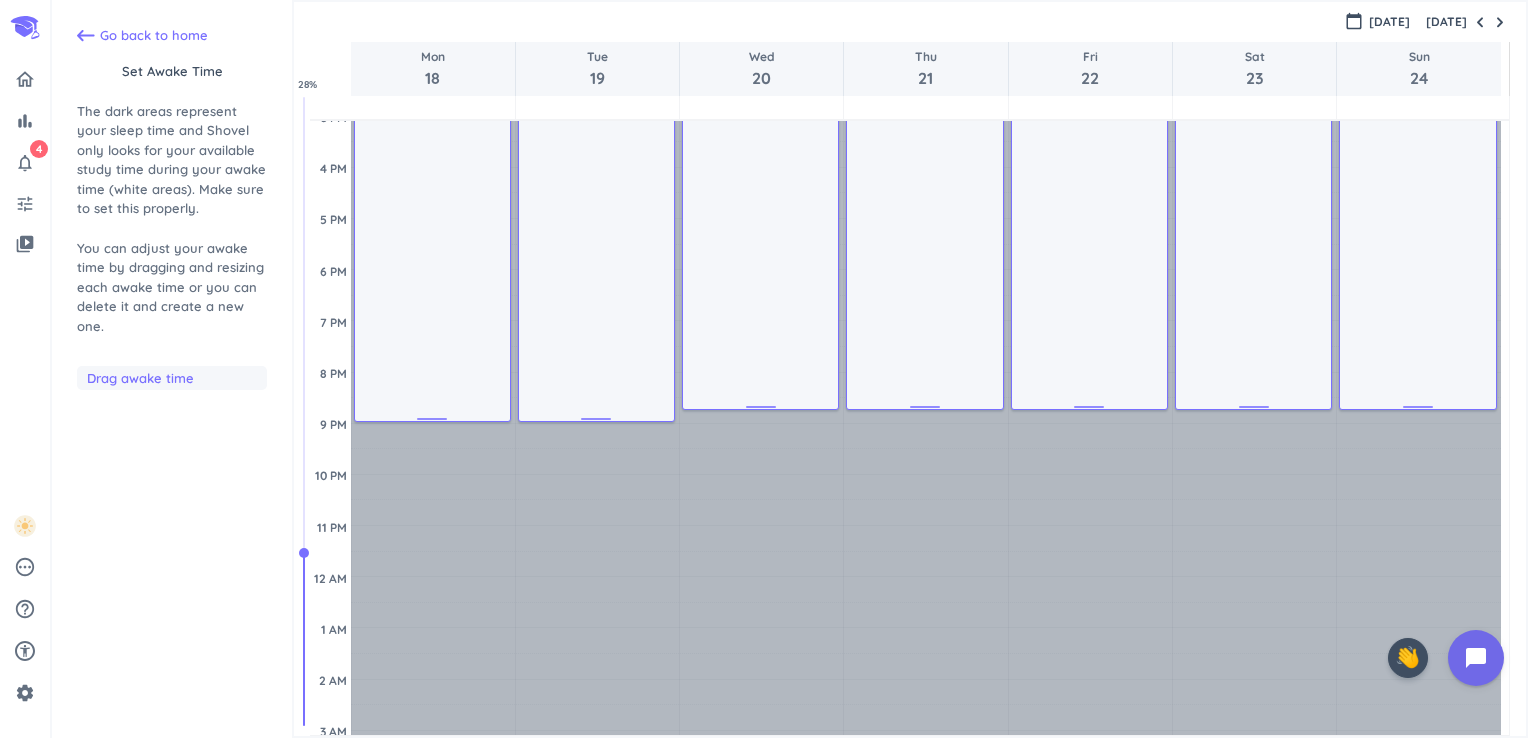 drag, startPoint x: 598, startPoint y: 408, endPoint x: 599, endPoint y: 420, distance: 12.0415945 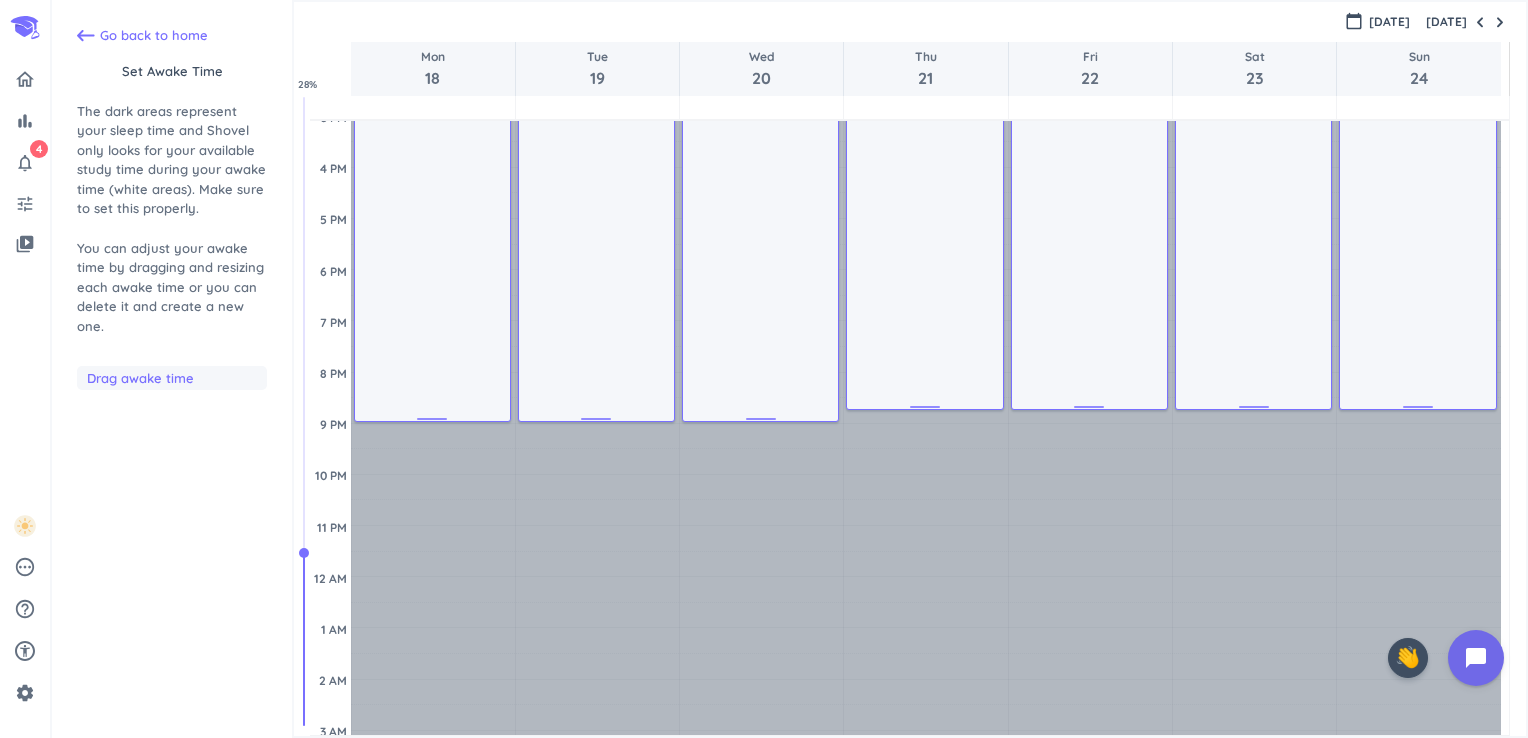 drag, startPoint x: 761, startPoint y: 410, endPoint x: 764, endPoint y: 425, distance: 15.297058 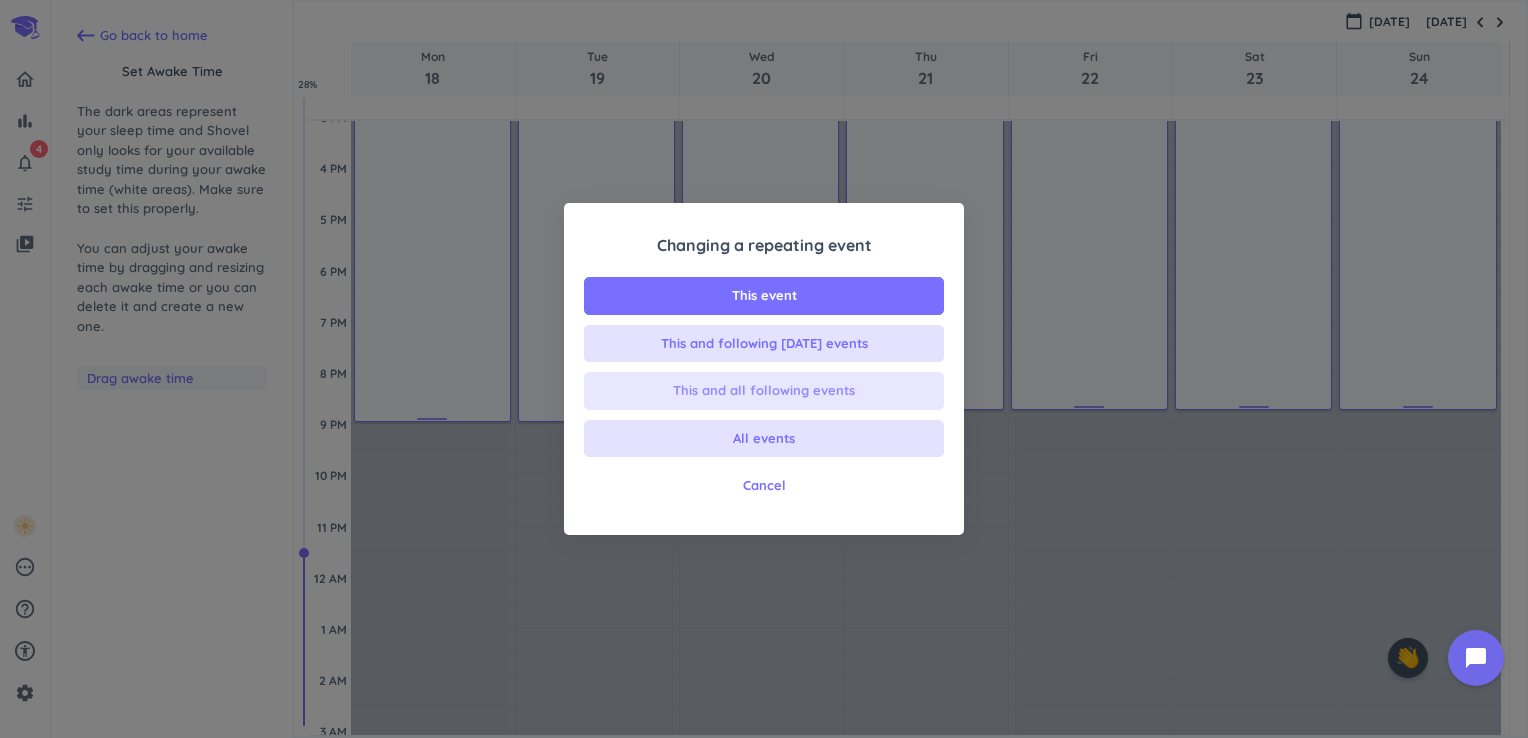 click on "This and all following events" at bounding box center [764, 391] 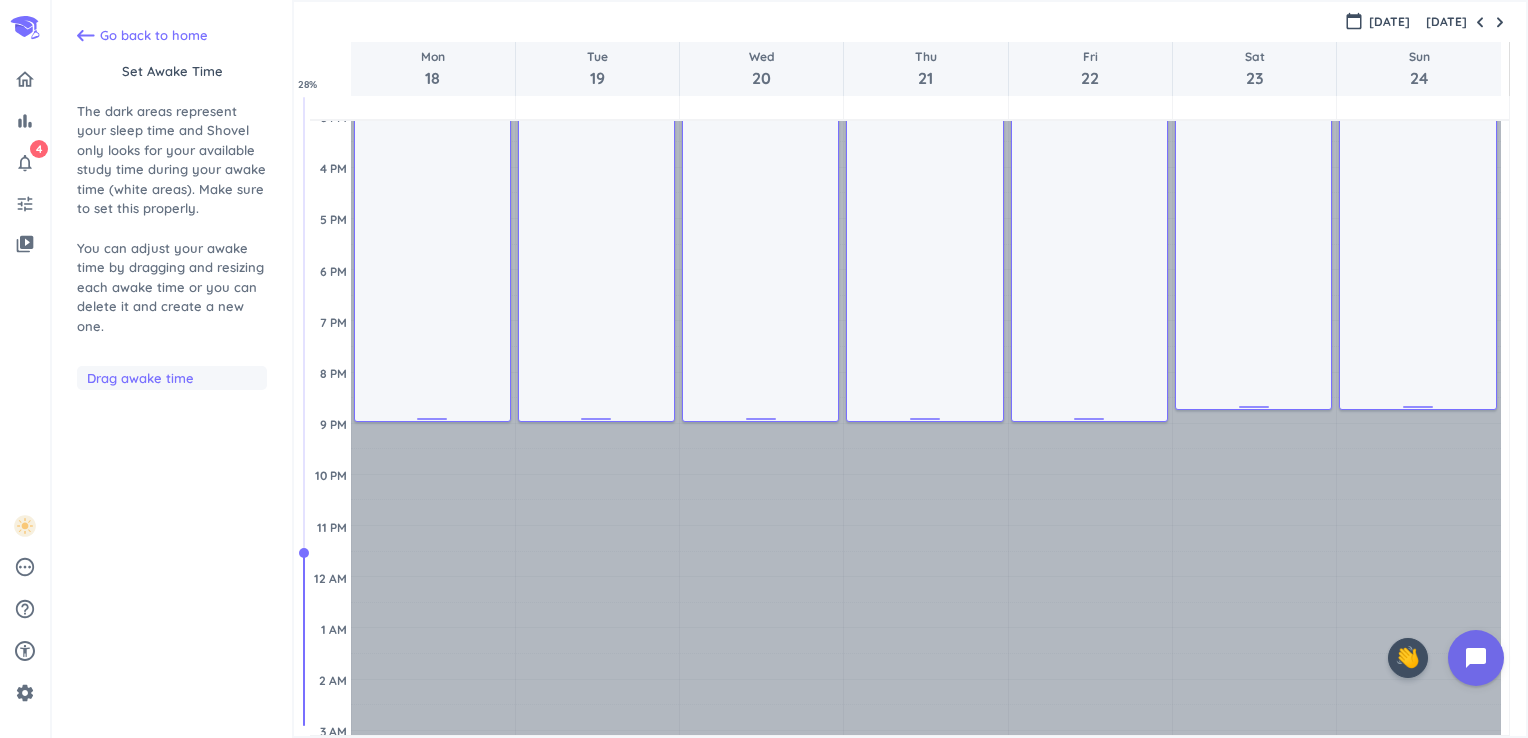 drag, startPoint x: 1090, startPoint y: 406, endPoint x: 1089, endPoint y: 420, distance: 14.035668 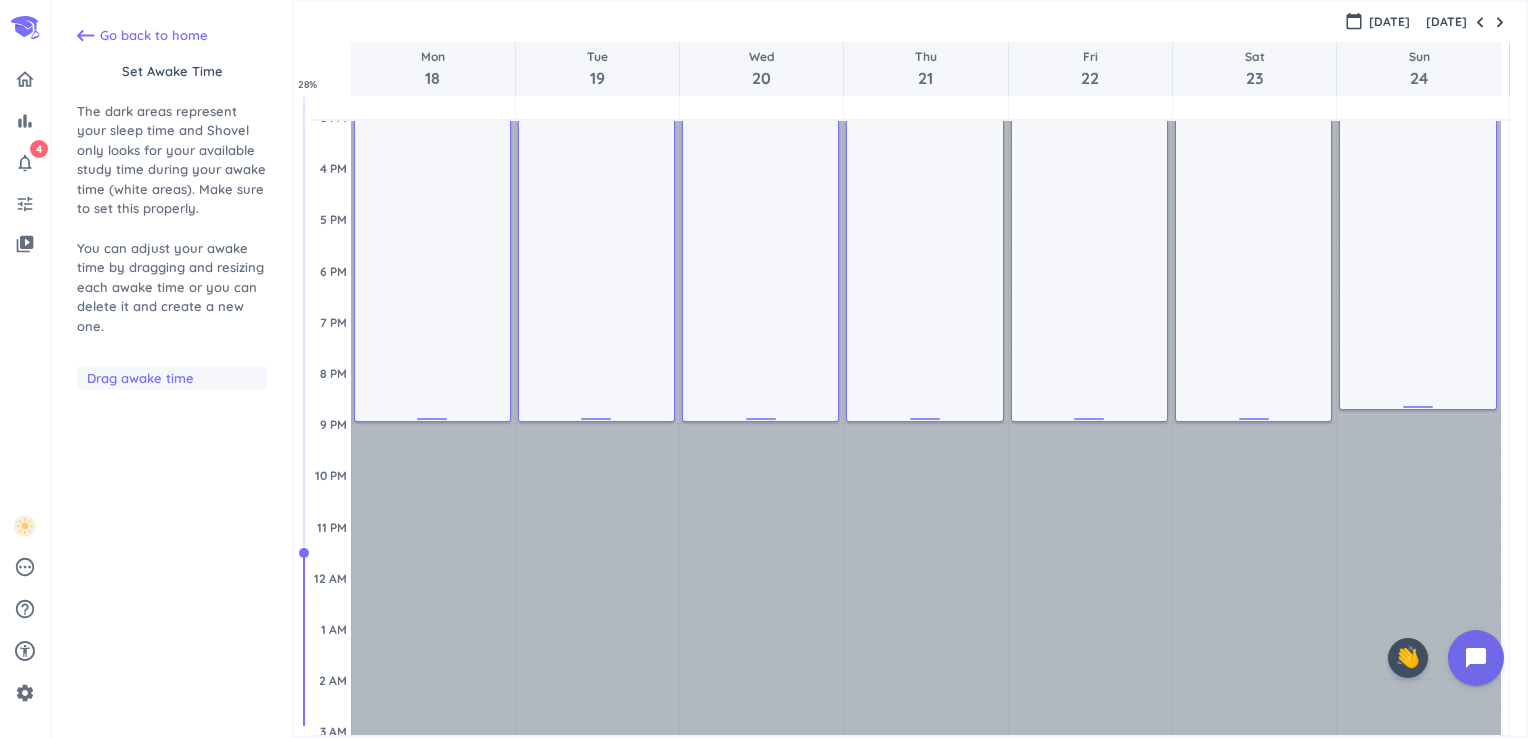 drag, startPoint x: 1257, startPoint y: 410, endPoint x: 1260, endPoint y: 426, distance: 16.27882 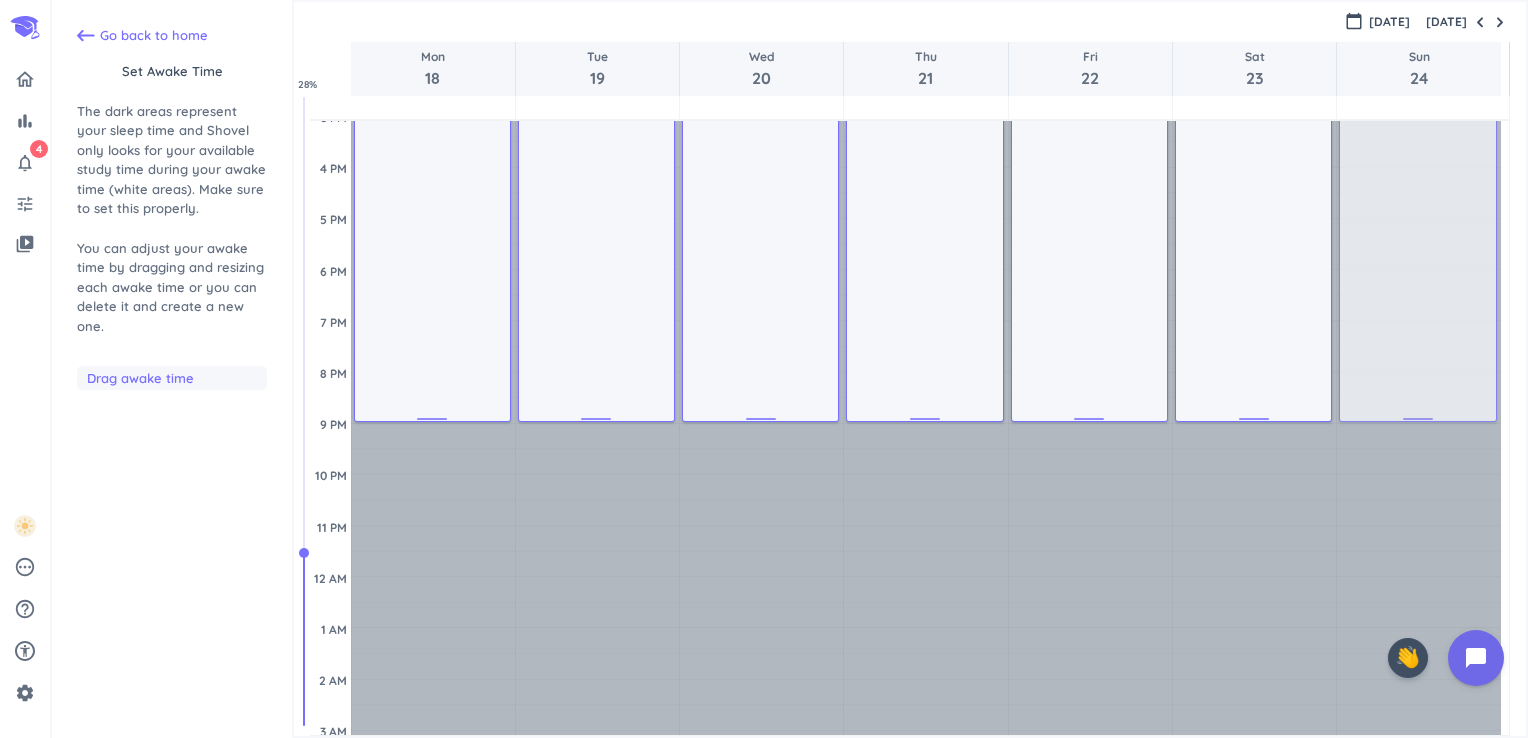 drag, startPoint x: 1425, startPoint y: 403, endPoint x: 1424, endPoint y: 415, distance: 12.0415945 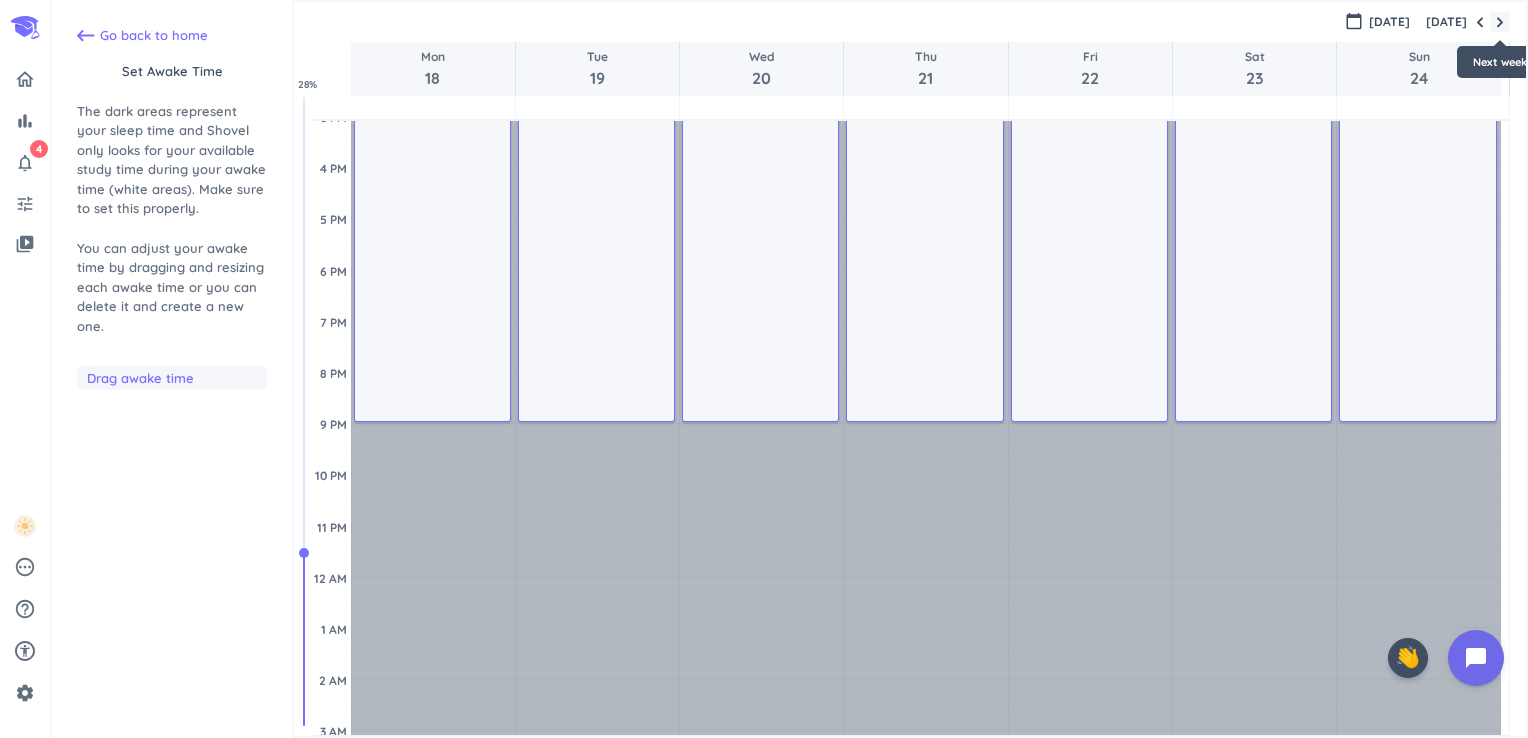 click at bounding box center (1500, 22) 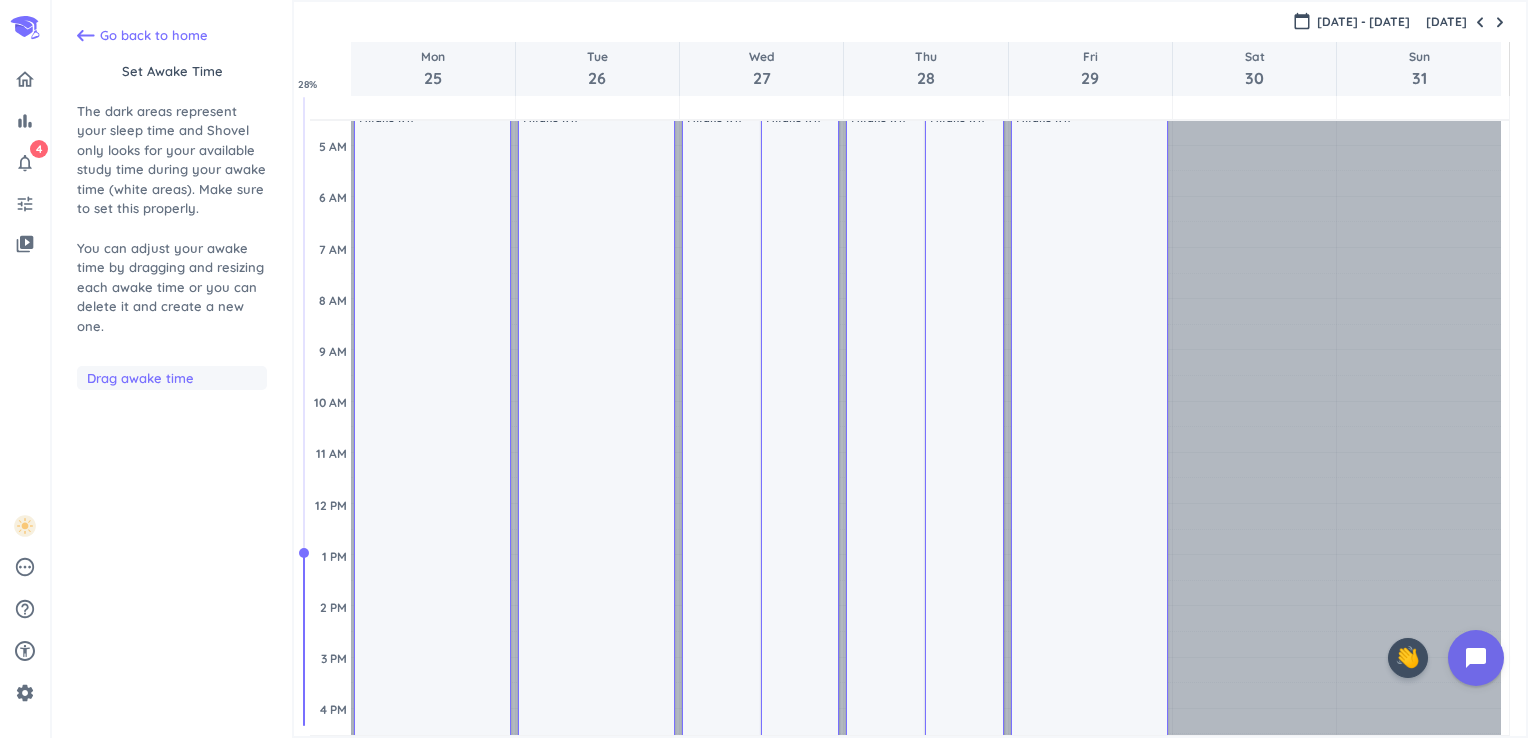 scroll, scrollTop: 0, scrollLeft: 0, axis: both 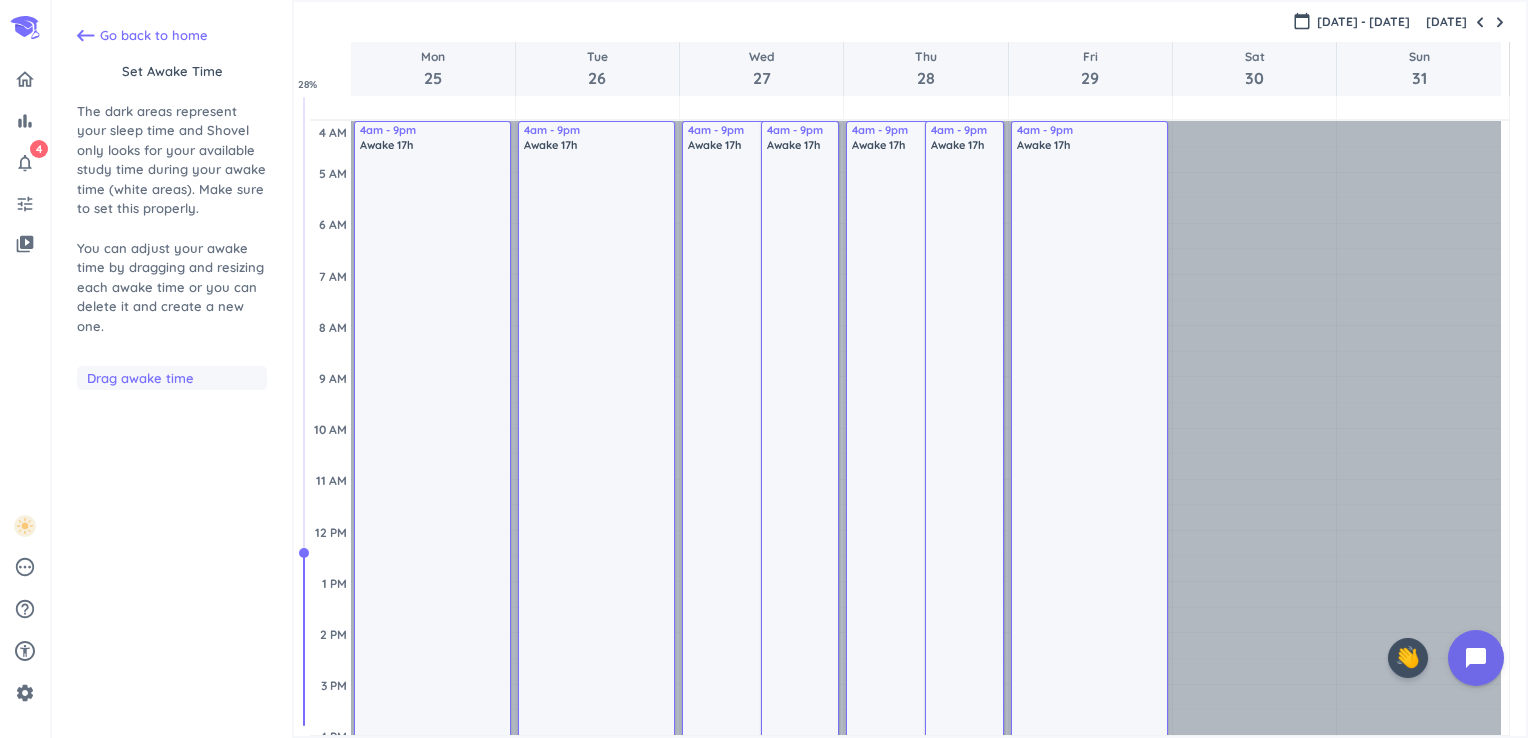 drag, startPoint x: 952, startPoint y: 399, endPoint x: 1254, endPoint y: 371, distance: 303.29523 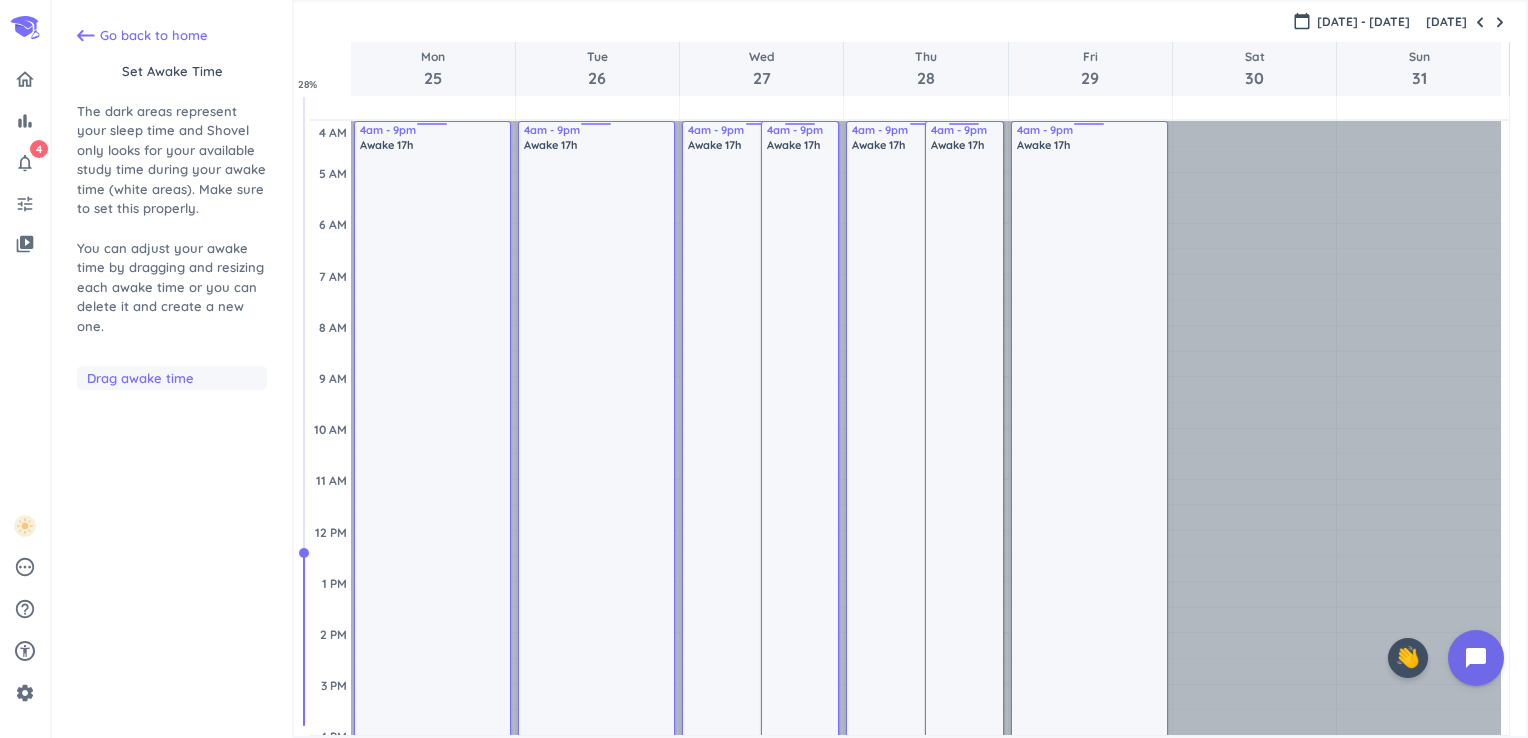 click on "Awake   17h" at bounding box center (965, 562) 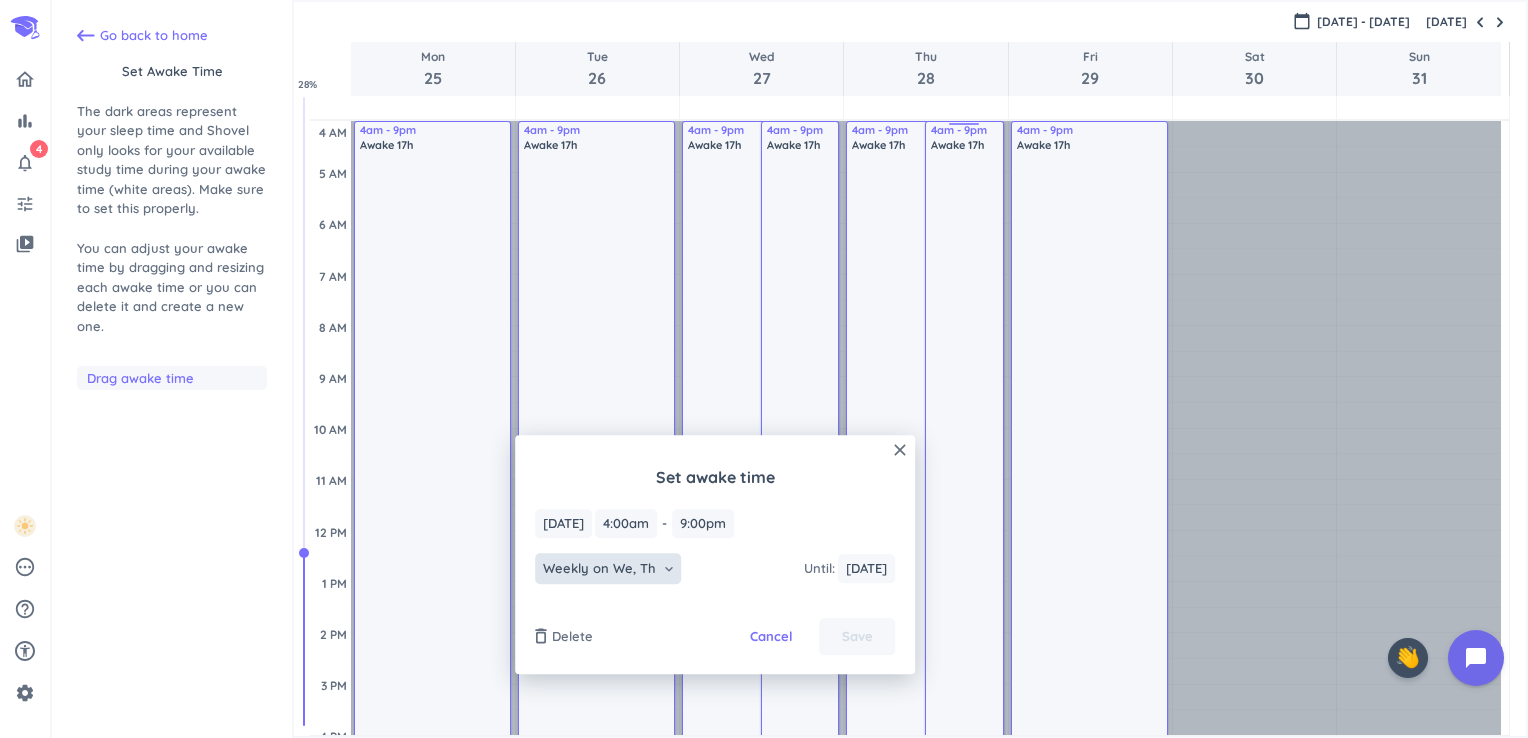 click on "Weekly on We, Th keyboard_arrow_down" at bounding box center [608, 569] 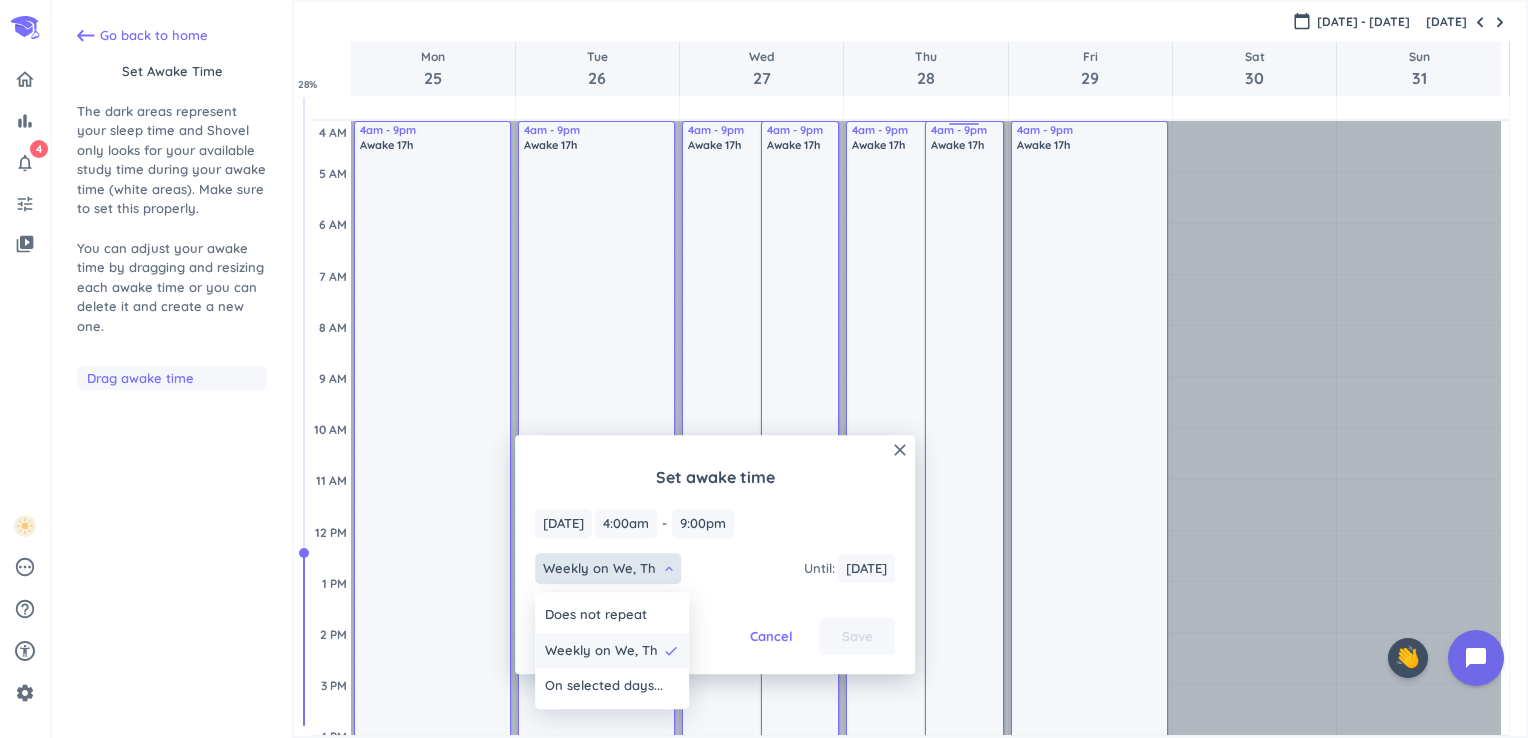 click on "Weekly on We, Th" at bounding box center (601, 651) 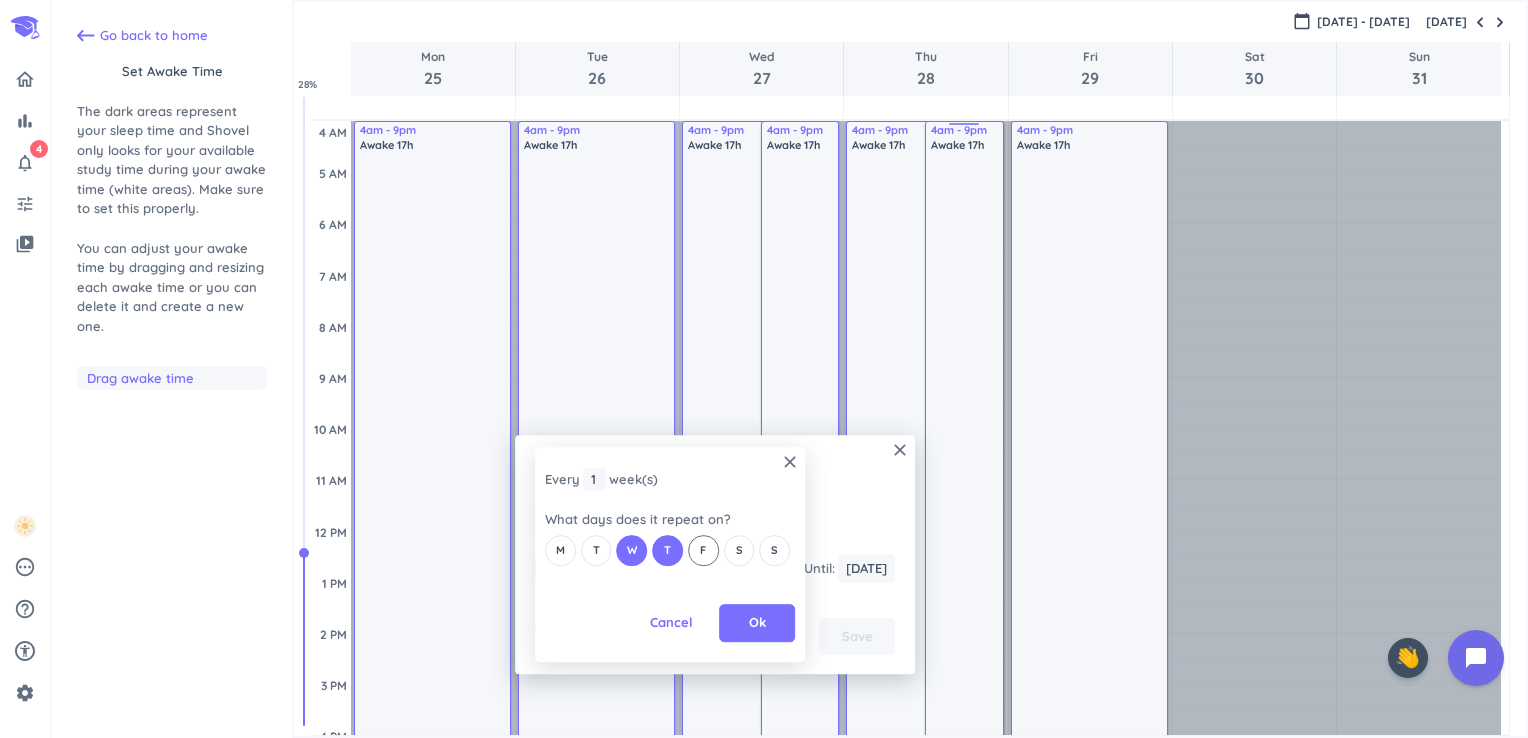 click on "F" at bounding box center (703, 550) 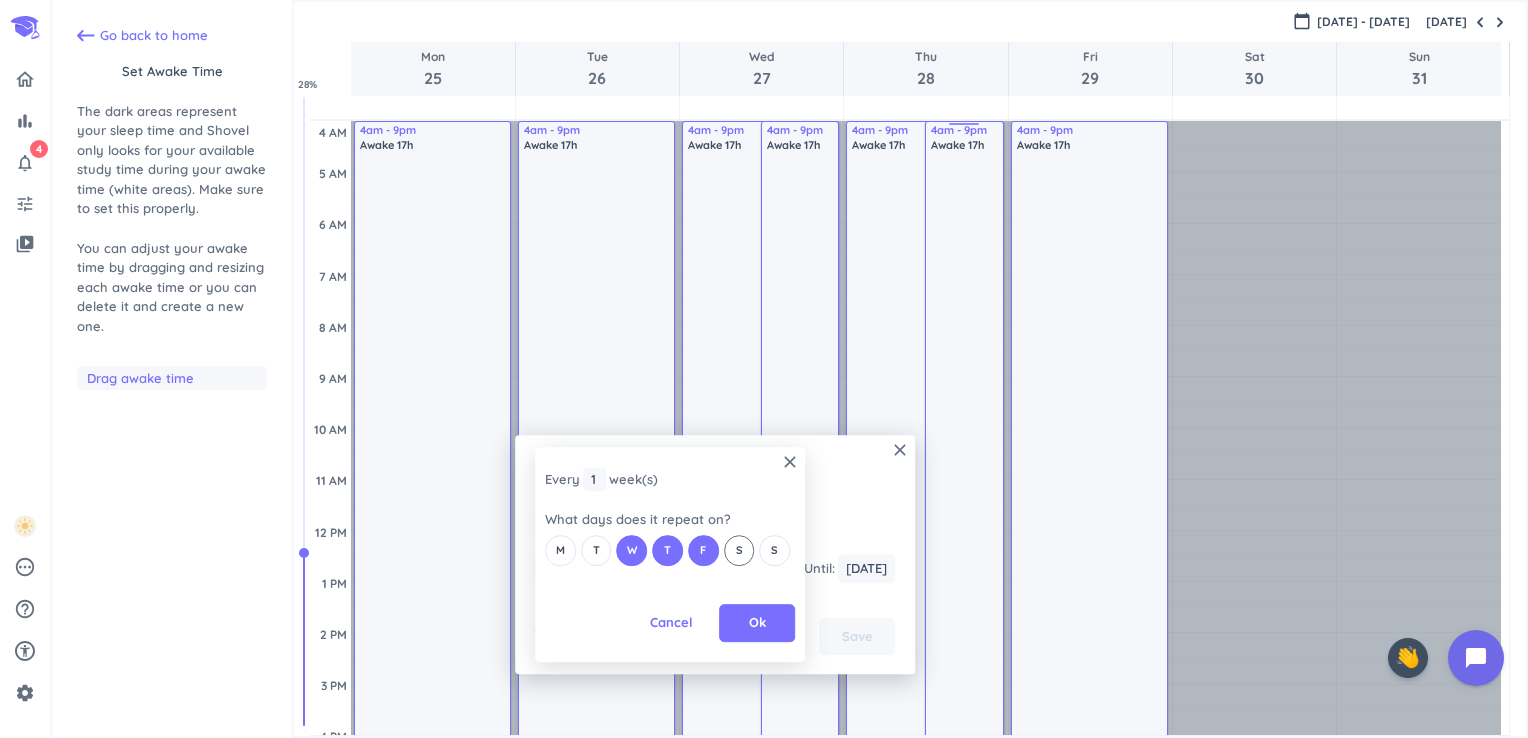 click on "S" at bounding box center [739, 550] 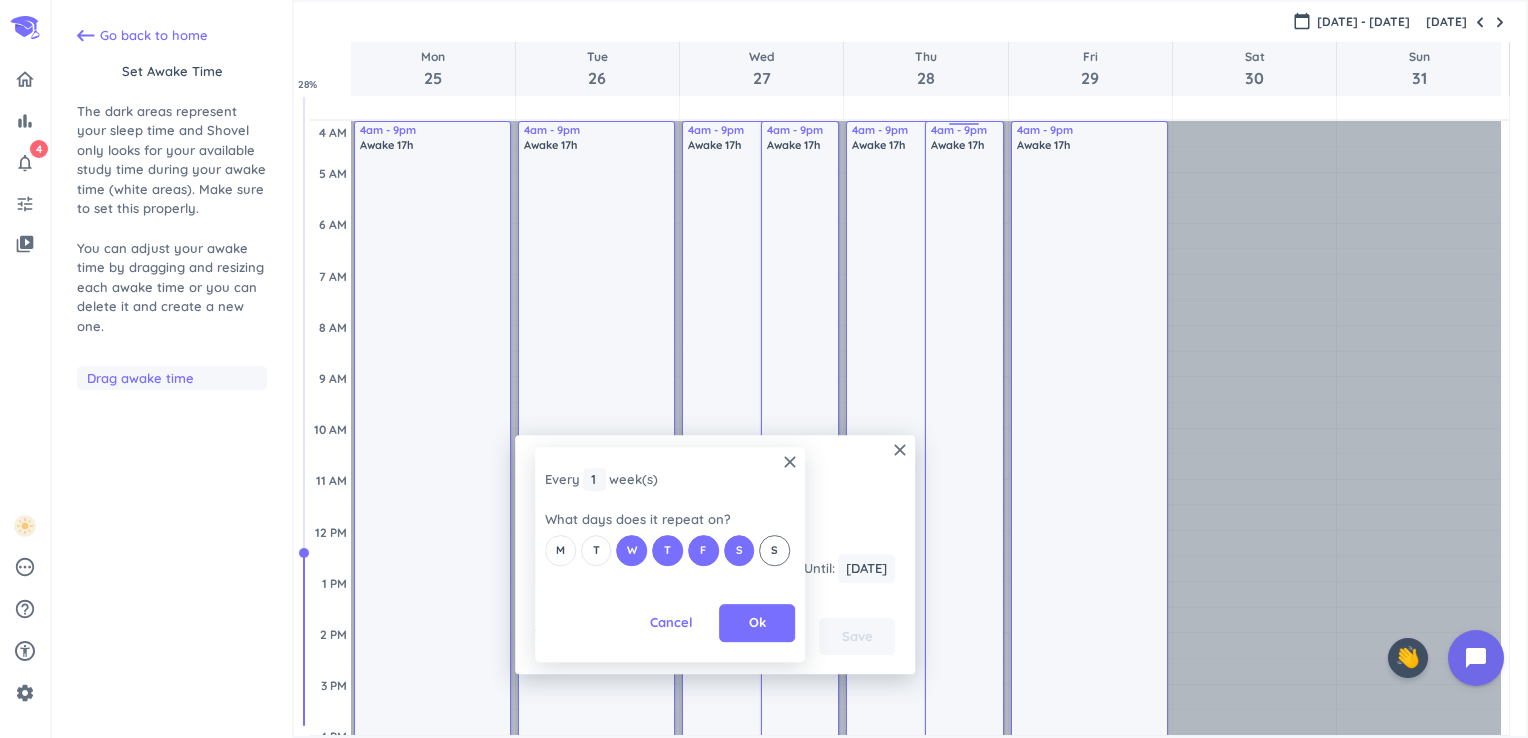 click on "S" at bounding box center [775, 550] 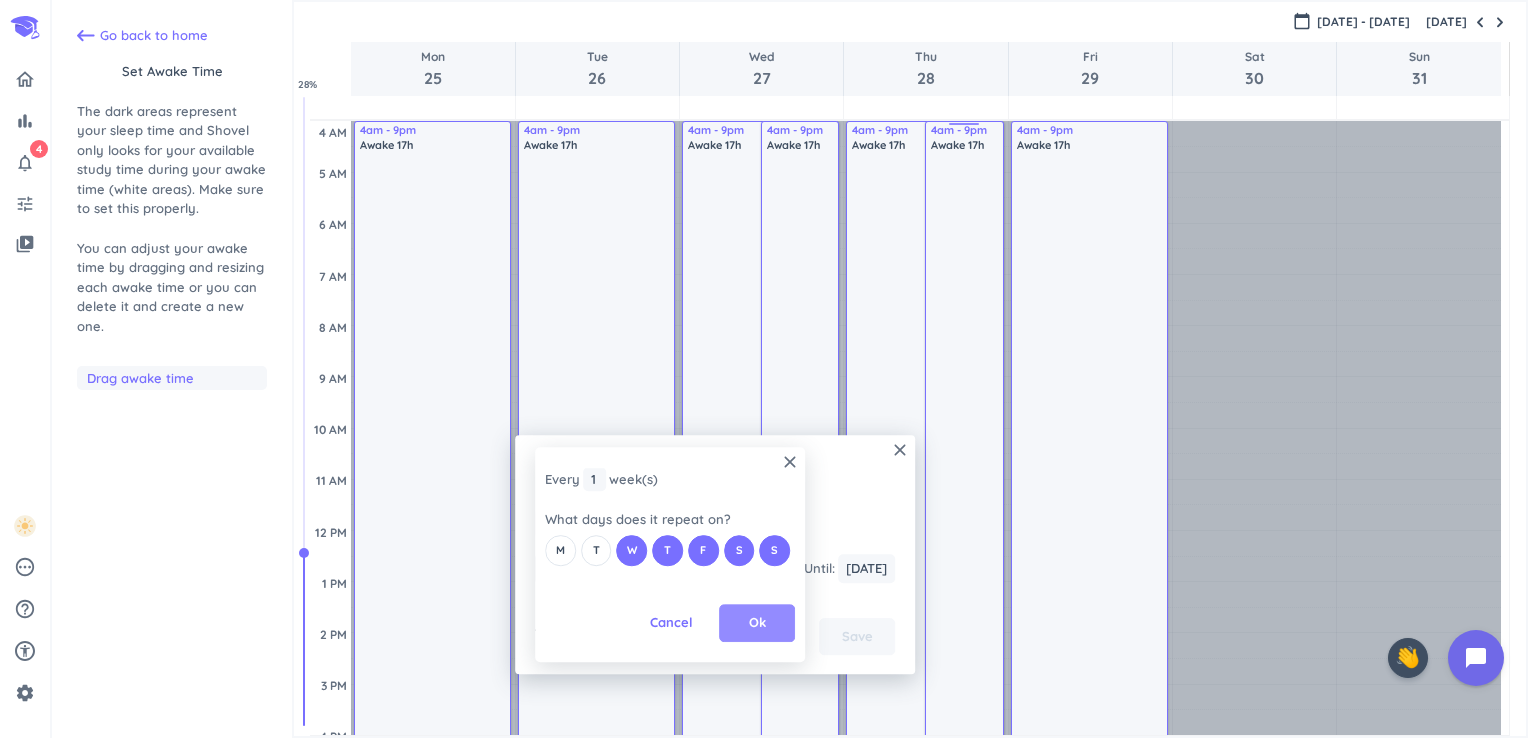 click on "Ok" at bounding box center [757, 624] 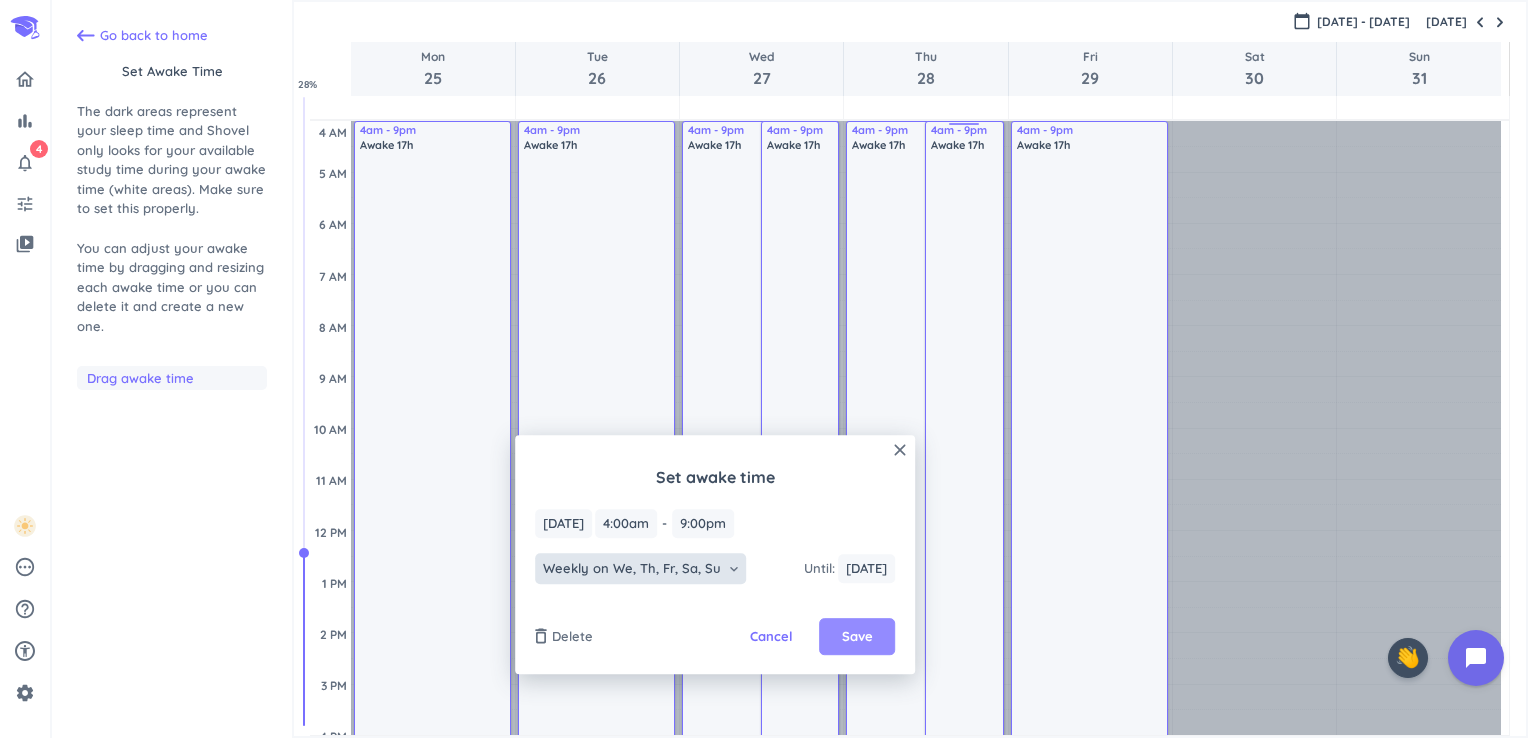 click on "Save" at bounding box center [857, 637] 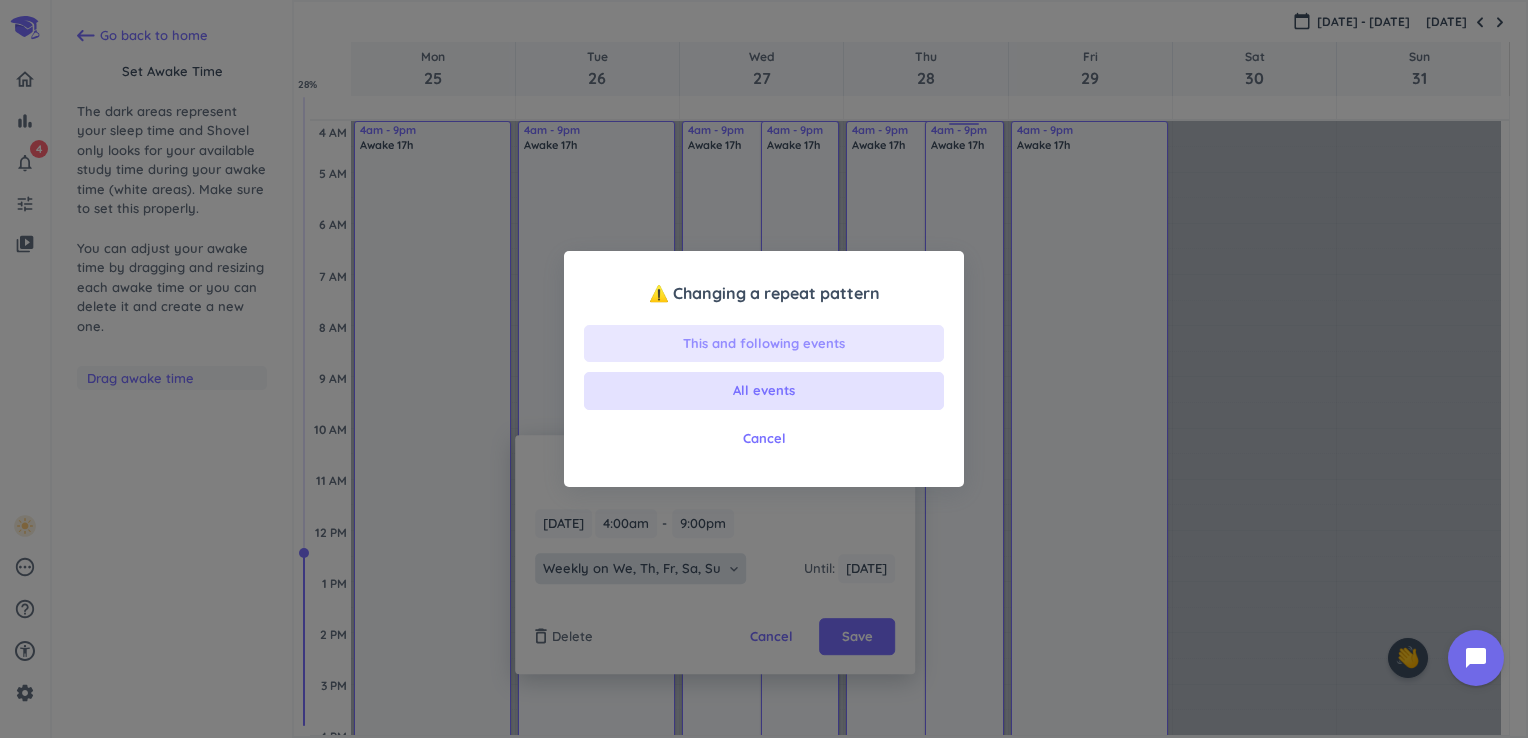 click on "This and following events" at bounding box center (764, 344) 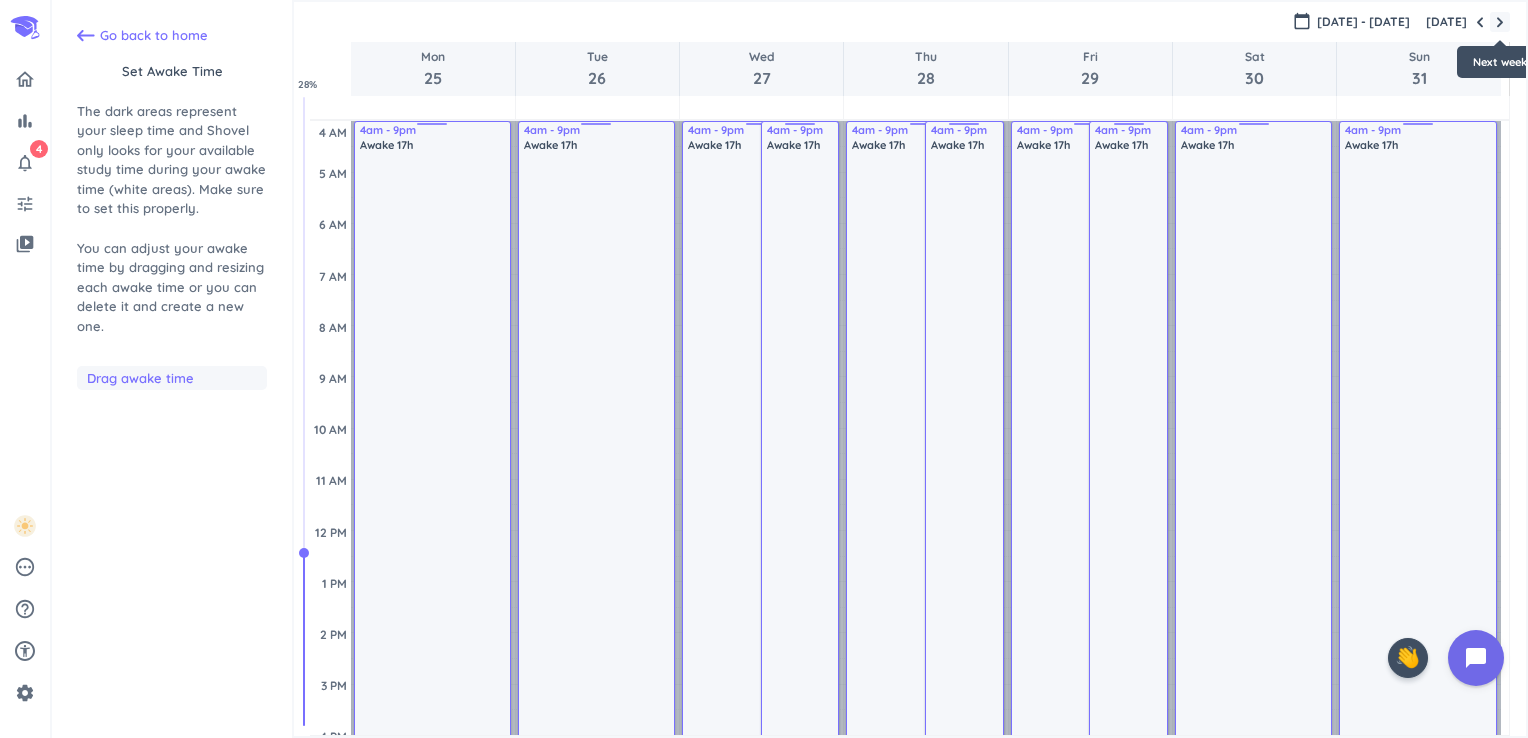 click at bounding box center (1500, 22) 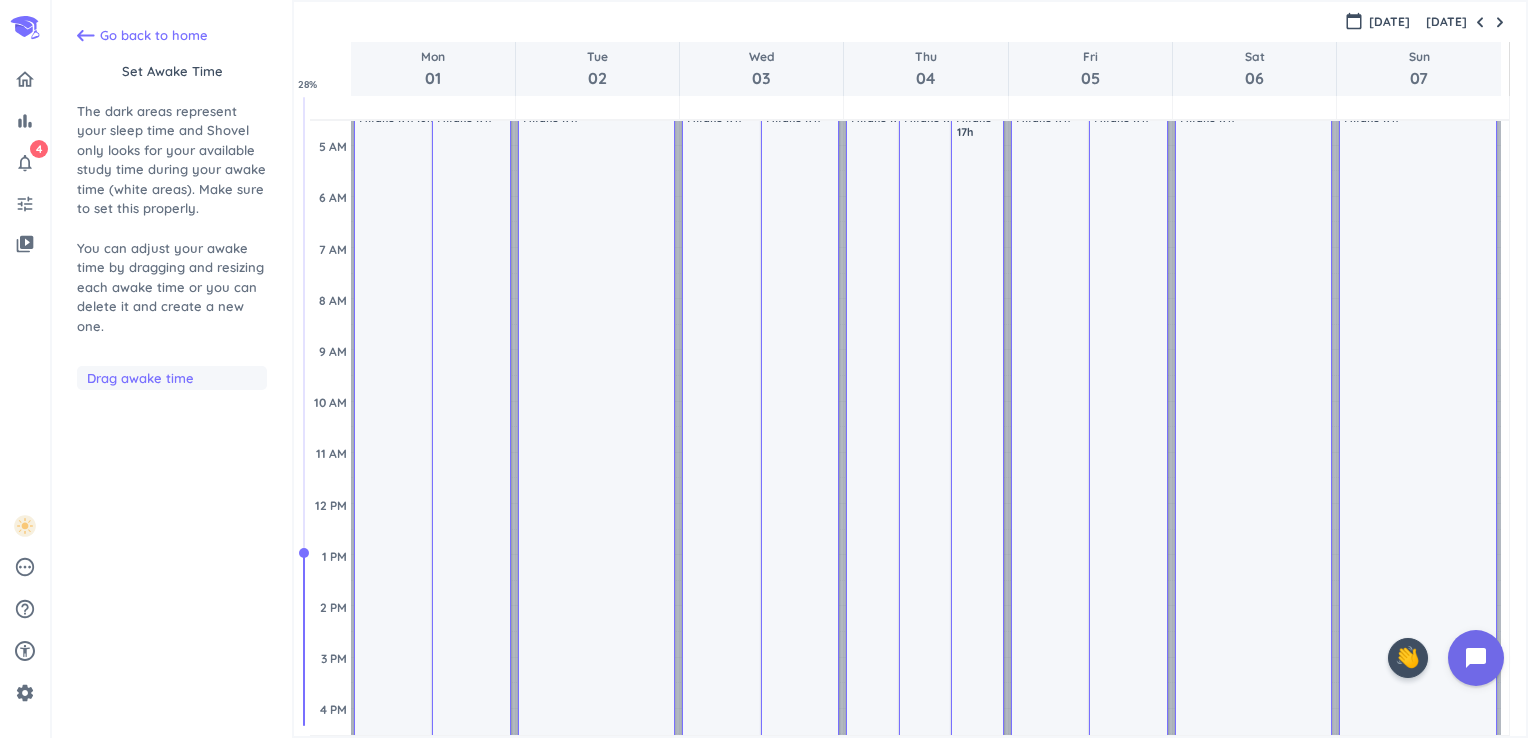 scroll, scrollTop: 0, scrollLeft: 0, axis: both 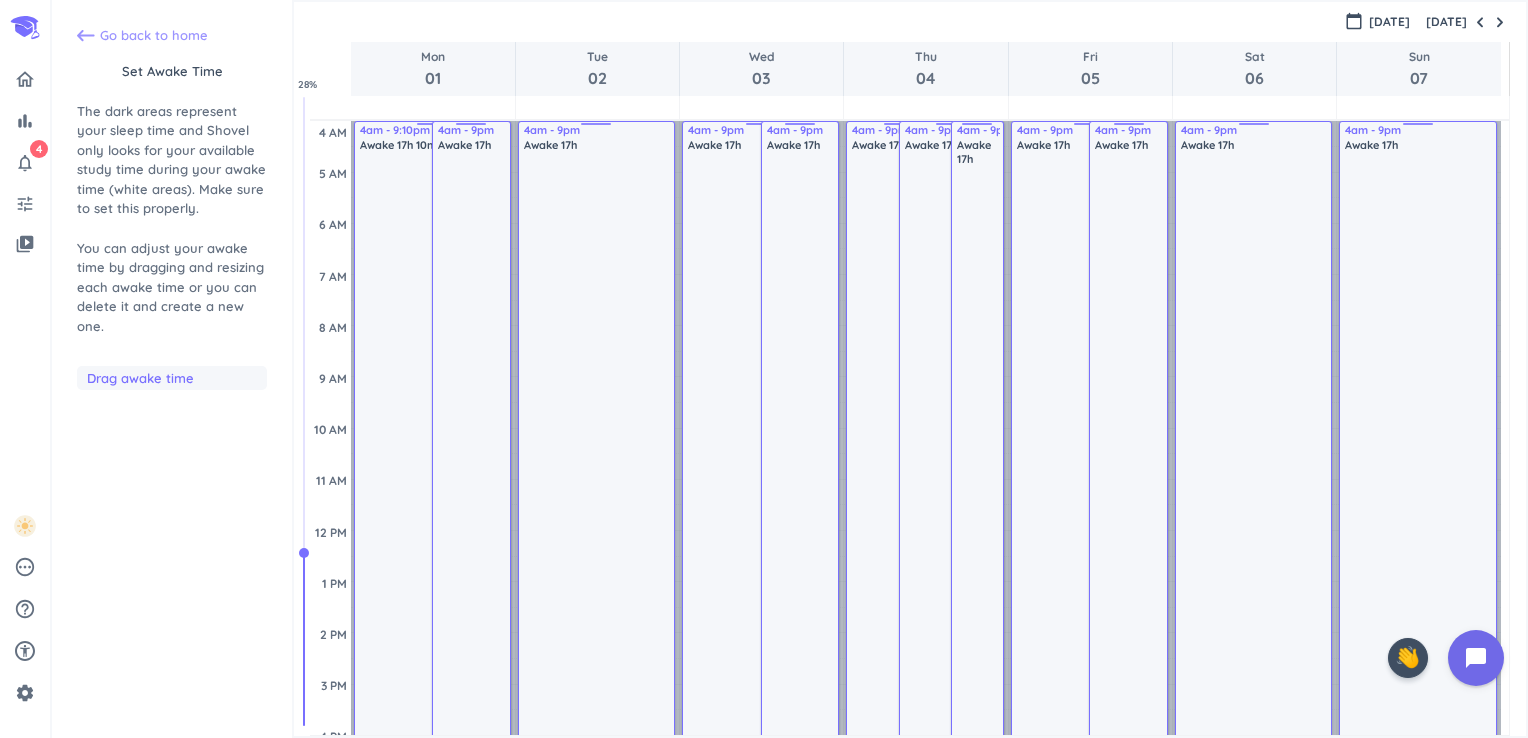 click on "Go back to home" at bounding box center [154, 36] 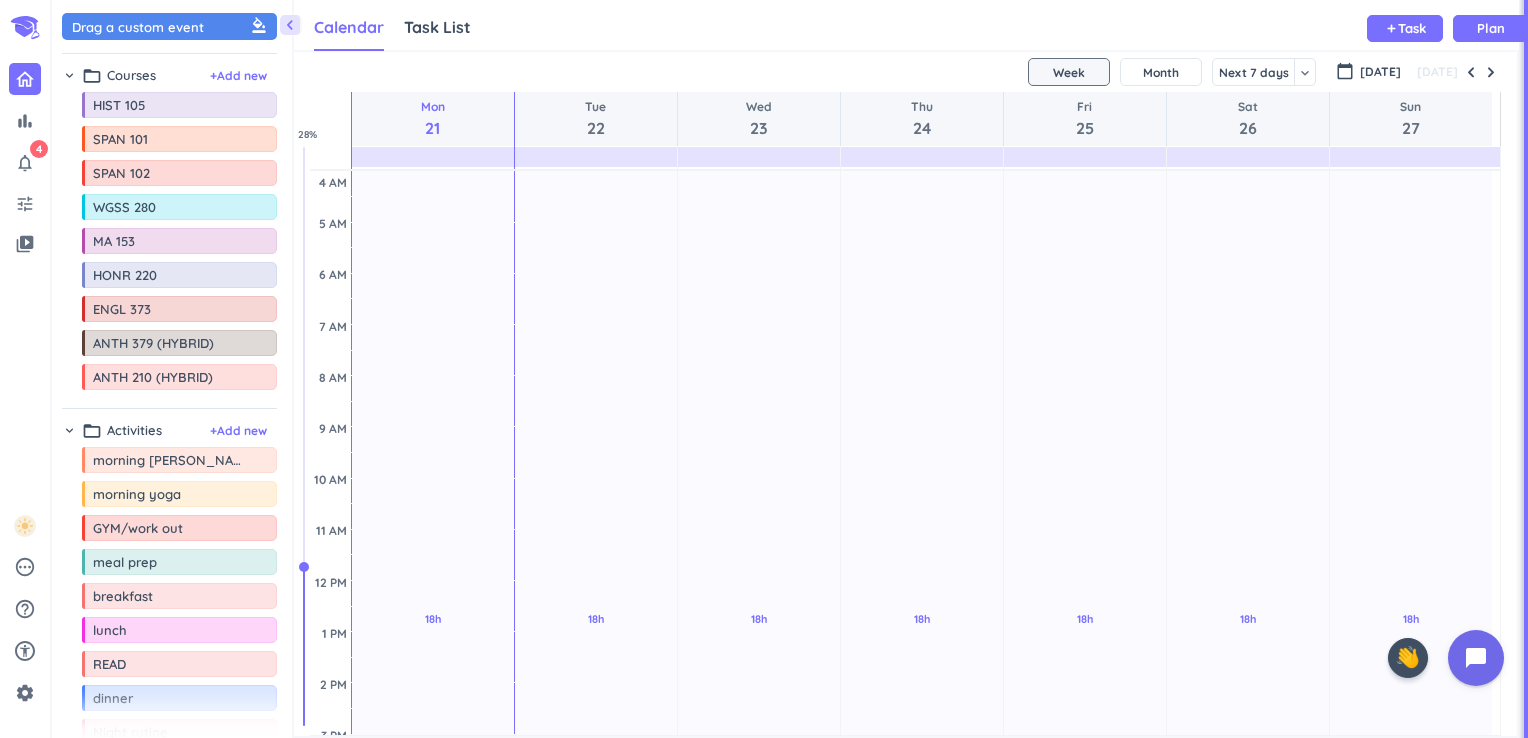 scroll, scrollTop: 8, scrollLeft: 9, axis: both 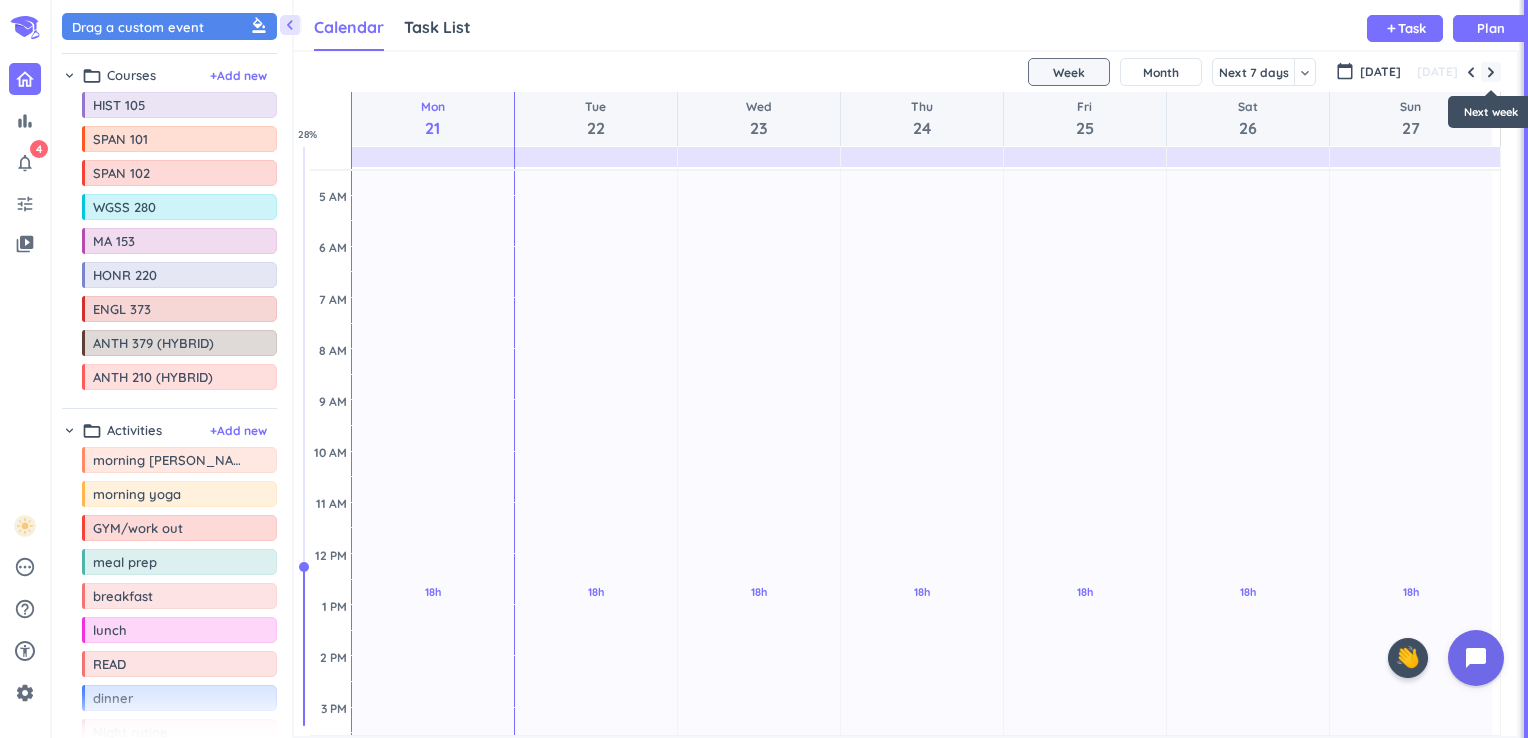 click at bounding box center (1491, 72) 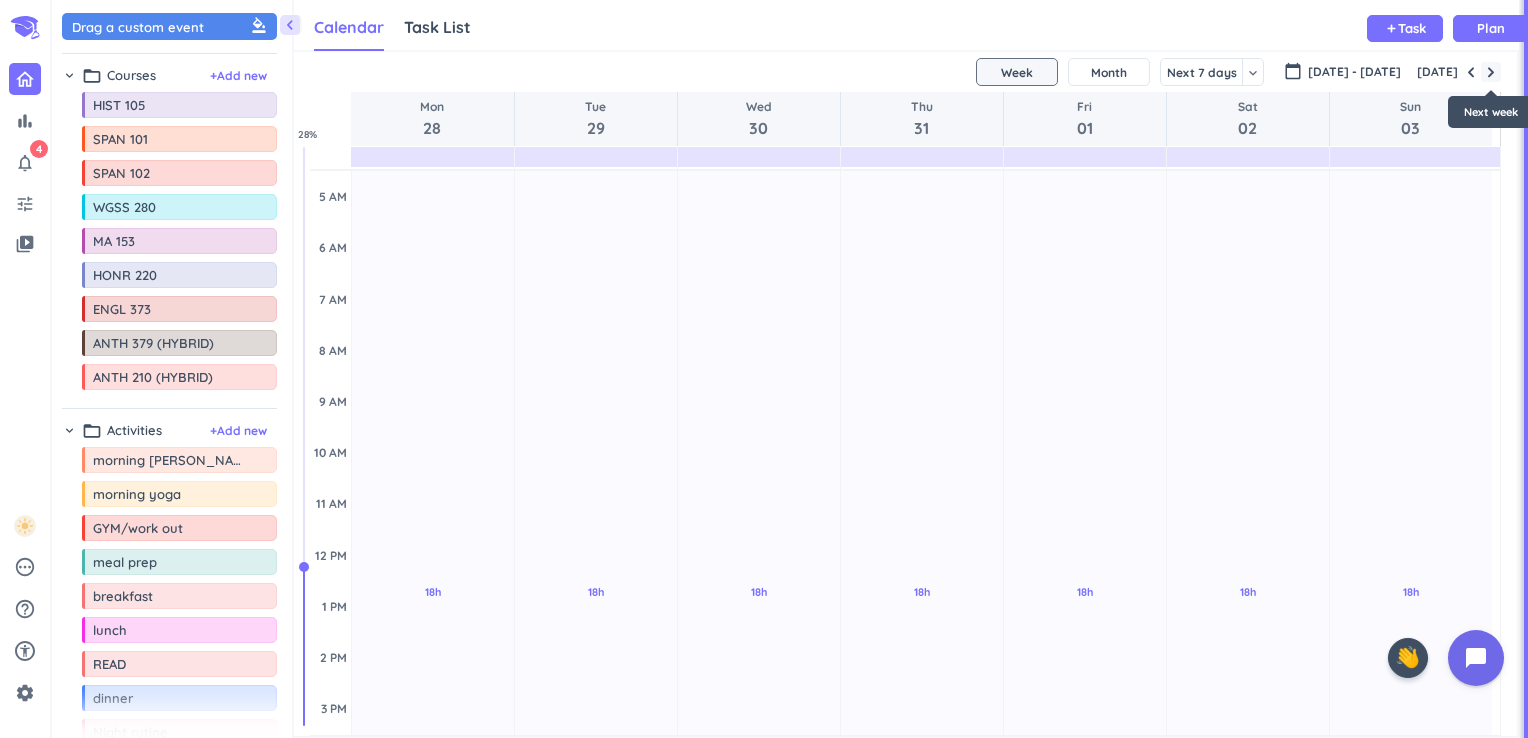 click at bounding box center (1491, 72) 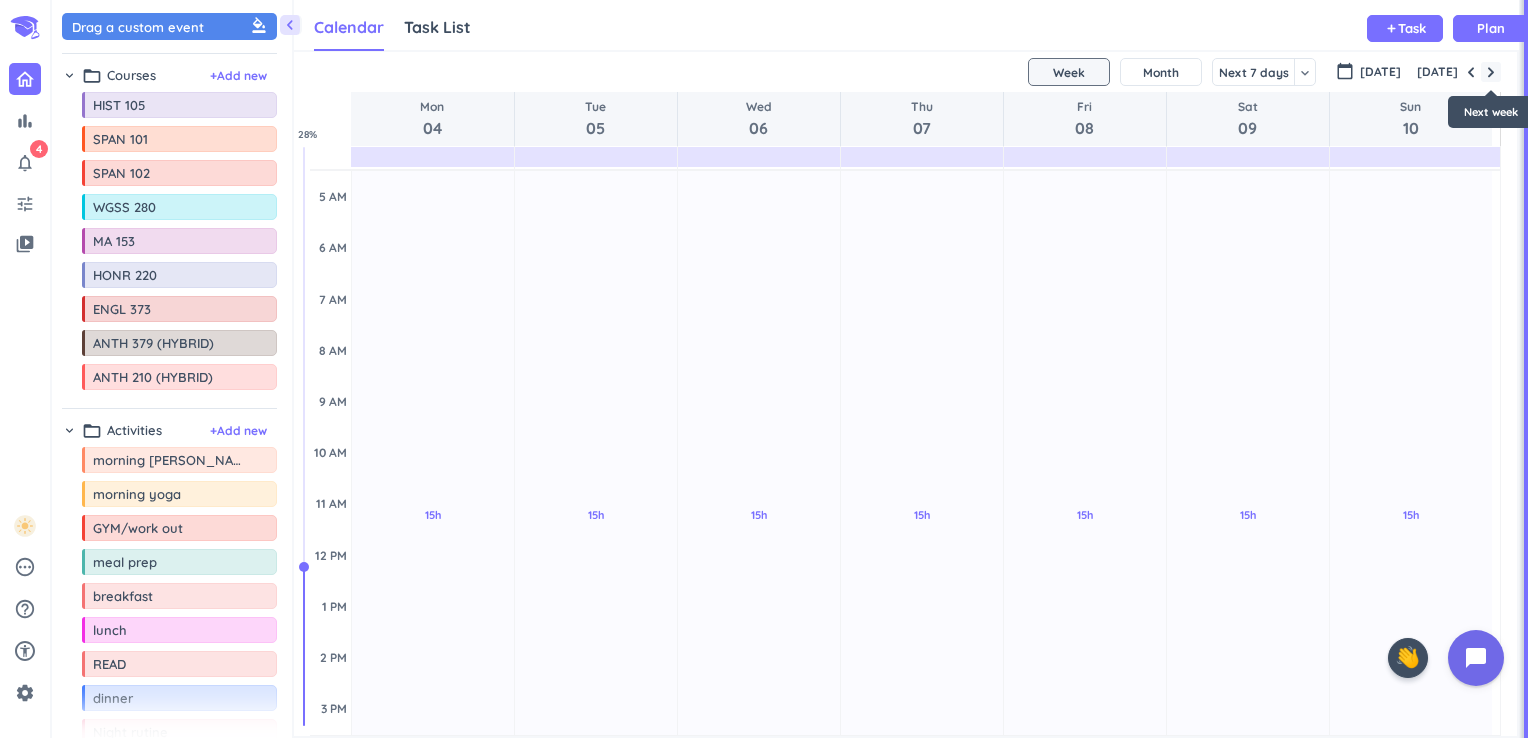 click at bounding box center (1491, 72) 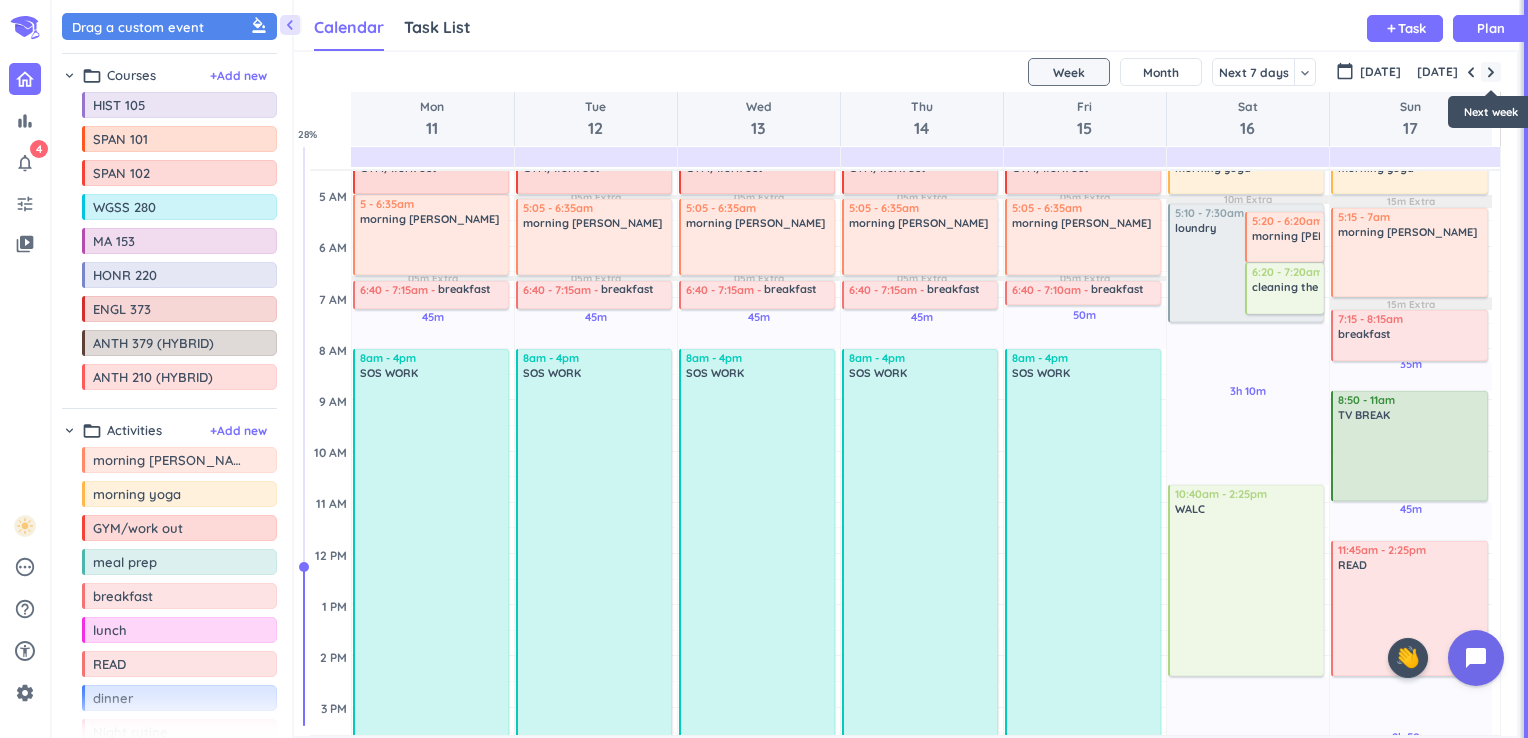 click at bounding box center (1491, 72) 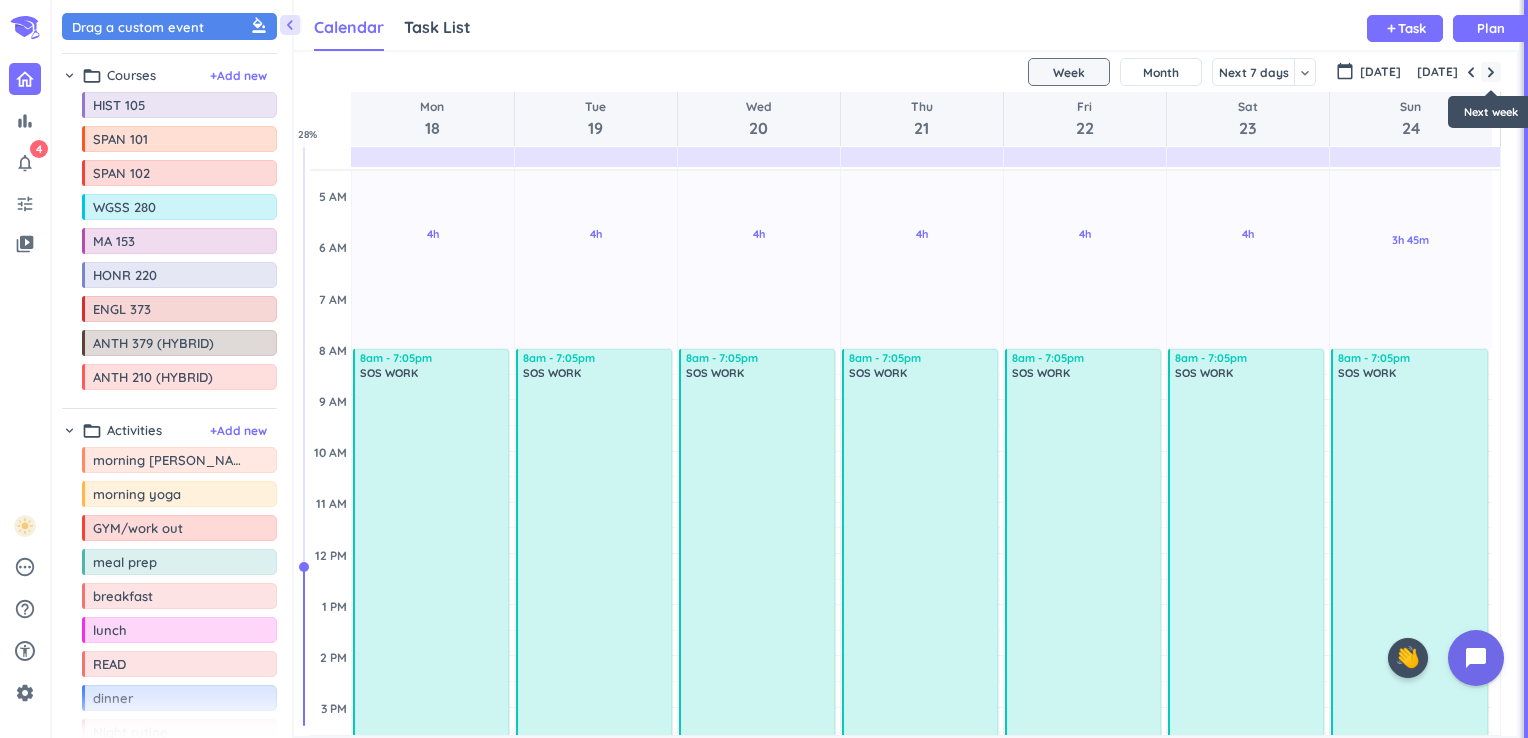 click at bounding box center (1491, 72) 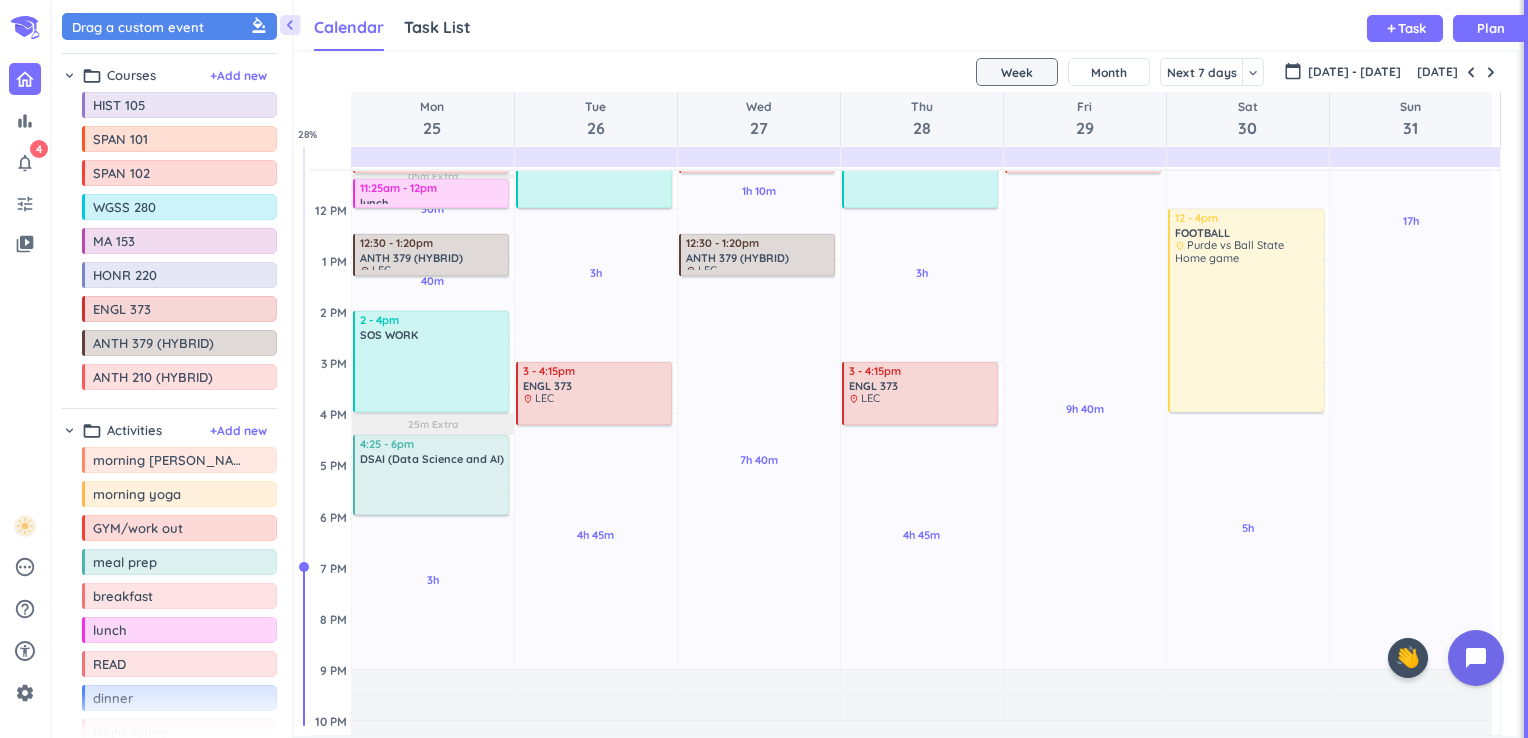 scroll, scrollTop: 373, scrollLeft: 0, axis: vertical 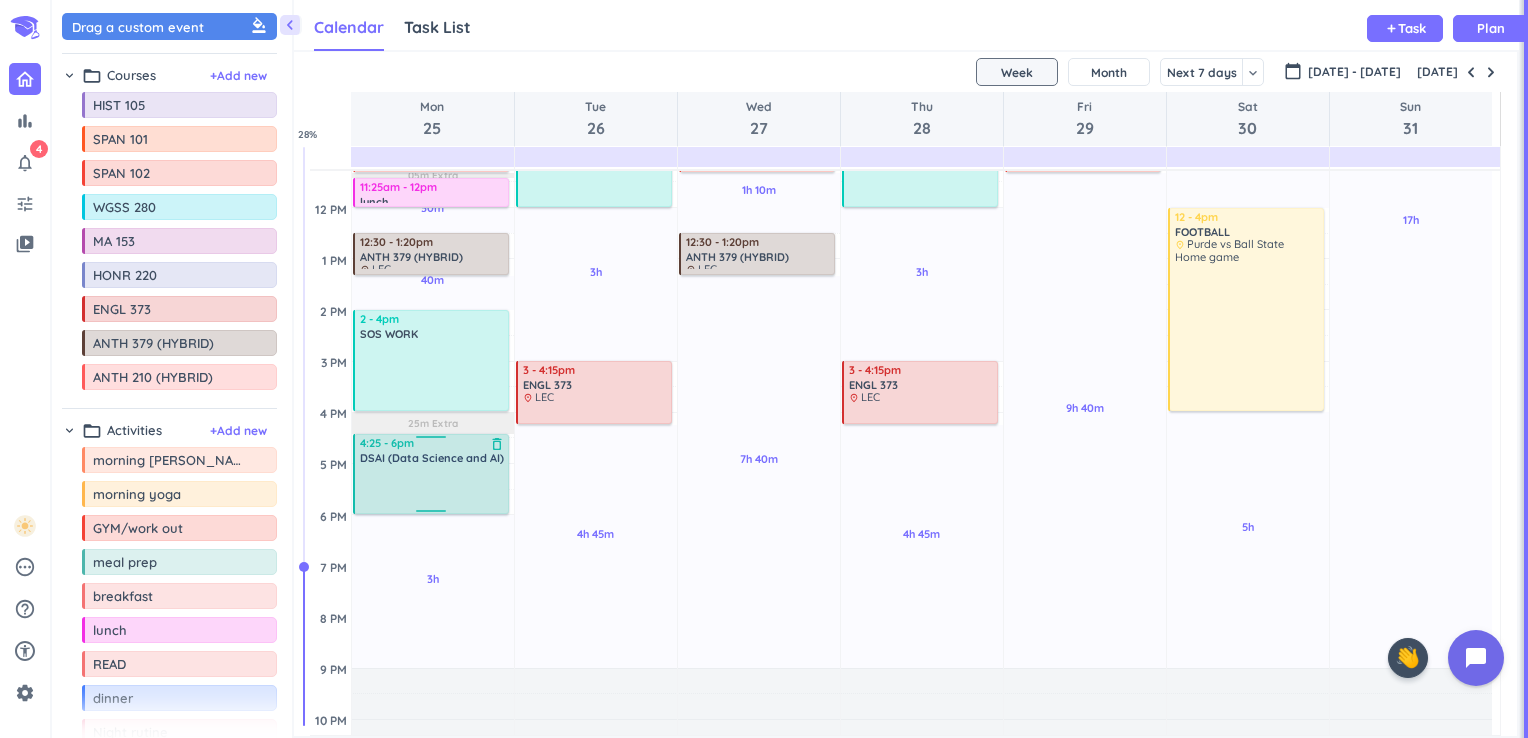 click on "delete_outline" at bounding box center [497, 444] 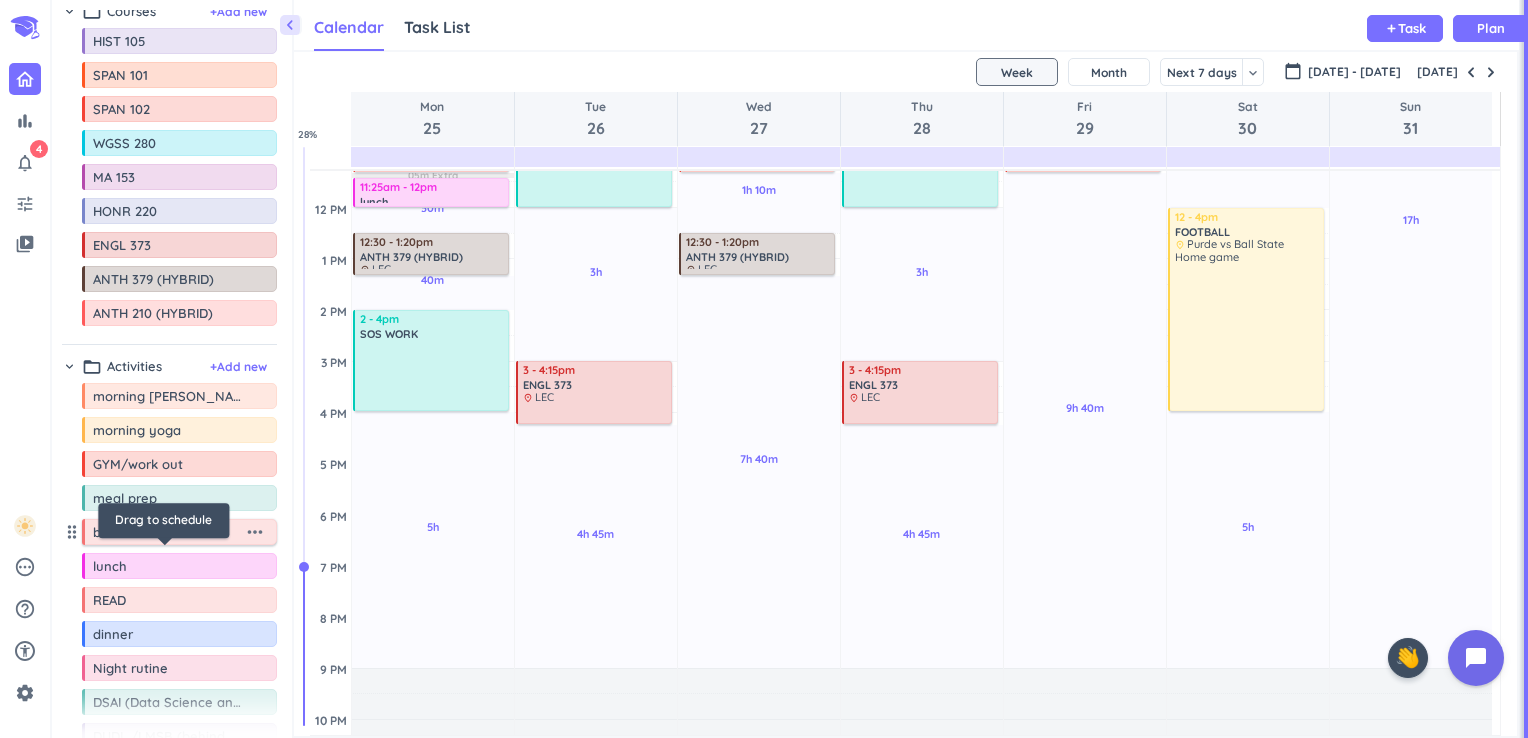 scroll, scrollTop: 87, scrollLeft: 0, axis: vertical 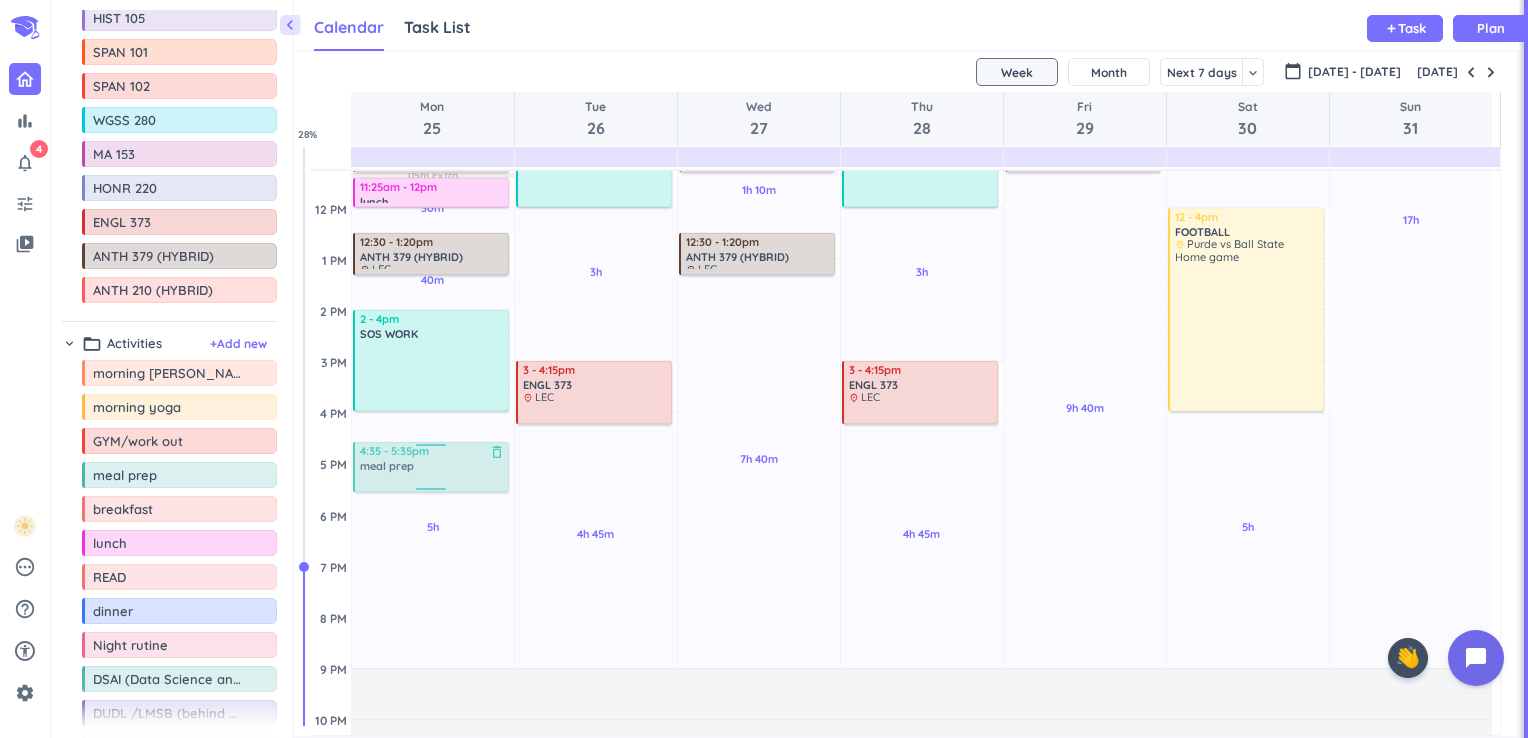 drag, startPoint x: 111, startPoint y: 477, endPoint x: 372, endPoint y: 442, distance: 263.33627 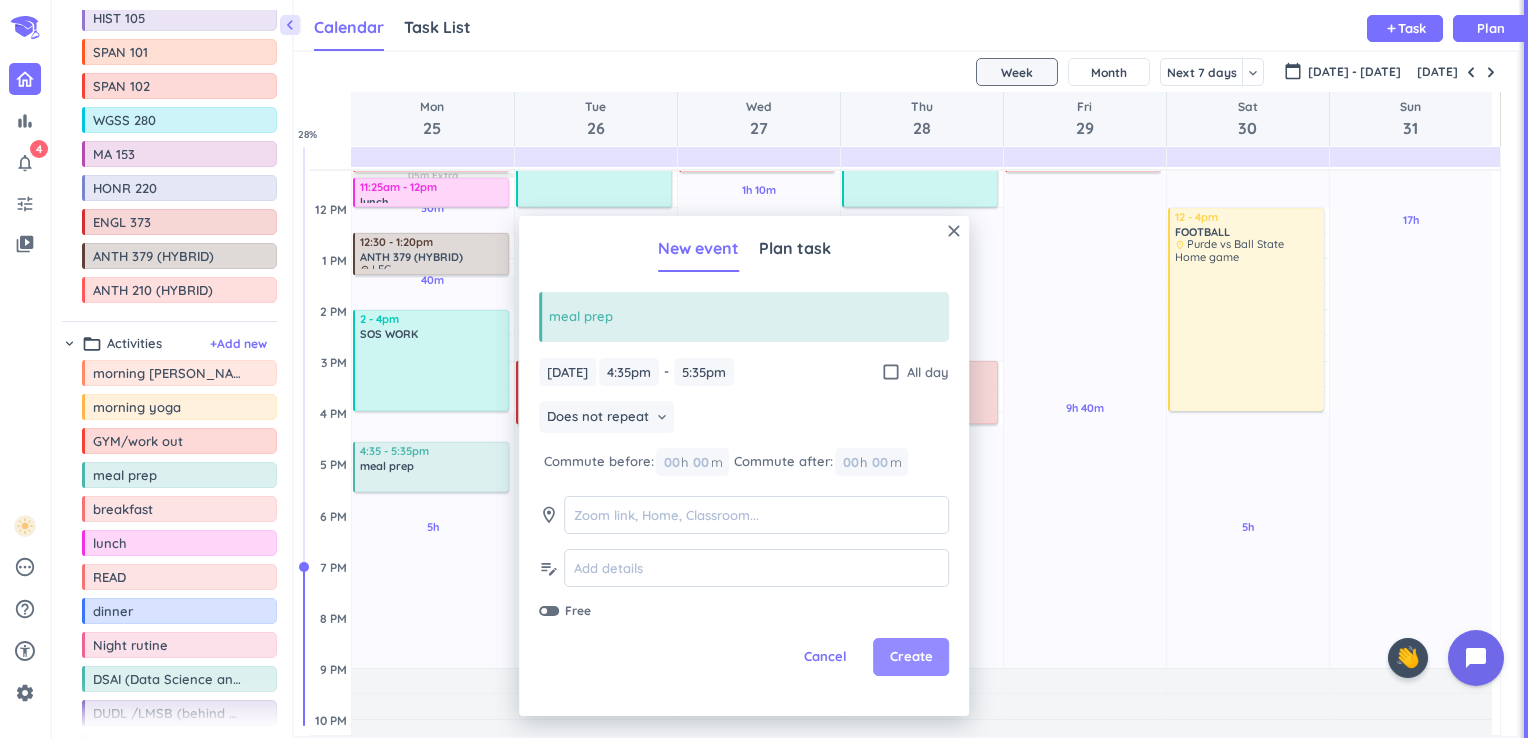 click on "Create" at bounding box center [911, 657] 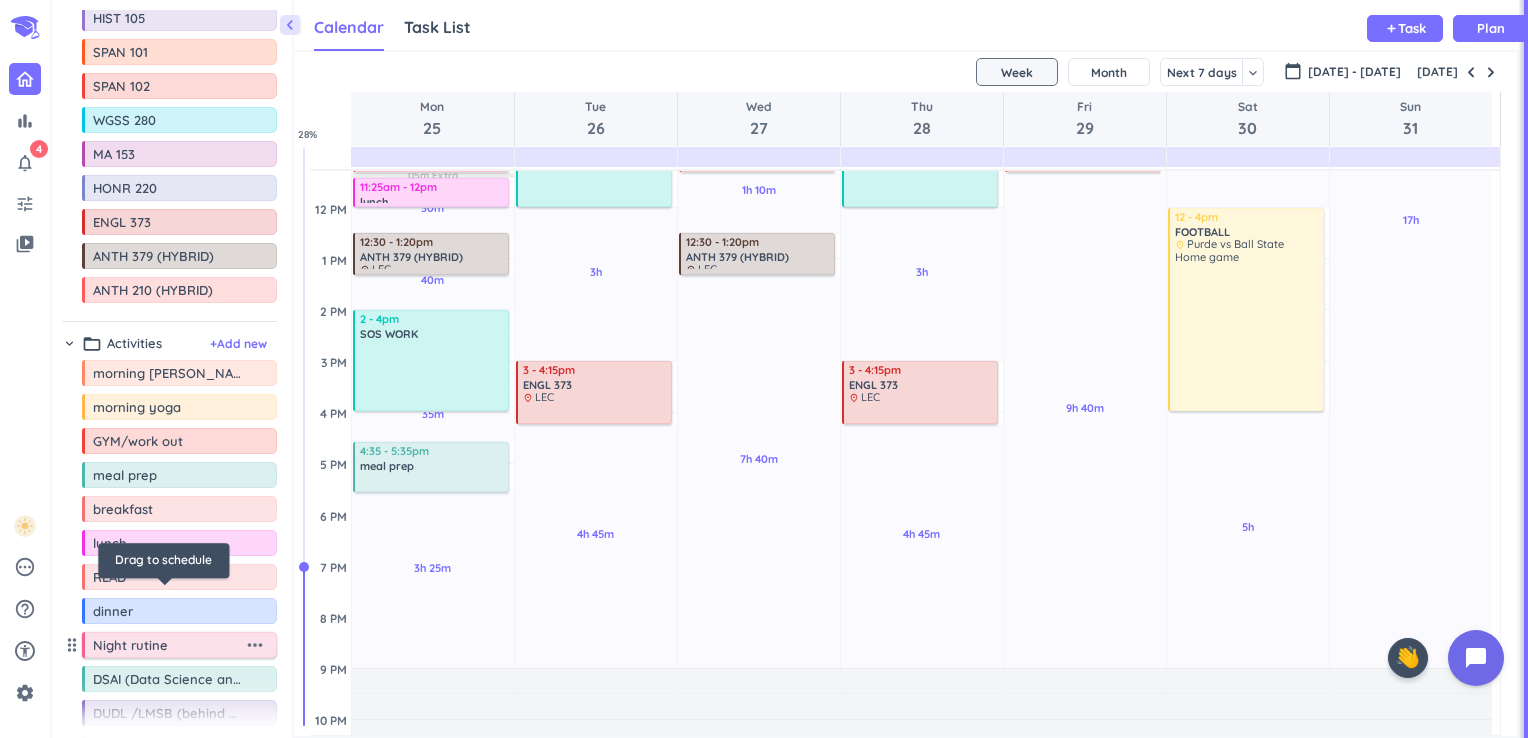 scroll, scrollTop: 126, scrollLeft: 0, axis: vertical 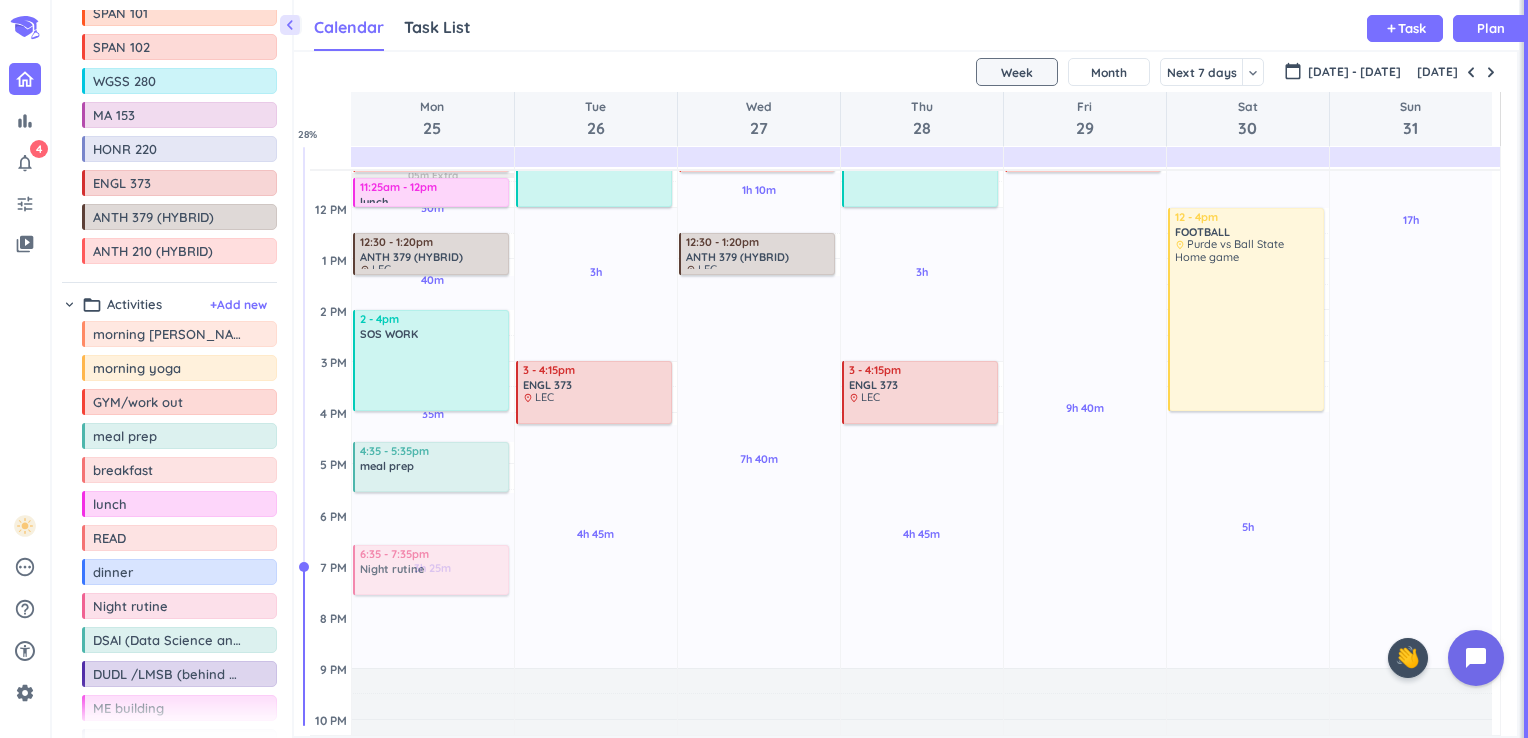 drag, startPoint x: 119, startPoint y: 606, endPoint x: 256, endPoint y: 578, distance: 139.83205 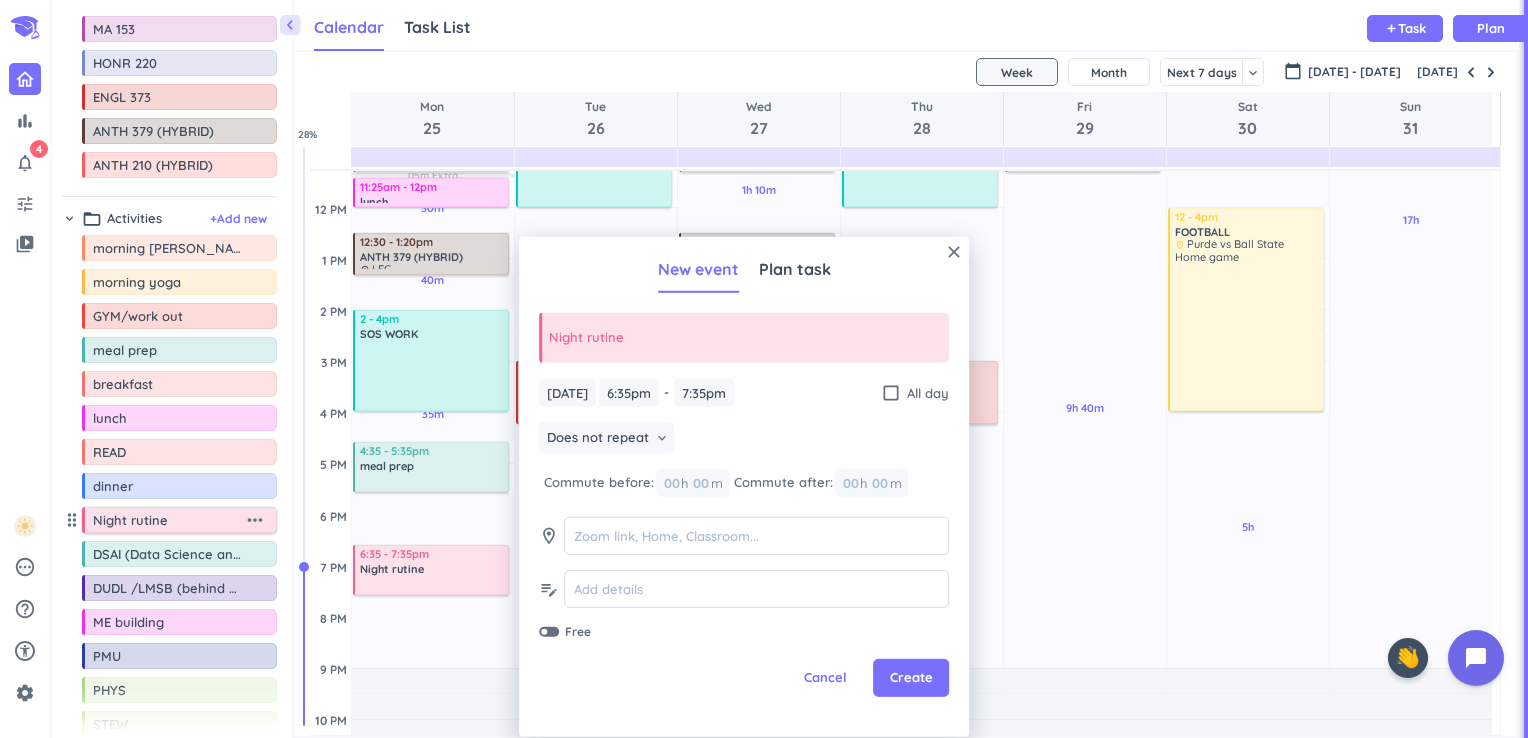 scroll, scrollTop: 310, scrollLeft: 0, axis: vertical 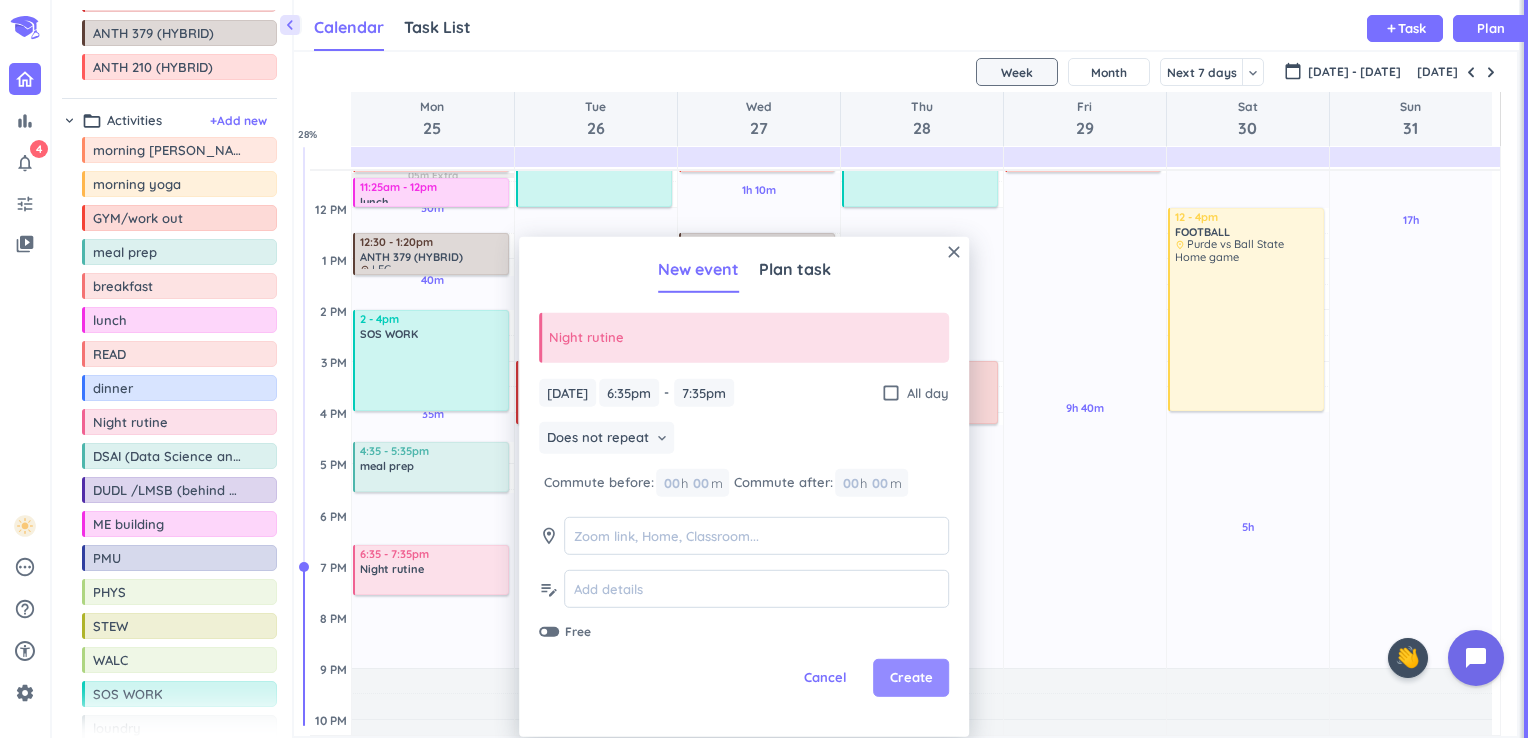 click on "Create" at bounding box center (911, 678) 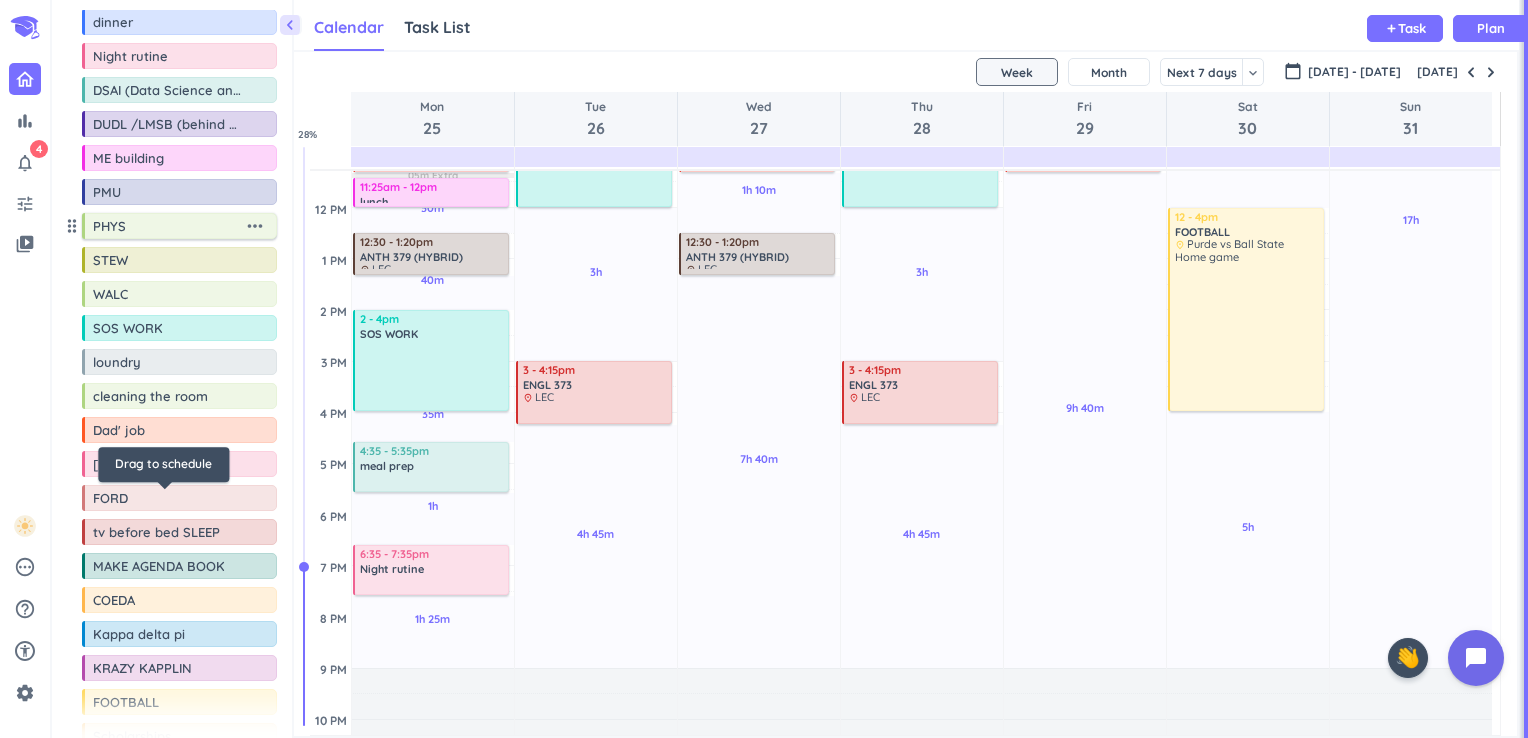 scroll, scrollTop: 760, scrollLeft: 0, axis: vertical 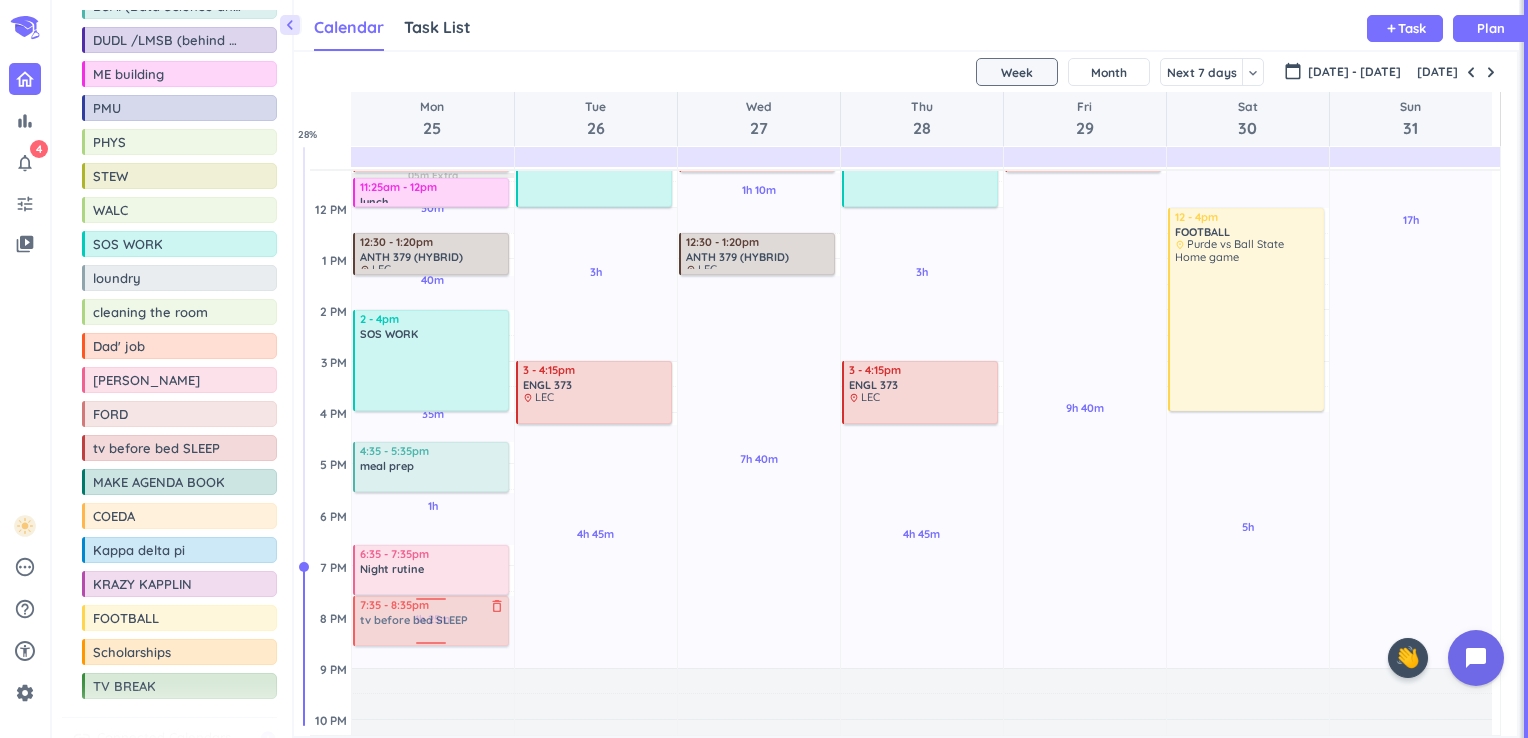 drag, startPoint x: 122, startPoint y: 441, endPoint x: 390, endPoint y: 596, distance: 309.5949 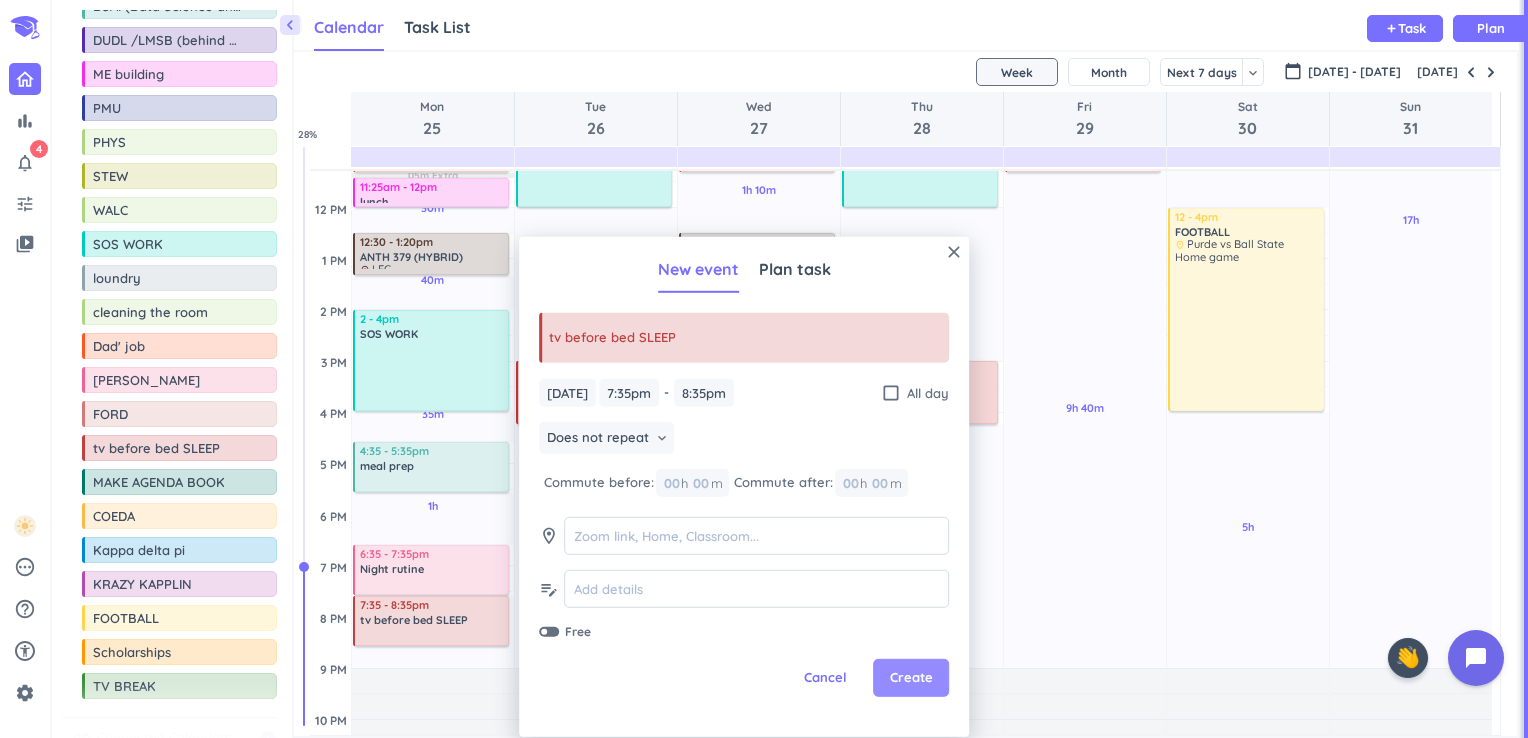 click on "Create" at bounding box center (911, 678) 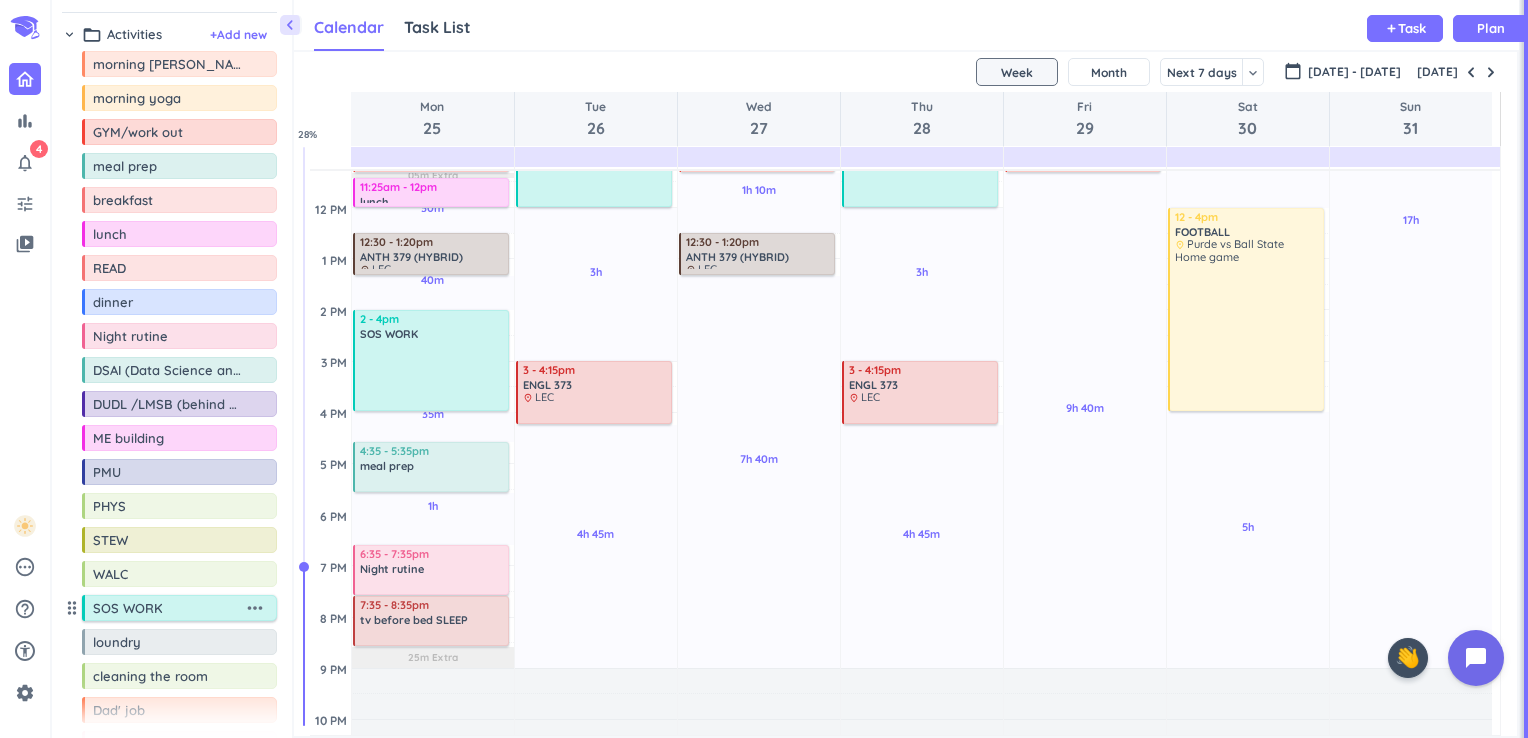 scroll, scrollTop: 300, scrollLeft: 0, axis: vertical 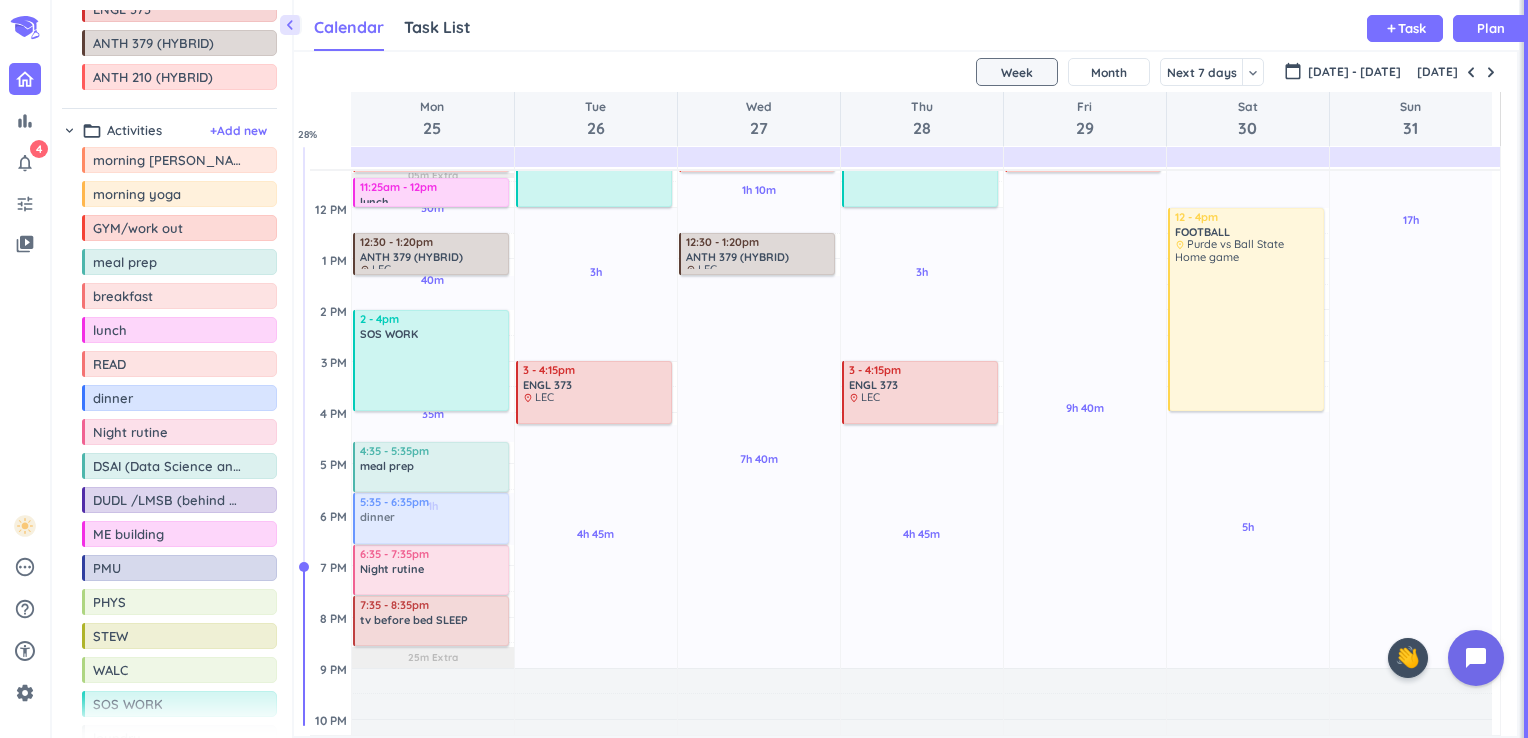 drag, startPoint x: 111, startPoint y: 398, endPoint x: 380, endPoint y: 493, distance: 285.28232 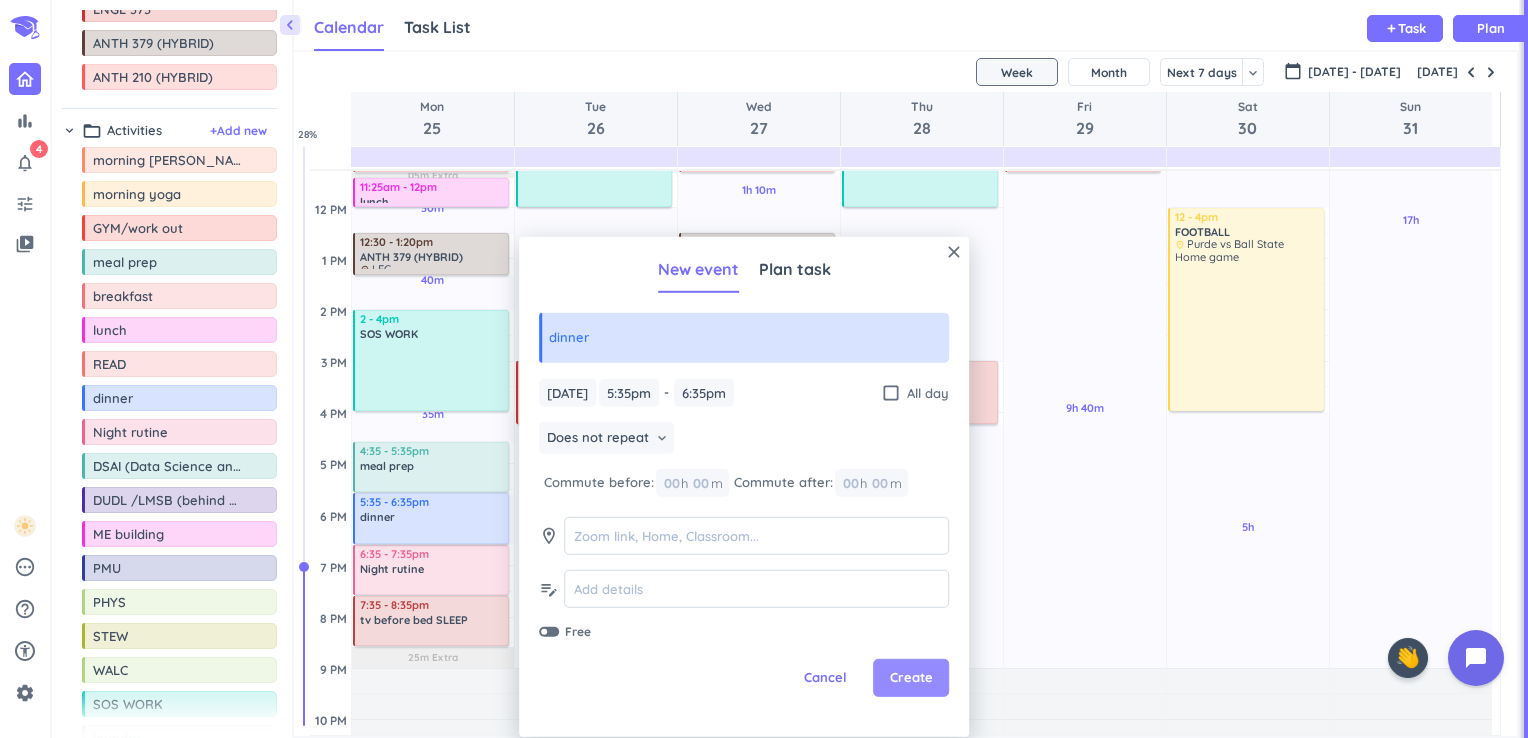 click on "Create" at bounding box center (911, 678) 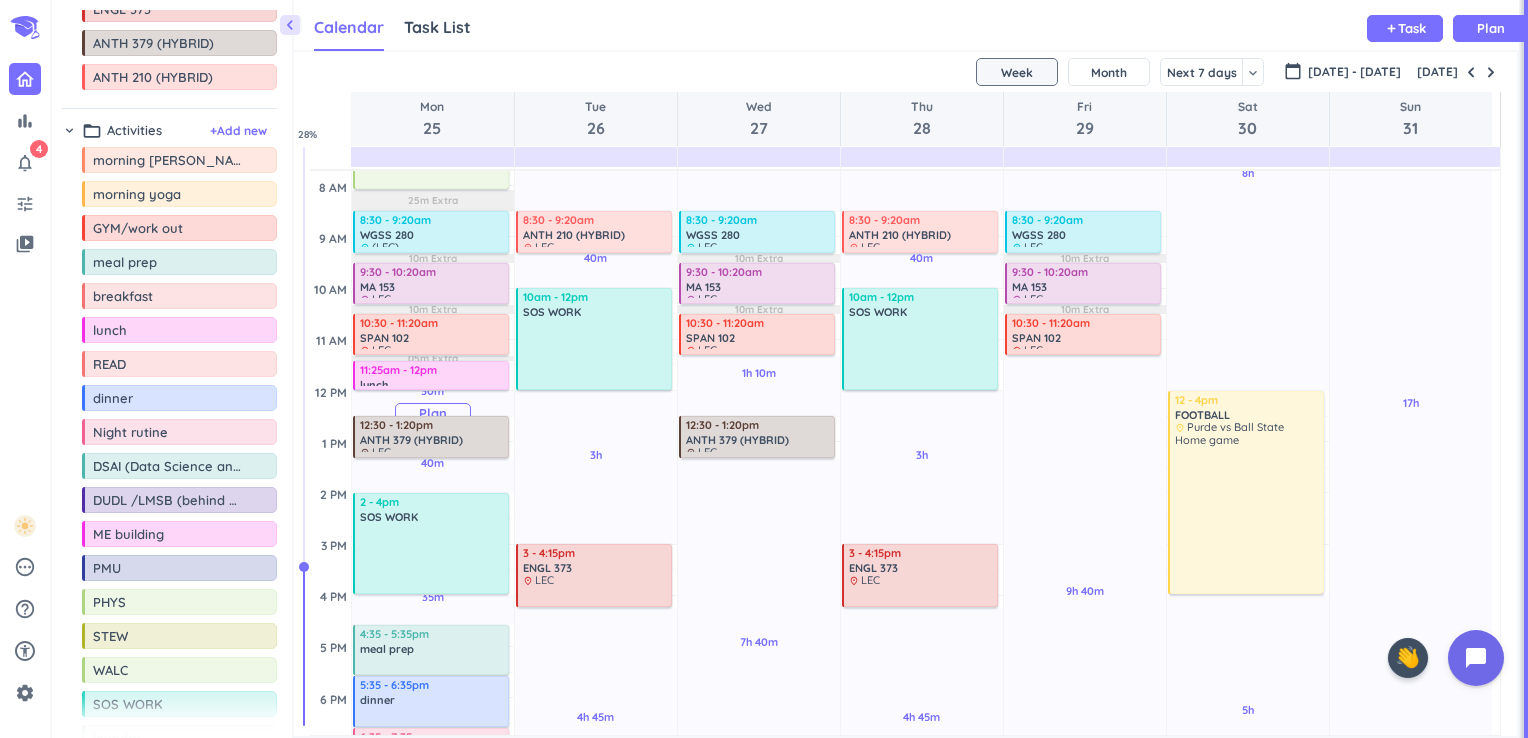 scroll, scrollTop: 0, scrollLeft: 0, axis: both 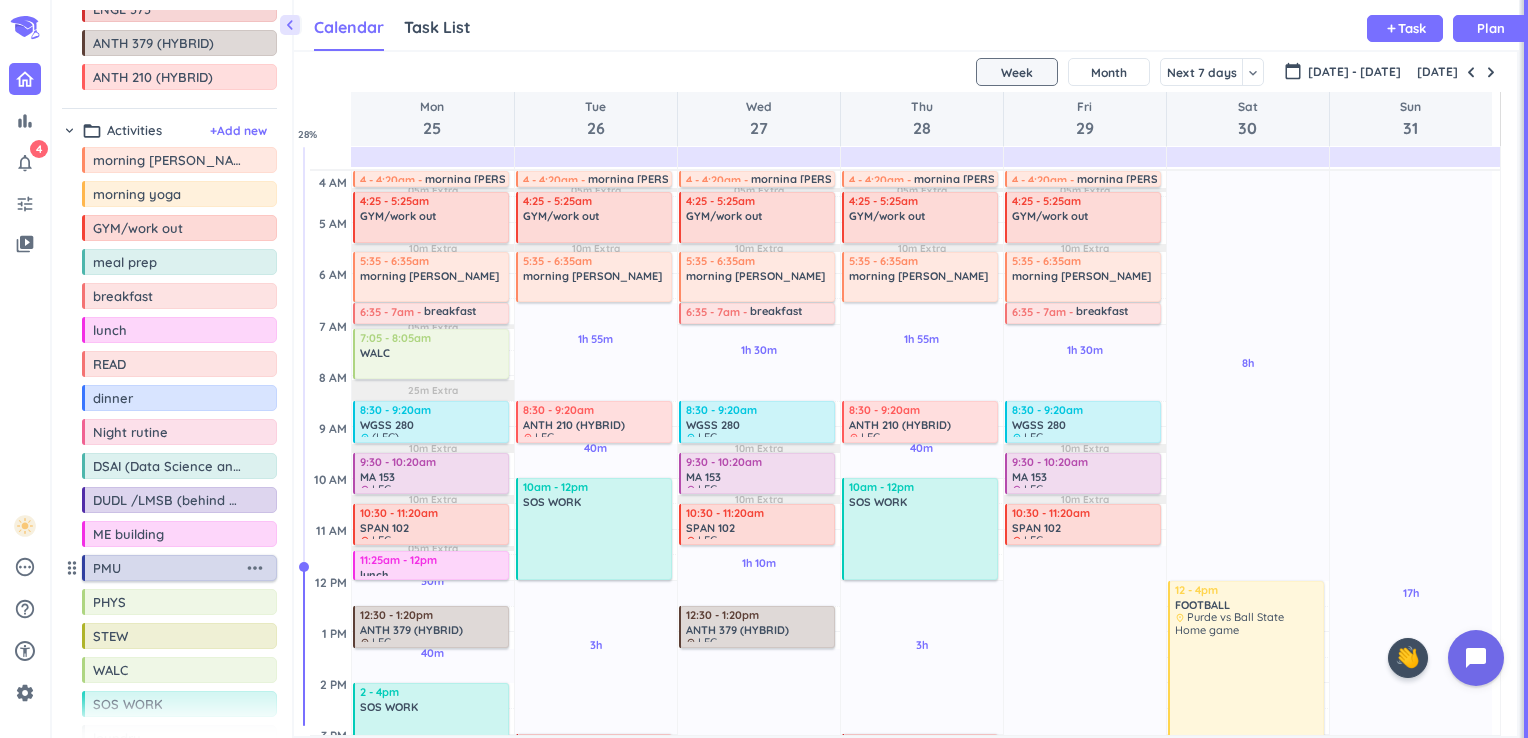 click on "PMU" at bounding box center (168, 568) 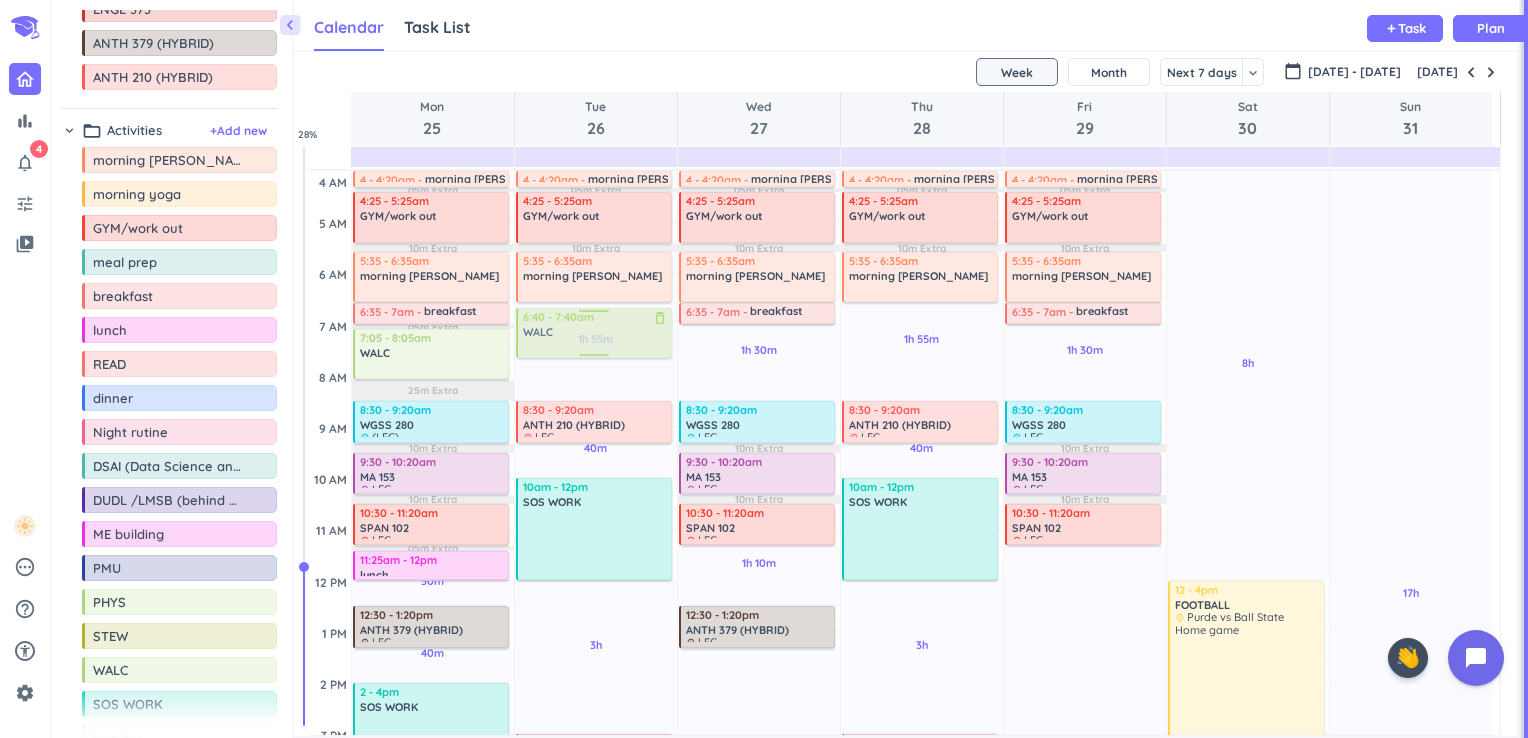 drag, startPoint x: 143, startPoint y: 664, endPoint x: 595, endPoint y: 309, distance: 574.74255 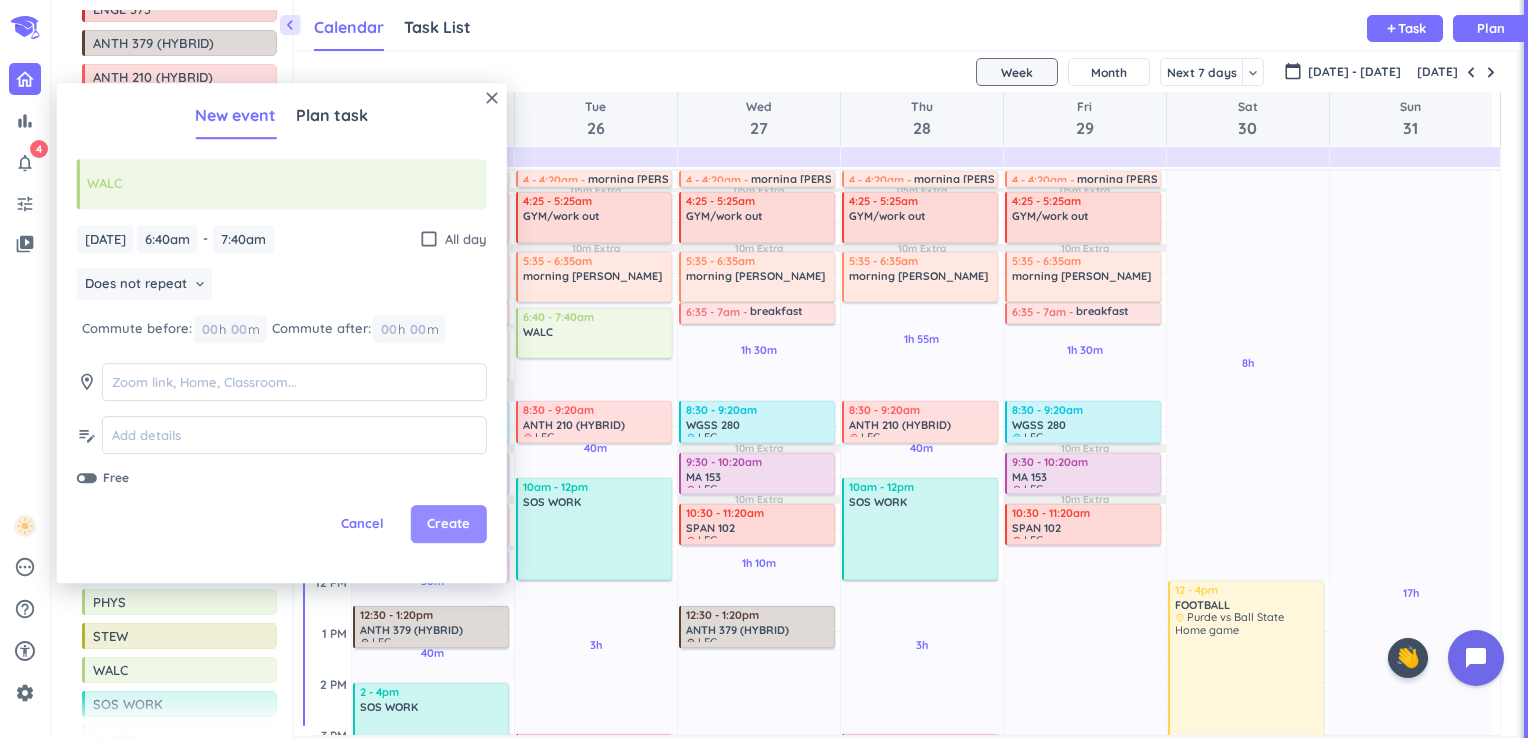 click on "Create" at bounding box center (449, 525) 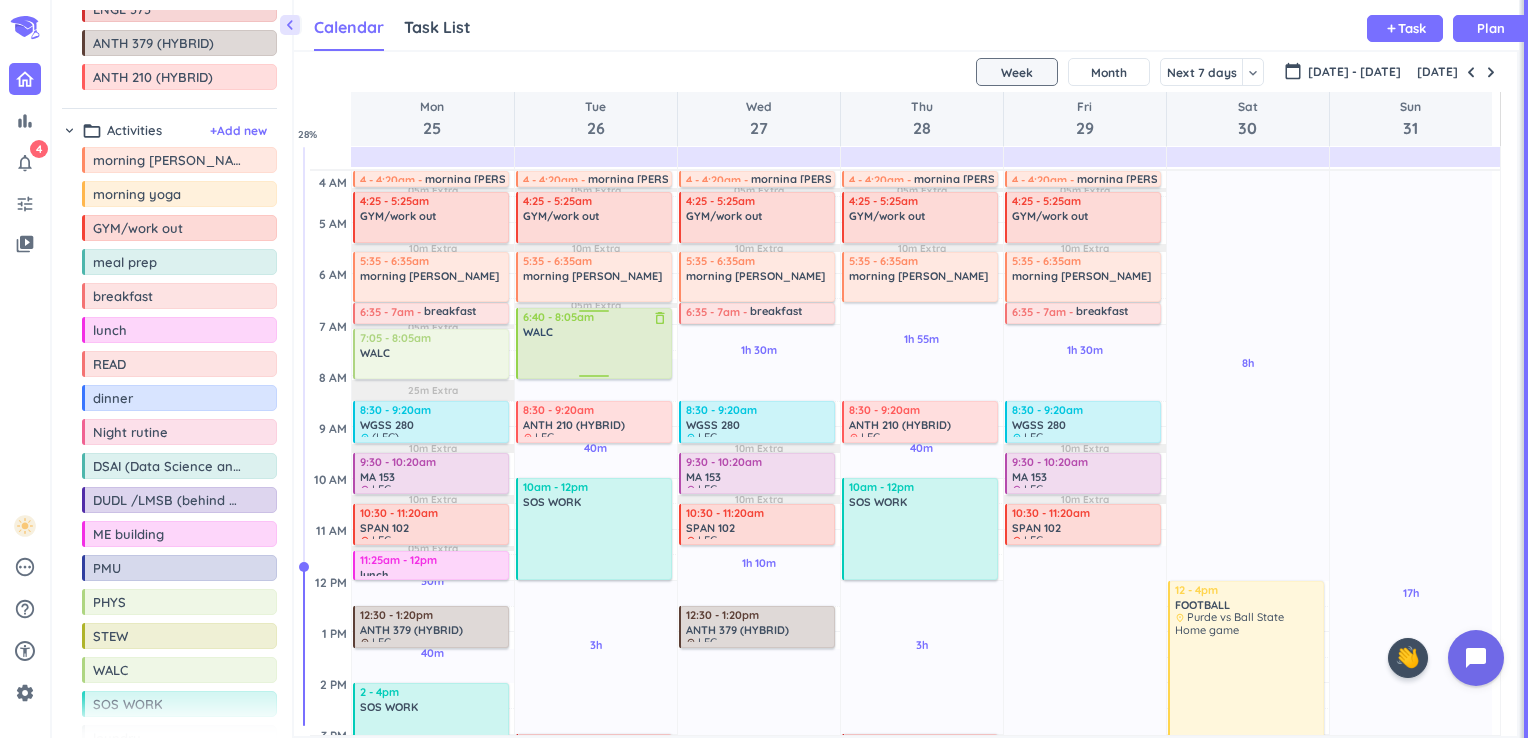 drag, startPoint x: 593, startPoint y: 355, endPoint x: 592, endPoint y: 378, distance: 23.021729 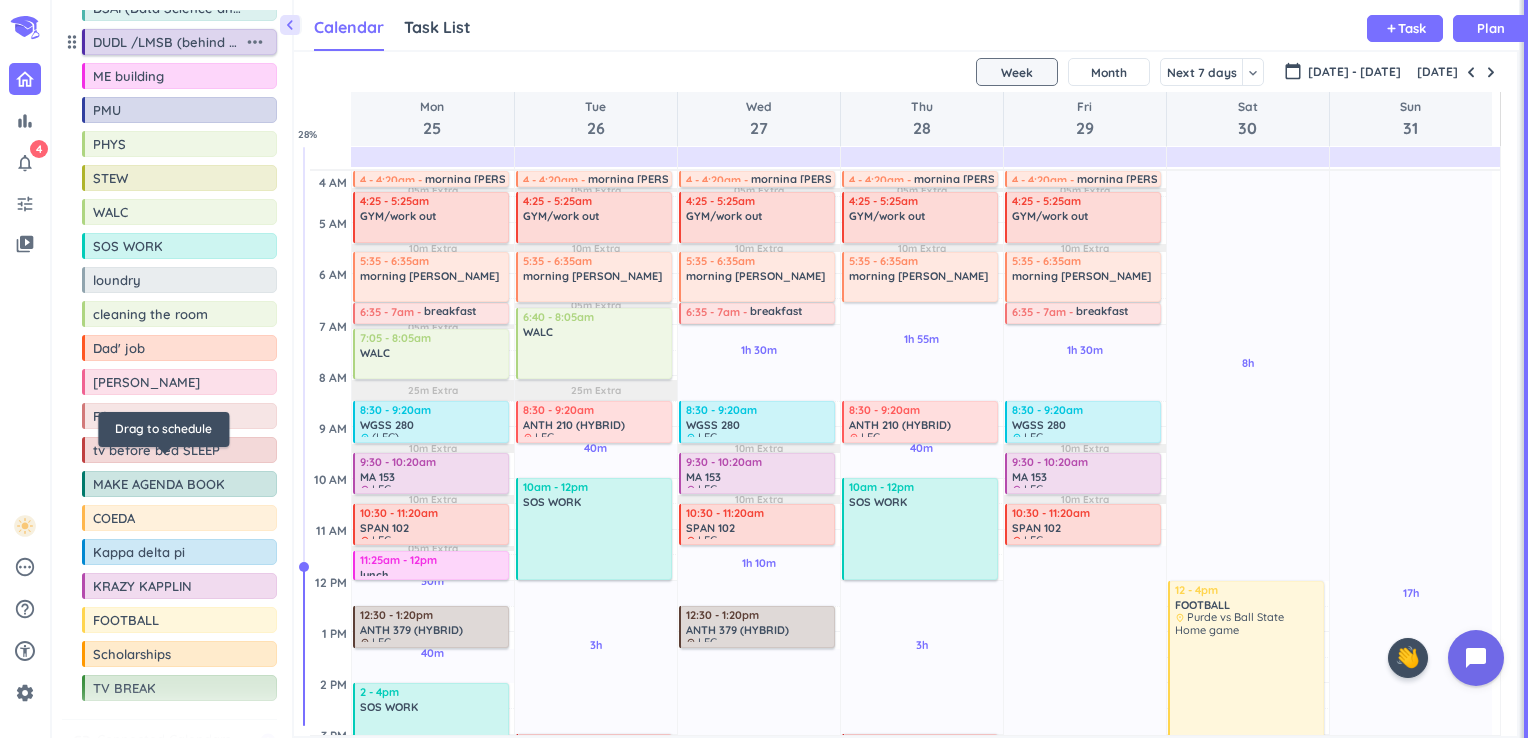 scroll, scrollTop: 793, scrollLeft: 0, axis: vertical 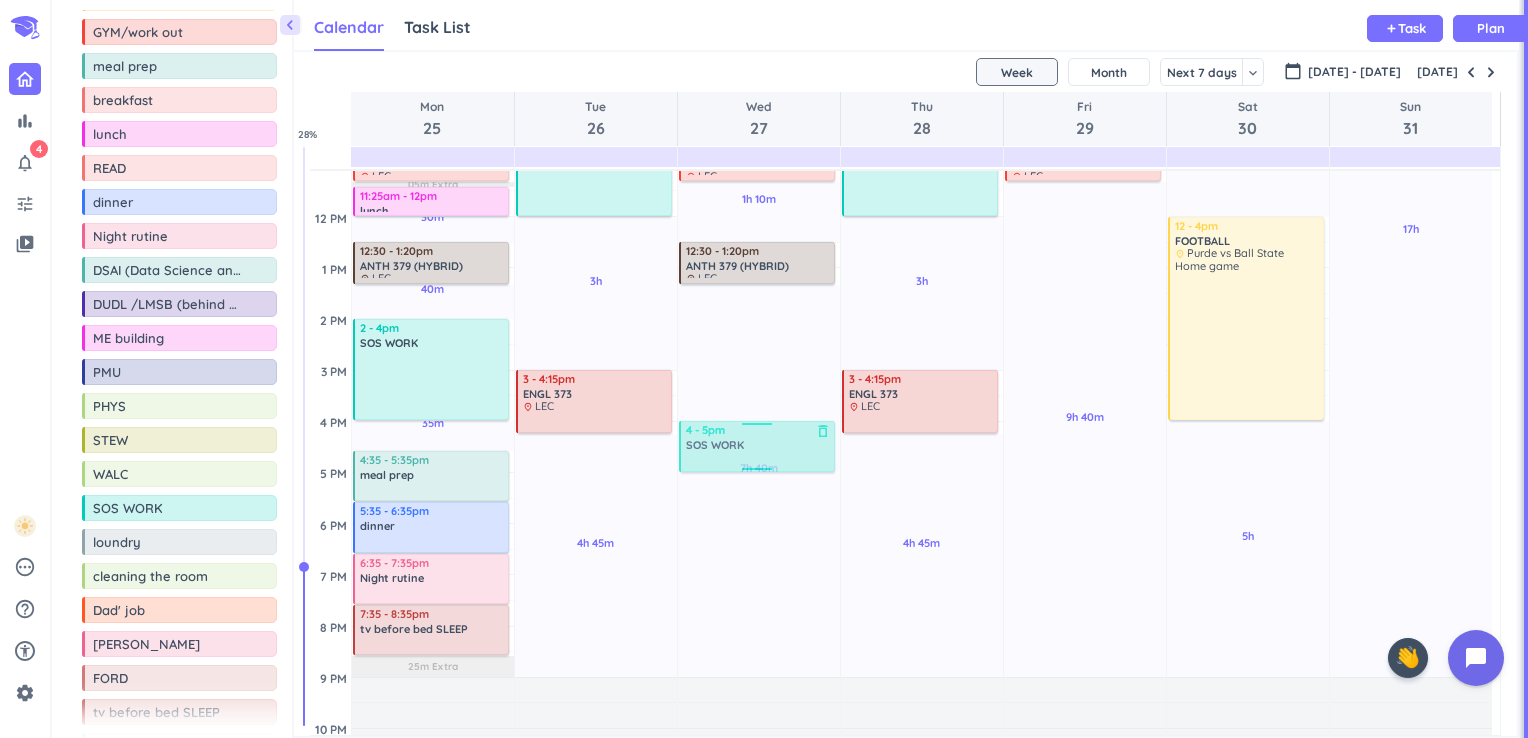 drag, startPoint x: 135, startPoint y: 503, endPoint x: 764, endPoint y: 422, distance: 634.194 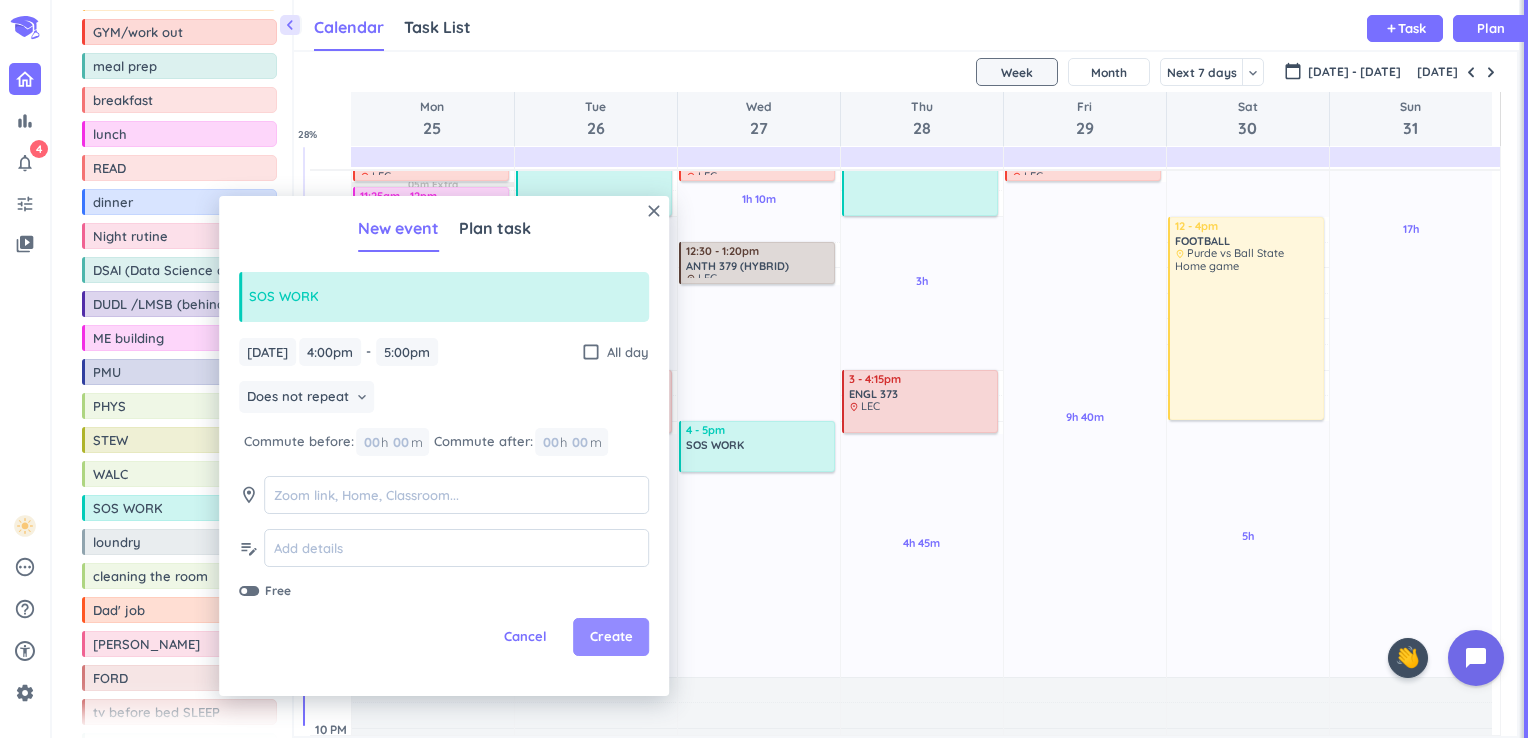 click on "Create" at bounding box center (611, 637) 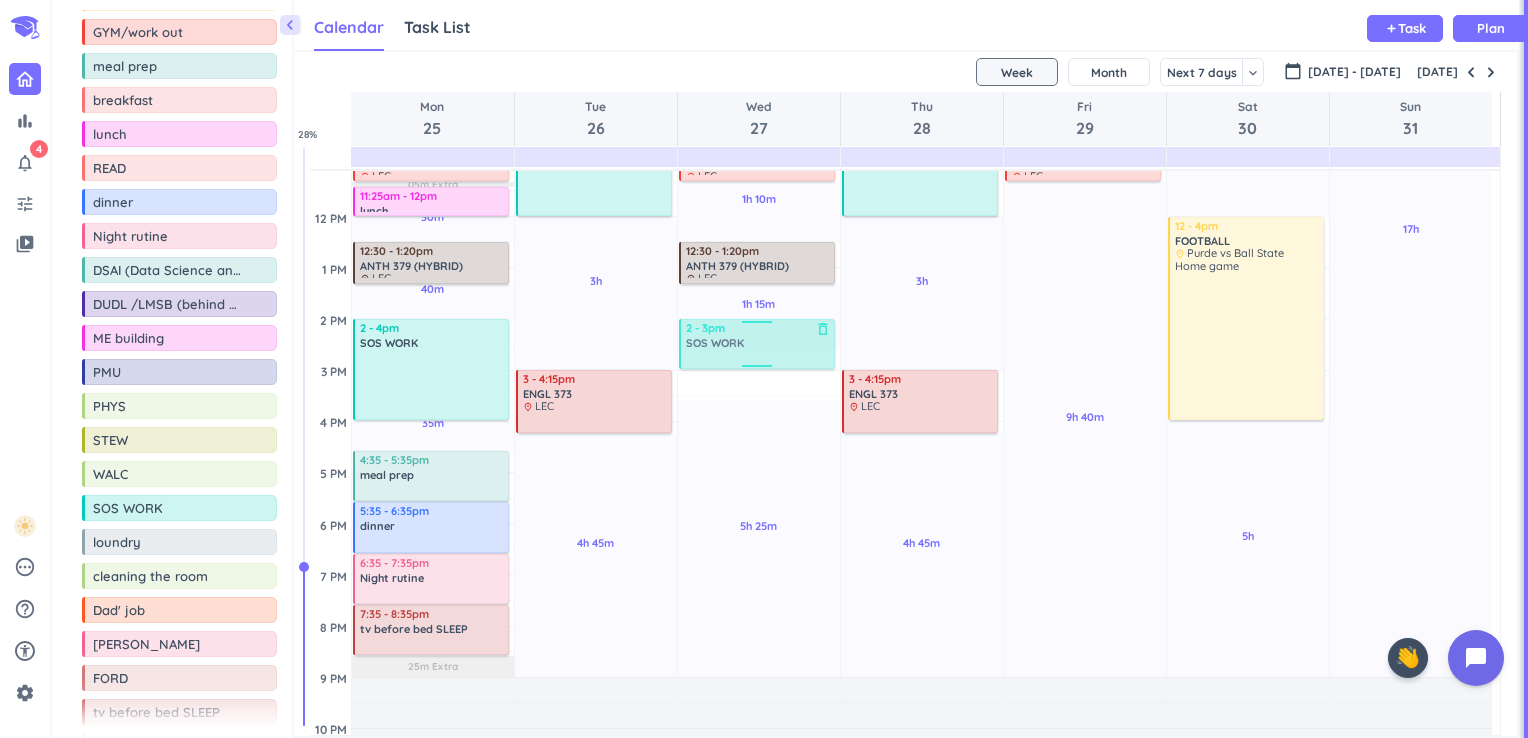 drag, startPoint x: 732, startPoint y: 366, endPoint x: 729, endPoint y: 345, distance: 21.213203 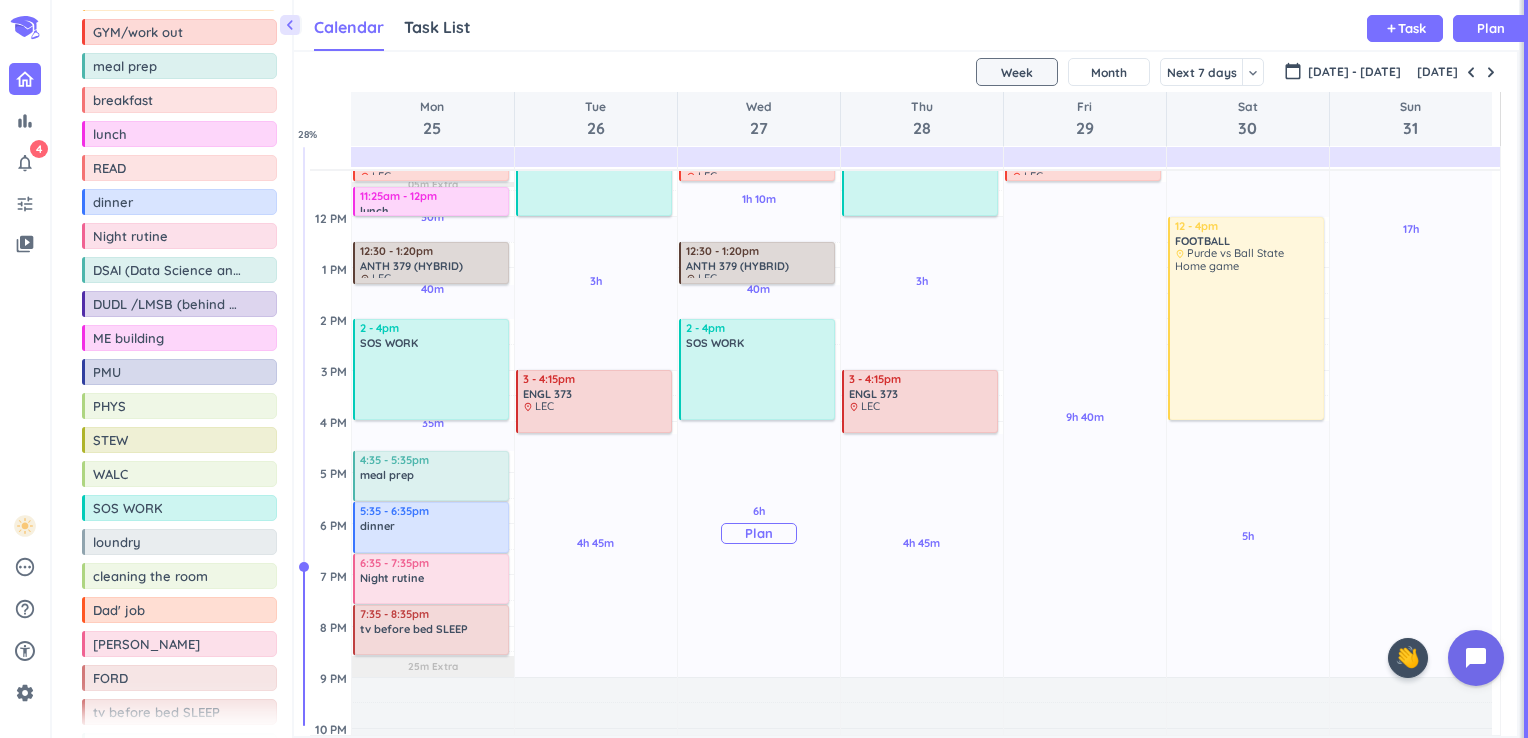 drag, startPoint x: 760, startPoint y: 370, endPoint x: 771, endPoint y: 424, distance: 55.108982 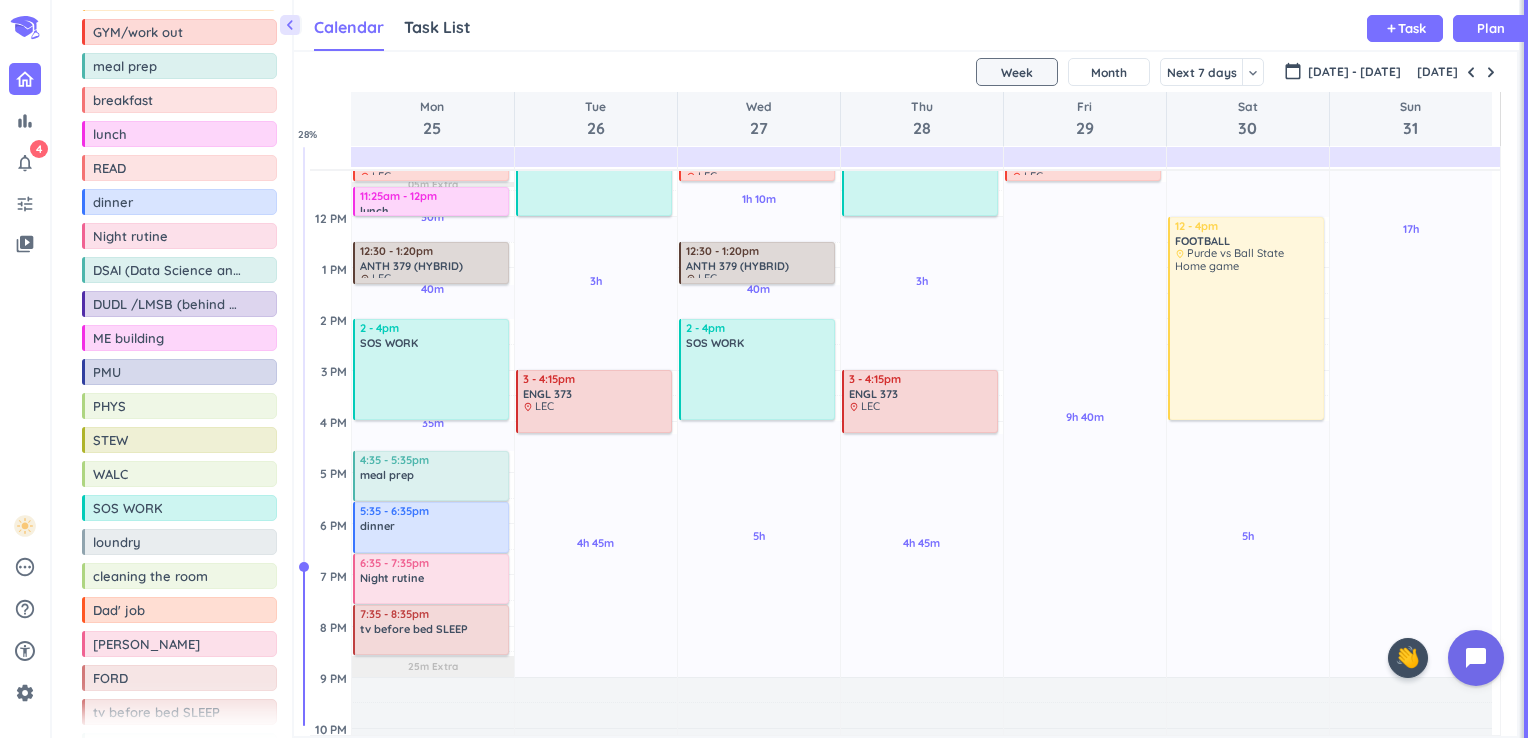 scroll, scrollTop: 400, scrollLeft: 0, axis: vertical 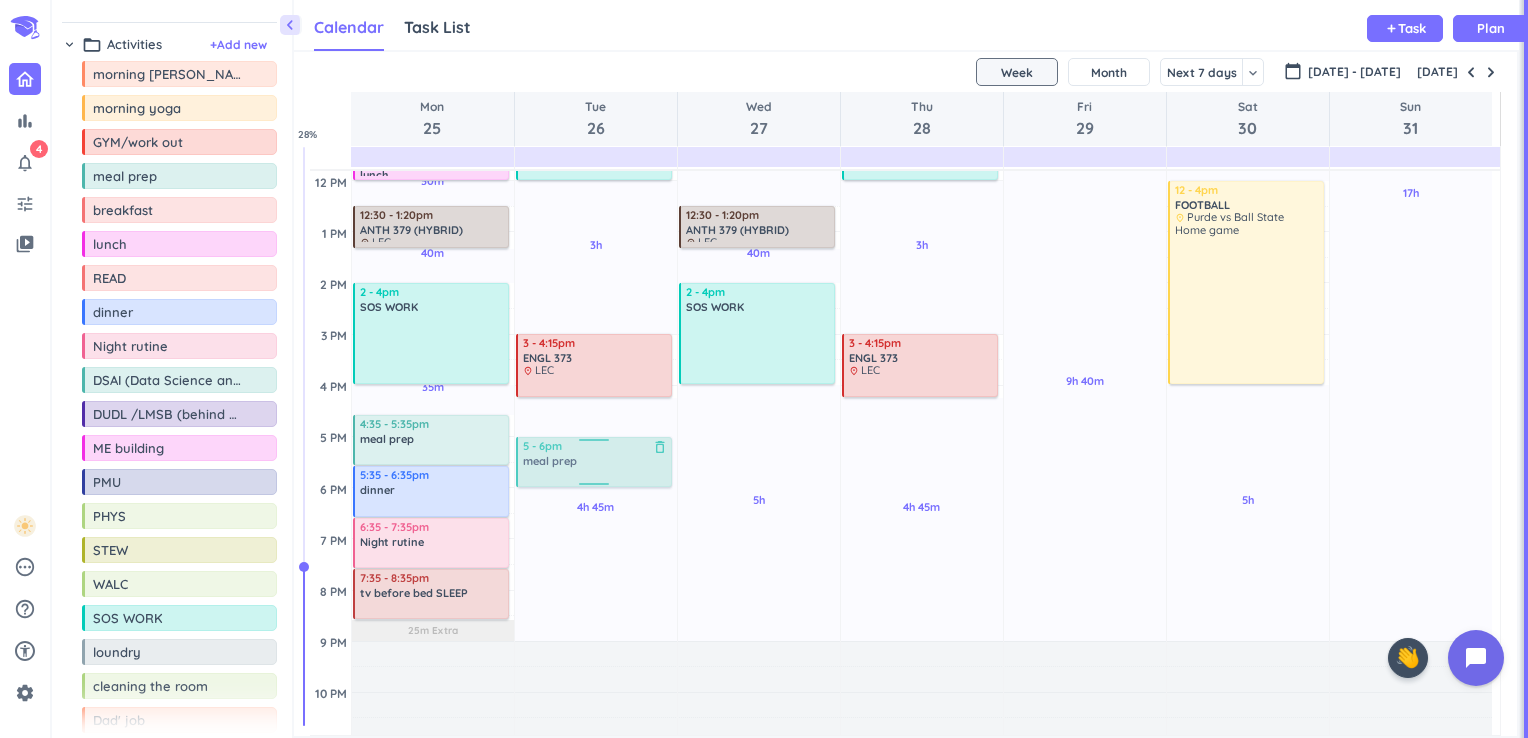 drag, startPoint x: 118, startPoint y: 181, endPoint x: 519, endPoint y: 438, distance: 476.28772 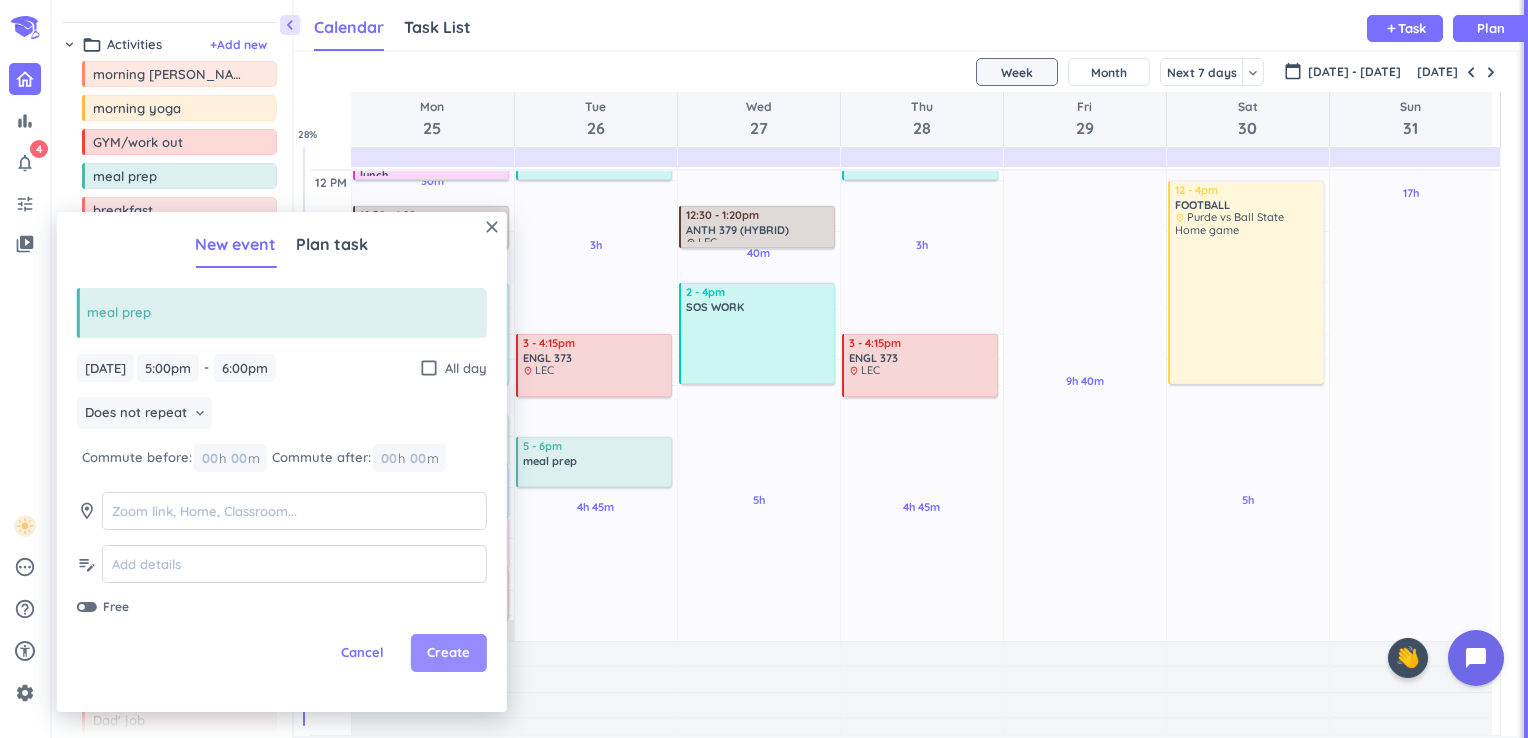 click on "Create" at bounding box center (448, 653) 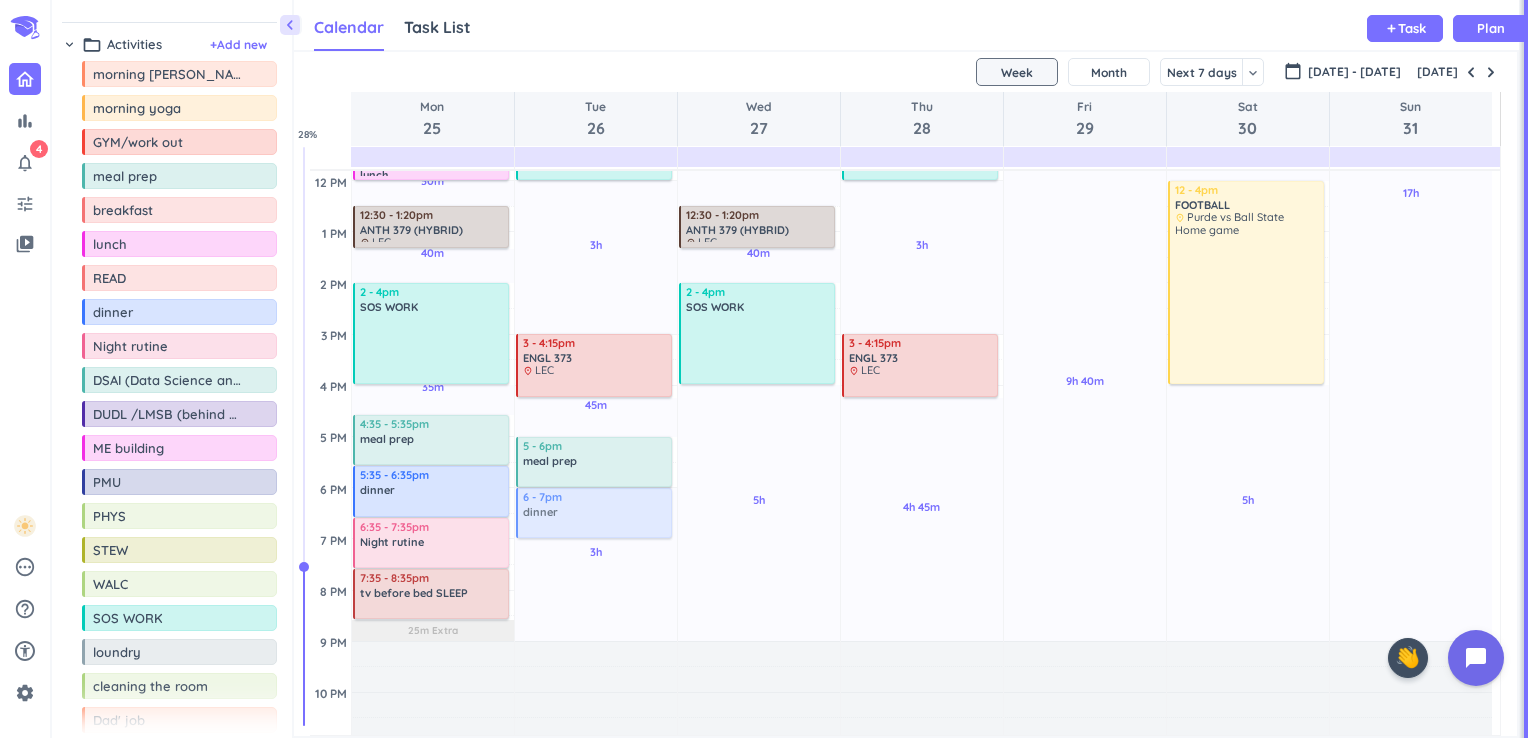 drag, startPoint x: 115, startPoint y: 317, endPoint x: 556, endPoint y: 491, distance: 474.08545 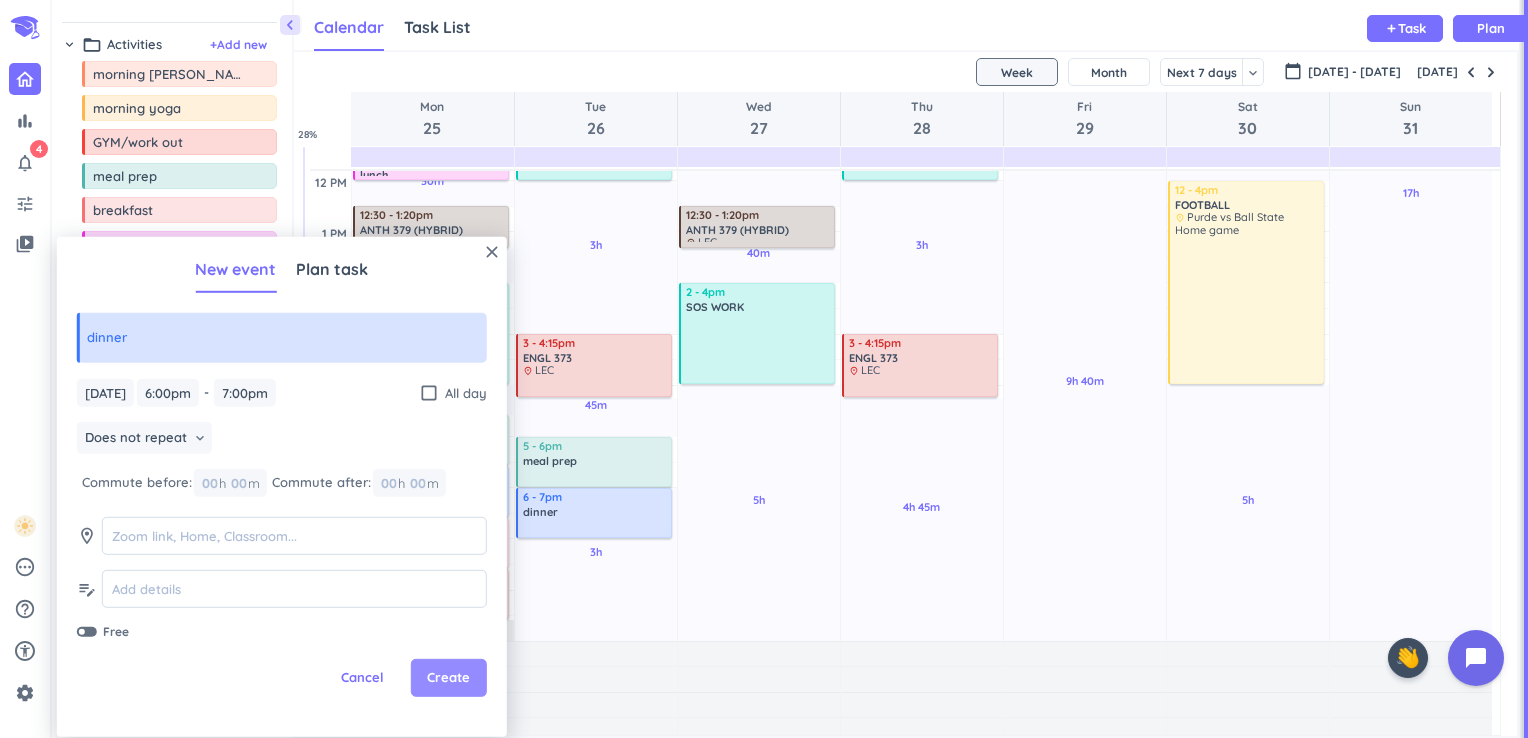 click on "Create" at bounding box center (448, 678) 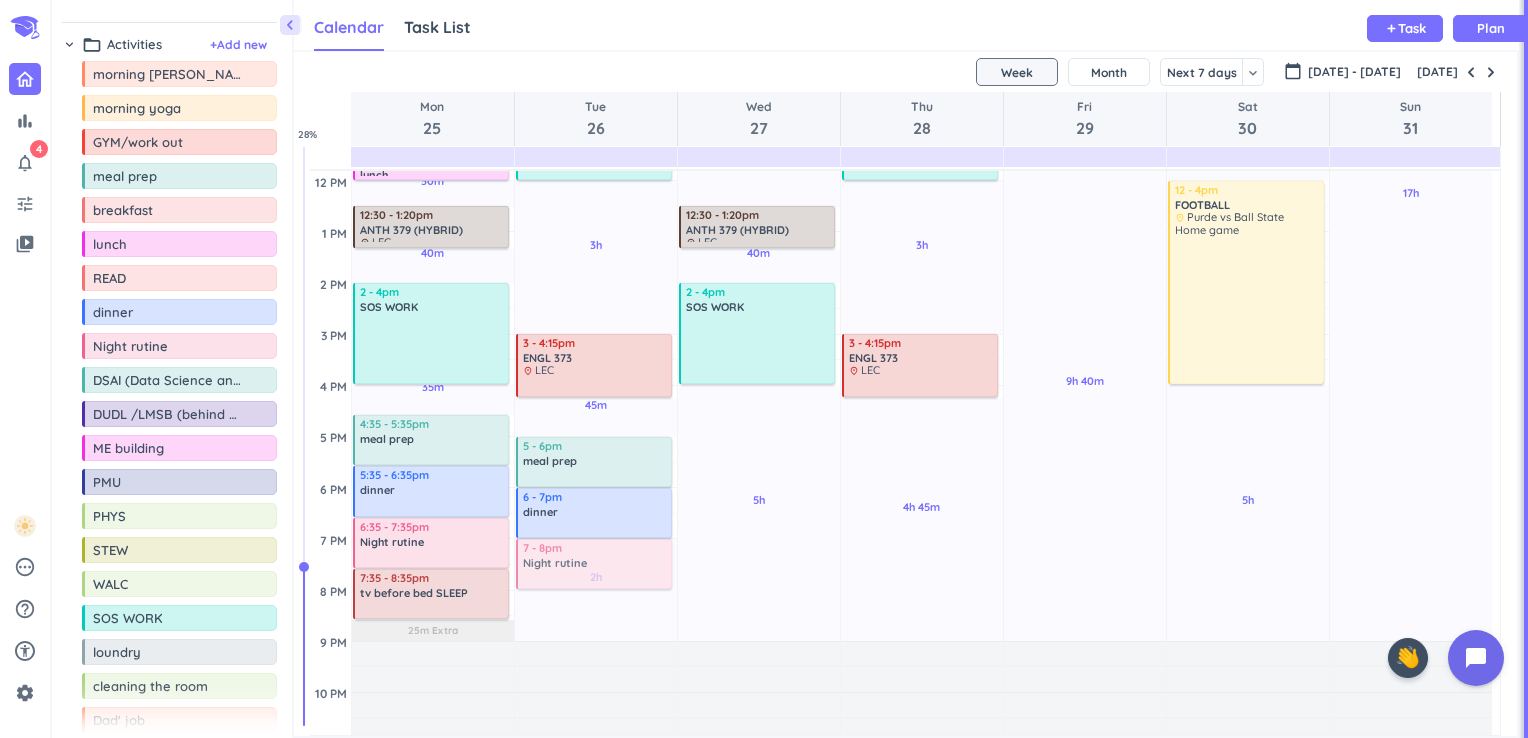 drag, startPoint x: 120, startPoint y: 346, endPoint x: 562, endPoint y: 543, distance: 483.91425 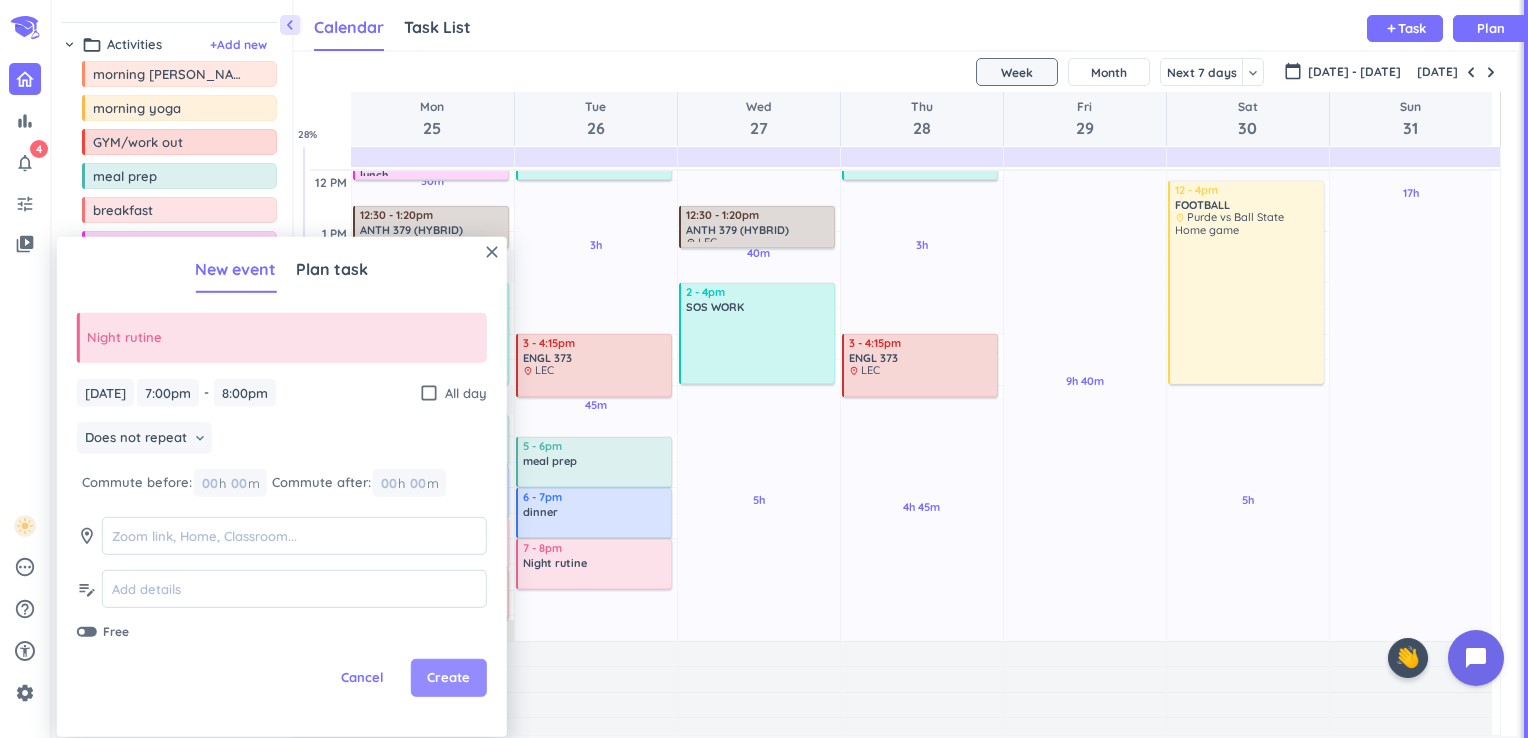click on "Create" at bounding box center (448, 678) 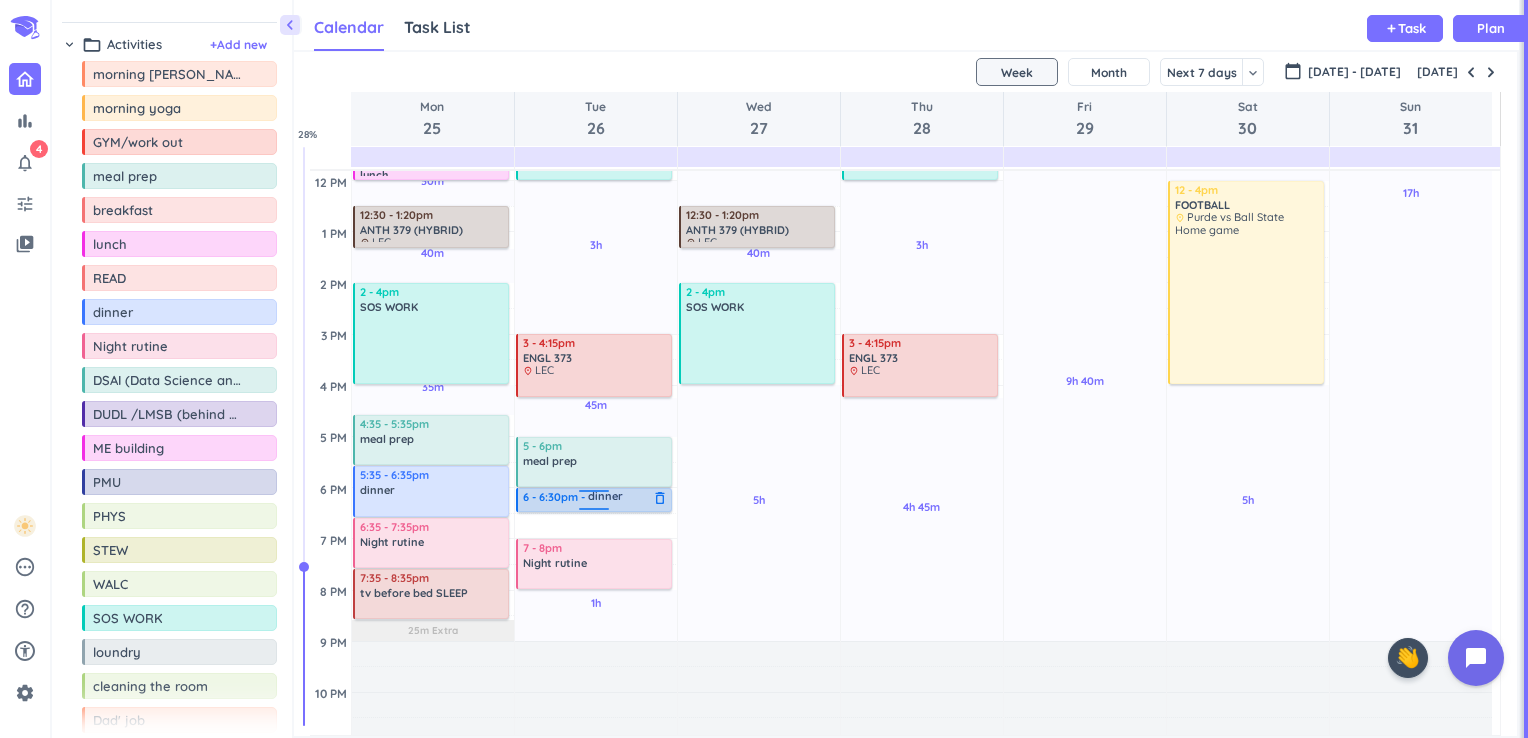 drag, startPoint x: 594, startPoint y: 534, endPoint x: 591, endPoint y: 507, distance: 27.166155 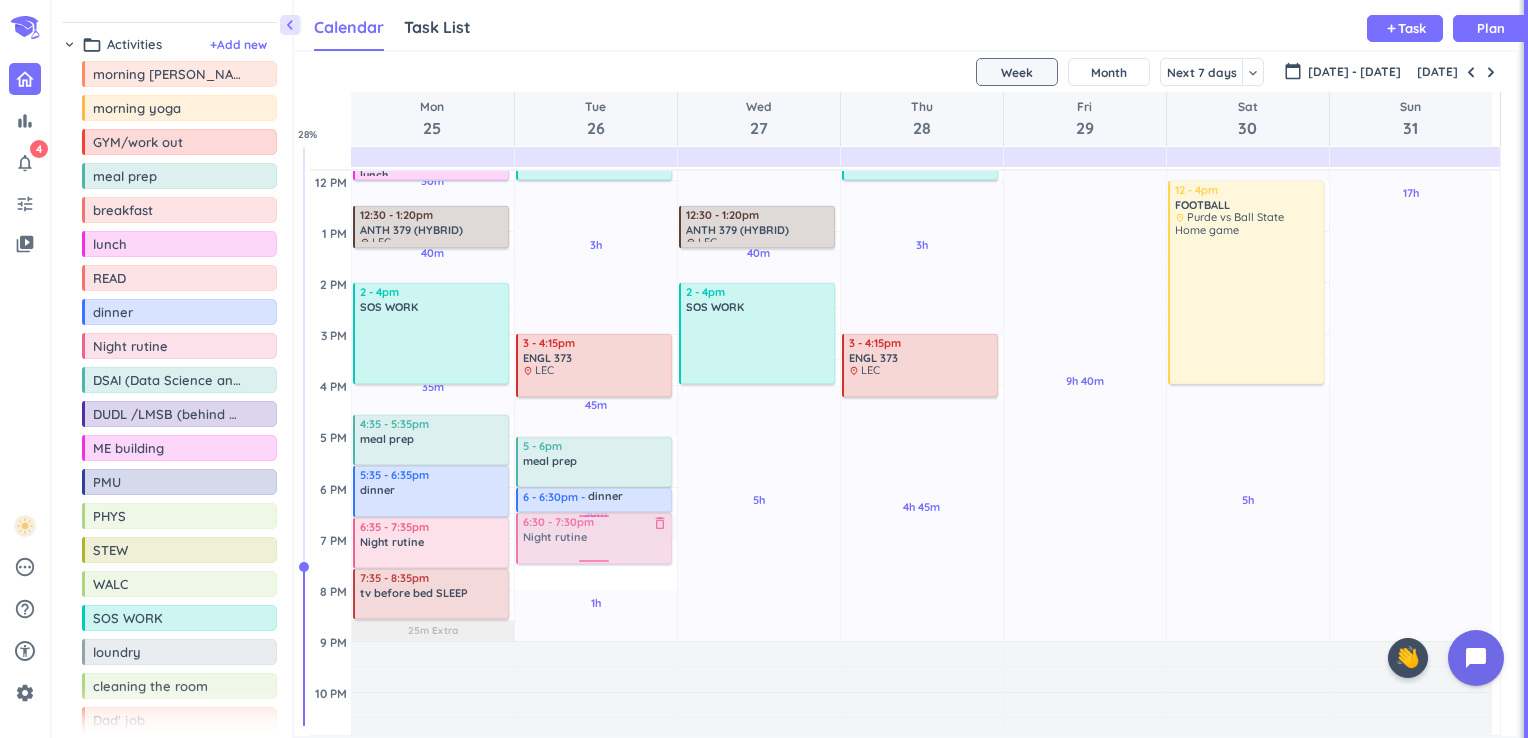 drag, startPoint x: 544, startPoint y: 569, endPoint x: 538, endPoint y: 538, distance: 31.575306 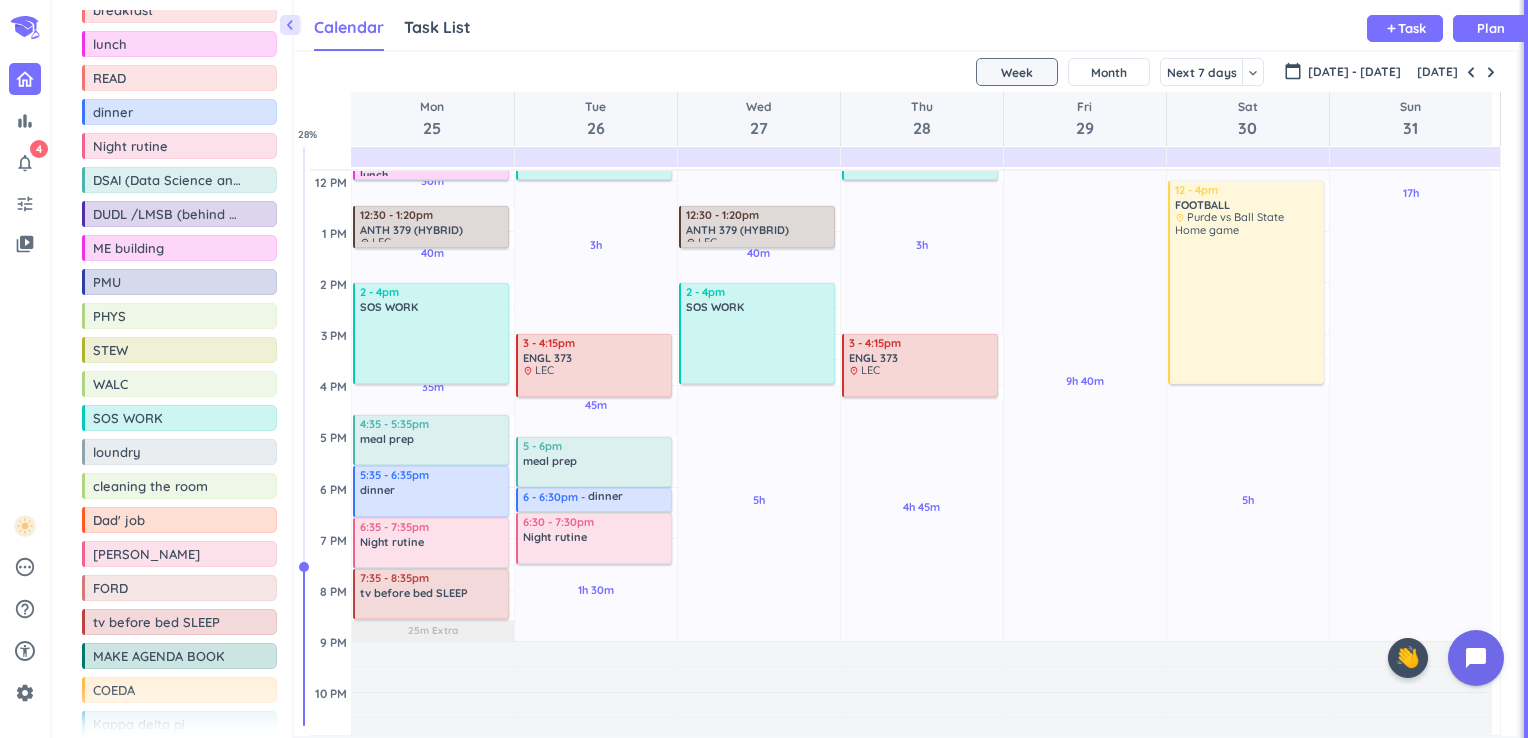 scroll, scrollTop: 593, scrollLeft: 0, axis: vertical 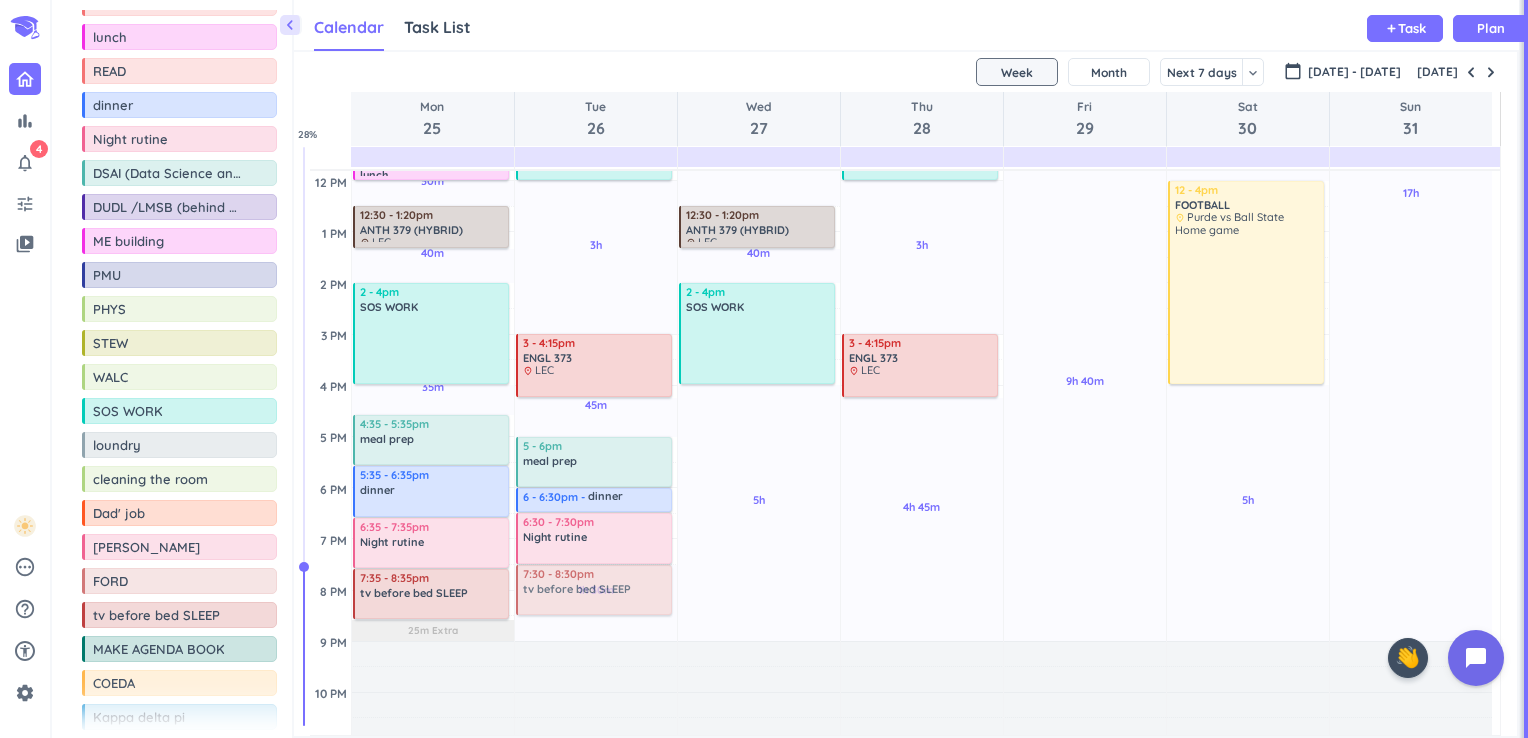 drag, startPoint x: 132, startPoint y: 606, endPoint x: 566, endPoint y: 568, distance: 435.66043 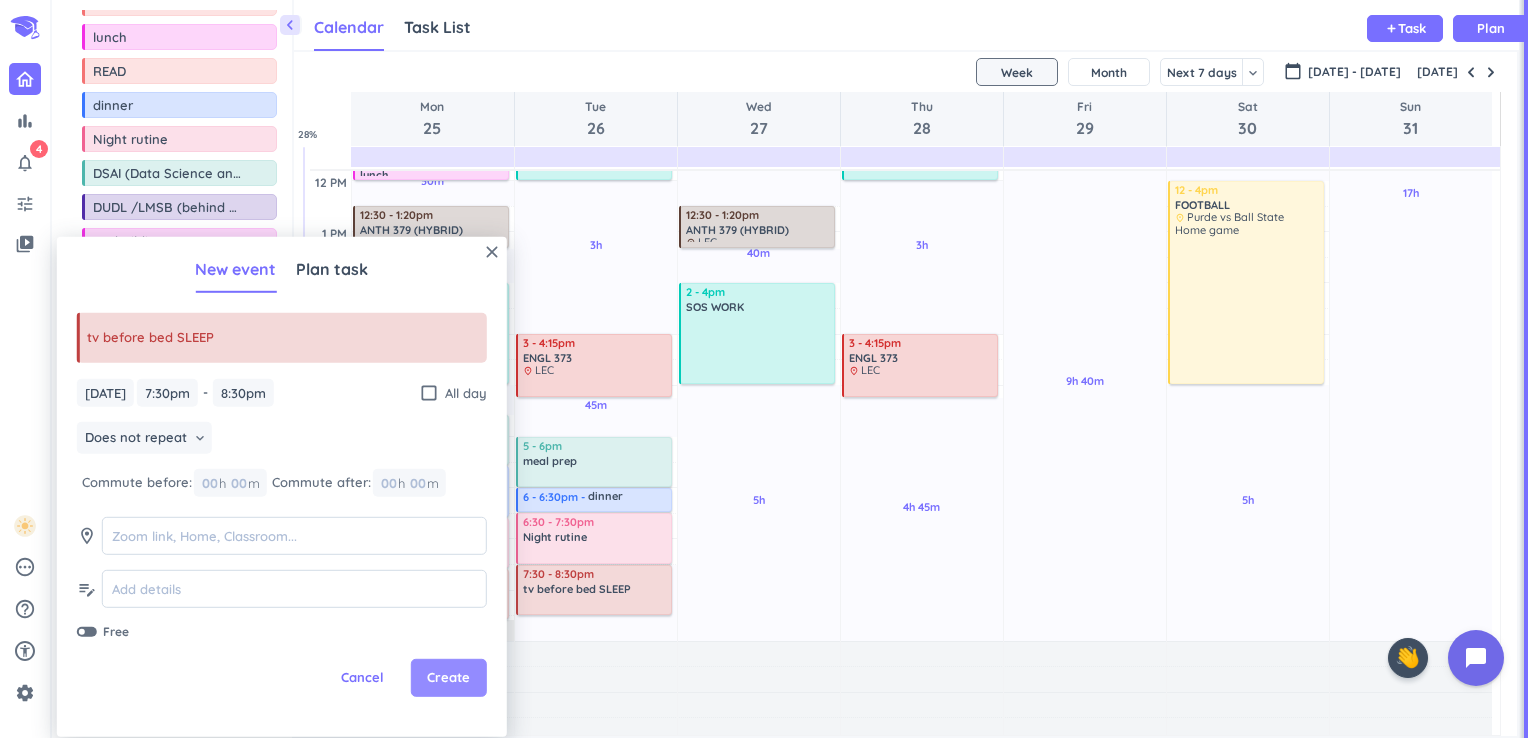 click on "Create" at bounding box center [448, 678] 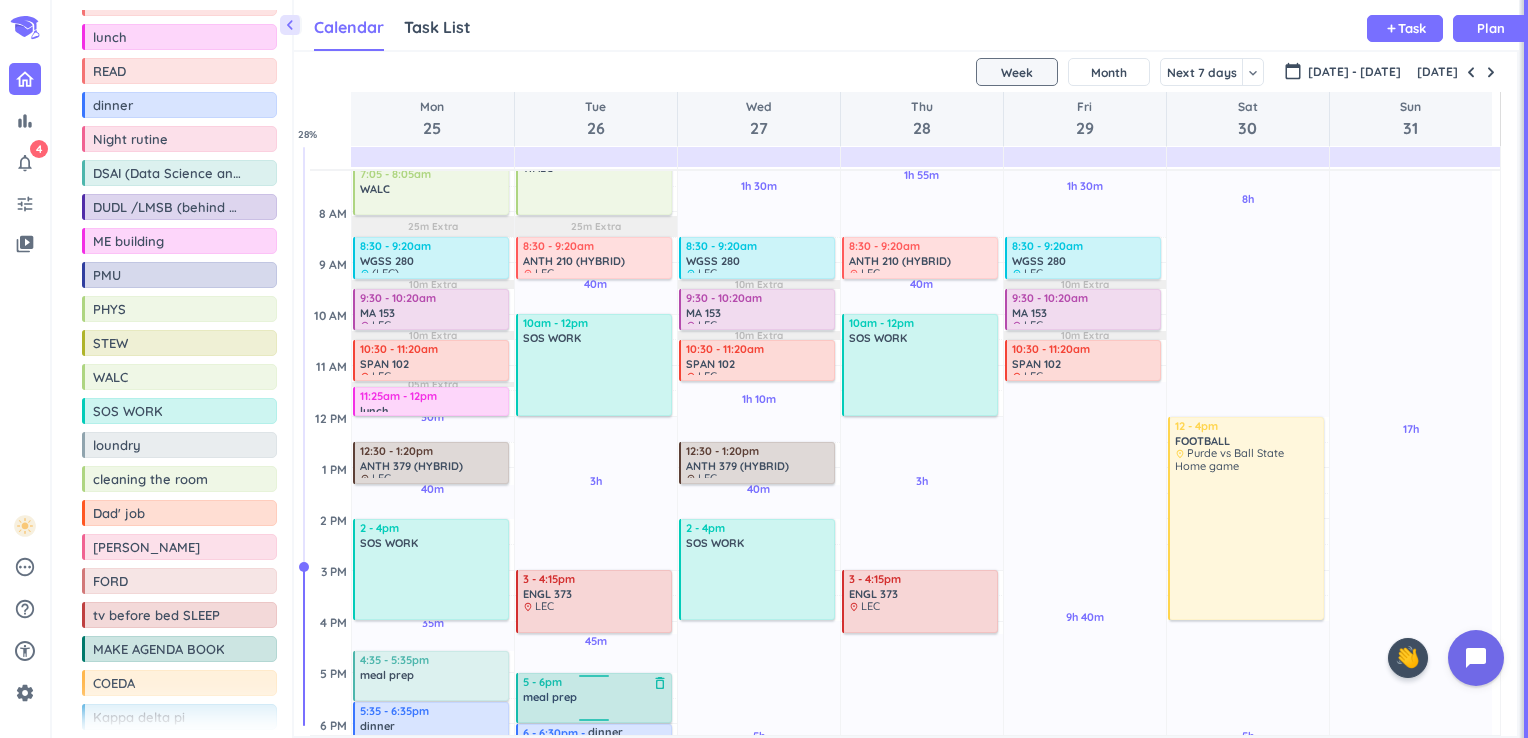 scroll, scrollTop: 155, scrollLeft: 0, axis: vertical 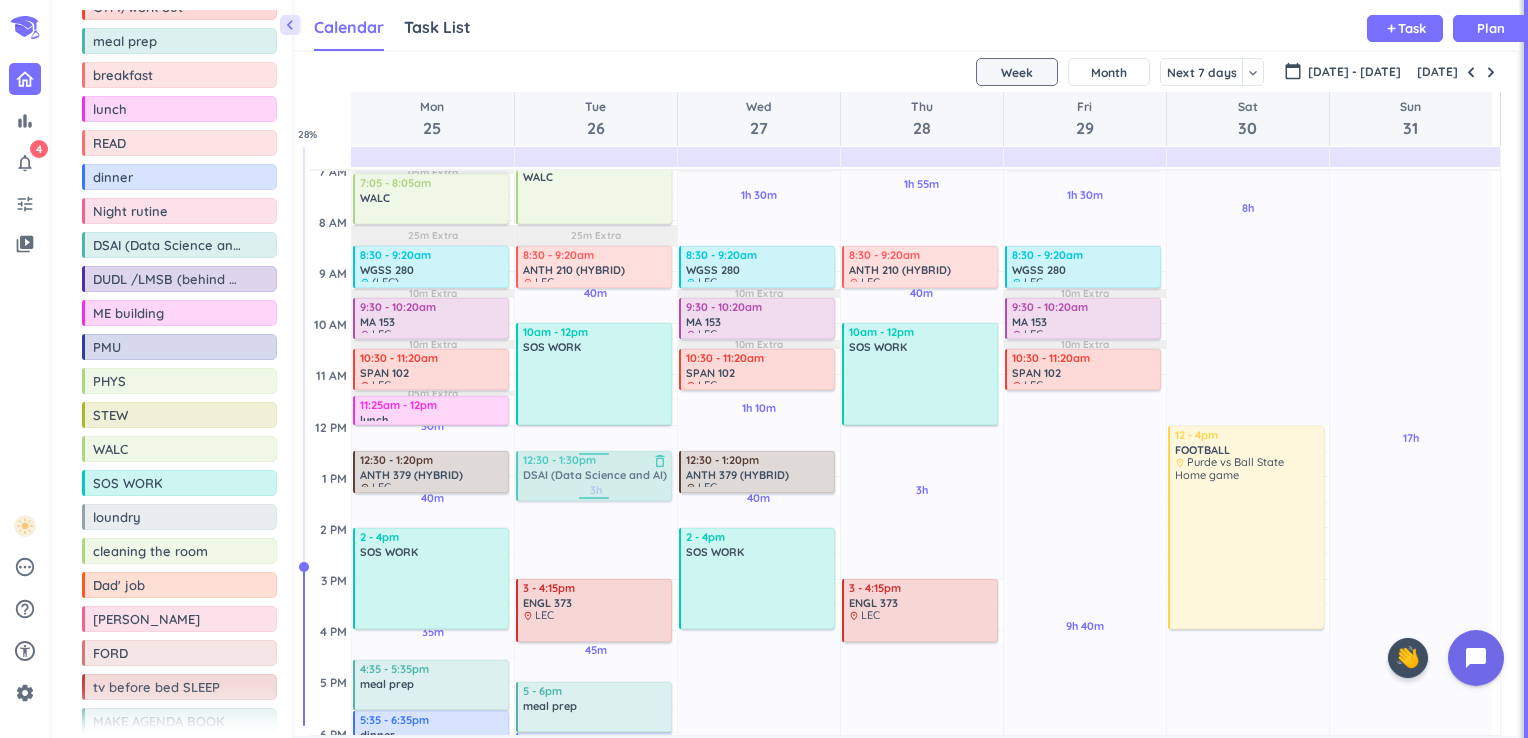 drag, startPoint x: 113, startPoint y: 239, endPoint x: 560, endPoint y: 453, distance: 495.5855 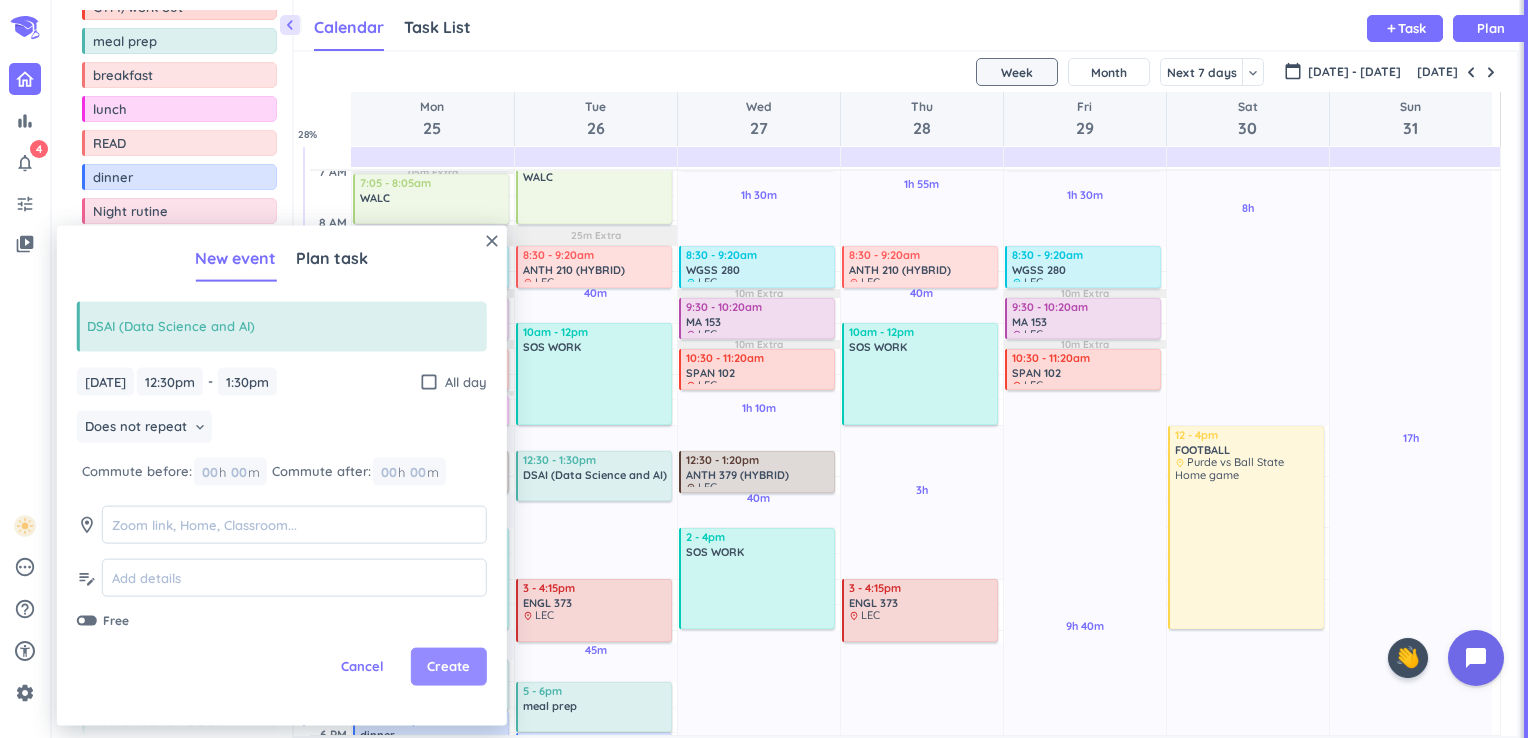 click on "Create" at bounding box center (448, 667) 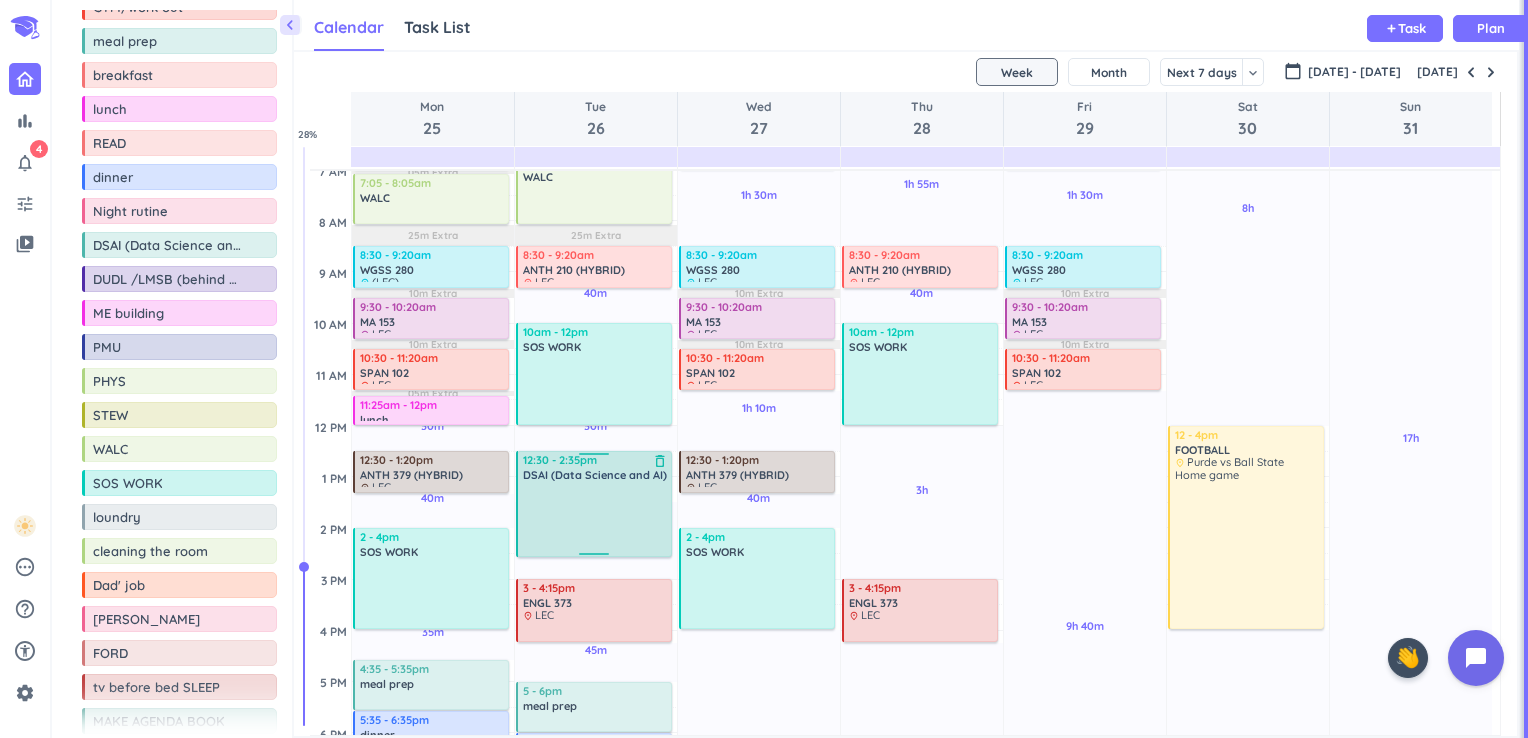 drag, startPoint x: 588, startPoint y: 498, endPoint x: 594, endPoint y: 554, distance: 56.32051 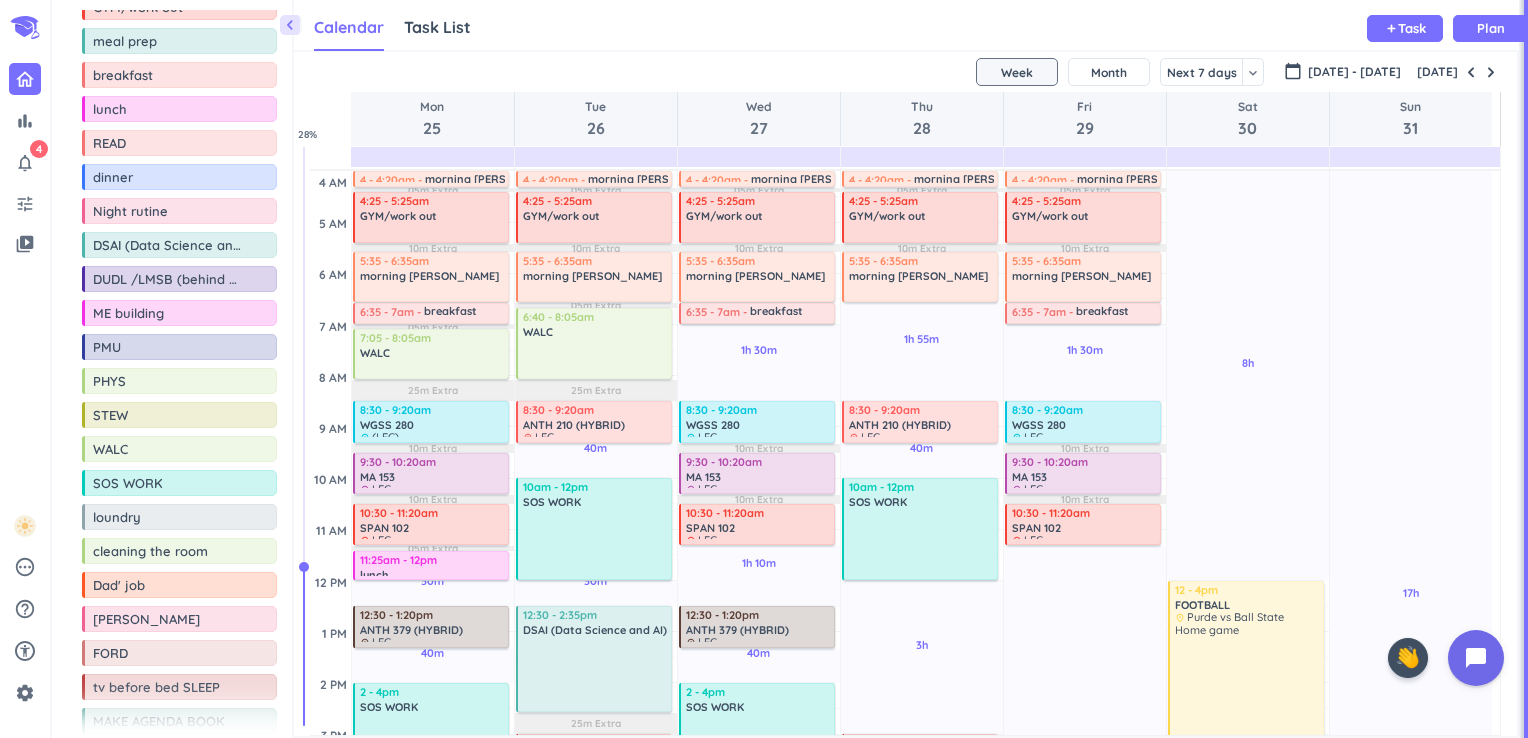 scroll, scrollTop: 0, scrollLeft: 0, axis: both 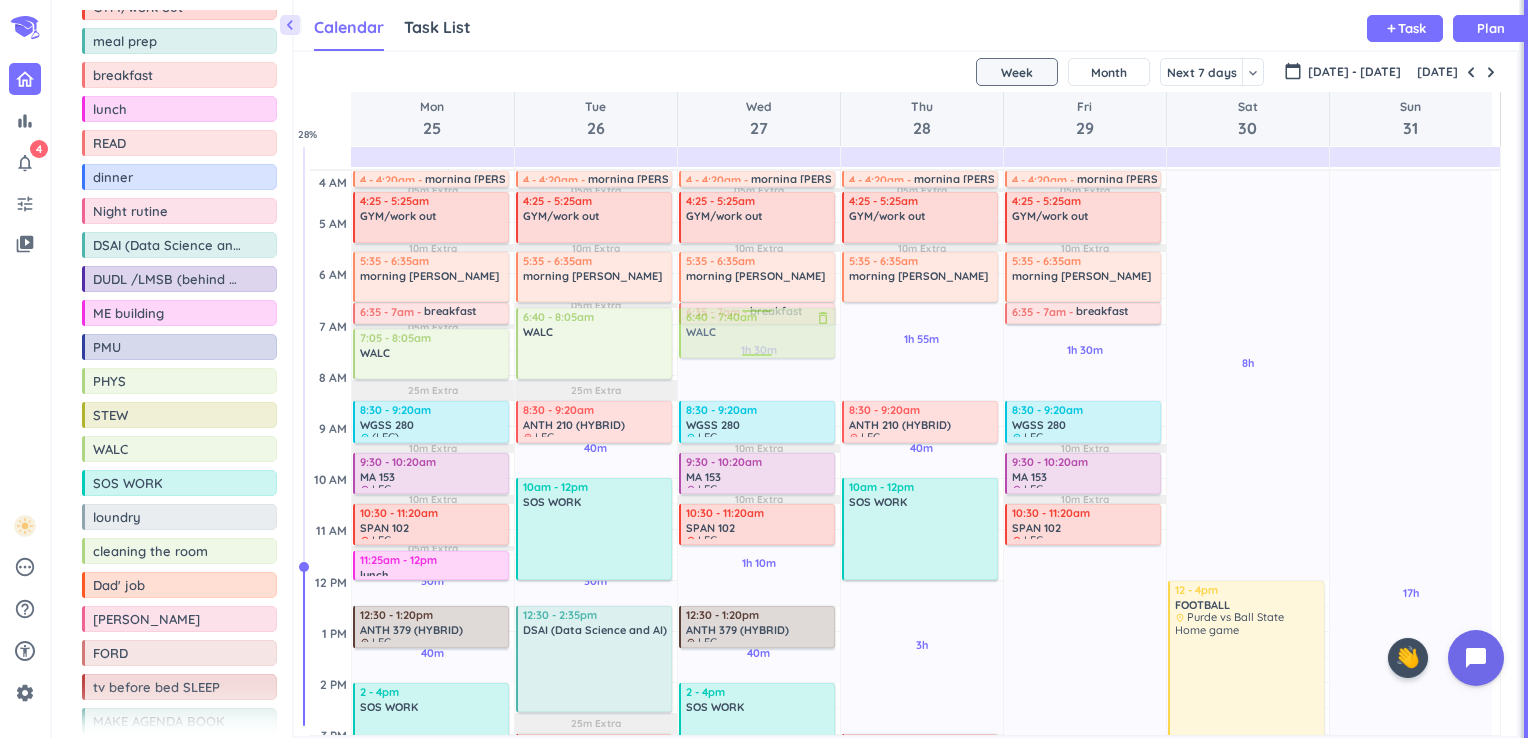 drag, startPoint x: 112, startPoint y: 440, endPoint x: 710, endPoint y: 308, distance: 612.3953 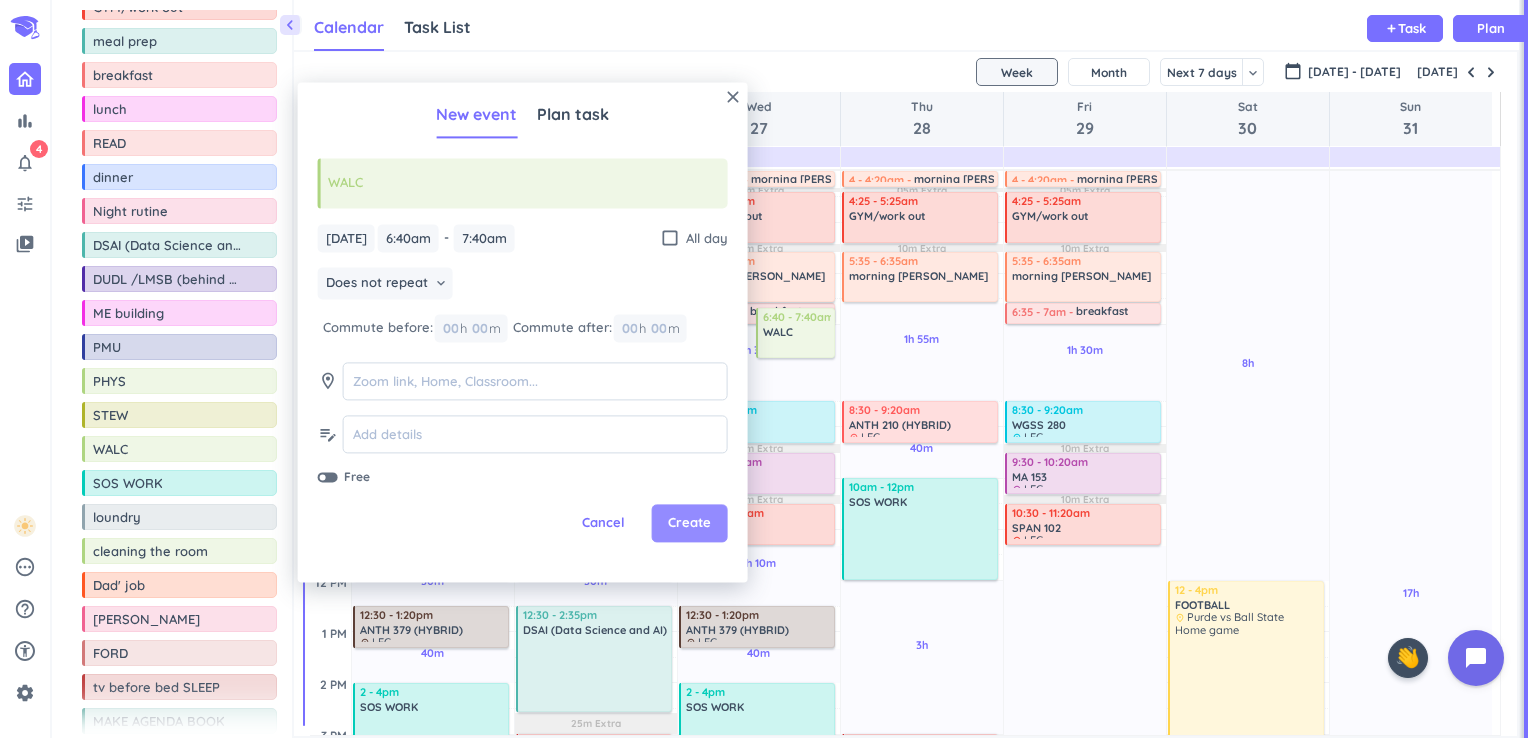 click on "Create" at bounding box center [689, 524] 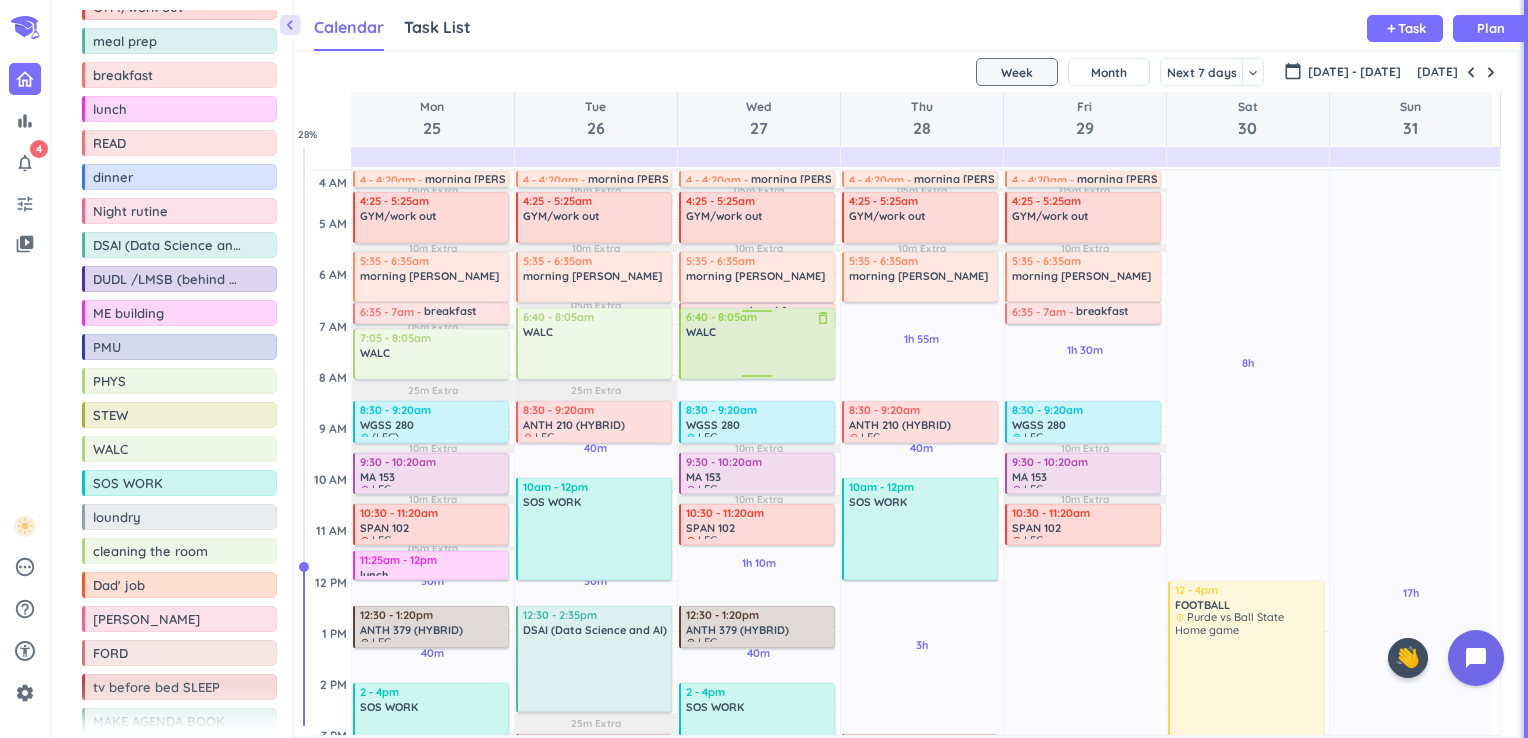 drag, startPoint x: 791, startPoint y: 355, endPoint x: 791, endPoint y: 375, distance: 20 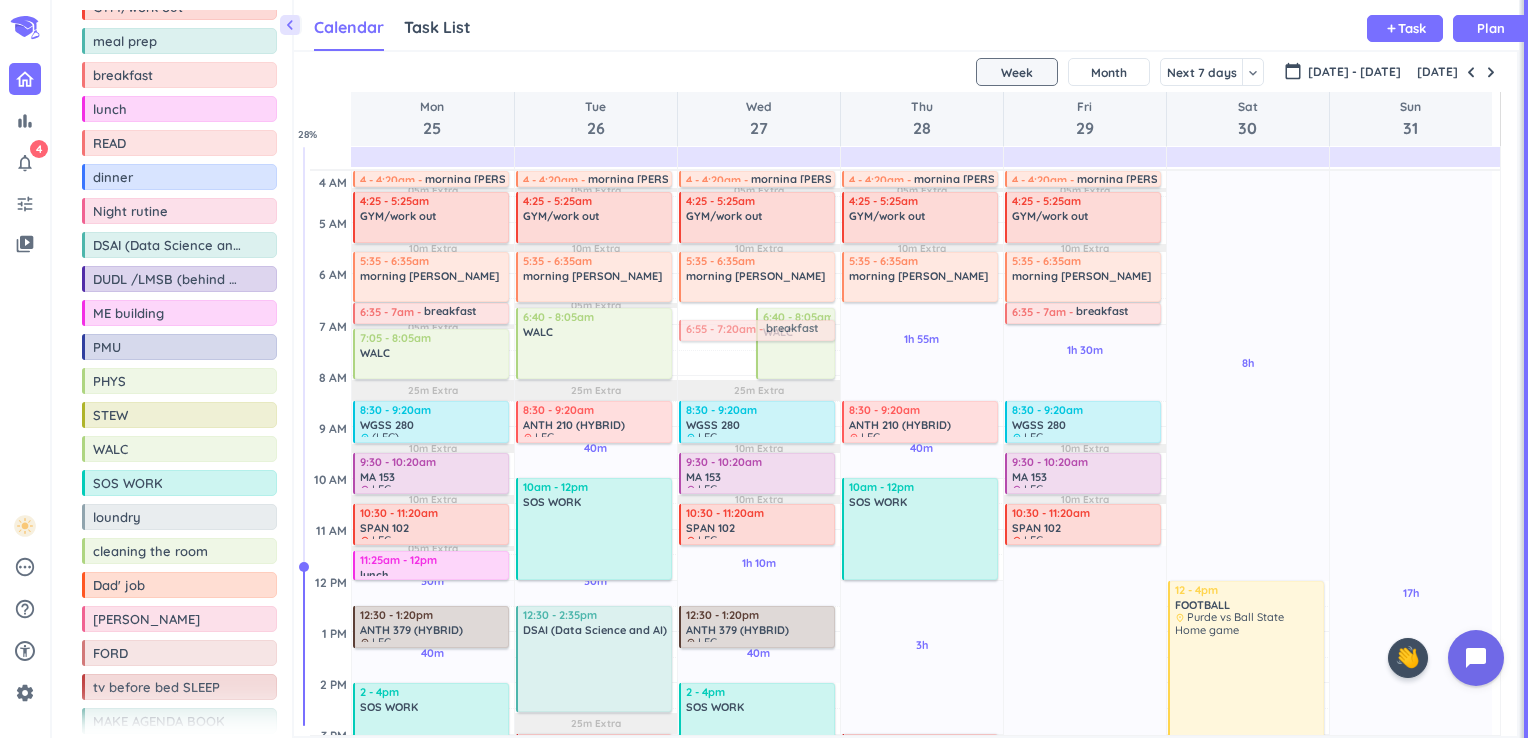 click on "1h 10m Past due Plan 40m Past due Plan 5h  Past due Plan 05m Extra 10m Extra 25m Extra 10m Extra 10m Extra Adjust Awake Time 6:35 - 7am breakfast delete_outline 6:40 - 8:05am WALC delete_outline 4 - 4:20am morning rutine delete_outline 4:25 - 5:25am GYM/work out delete_outline 5:35 - 6:35am morning rutine delete_outline 8:30 - 9:20am WGSS 280 delete_outline place LEC BRNG 1222 9:30 - 10:20am MA 153 delete_outline place LEC CL50 125 10:30 - 11:20am SPAN 102 delete_outline place LEC 12:30 - 1:20pm ANTH 379 (HYBRID) delete_outline place LEC 2 - 4pm SOS WORK delete_outline 6:55 - 7:20am breakfast delete_outline" at bounding box center [759, 785] 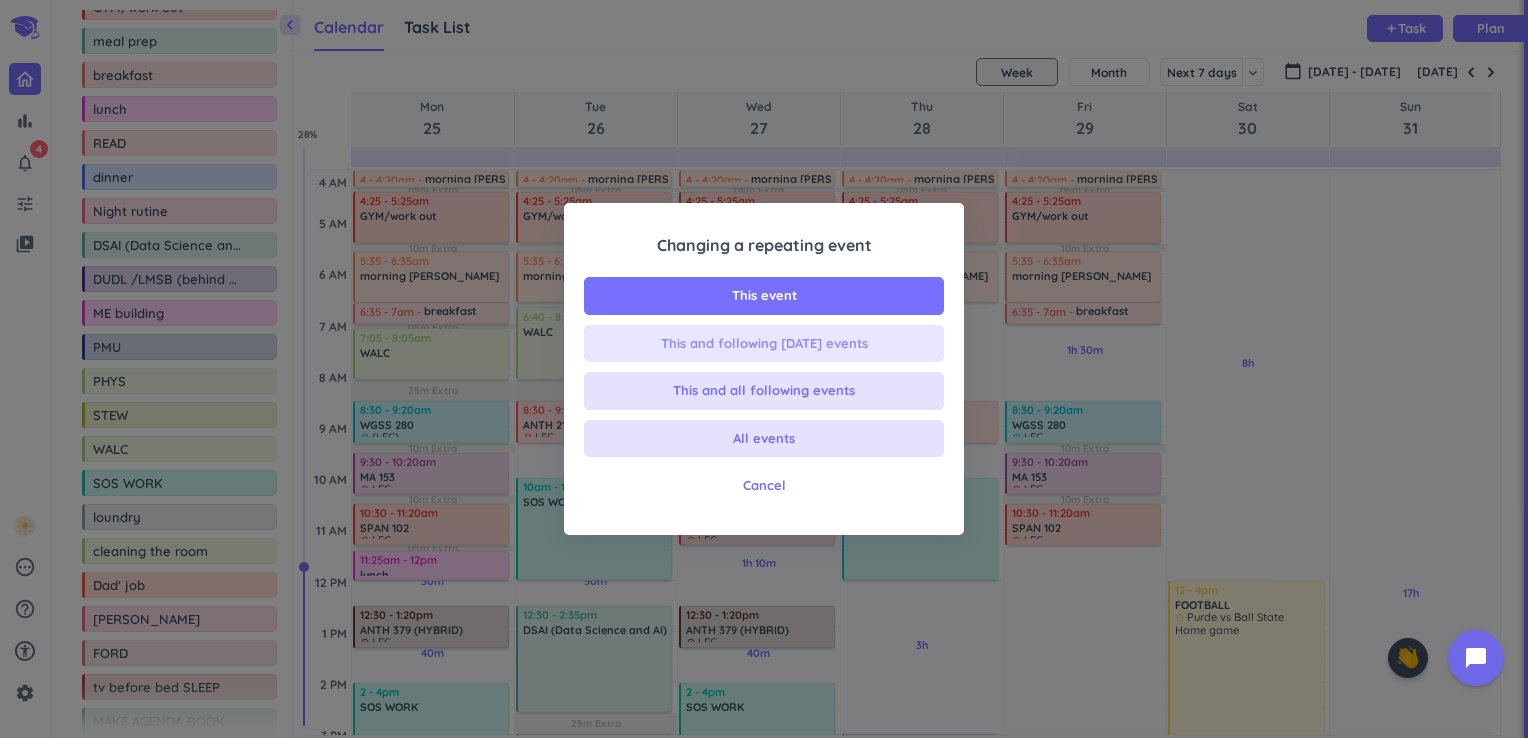 click on "This and following [DATE] events" at bounding box center (764, 344) 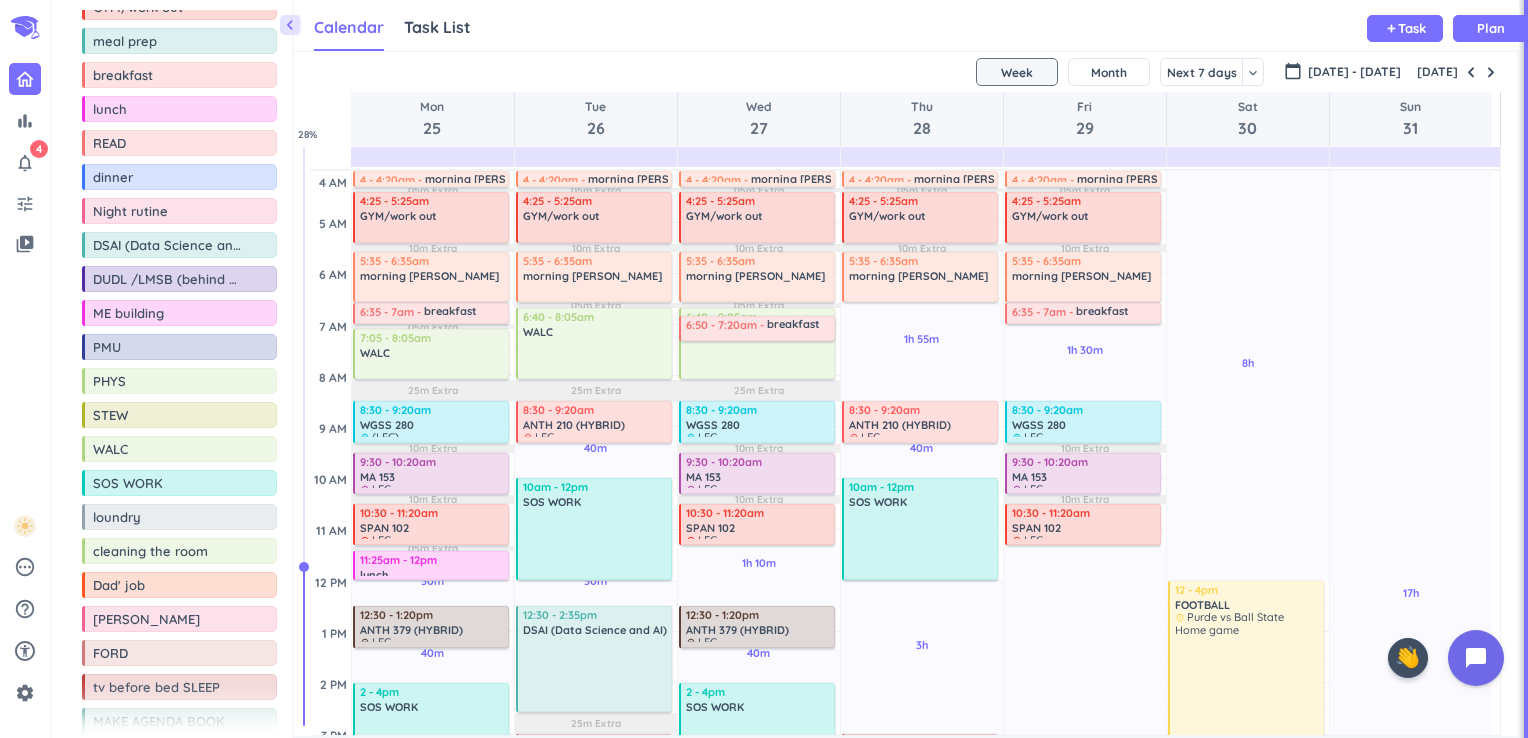 click on "1h 10m Past due Plan 40m Past due Plan 5h  Past due Plan 05m Extra 10m Extra 05m Extra 25m Extra 10m Extra 10m Extra Adjust Awake Time 6:40 - 8:05am WALC delete_outline 6:55 - 7:20am breakfast delete_outline 4 - 4:20am morning rutine delete_outline 4:25 - 5:25am GYM/work out delete_outline 5:35 - 6:35am morning rutine delete_outline 8:30 - 9:20am WGSS 280 delete_outline place LEC BRNG 1222 9:30 - 10:20am MA 153 delete_outline place LEC CL50 125 10:30 - 11:20am SPAN 102 delete_outline place LEC 12:30 - 1:20pm ANTH 379 (HYBRID) delete_outline place LEC 2 - 4pm SOS WORK delete_outline 6:50 - 7:20am breakfast delete_outline" at bounding box center (759, 785) 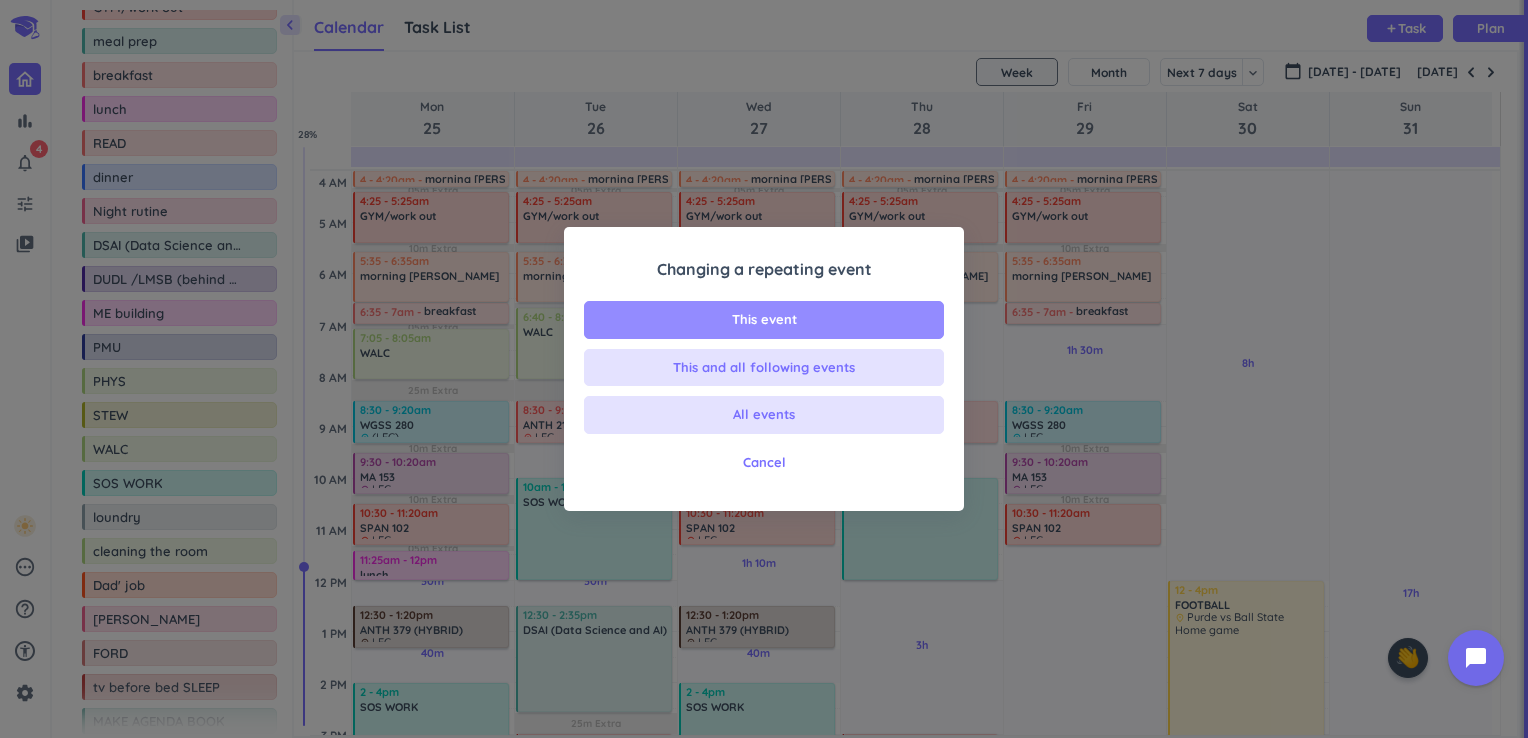 click on "This event" at bounding box center (764, 320) 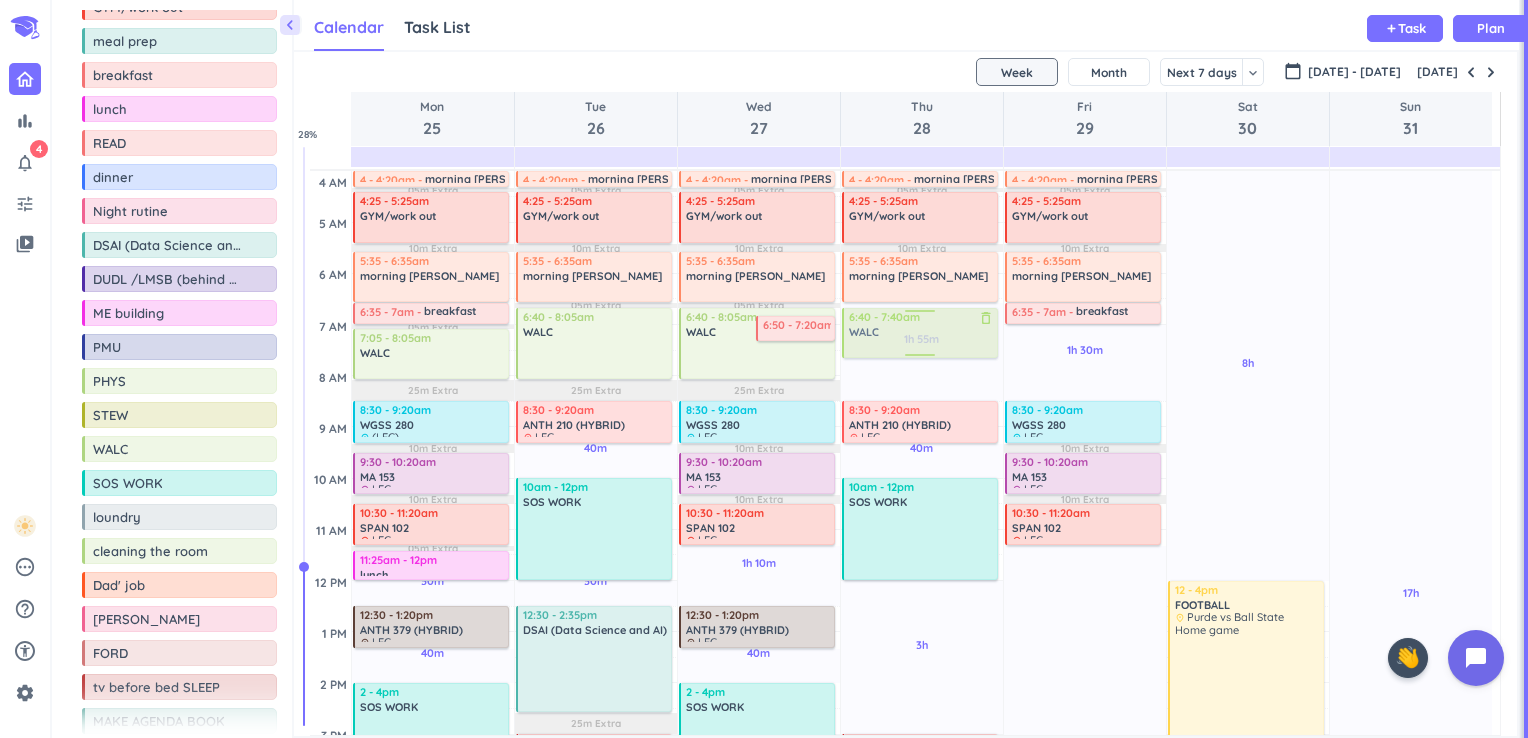 drag, startPoint x: 112, startPoint y: 439, endPoint x: 907, endPoint y: 308, distance: 805.7208 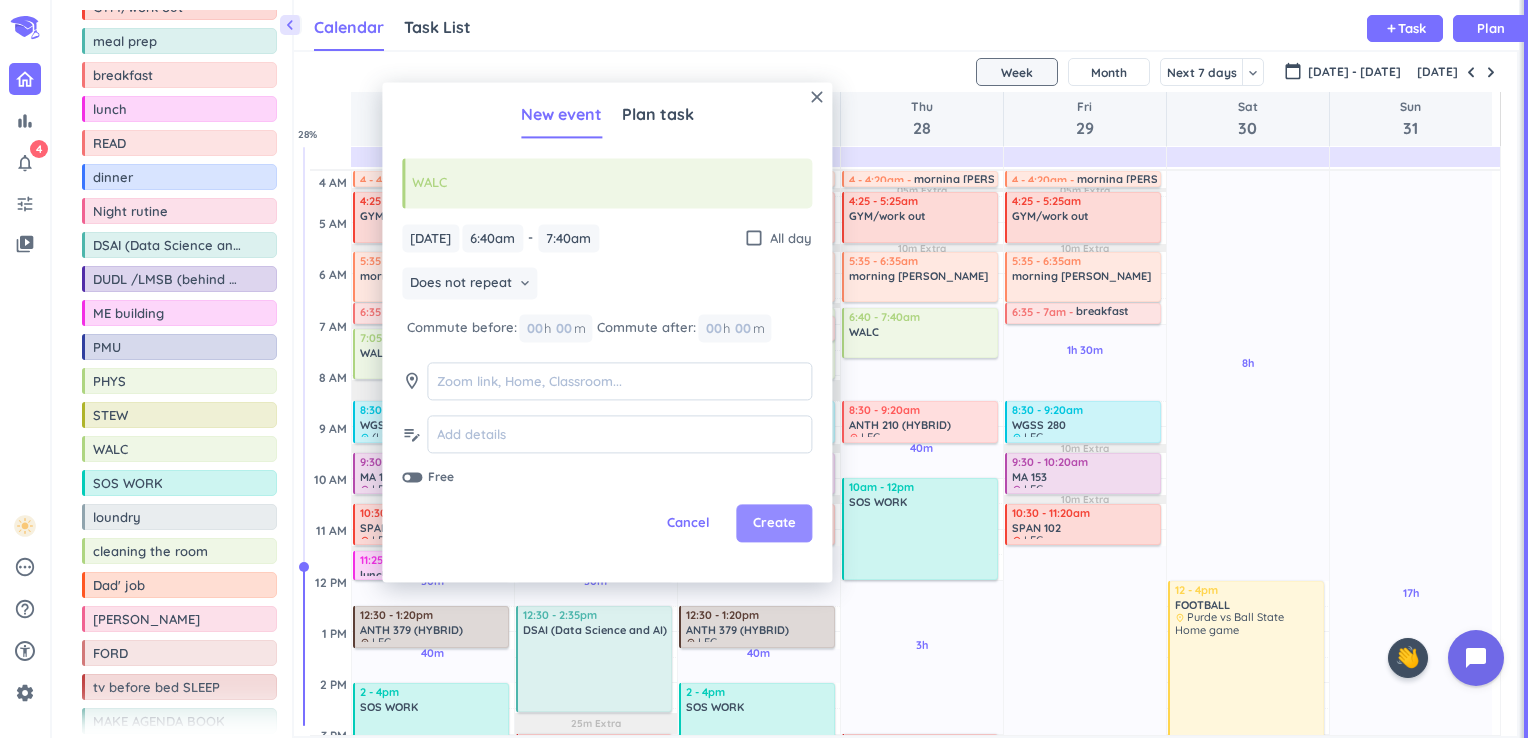 click on "Create" at bounding box center [774, 524] 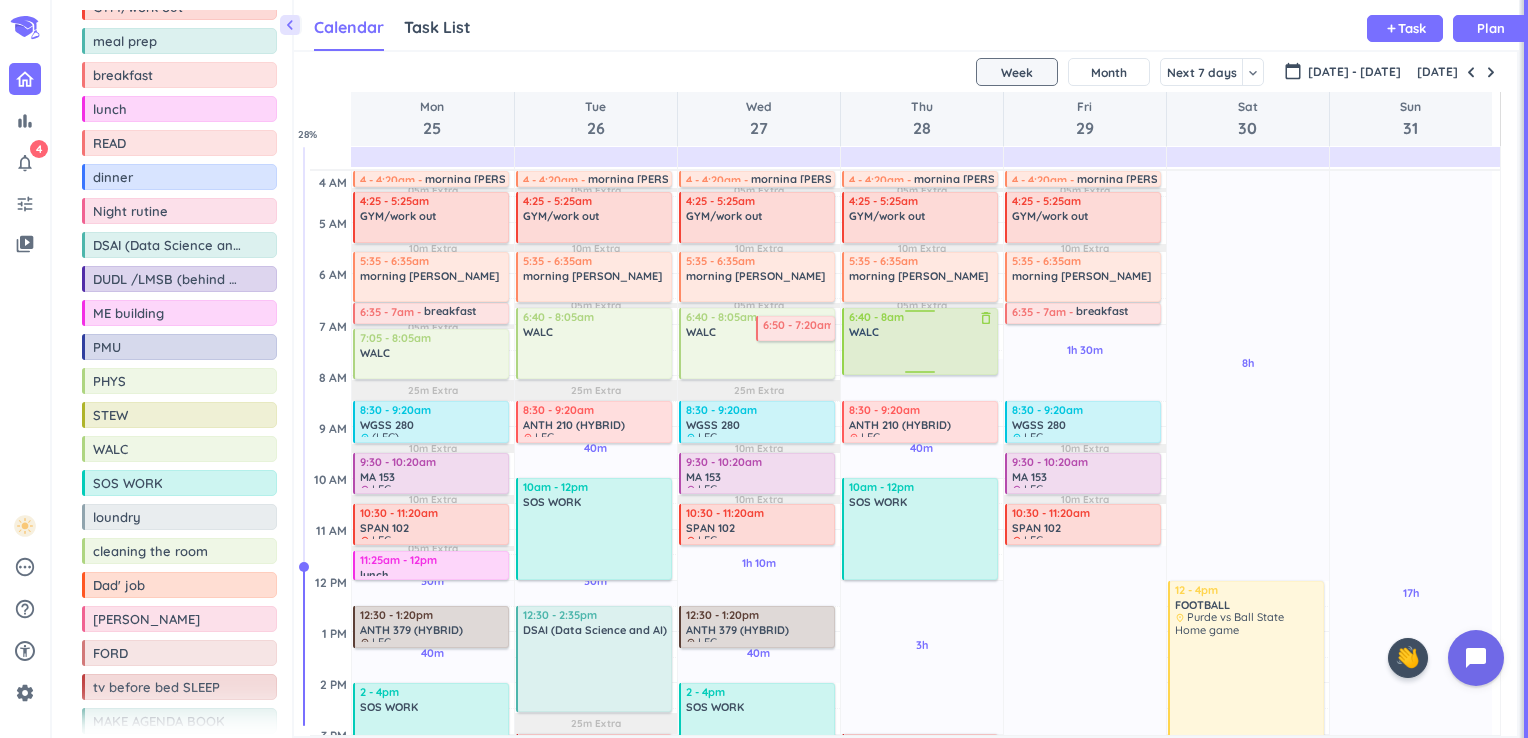 drag, startPoint x: 914, startPoint y: 354, endPoint x: 915, endPoint y: 374, distance: 20.024984 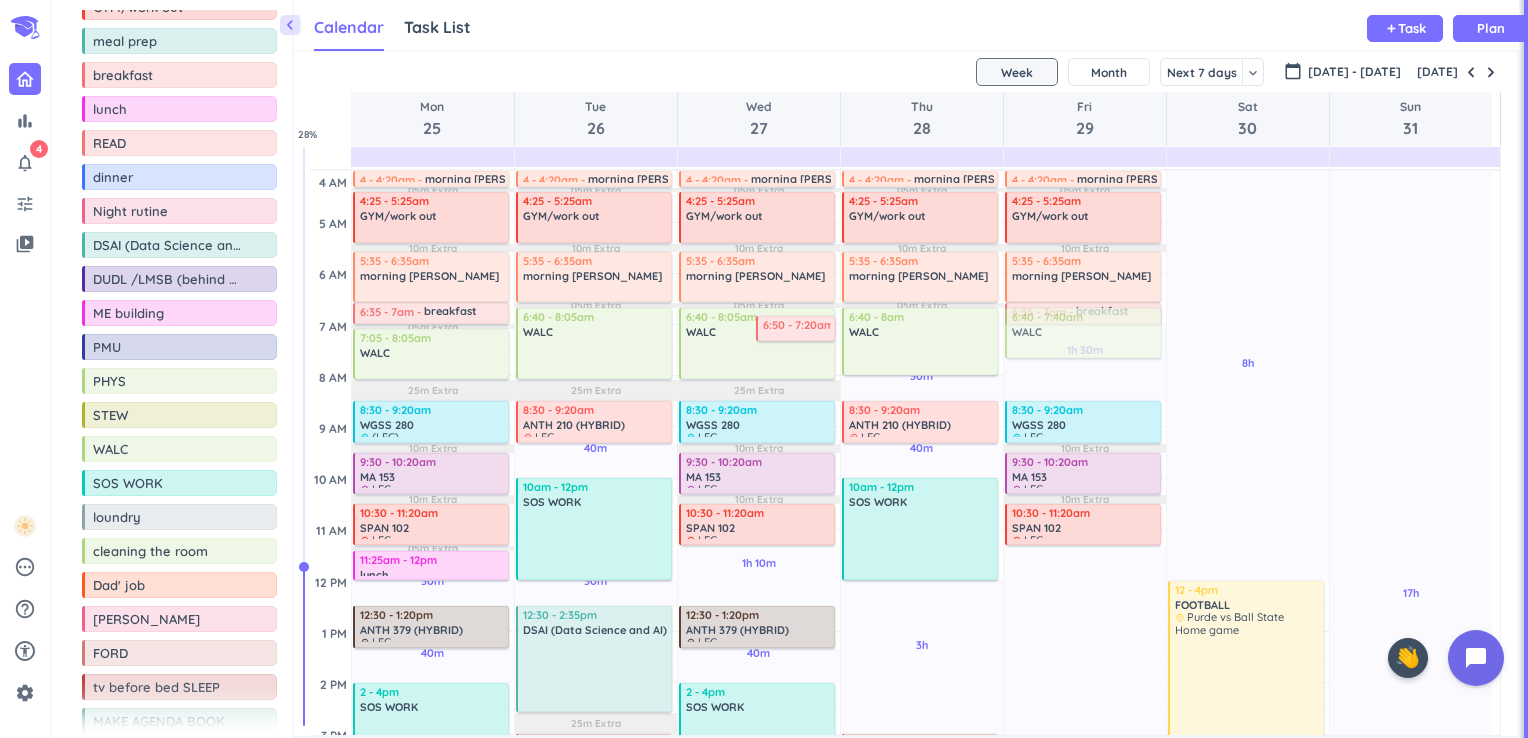 drag, startPoint x: 120, startPoint y: 440, endPoint x: 1103, endPoint y: 310, distance: 991.5589 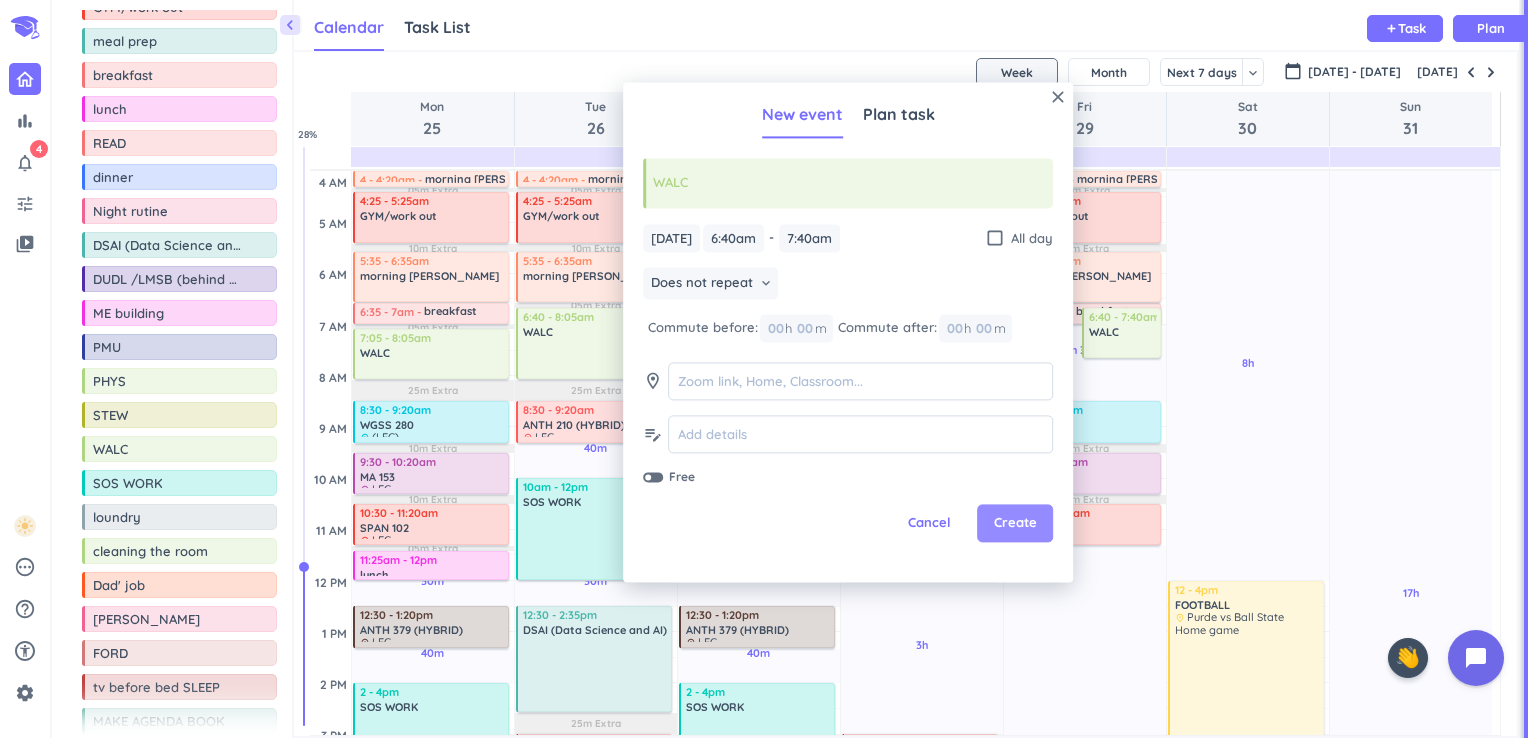 click on "Create" at bounding box center (1015, 524) 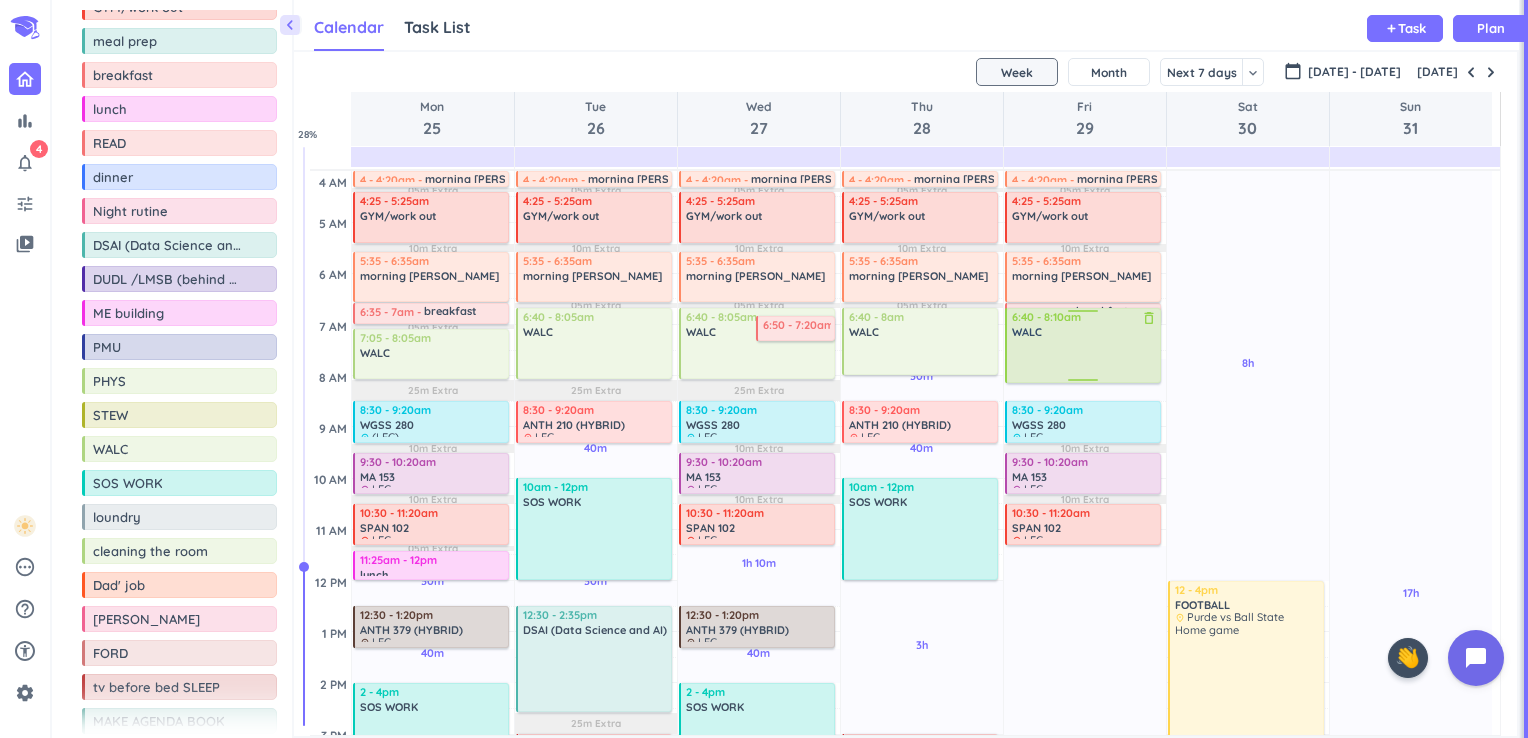 drag, startPoint x: 1095, startPoint y: 344, endPoint x: 1116, endPoint y: 380, distance: 41.677334 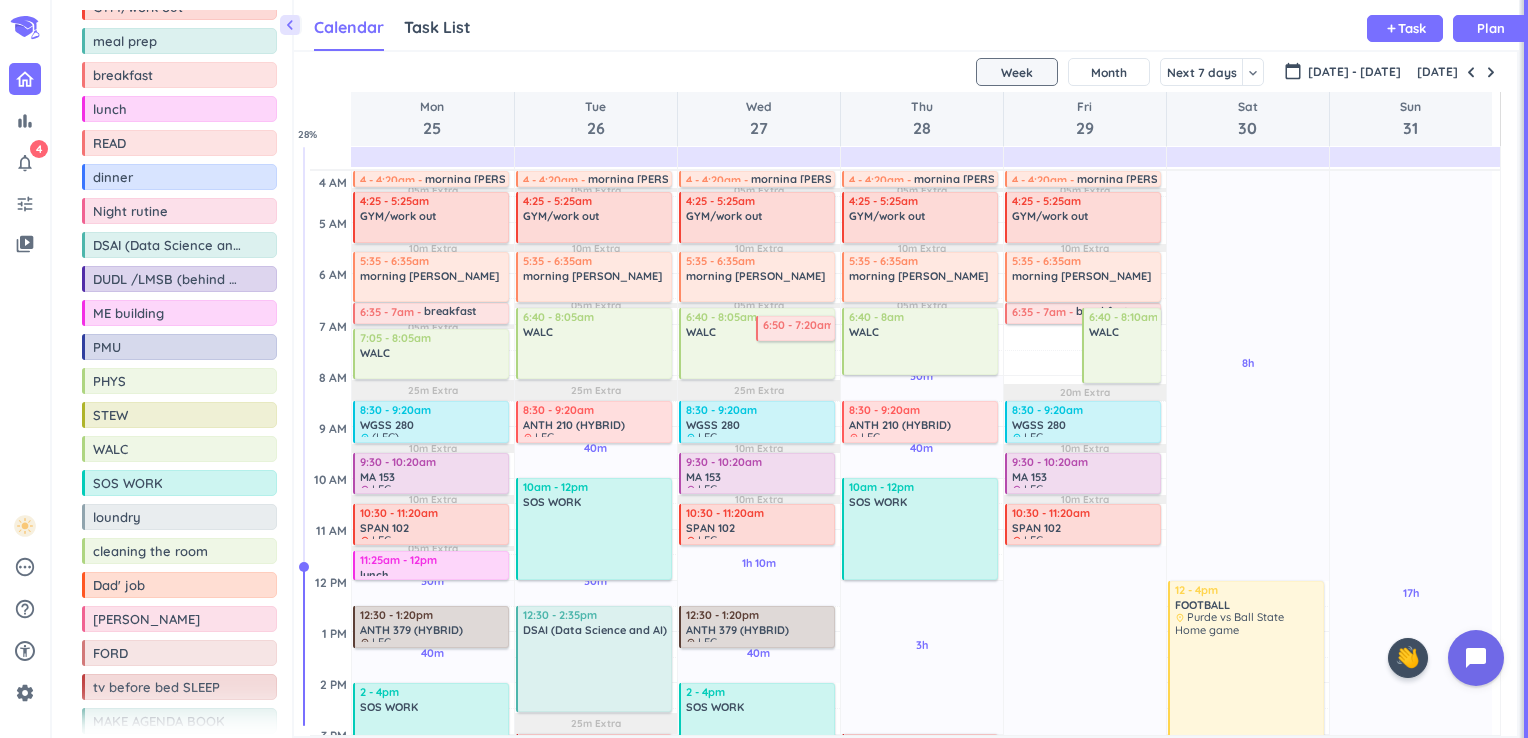 click on "4 AM 5 AM 6 AM 7 AM 8 AM 9 AM 10 AM 11 AM 12 PM 1 PM 2 PM 3 PM 4 PM 5 PM 6 PM 7 PM 8 PM 9 PM 10 PM 11 PM 12 AM 1 AM 2 AM 3 AM 30m Past due Plan 40m Past due Plan 35m Past due Plan 05m Extra 10m Extra 05m Extra 25m Extra 10m Extra 10m Extra 05m Extra 25m Extra Adjust Awake Time 4 - 4:20am morning rutine delete_outline 4:25 - 5:25am GYM/work out delete_outline 5:35 - 6:35am morning rutine delete_outline 6:35 - 7am breakfast delete_outline 7:05 - 8:05am WALC delete_outline 8:30 - 9:20am WGSS 280 delete_outline place (LEC) BRNG 1222  9:30 - 10:20am MA 153 delete_outline place LEC CL50 125 10:30 - 11:20am SPAN 102 delete_outline place LEC SC GO30 11:25am - 12pm lunch delete_outline 12:30 - 1:20pm ANTH 379 (HYBRID) delete_outline place LEC 2 - 4pm SOS WORK delete_outline 4:35 - 5:35pm meal prep delete_outline 5:35 - 6:35pm dinner delete_outline 6:35 - 7:35pm Night rutine delete_outline 7:35 - 8:35pm tv before bed SLEEP delete_outline 40m Past due Plan 30m Past due Plan 45m Past due Plan 30m Past due Plan 05m Extra" at bounding box center [901, 785] 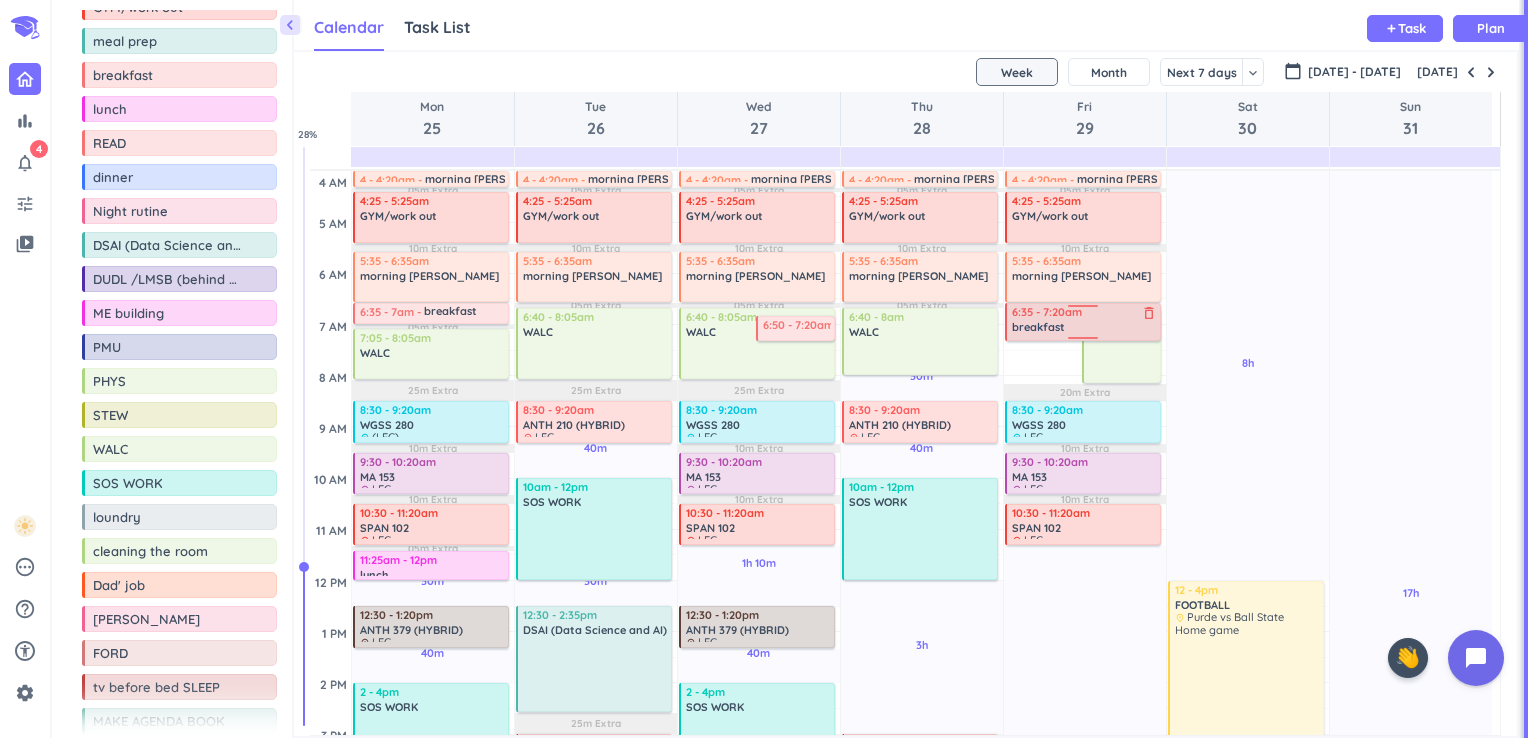 drag, startPoint x: 1035, startPoint y: 320, endPoint x: 1036, endPoint y: 338, distance: 18.027756 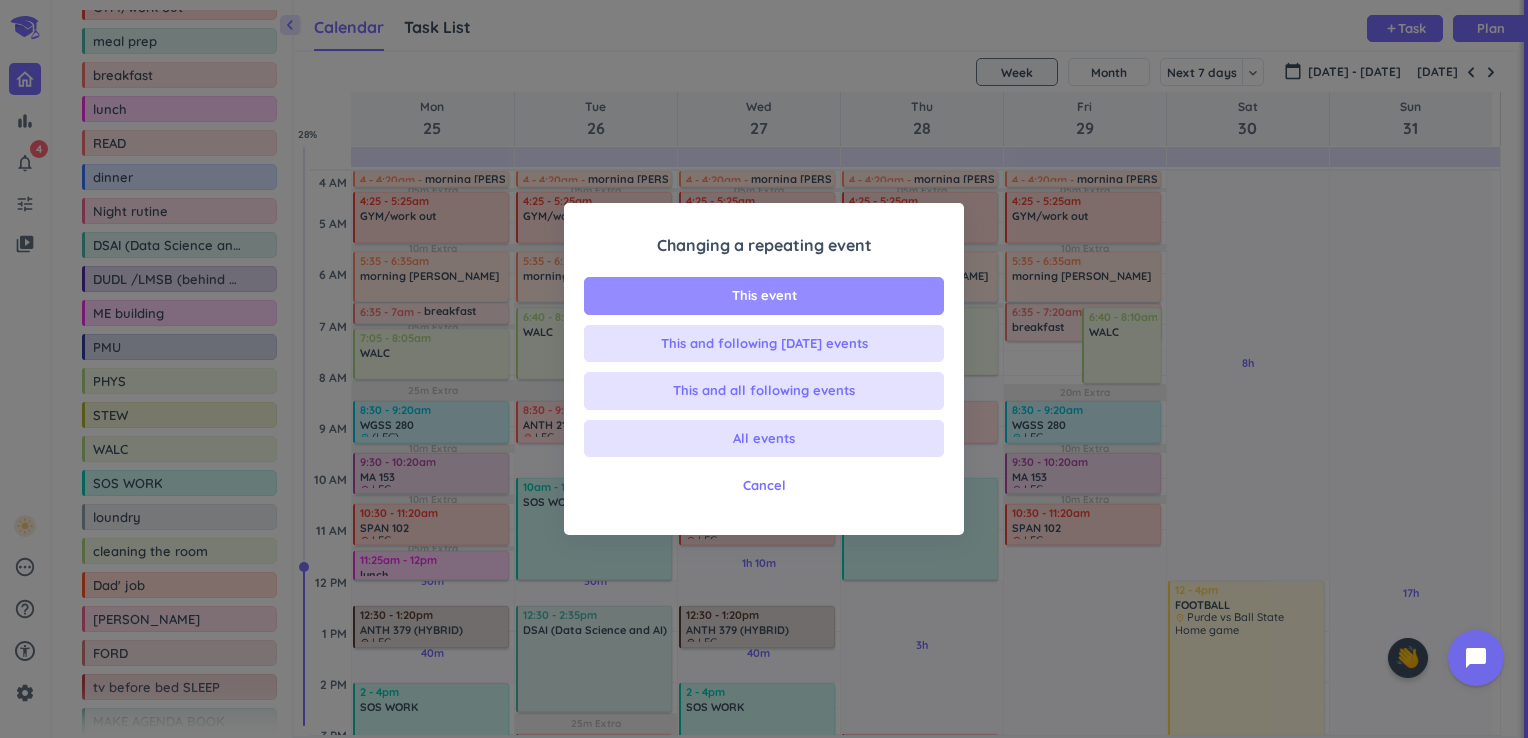 click on "This event" at bounding box center (764, 296) 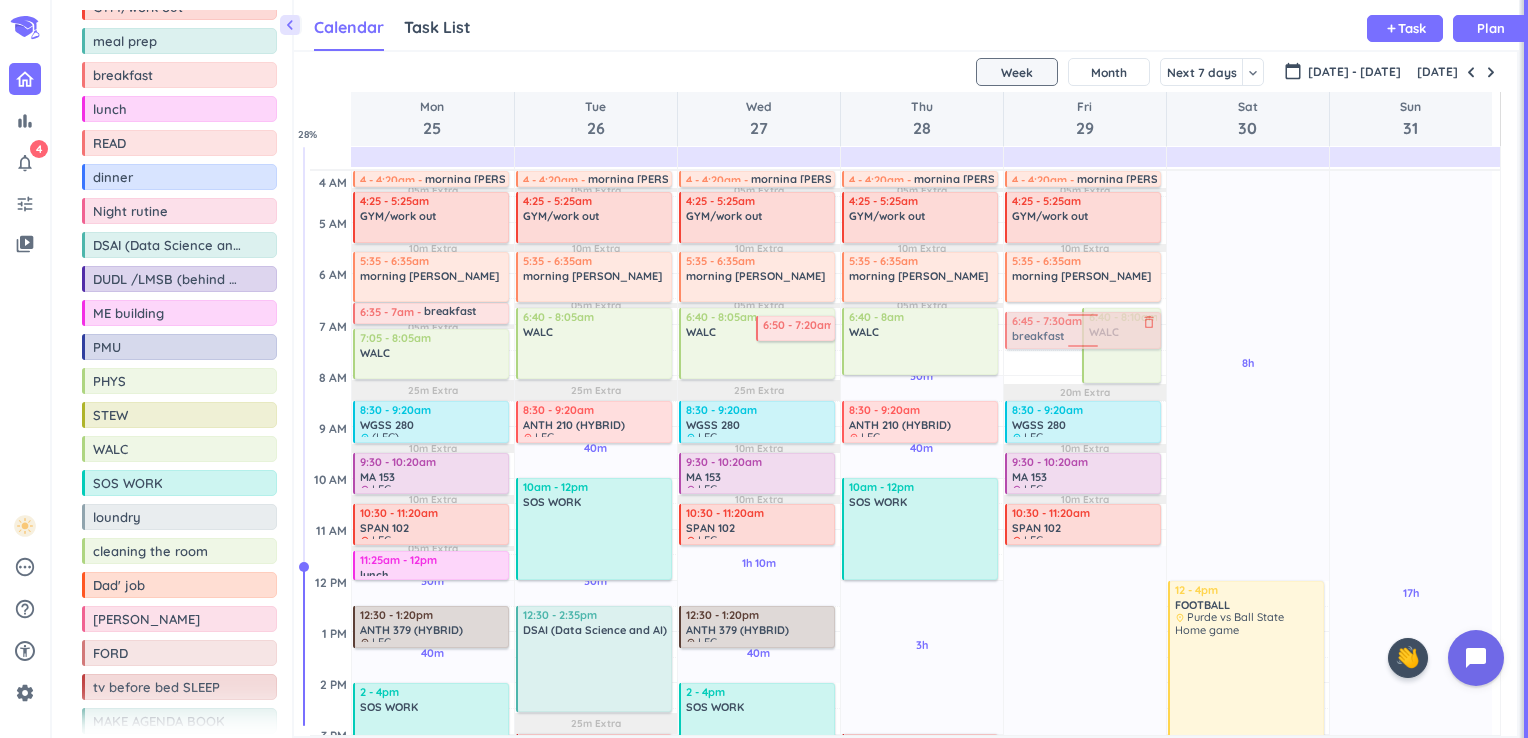 click on "9h 40m Past due Plan 05m Extra 10m Extra 20m Extra 10m Extra 10m Extra Adjust Awake Time 6:35 - 7:20am breakfast delete_outline 6:40 - 8:10am WALC delete_outline 4 - 4:20am morning rutine delete_outline 4:25 - 5:25am GYM/work out delete_outline 5:35 - 6:35am morning rutine delete_outline 8:30 - 9:20am WGSS 280 delete_outline place LEC BRNG 1222 9:30 - 10:20am MA 153 delete_outline place LEC CL50 125 10:30 - 11:20am SPAN 102 delete_outline place LEC 6:45 - 7:30am breakfast delete_outline" at bounding box center [1085, 785] 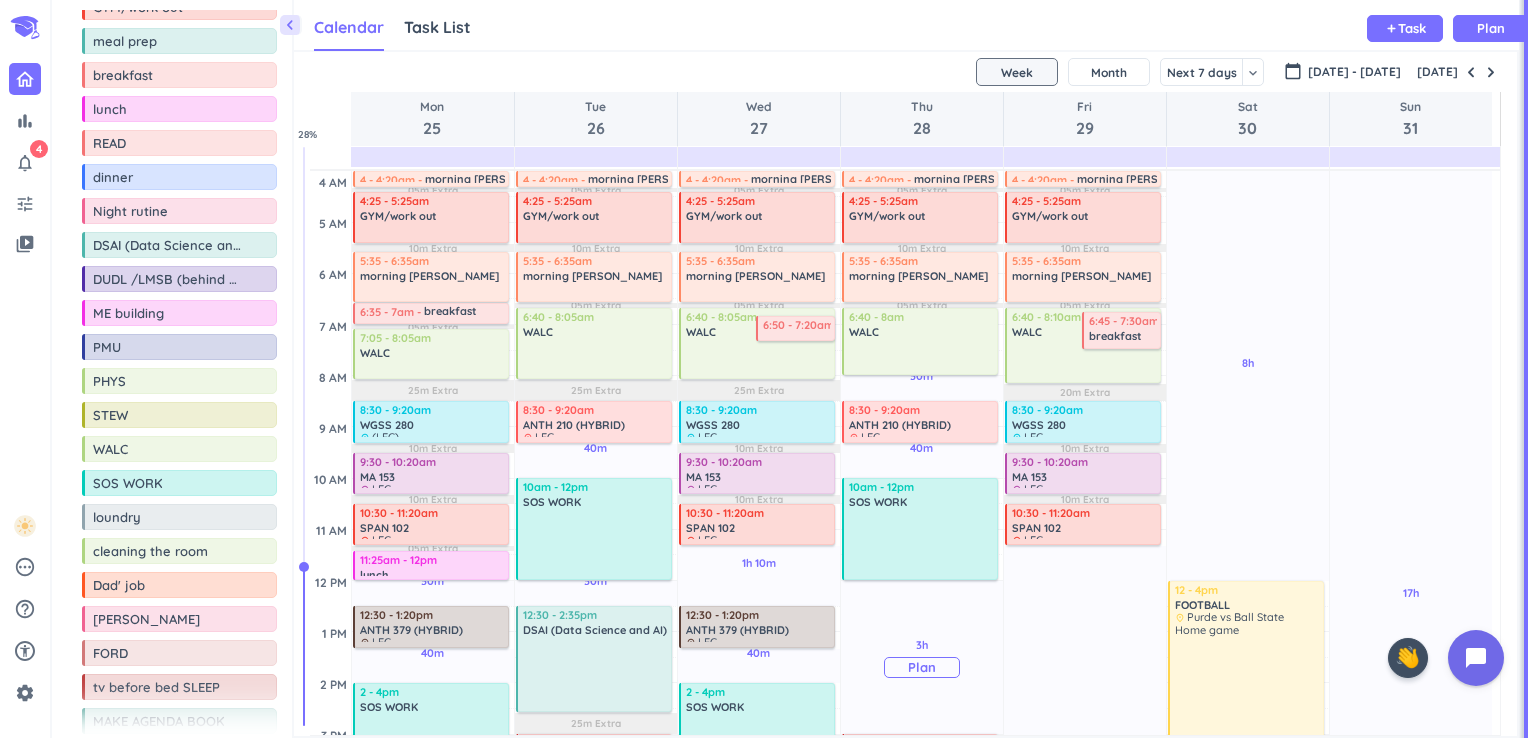 scroll, scrollTop: 0, scrollLeft: 0, axis: both 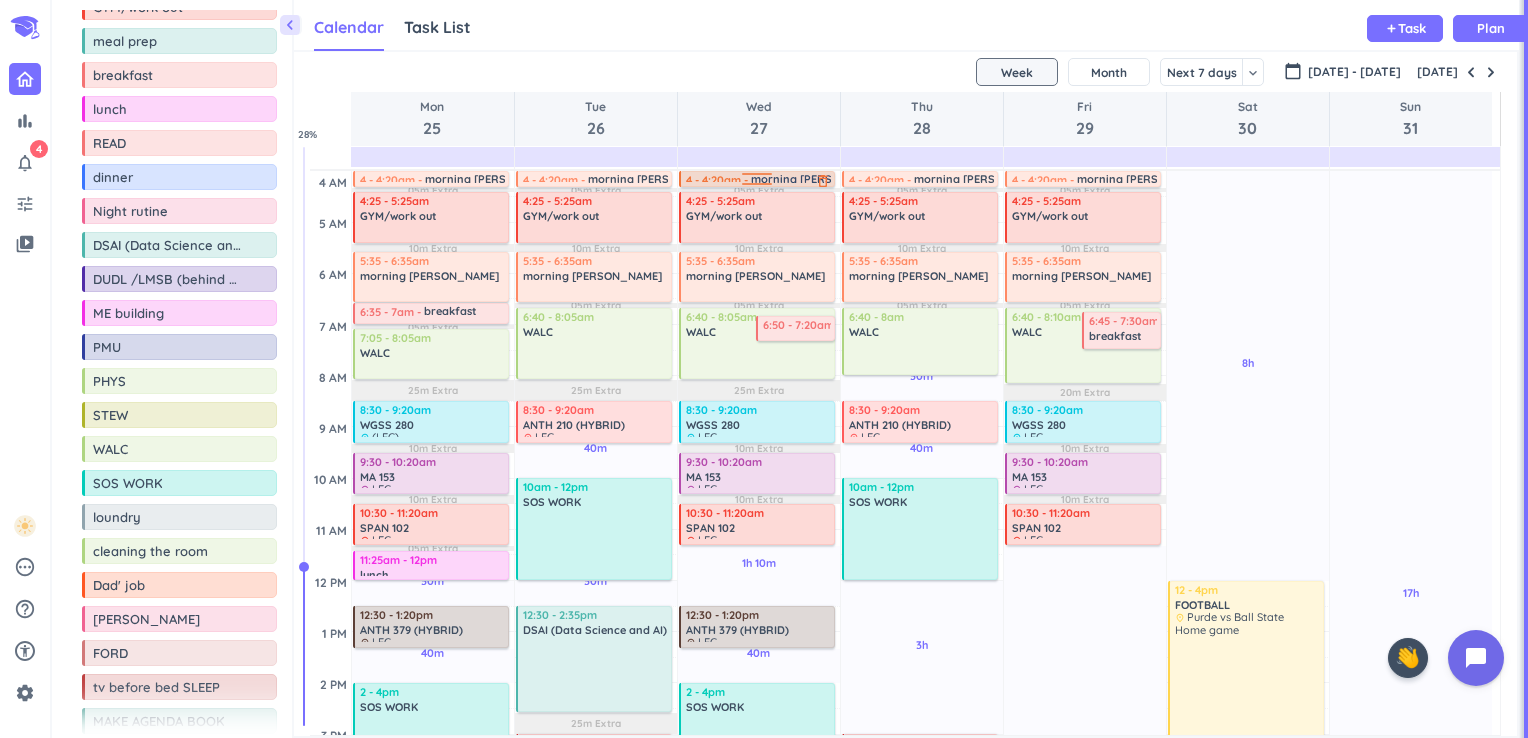 click at bounding box center [758, 177] 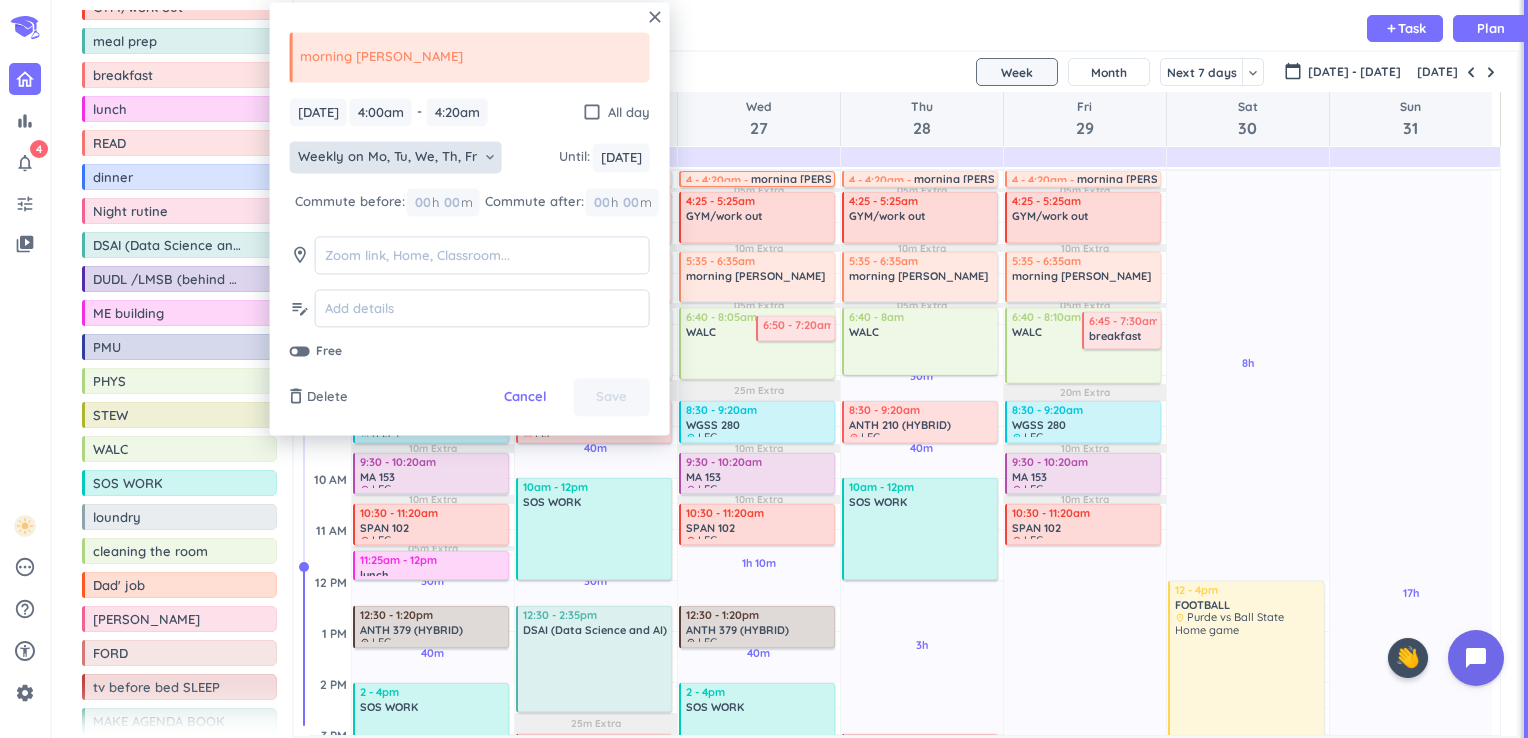 click on "Weekly on Mo, Tu, We, Th, Fr" at bounding box center (387, 158) 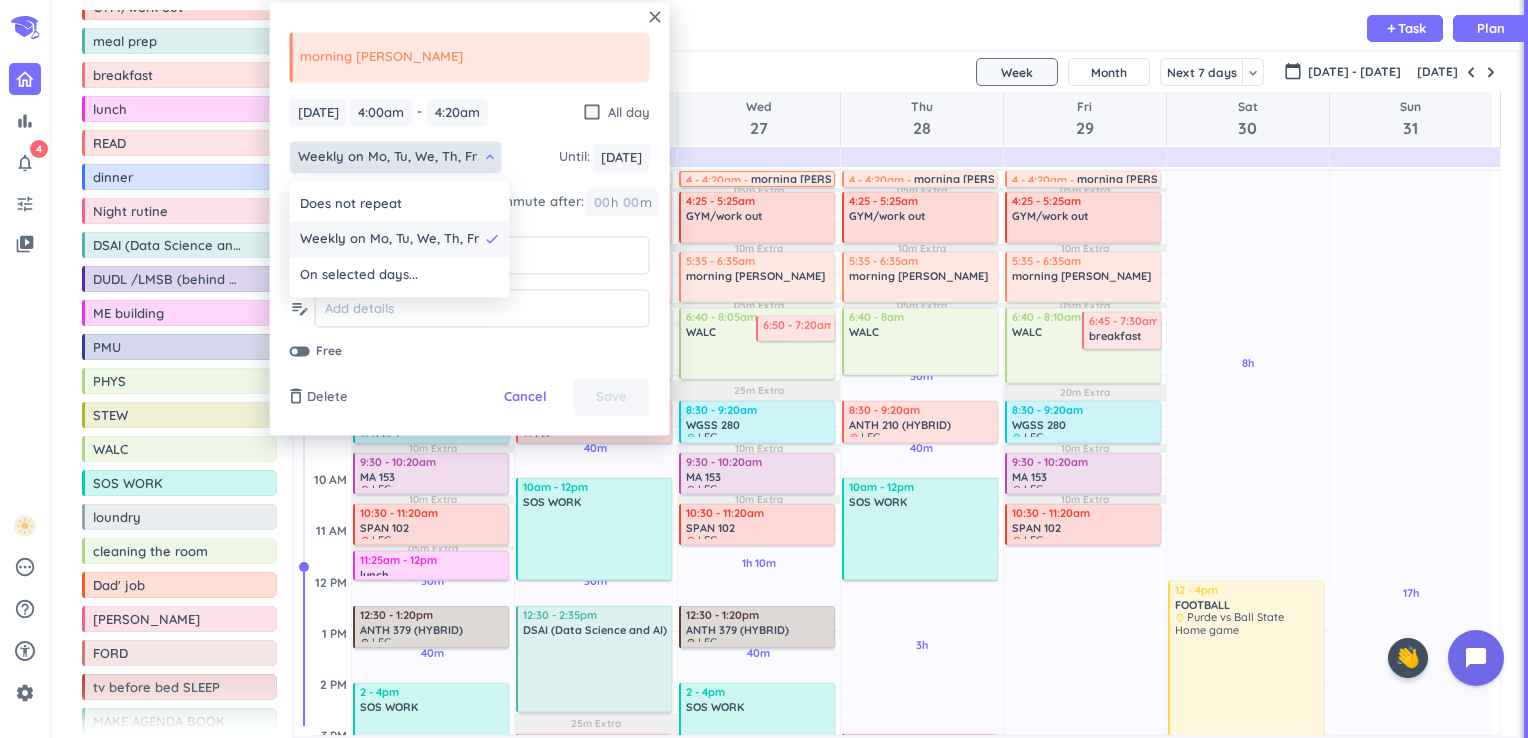 click on "Weekly on Mo, Tu, We, Th, Fr" at bounding box center (389, 240) 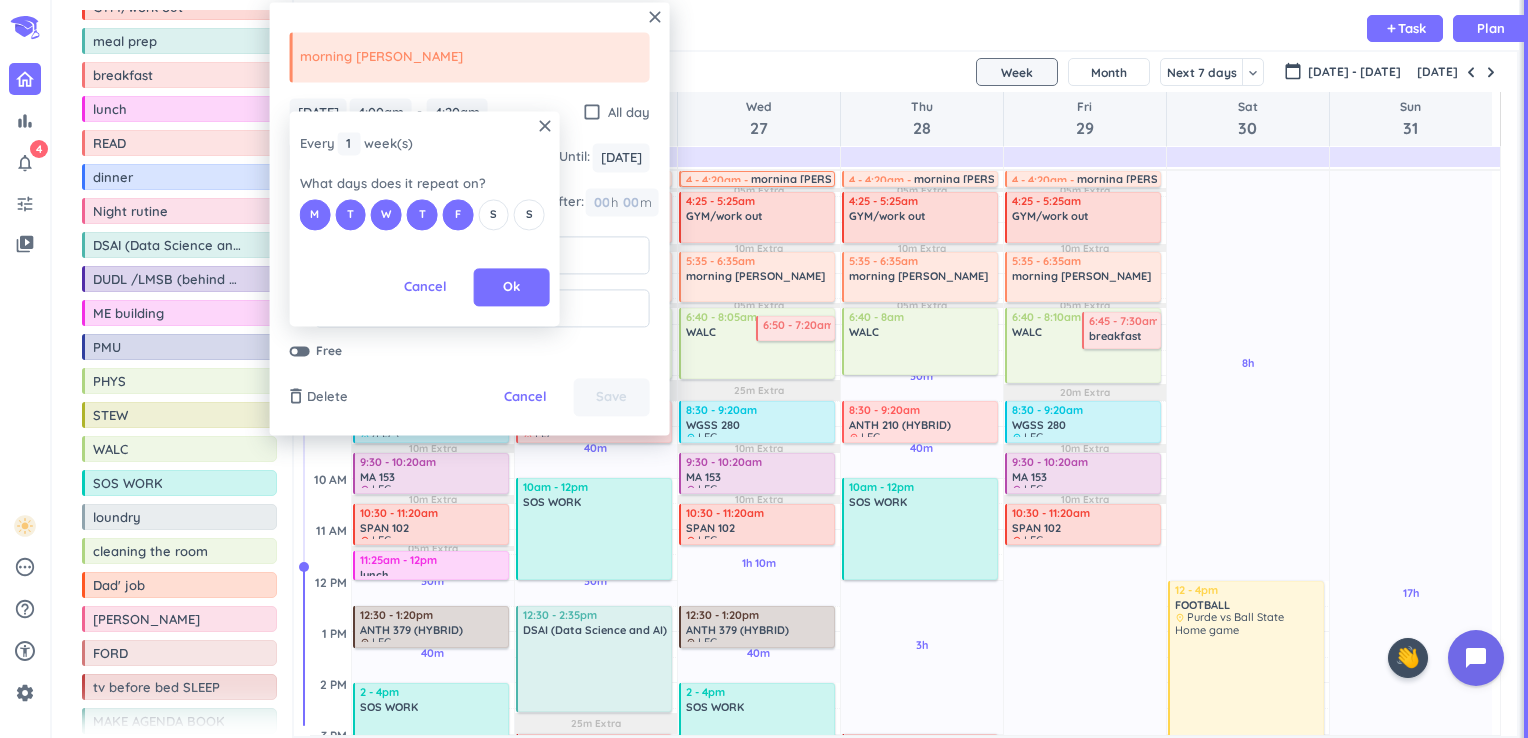 click on "M T W T F S S" at bounding box center (425, 214) 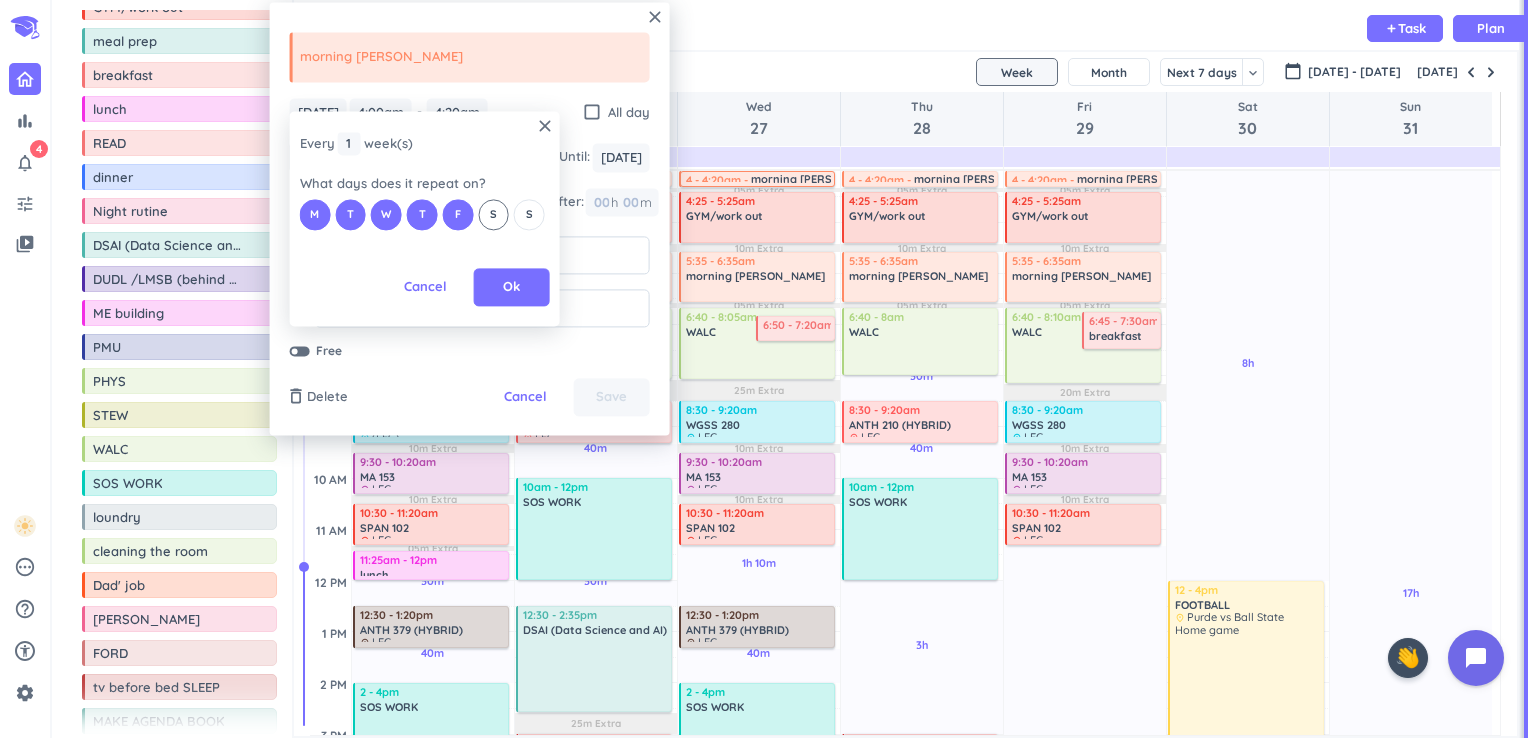 click on "S" at bounding box center (493, 214) 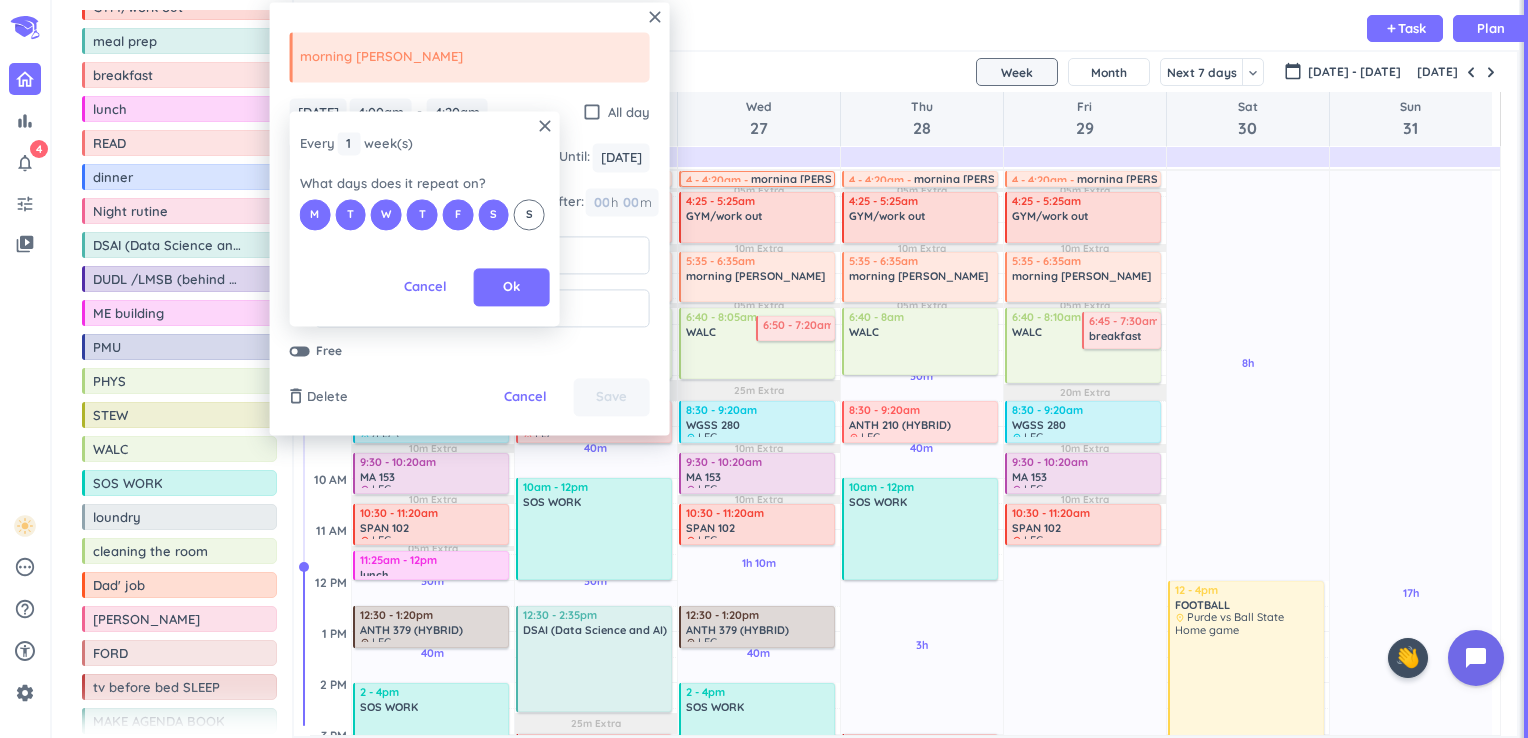 click on "S" at bounding box center [529, 214] 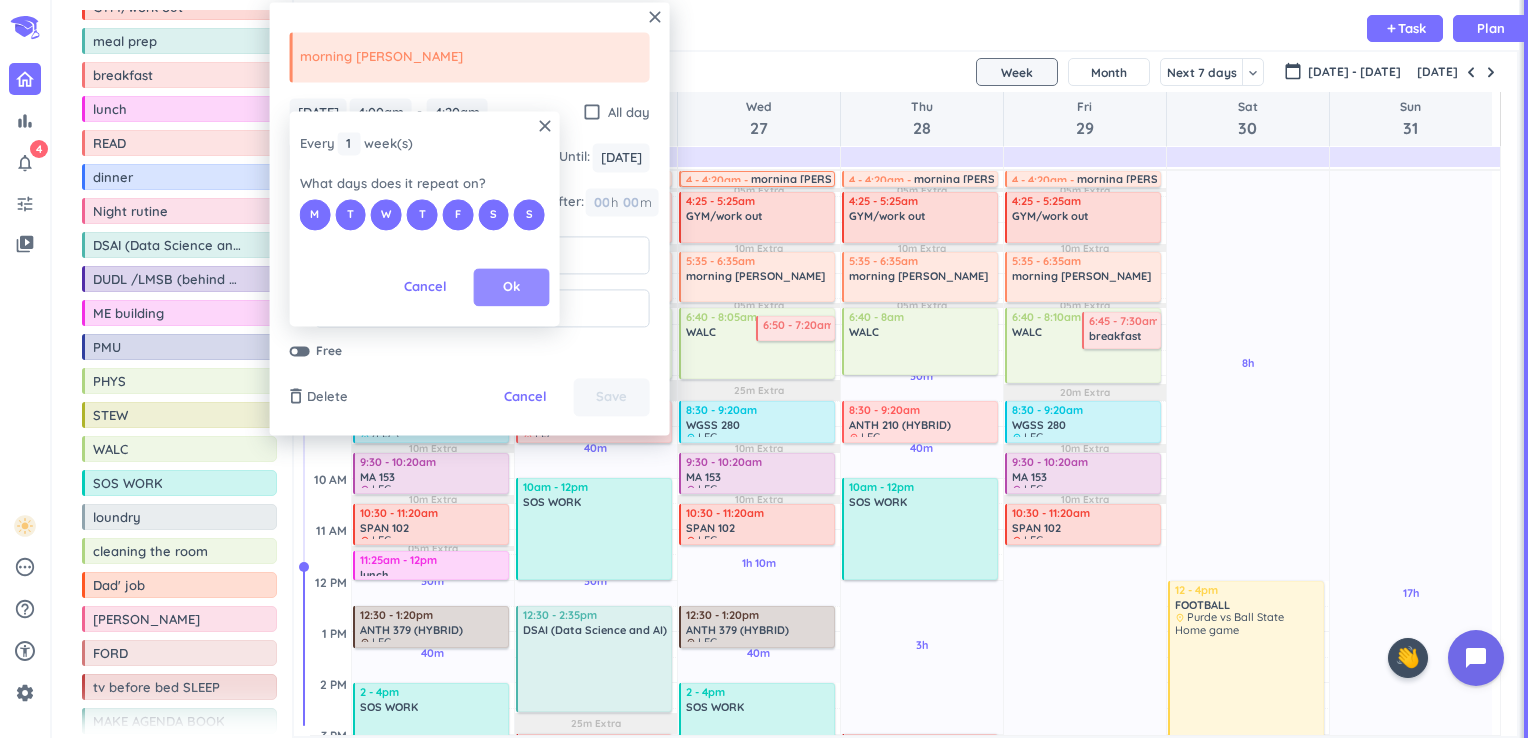 click on "Ok" at bounding box center [512, 288] 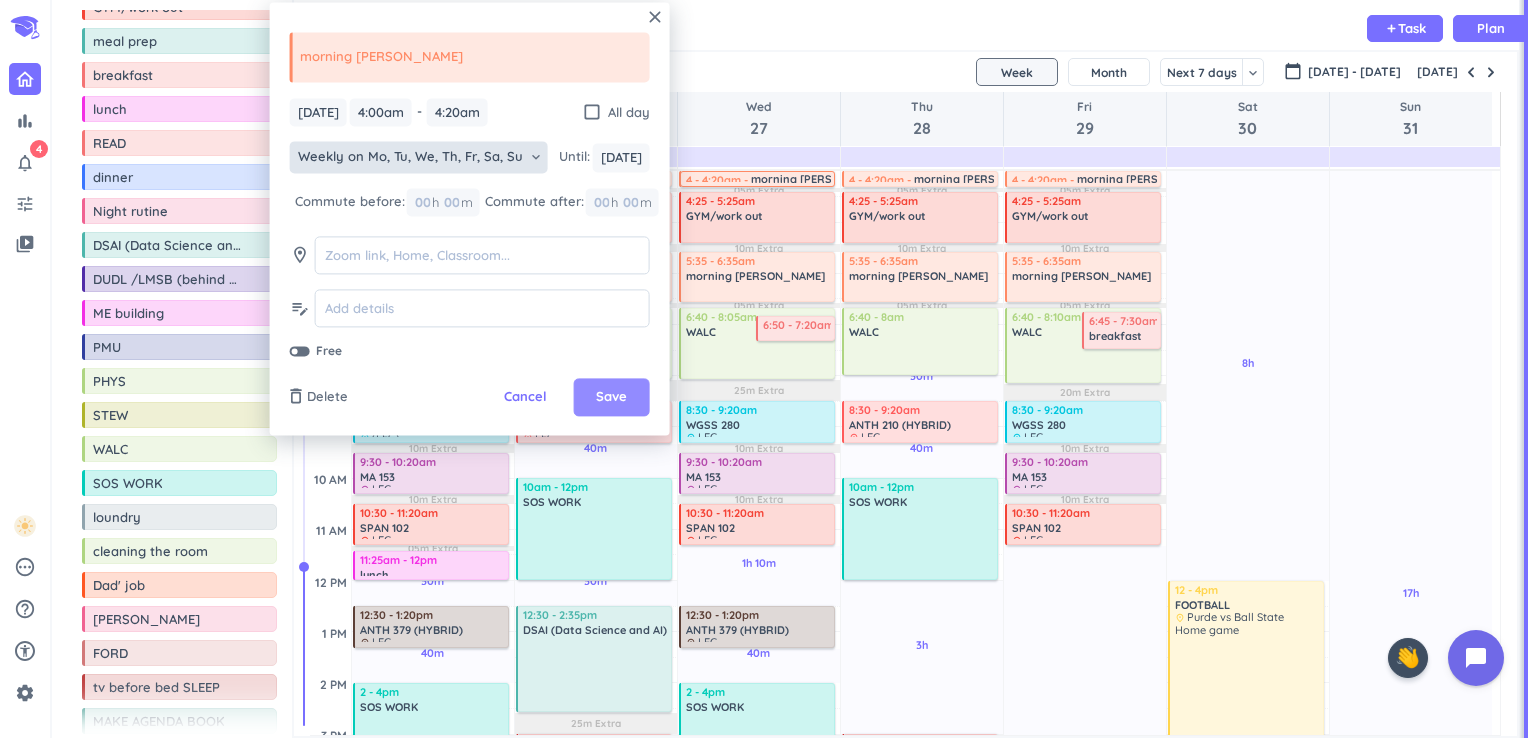 click on "Save" at bounding box center (611, 398) 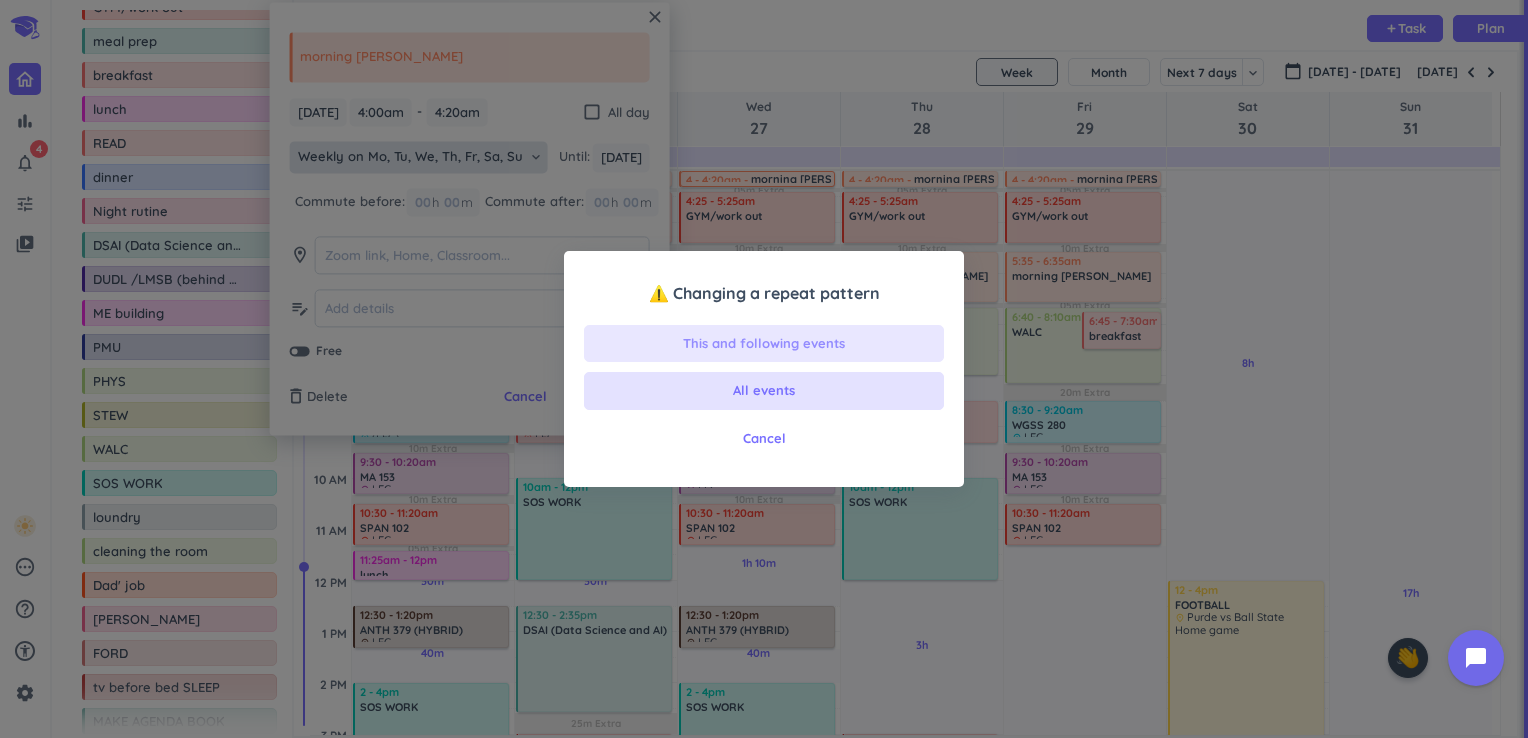 click on "This and following events" at bounding box center [764, 344] 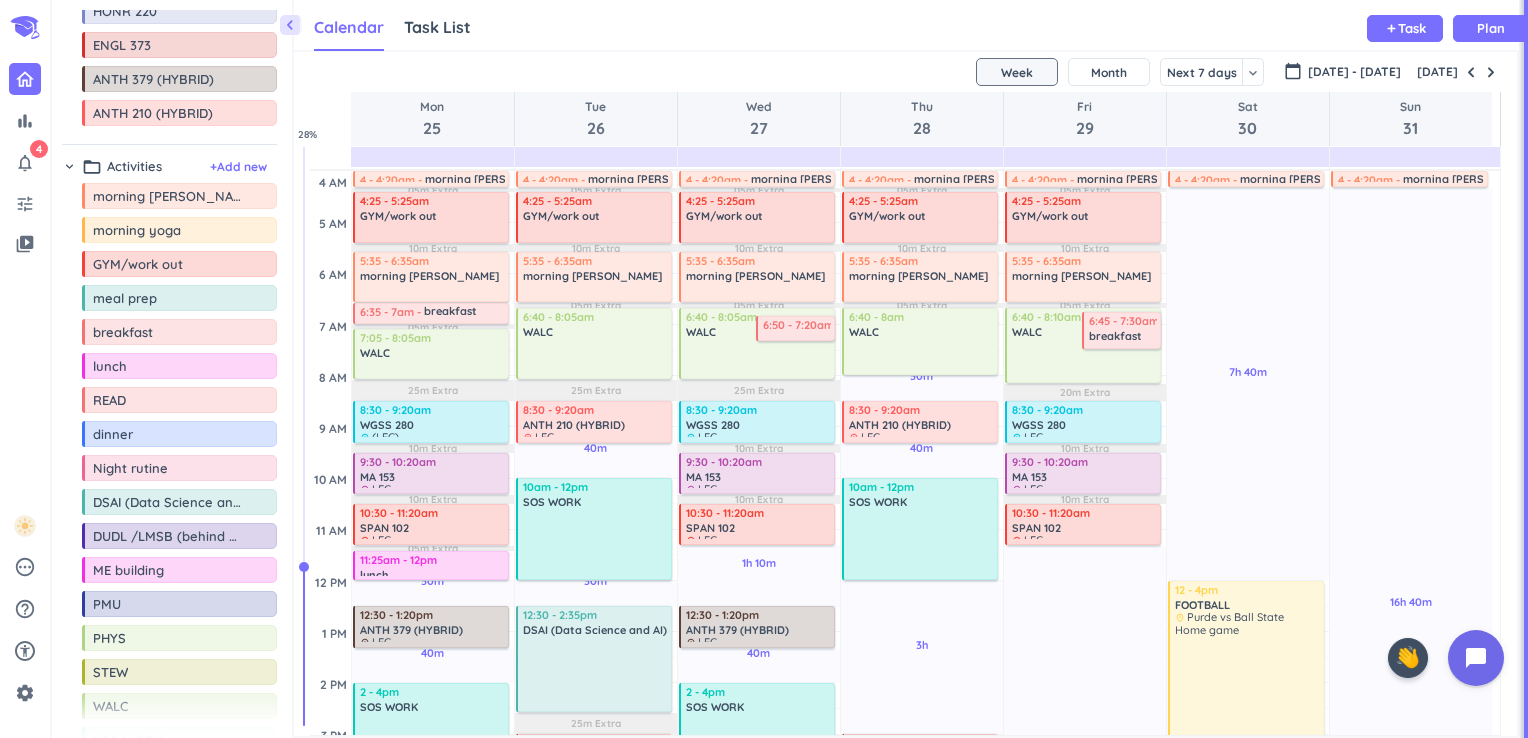 scroll, scrollTop: 265, scrollLeft: 0, axis: vertical 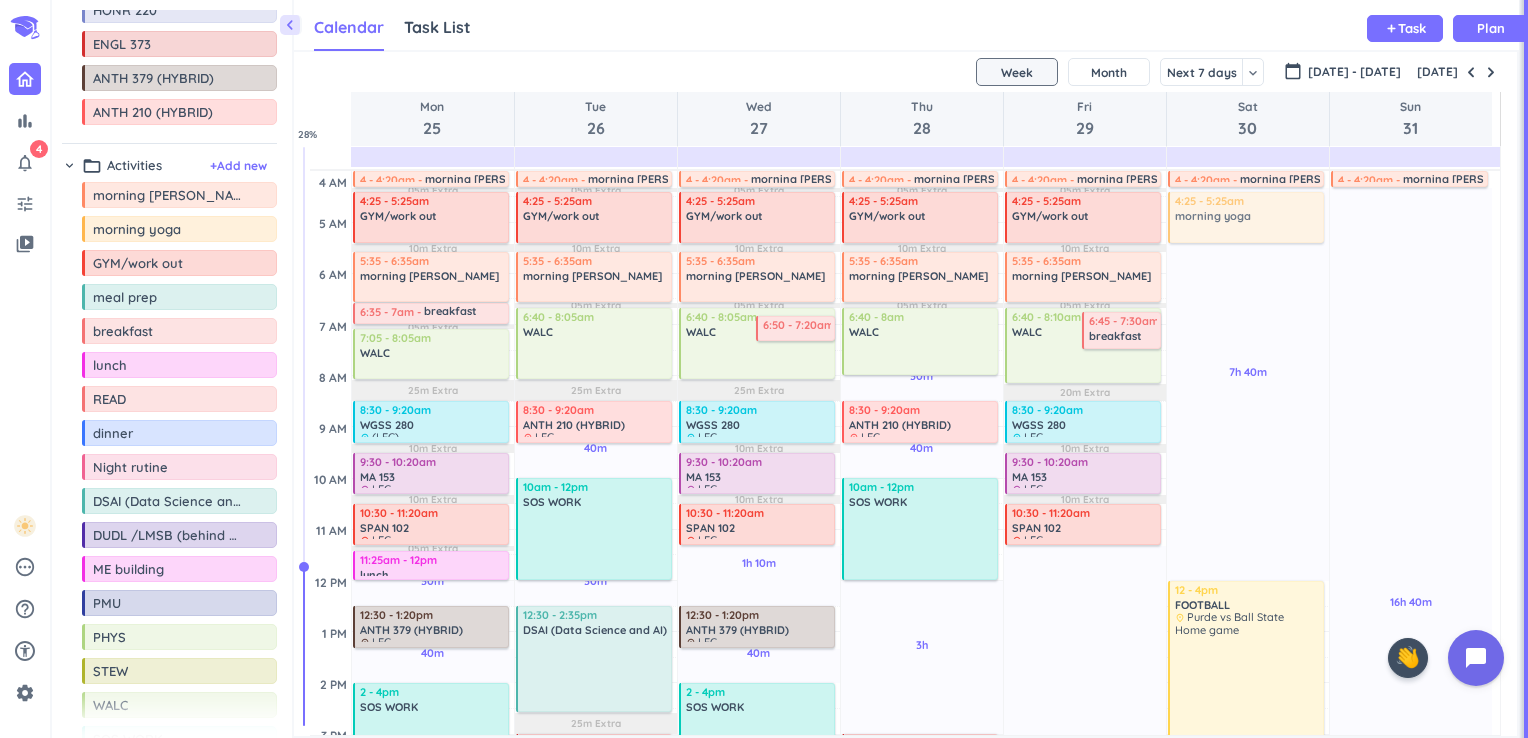 drag, startPoint x: 143, startPoint y: 227, endPoint x: 1202, endPoint y: 196, distance: 1059.4536 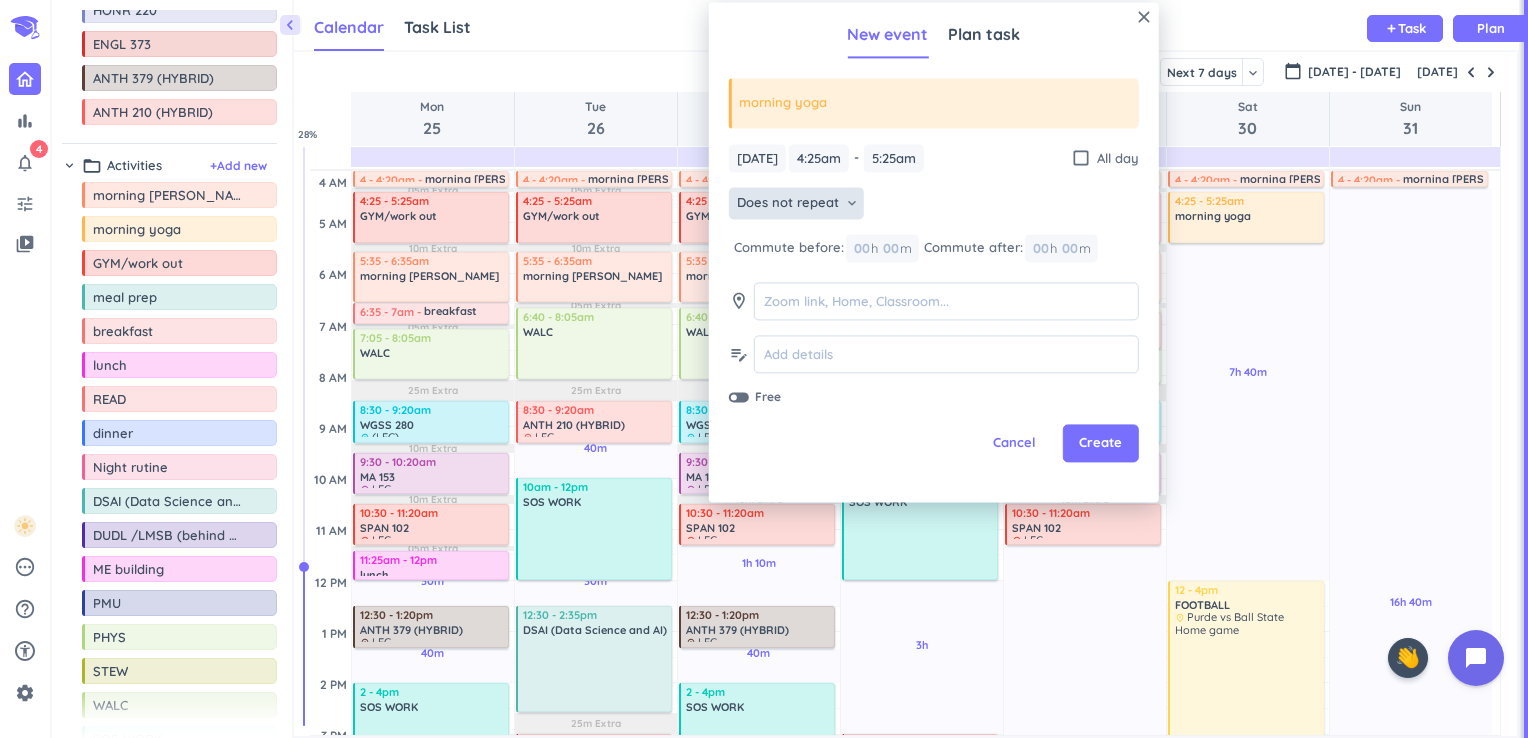 click on "Does not repeat" at bounding box center [788, 204] 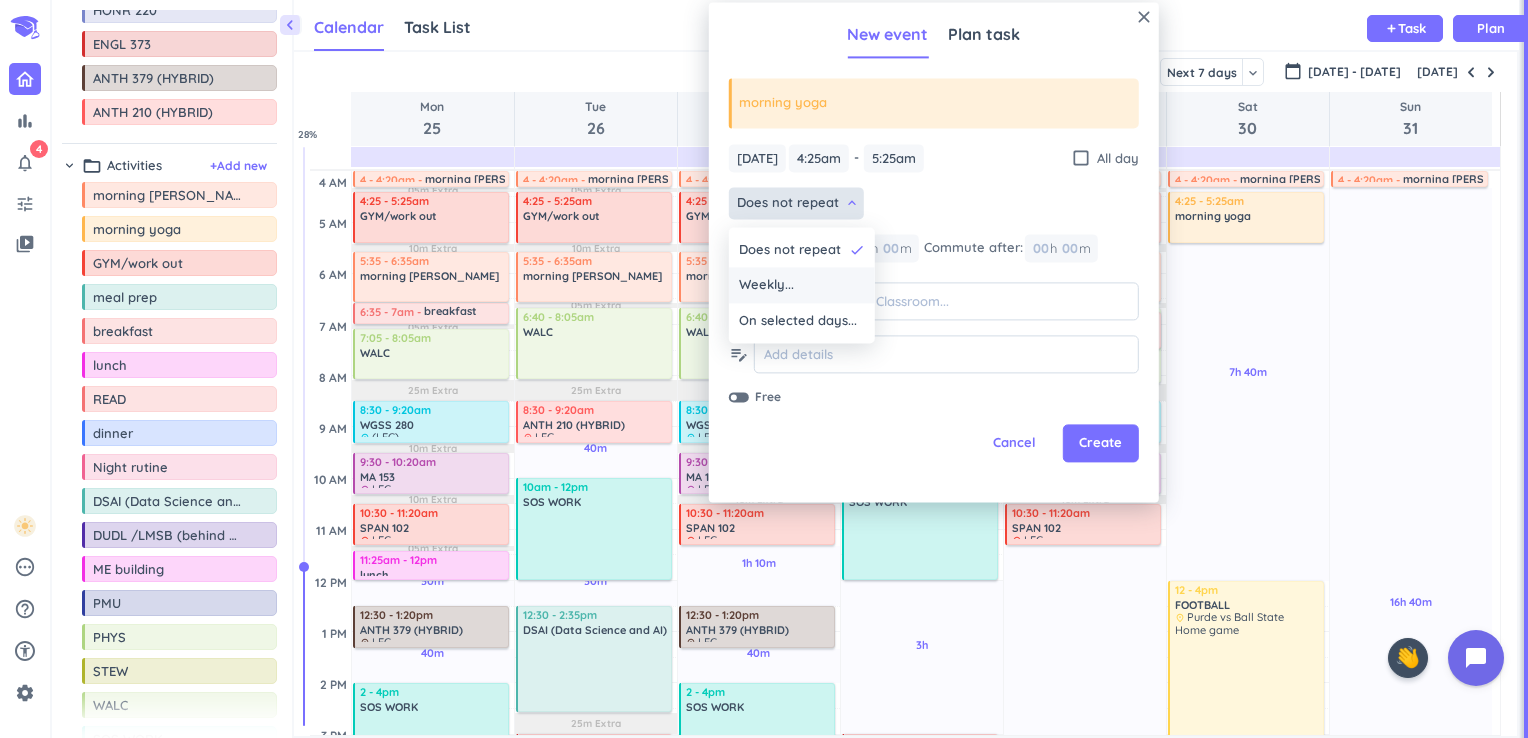 click on "Weekly..." at bounding box center [766, 286] 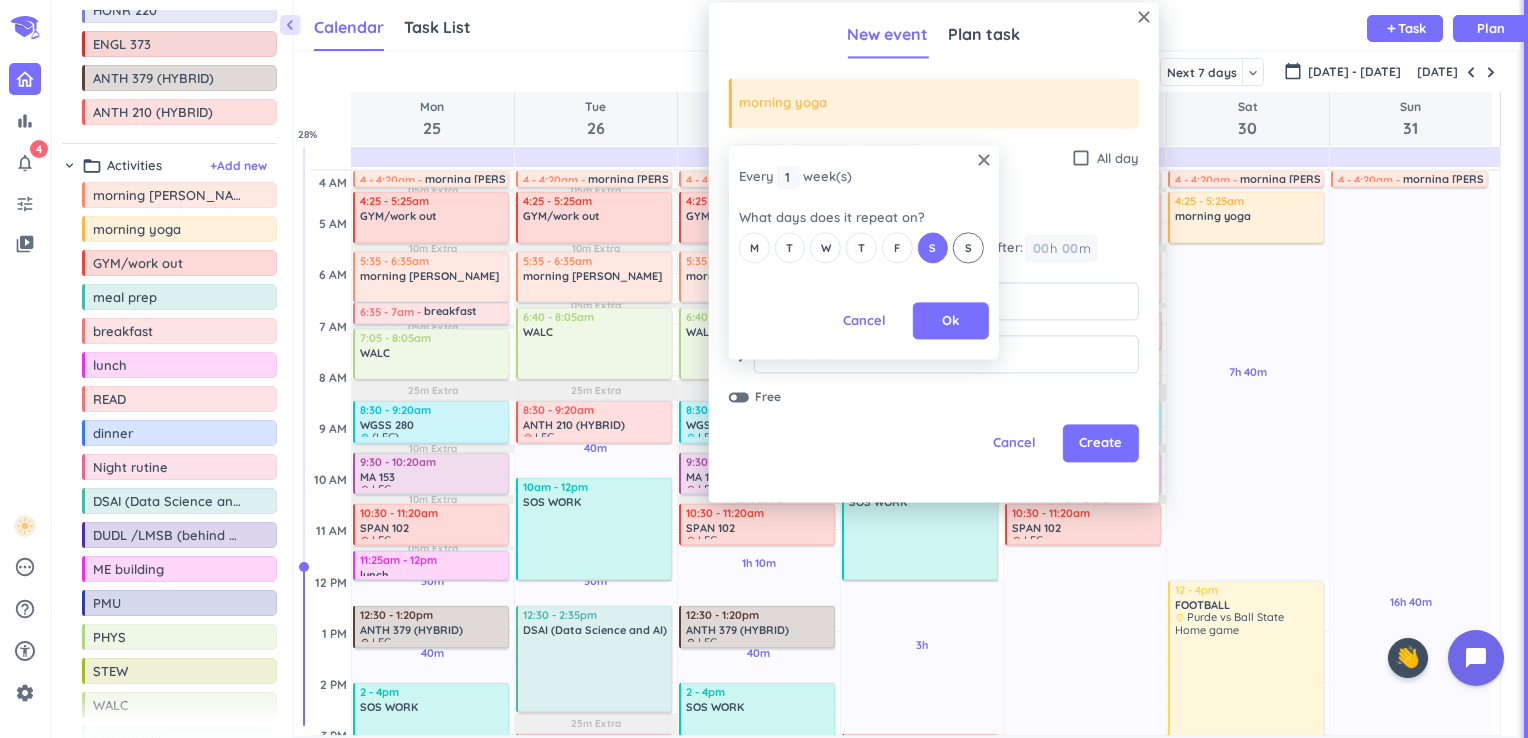 click on "S" at bounding box center [968, 248] 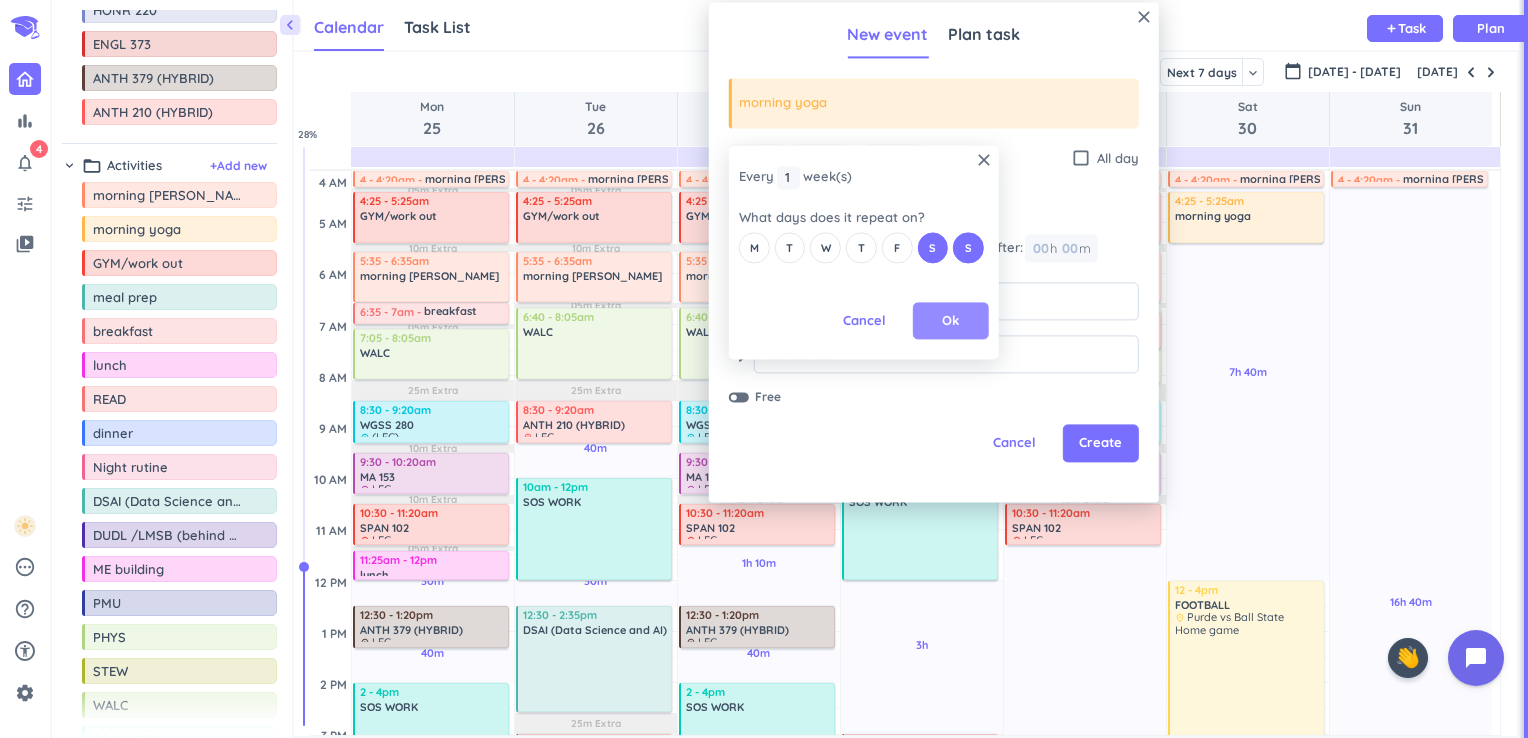 click on "Ok" at bounding box center [950, 321] 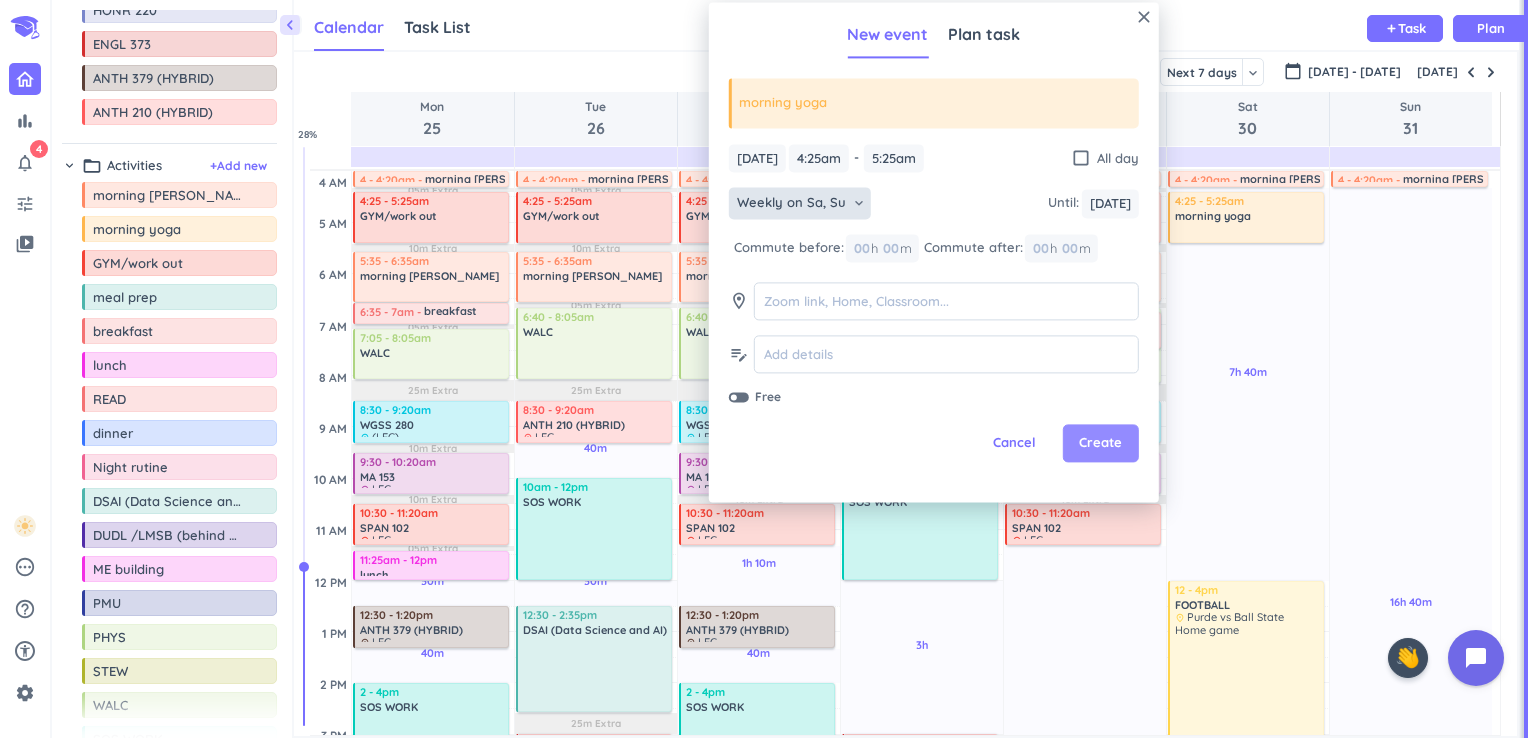 click on "Create" at bounding box center [1100, 444] 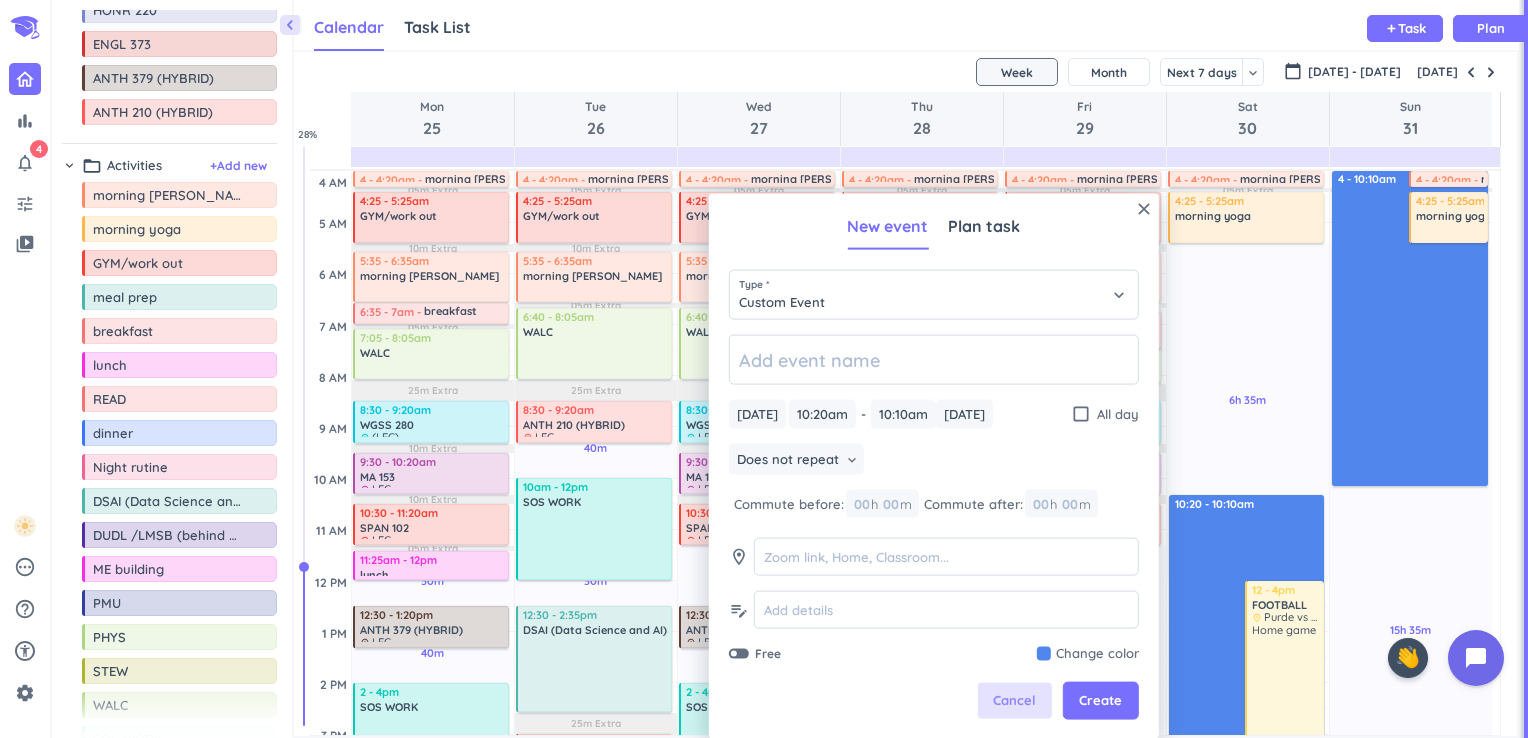 click on "Cancel" at bounding box center [1014, 701] 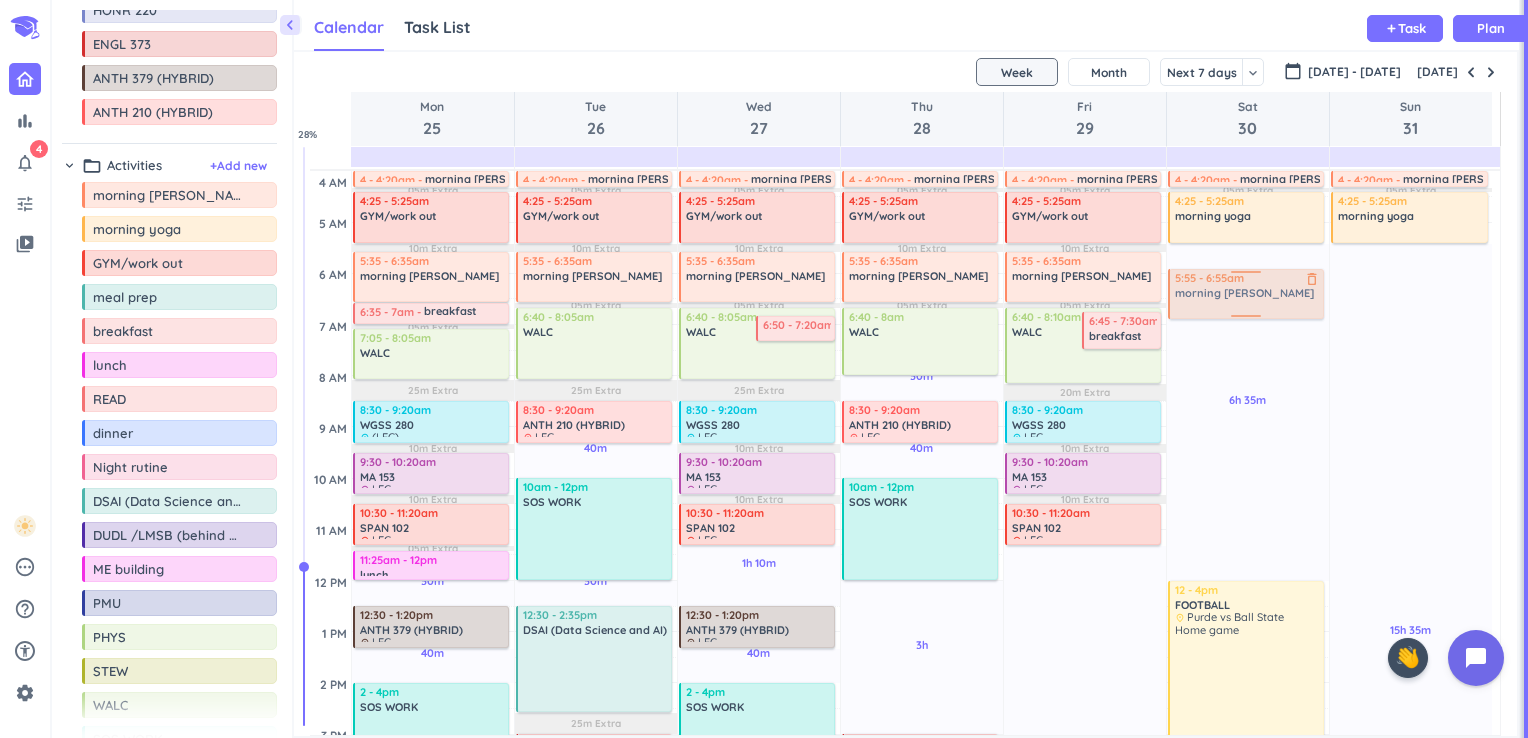 drag, startPoint x: 127, startPoint y: 199, endPoint x: 1223, endPoint y: 273, distance: 1098.4954 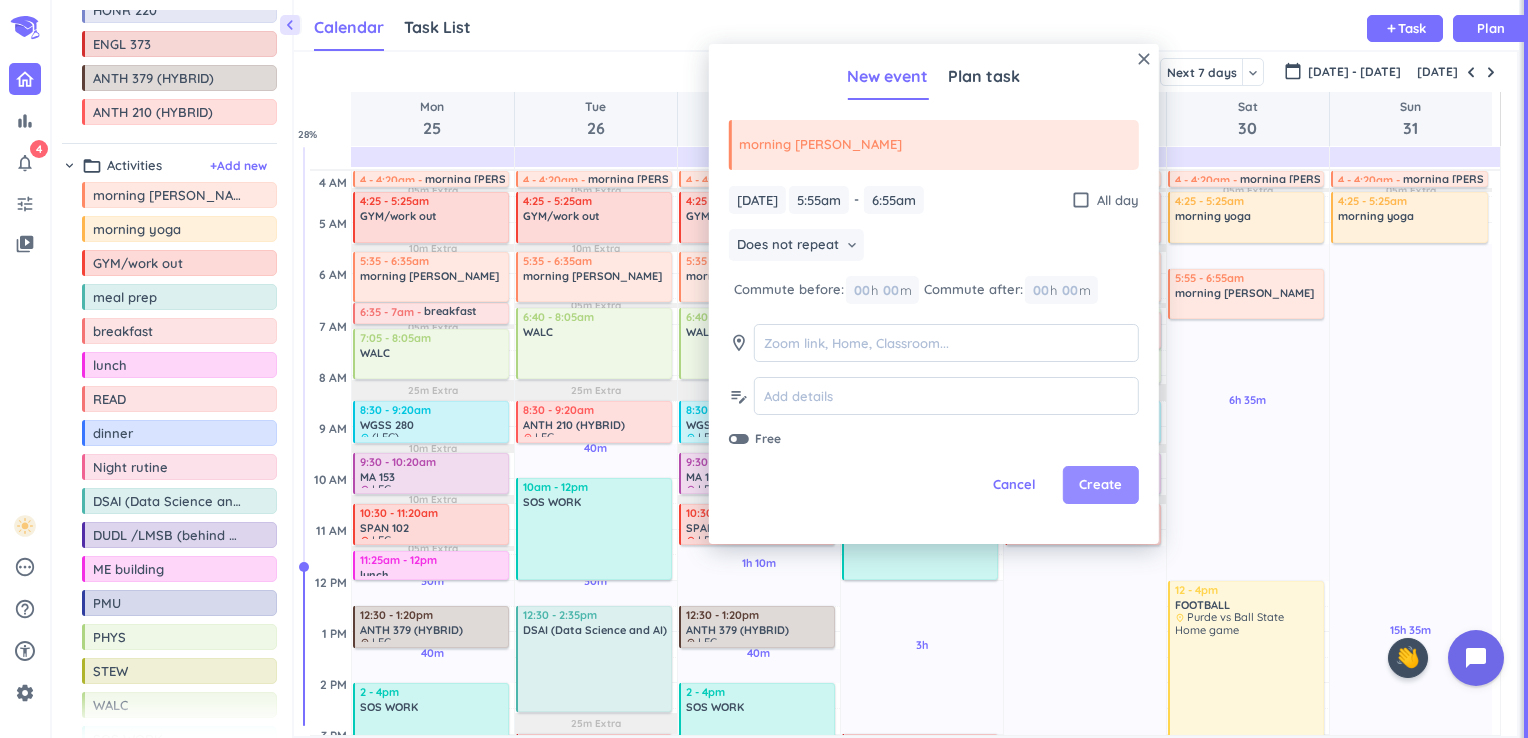 click on "Create" at bounding box center (1100, 485) 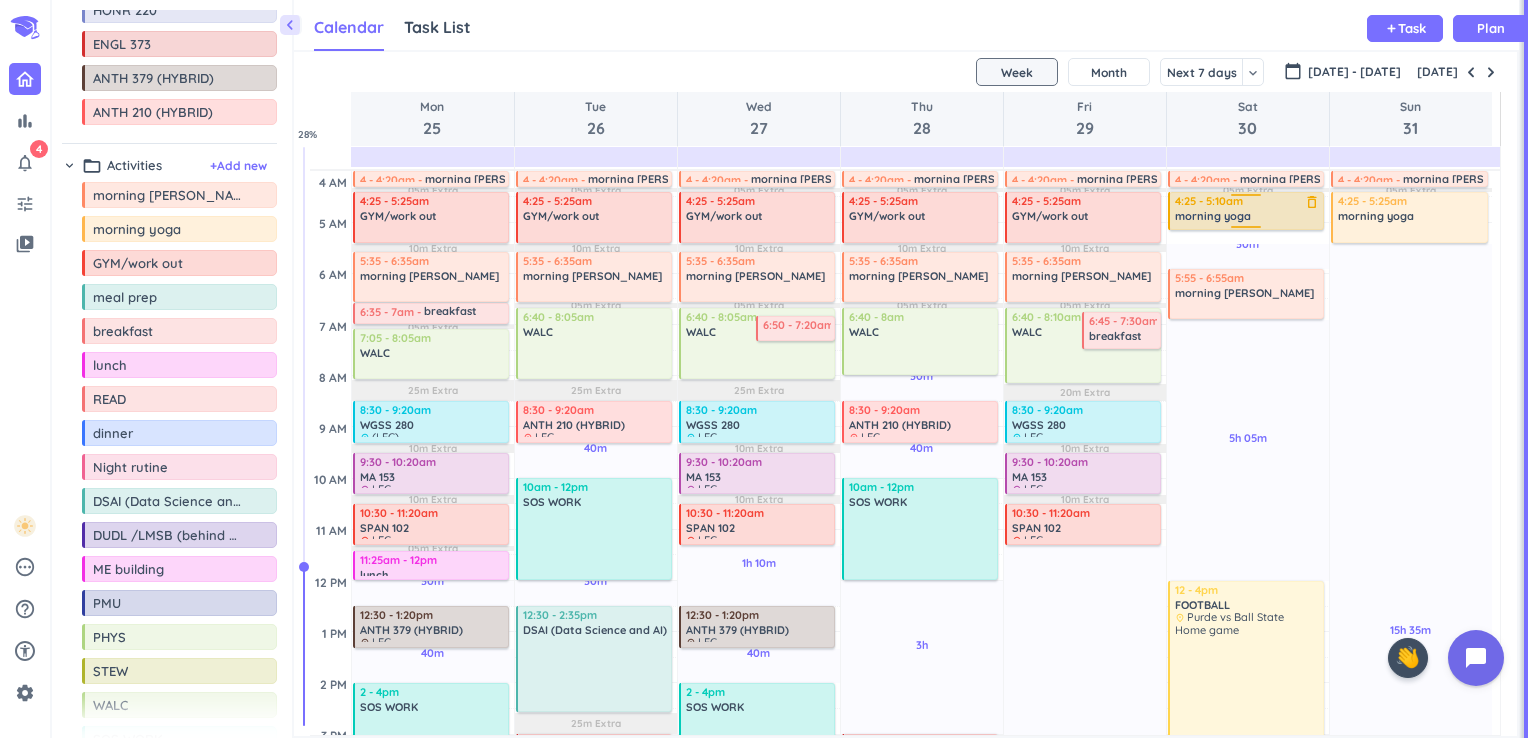 drag, startPoint x: 1242, startPoint y: 242, endPoint x: 1241, endPoint y: 230, distance: 12.0415945 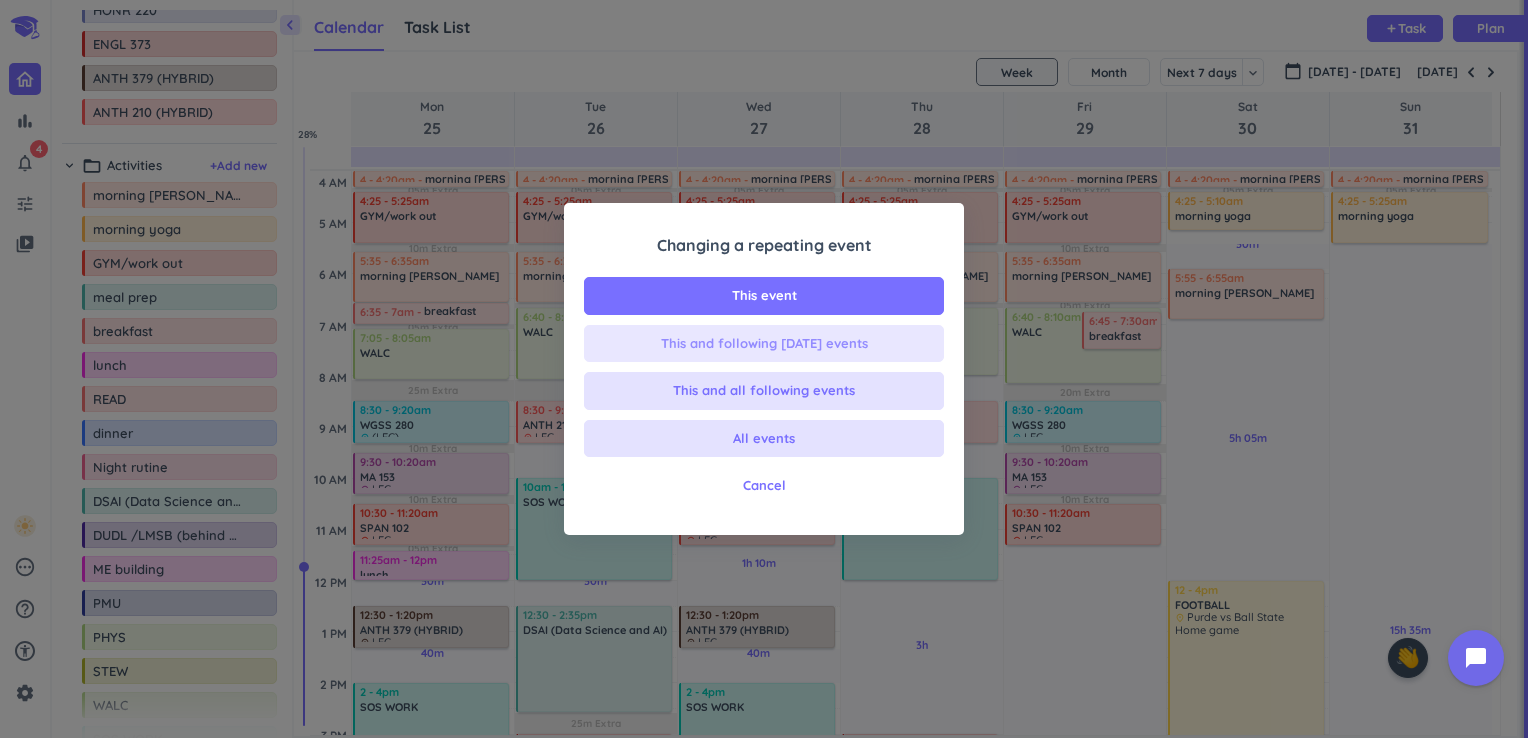 click on "This and following [DATE] events" at bounding box center (764, 344) 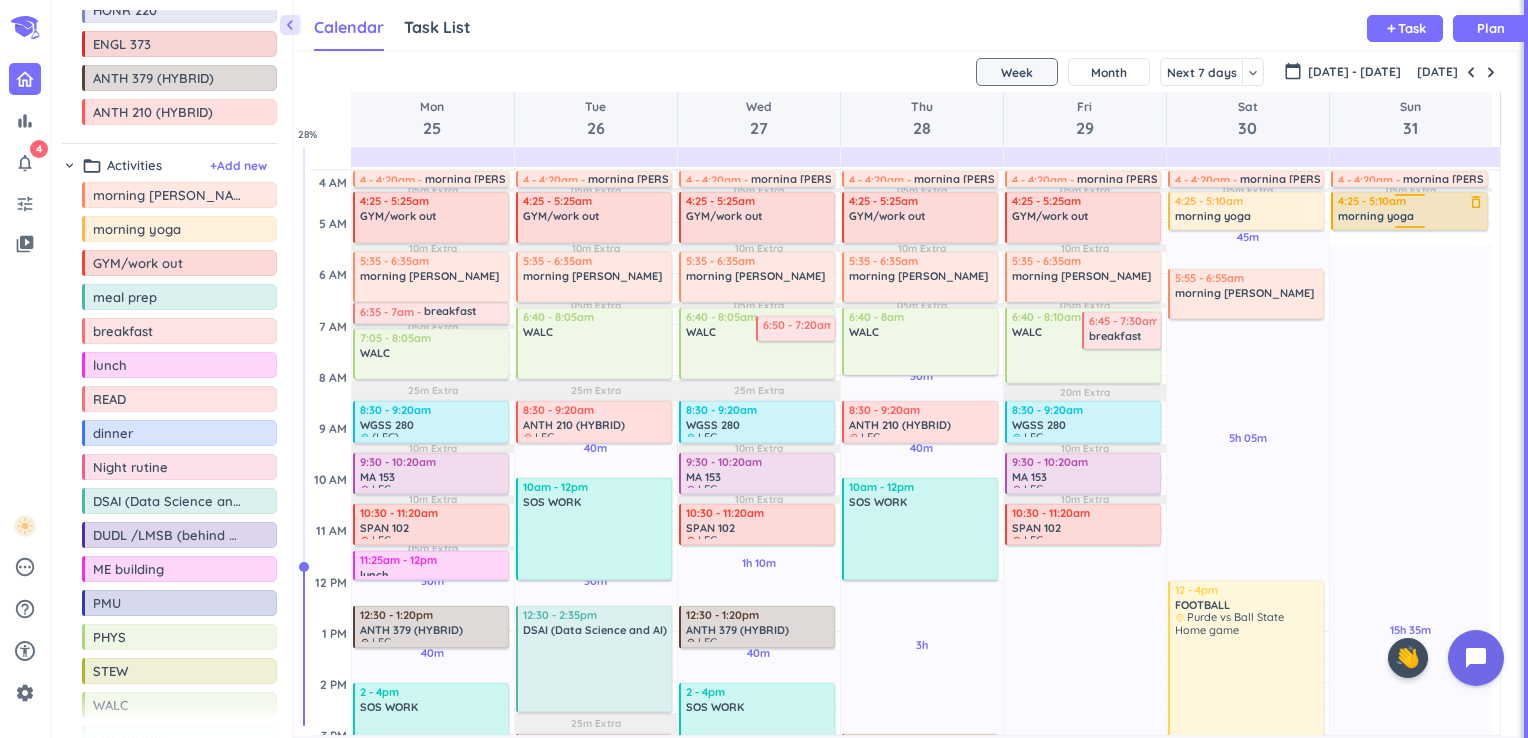 drag, startPoint x: 1405, startPoint y: 241, endPoint x: 1406, endPoint y: 230, distance: 11.045361 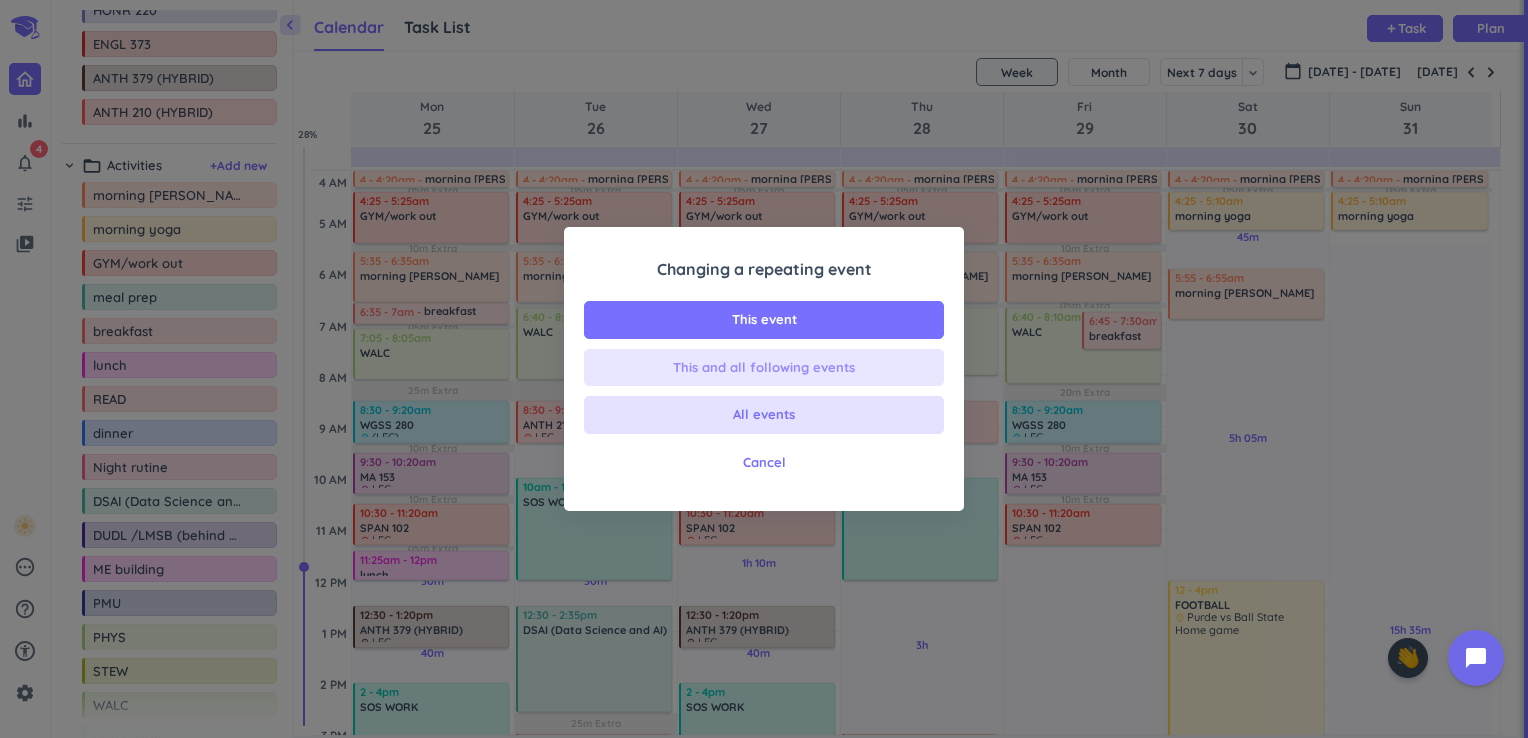 click on "This and all following events" at bounding box center (764, 368) 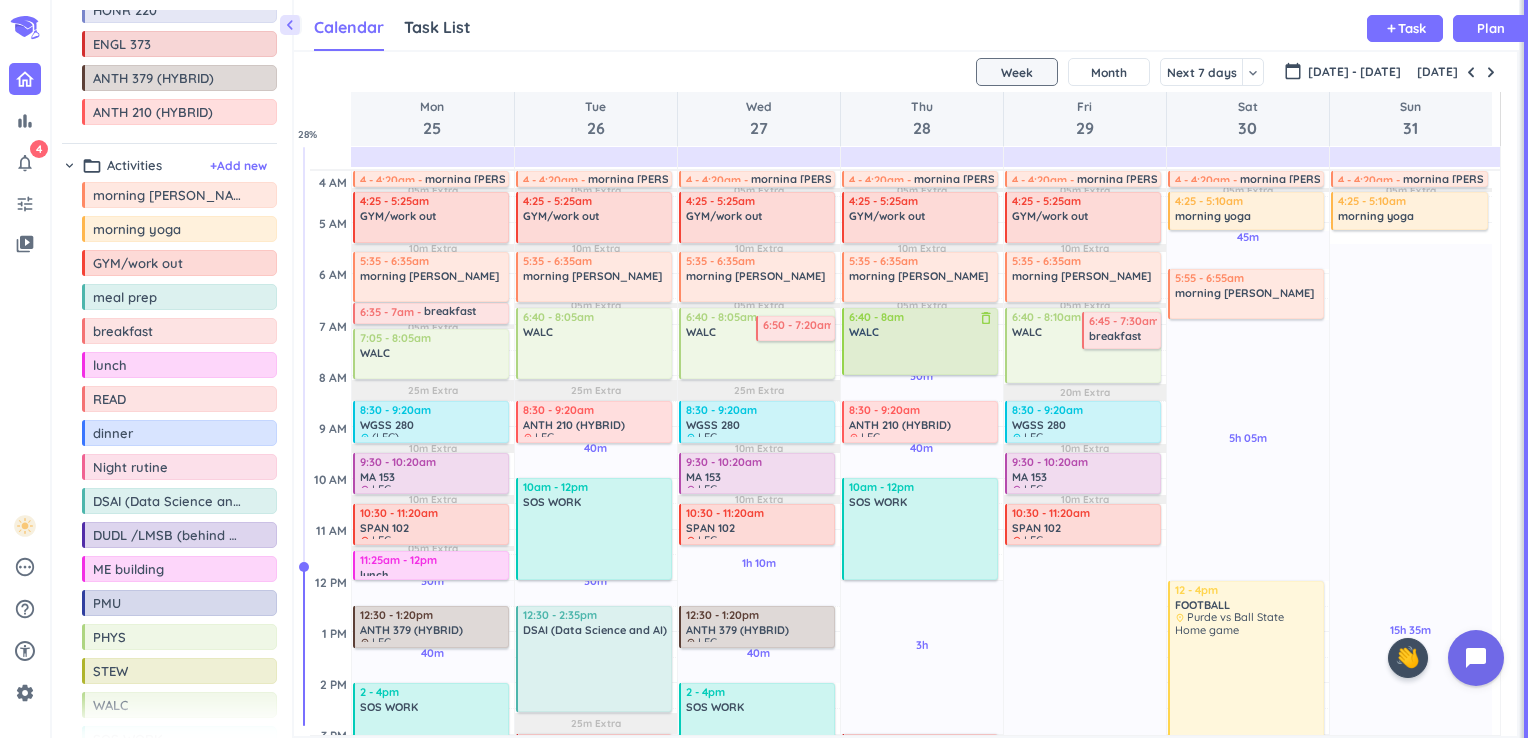 click at bounding box center [922, 356] 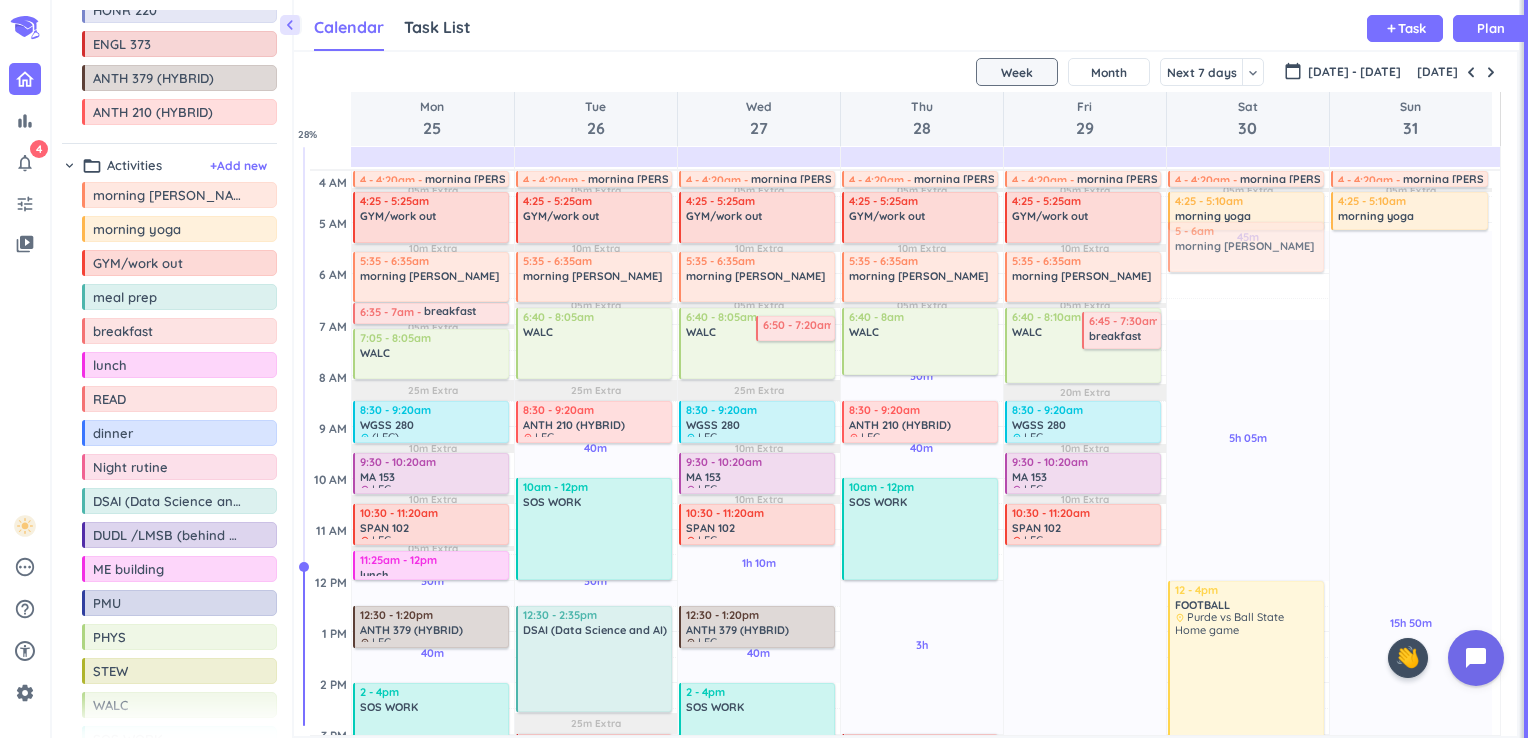 click on "45m Past due Plan 5h 05m Past due Plan 5h  Past due Plan 05m Extra Adjust Awake Time 4 - 4:20am morning rutine delete_outline 4:25 - 5:10am morning yoga delete_outline 5:55 - 6:55am morning rutine delete_outline 12 - 4pm FOOTBALL delete_outline place Purde vs Ball State  Home game  5 - 6am morning rutine delete_outline" at bounding box center (1248, 785) 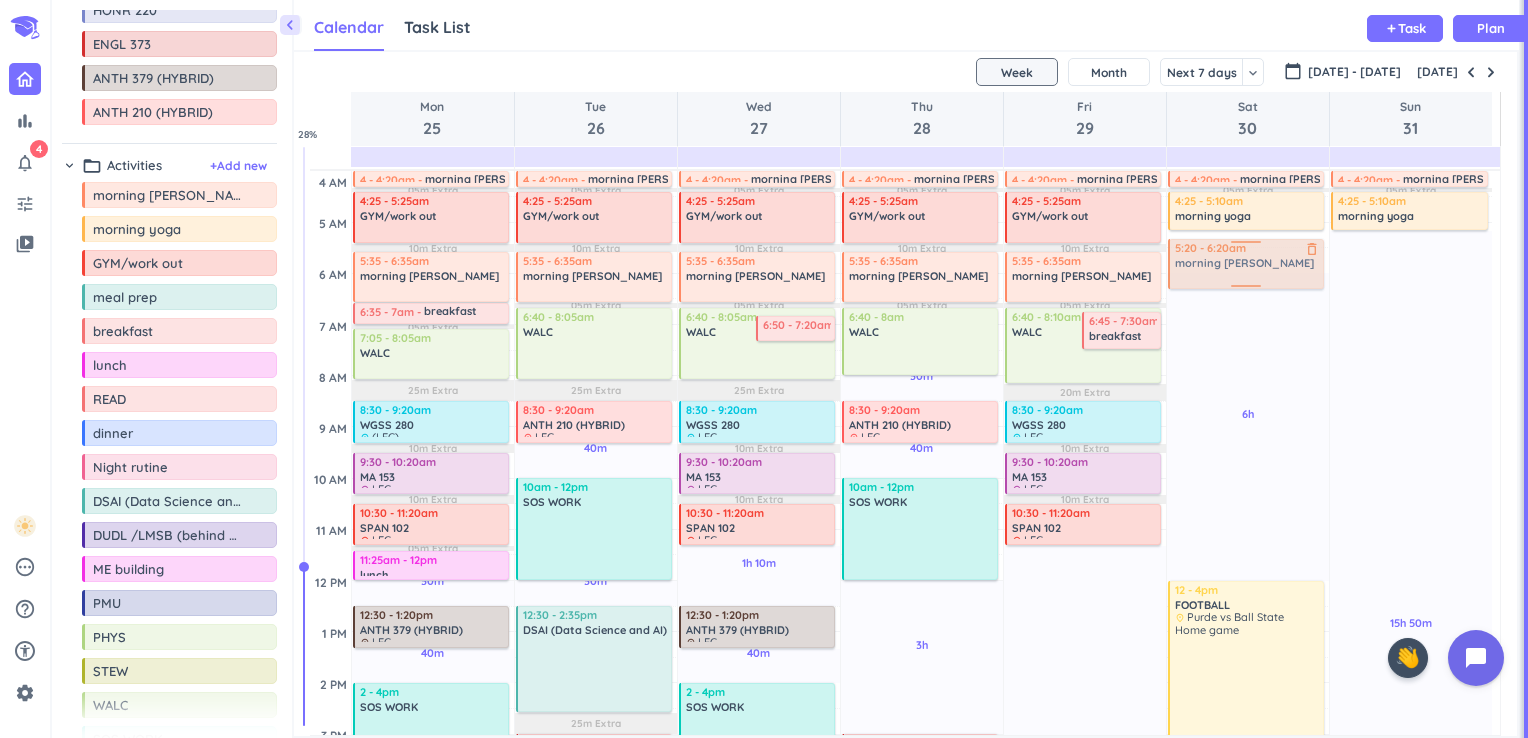 click on "6h  Past due Plan 5h  Past due Plan 05m Extra Adjust Awake Time 4:25 - 5:10am morning yoga delete_outline 5 - 6am morning rutine delete_outline 4 - 4:20am morning rutine delete_outline 12 - 4pm FOOTBALL delete_outline place Purde vs Ball State  Home game  5:20 - 6:20am morning rutine delete_outline" at bounding box center [1248, 785] 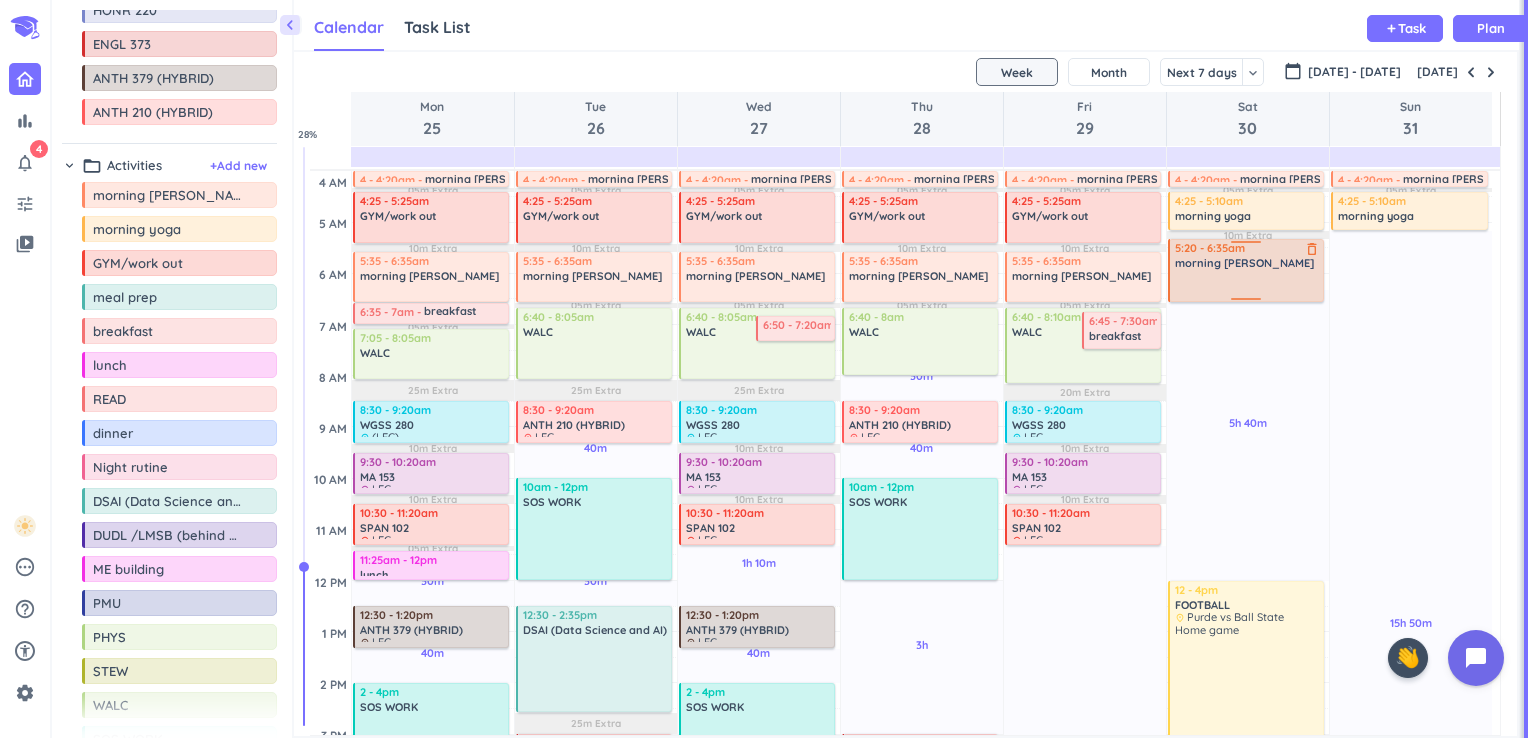 drag, startPoint x: 1248, startPoint y: 286, endPoint x: 1245, endPoint y: 296, distance: 10.440307 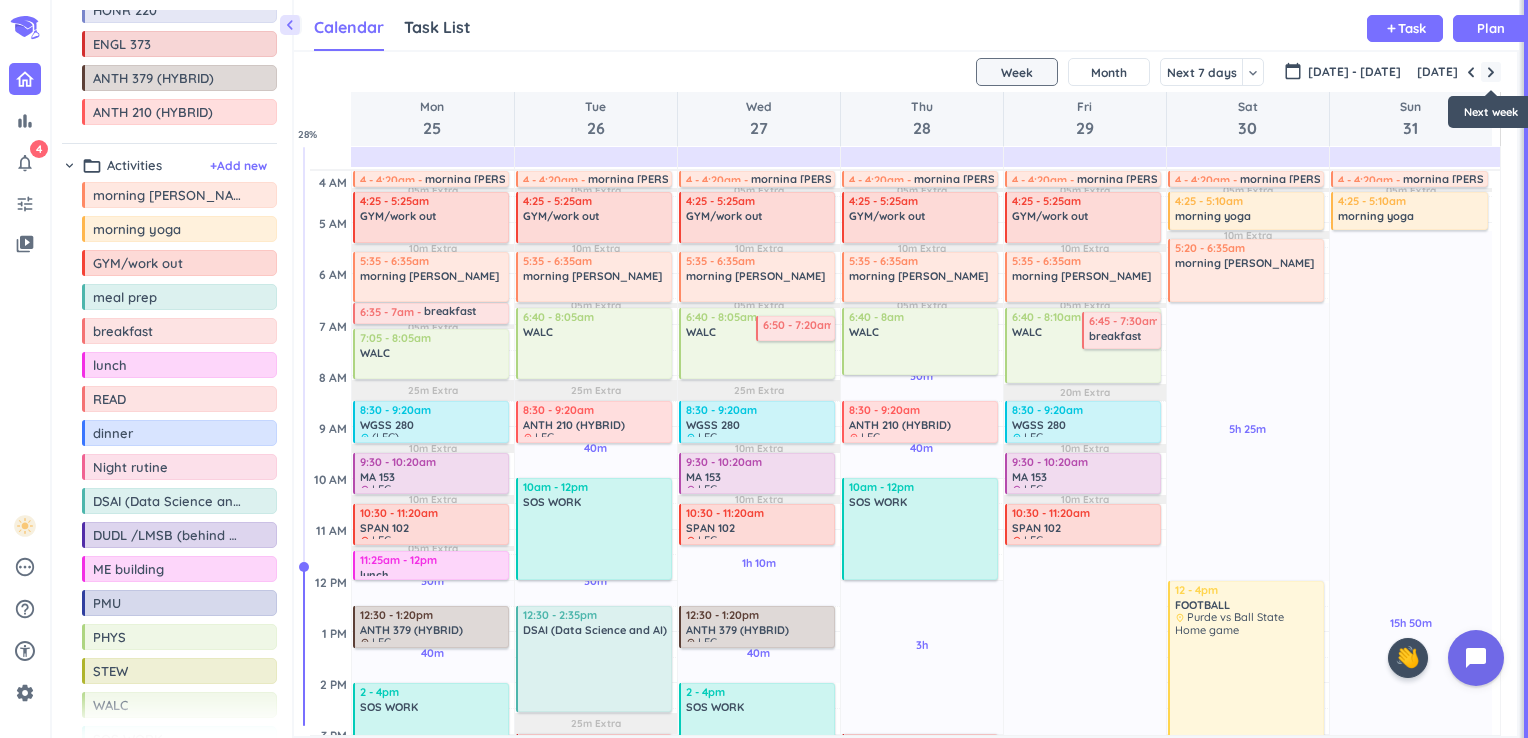 click at bounding box center [1491, 72] 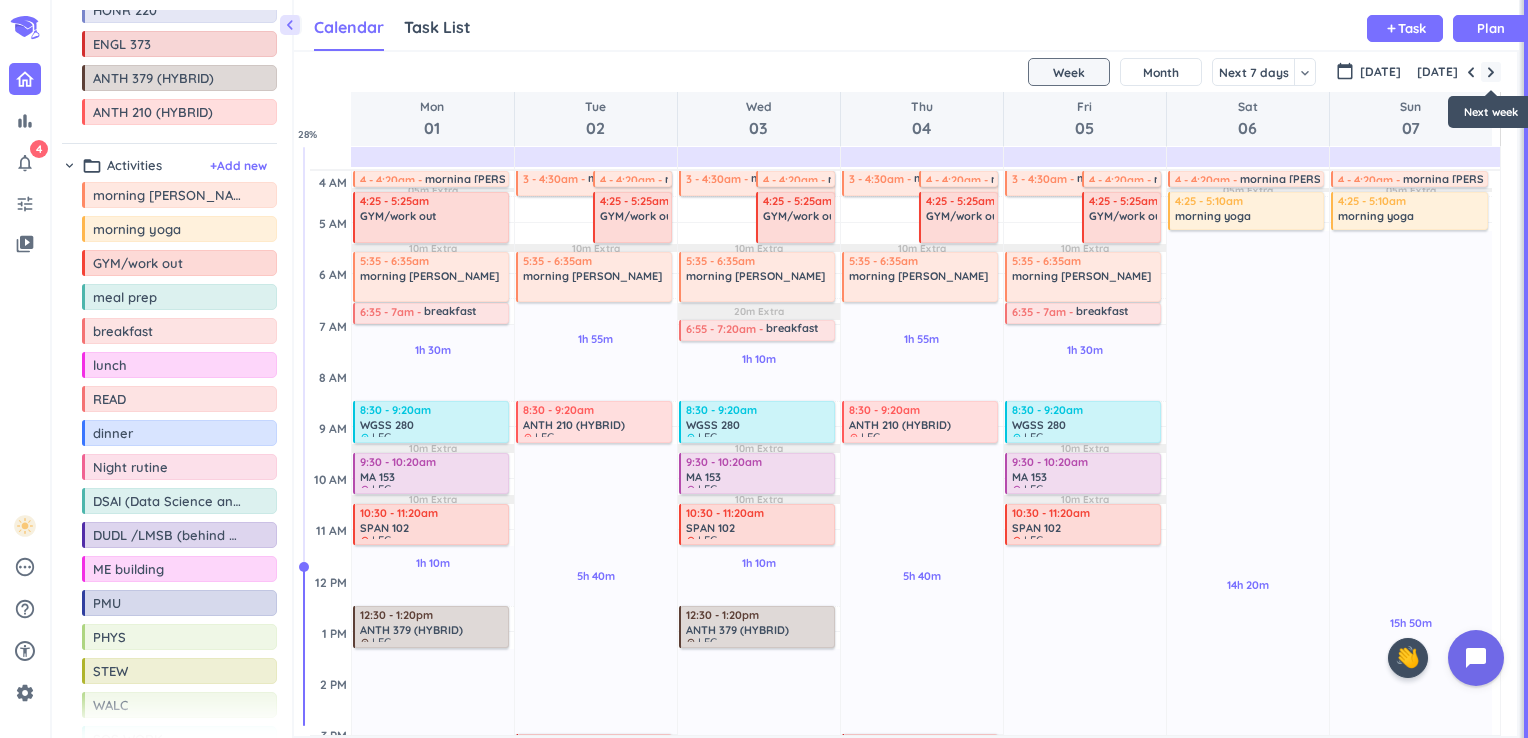 scroll, scrollTop: 27, scrollLeft: 0, axis: vertical 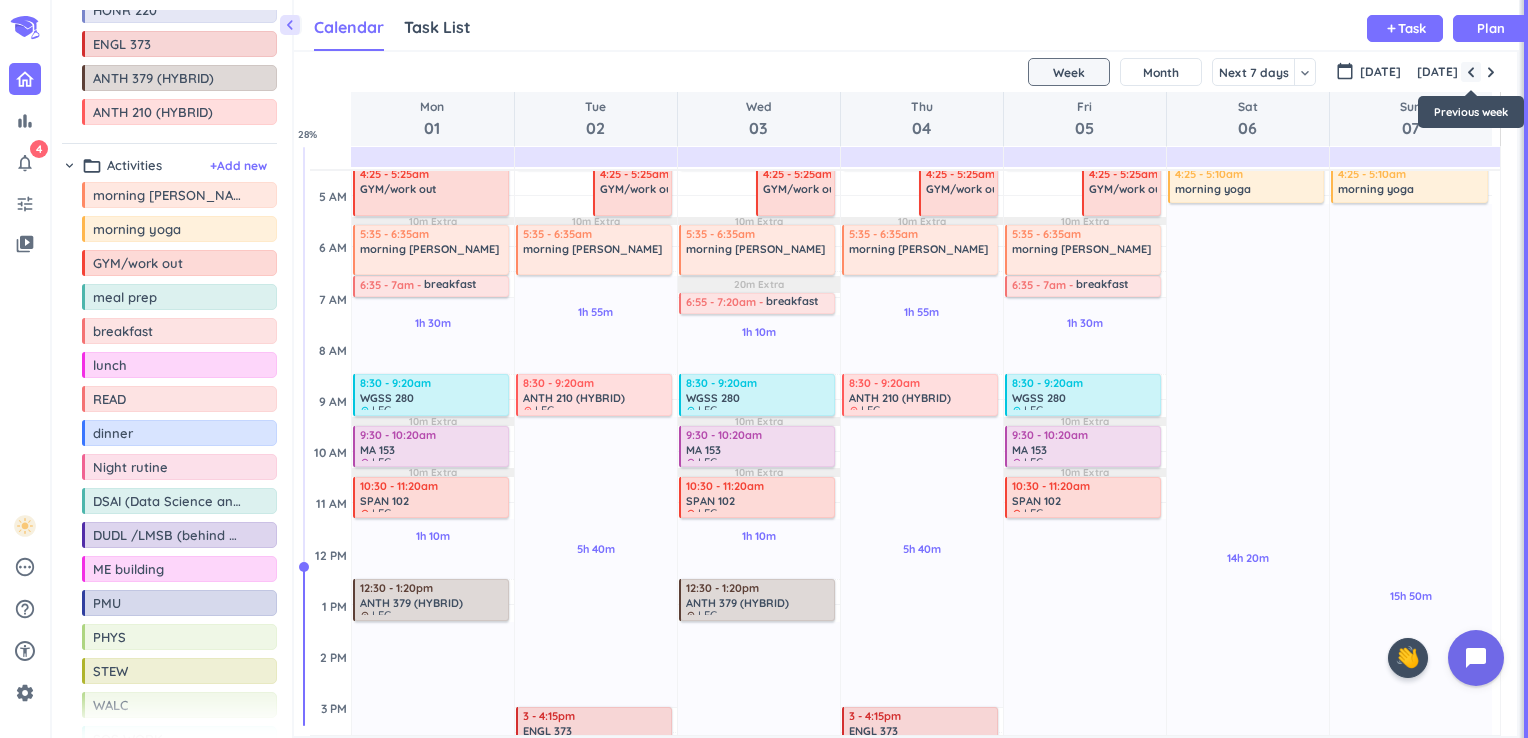 click at bounding box center [1471, 72] 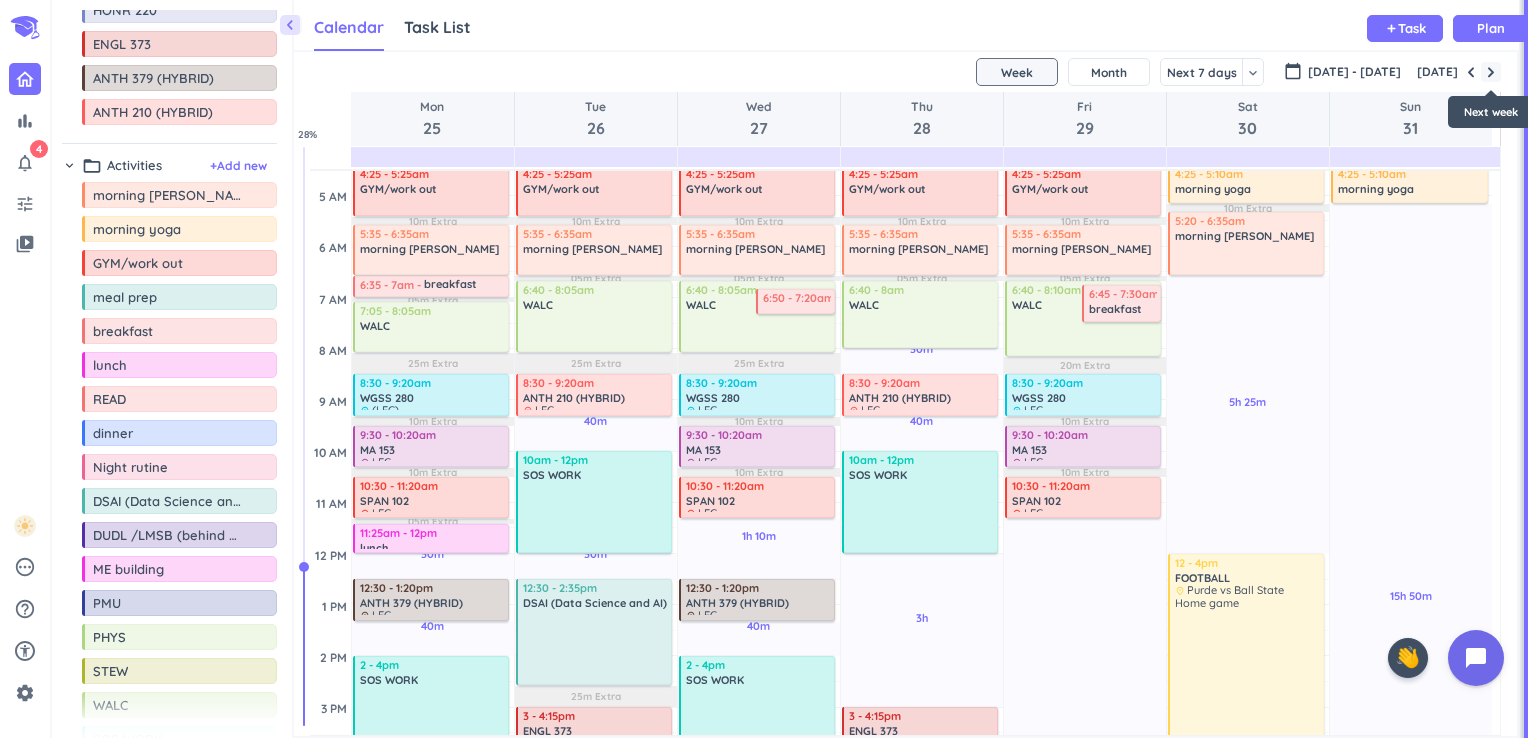 click at bounding box center [1491, 72] 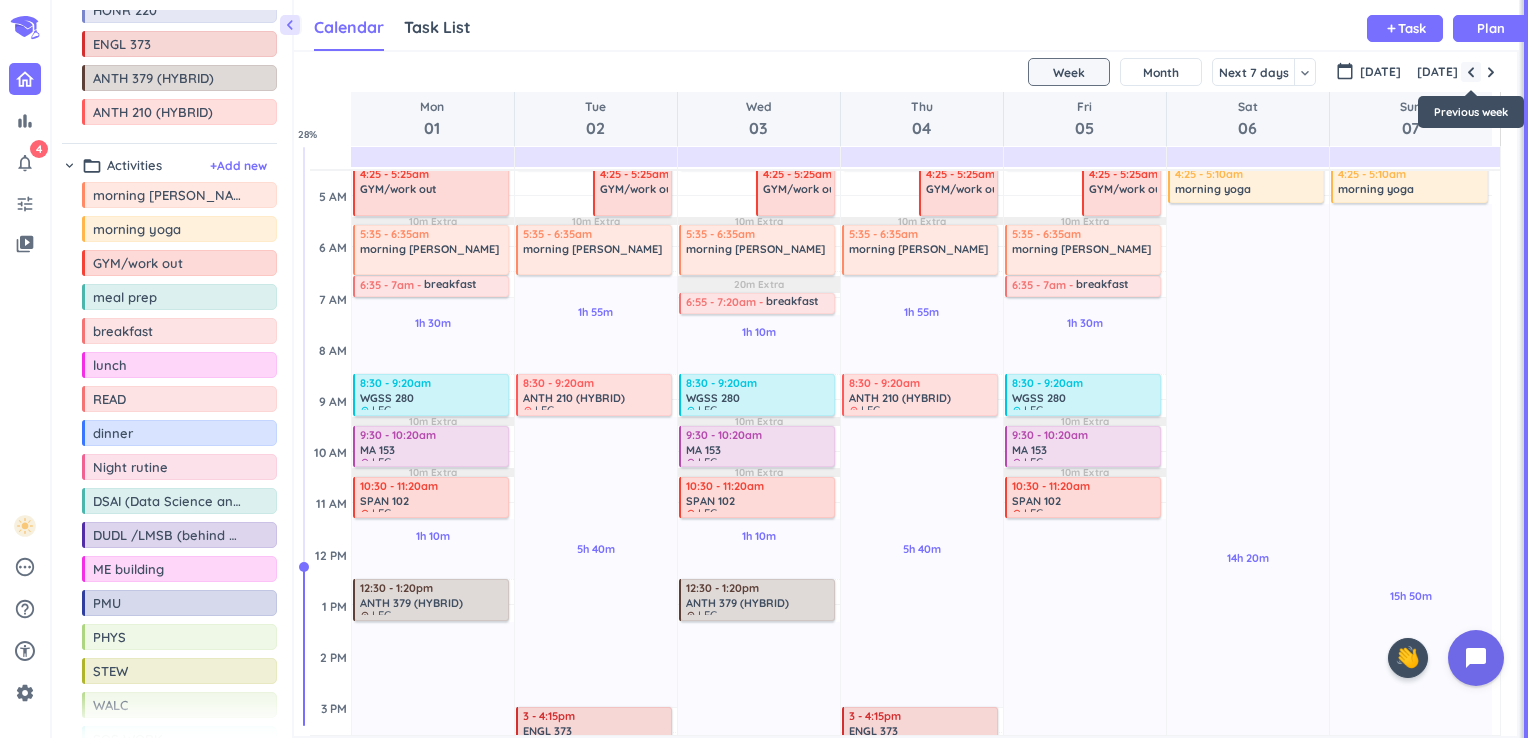 click at bounding box center [1471, 72] 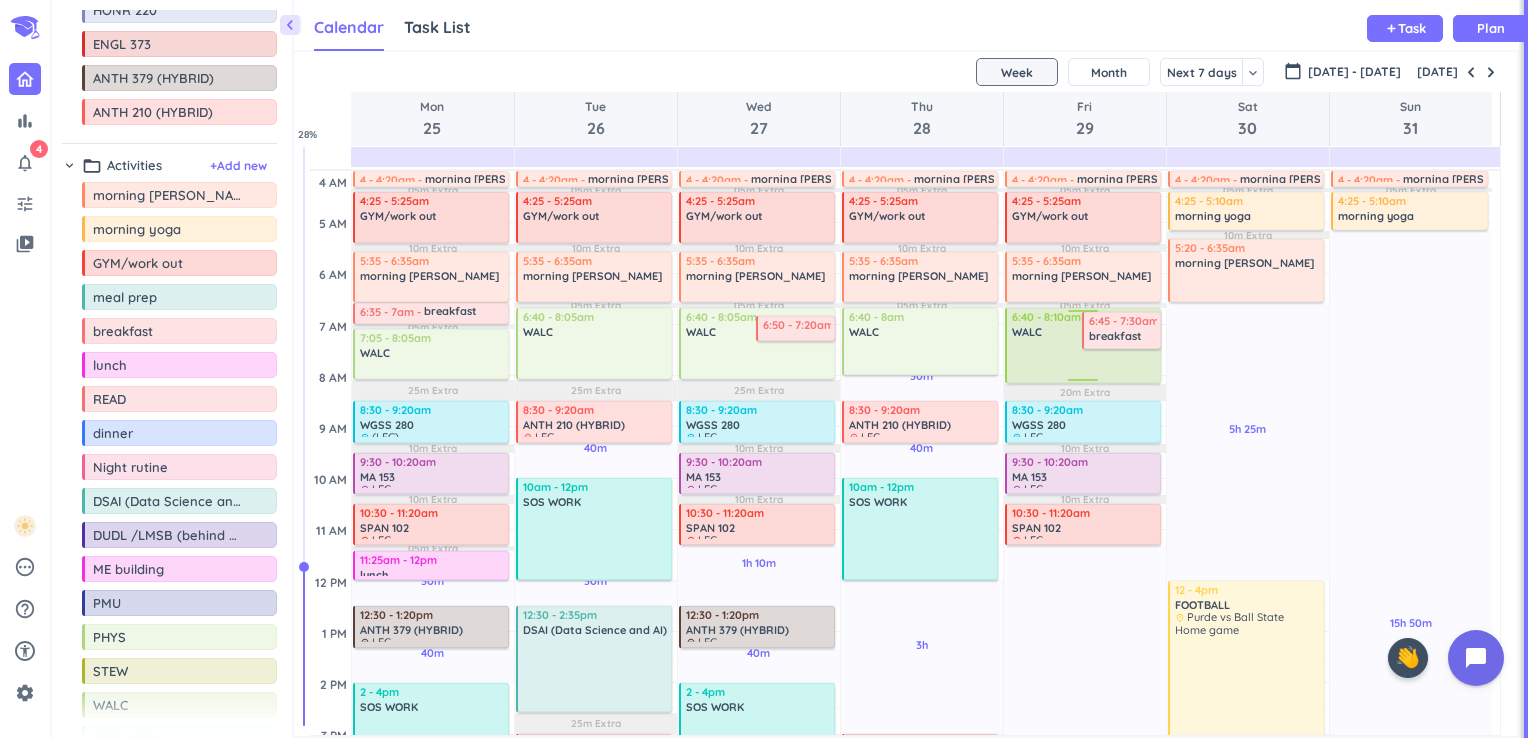 scroll, scrollTop: 0, scrollLeft: 0, axis: both 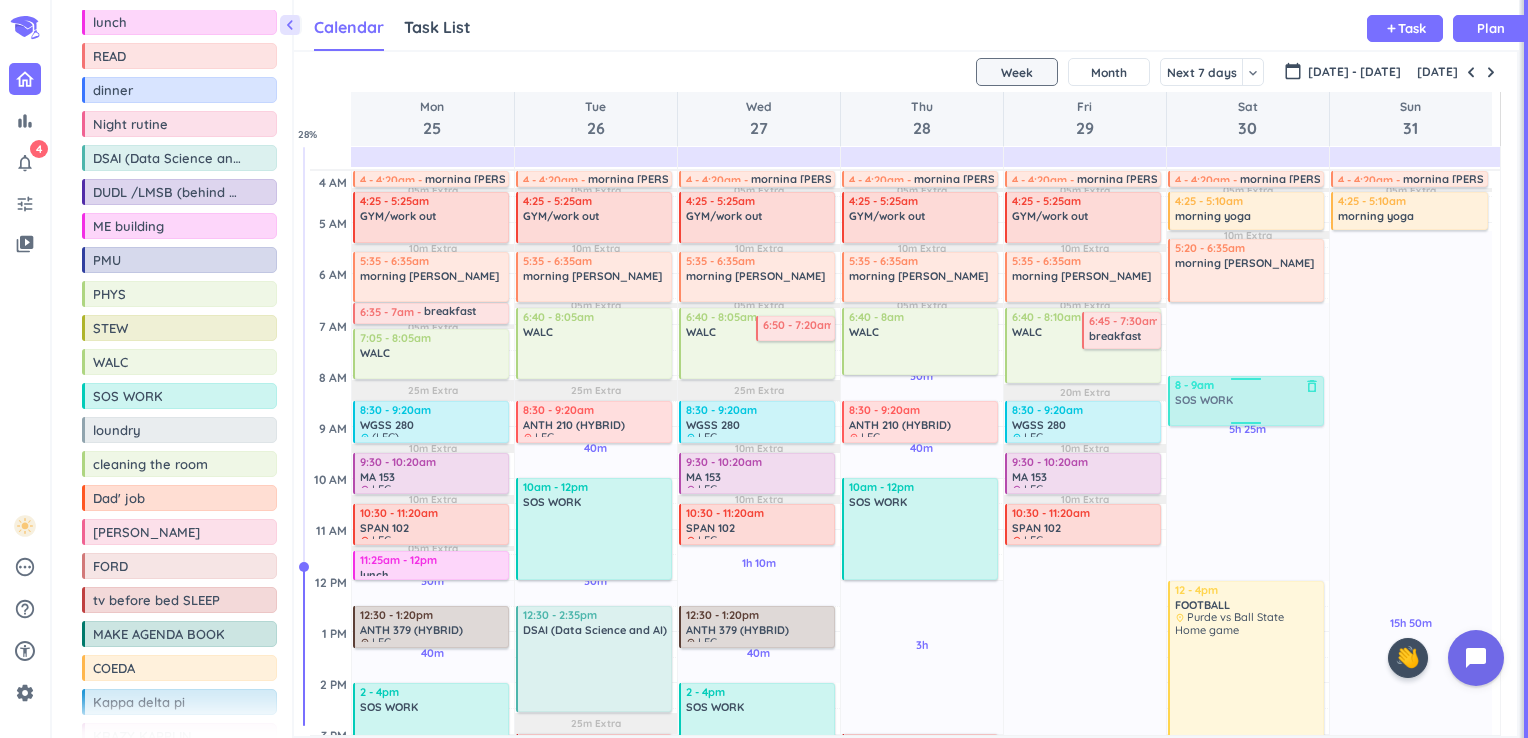 drag, startPoint x: 129, startPoint y: 396, endPoint x: 1232, endPoint y: 377, distance: 1103.1636 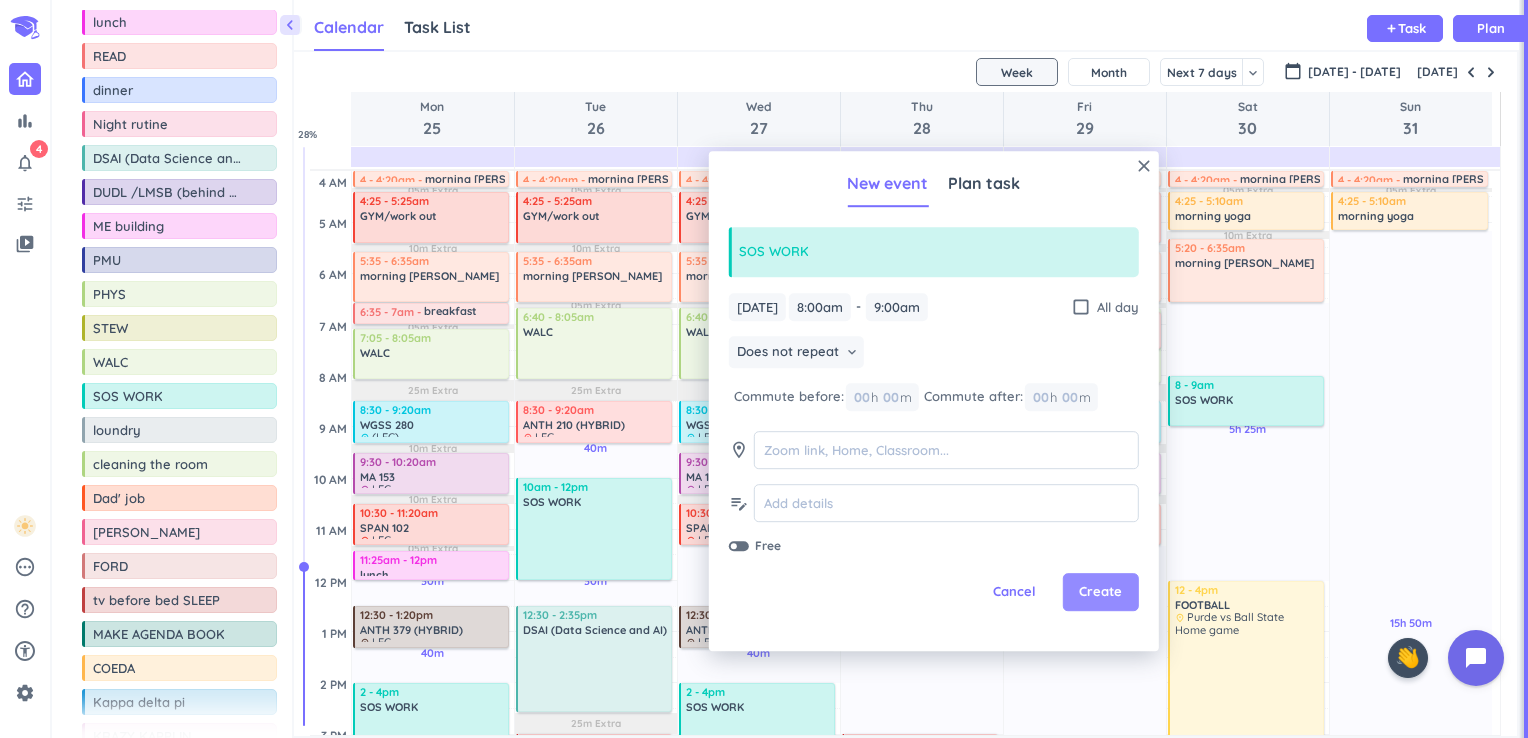 click on "Create" at bounding box center [1100, 593] 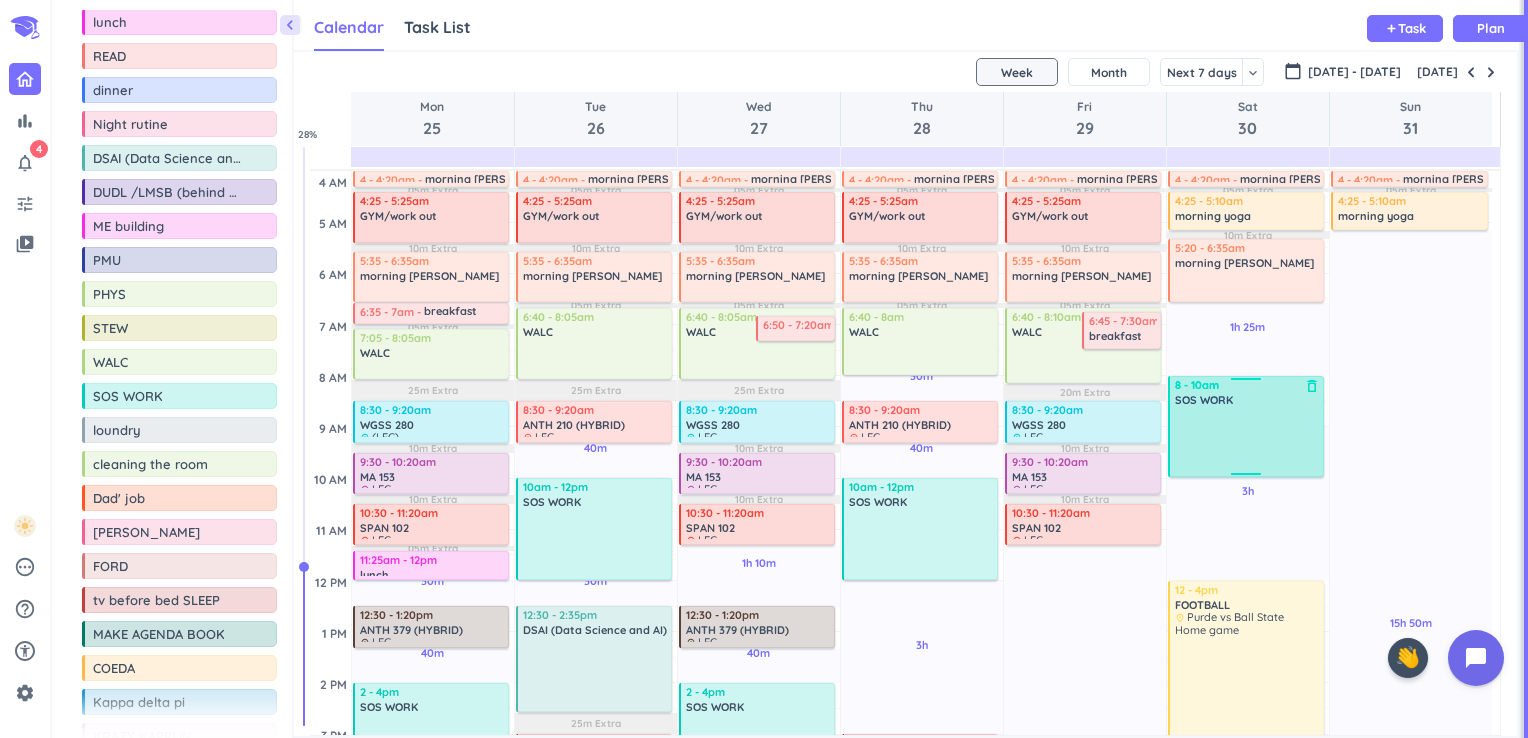 drag, startPoint x: 1252, startPoint y: 425, endPoint x: 1252, endPoint y: 474, distance: 49 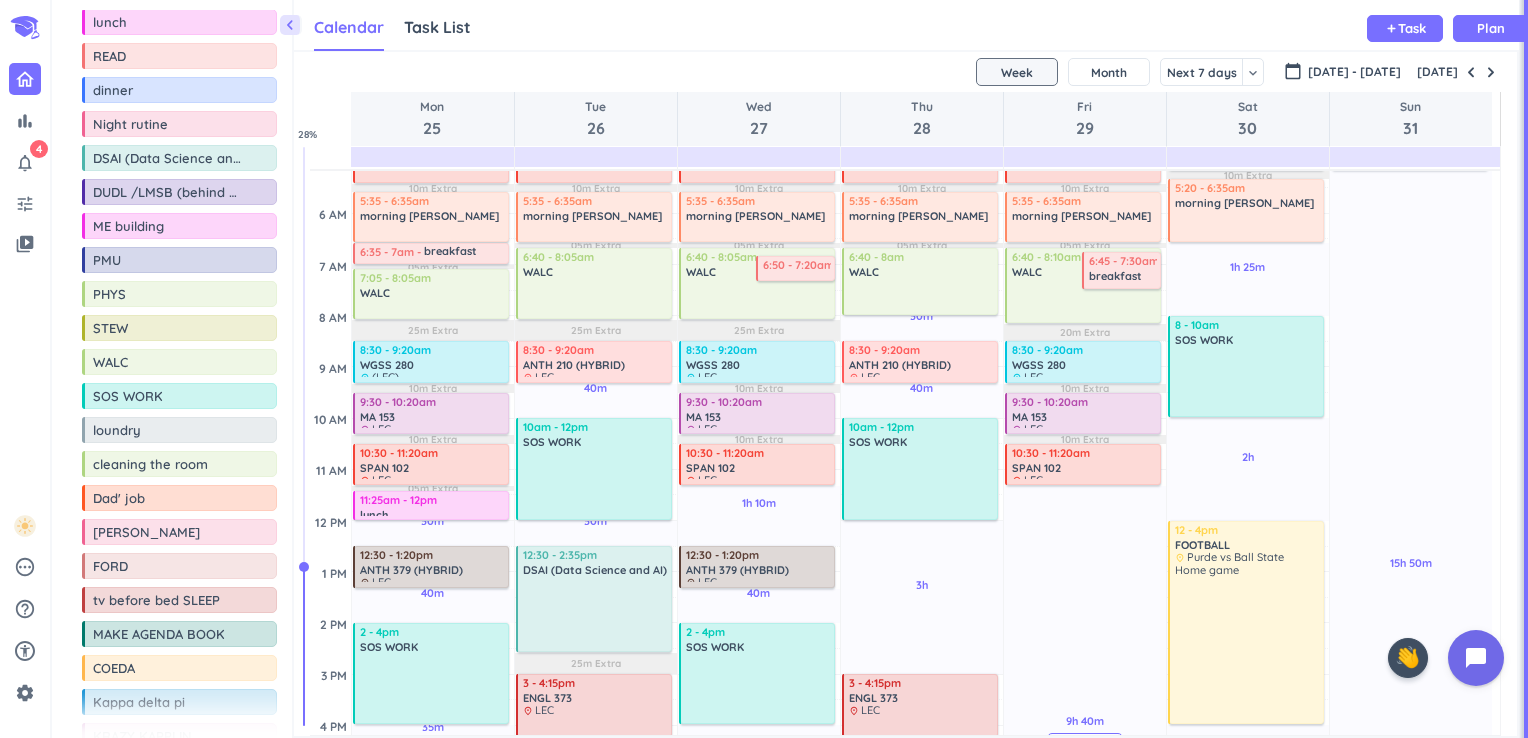 scroll, scrollTop: 0, scrollLeft: 0, axis: both 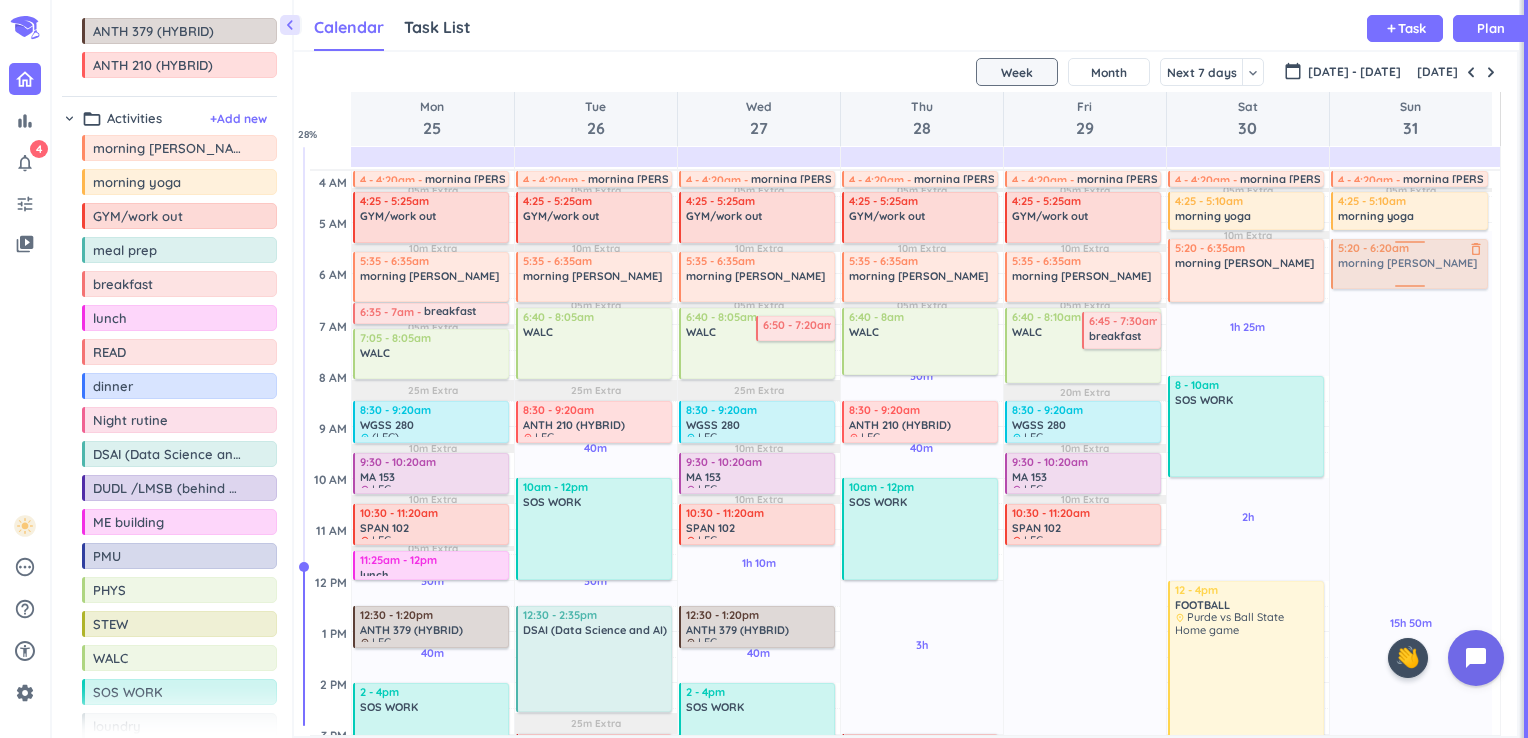 drag, startPoint x: 123, startPoint y: 142, endPoint x: 1399, endPoint y: 242, distance: 1279.9125 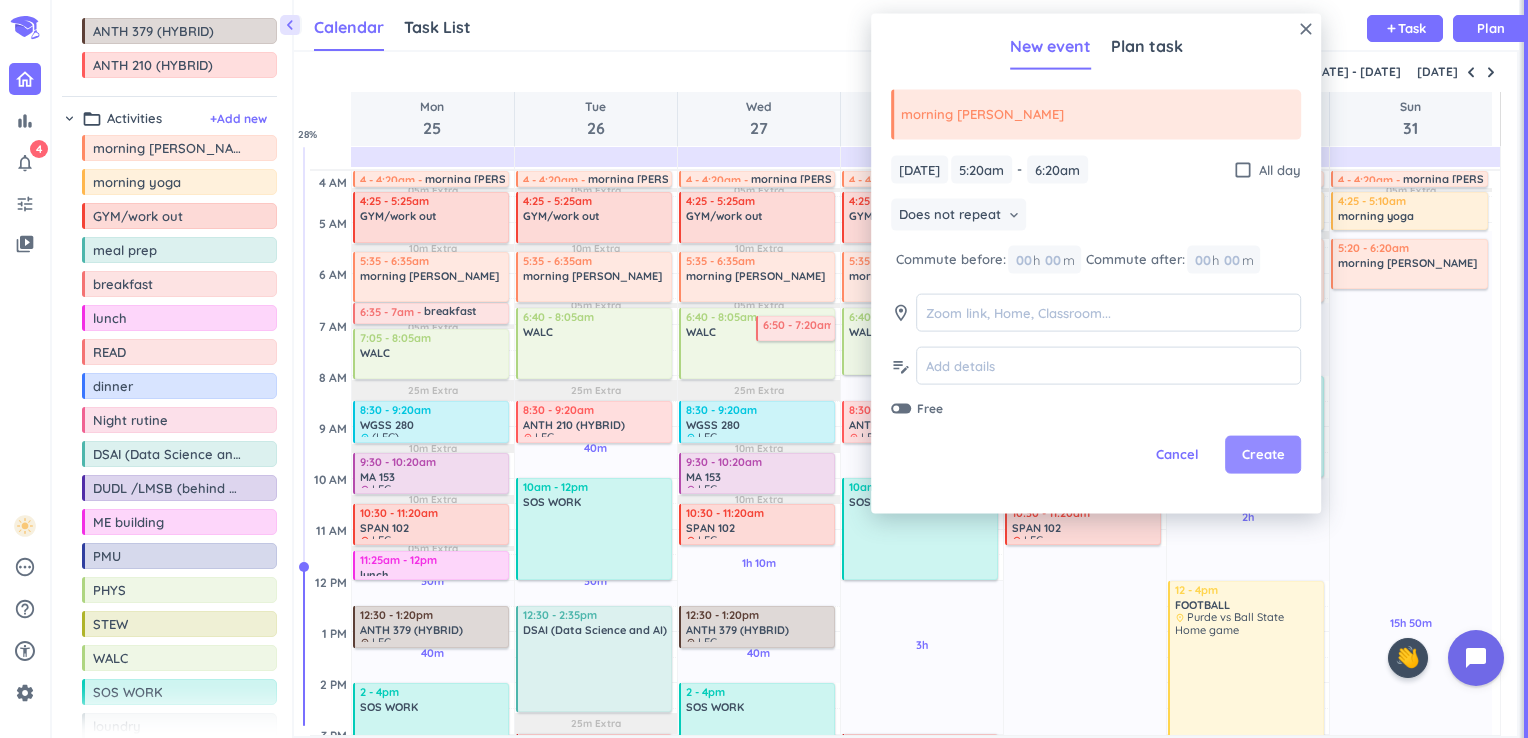 click on "Create" at bounding box center (1263, 455) 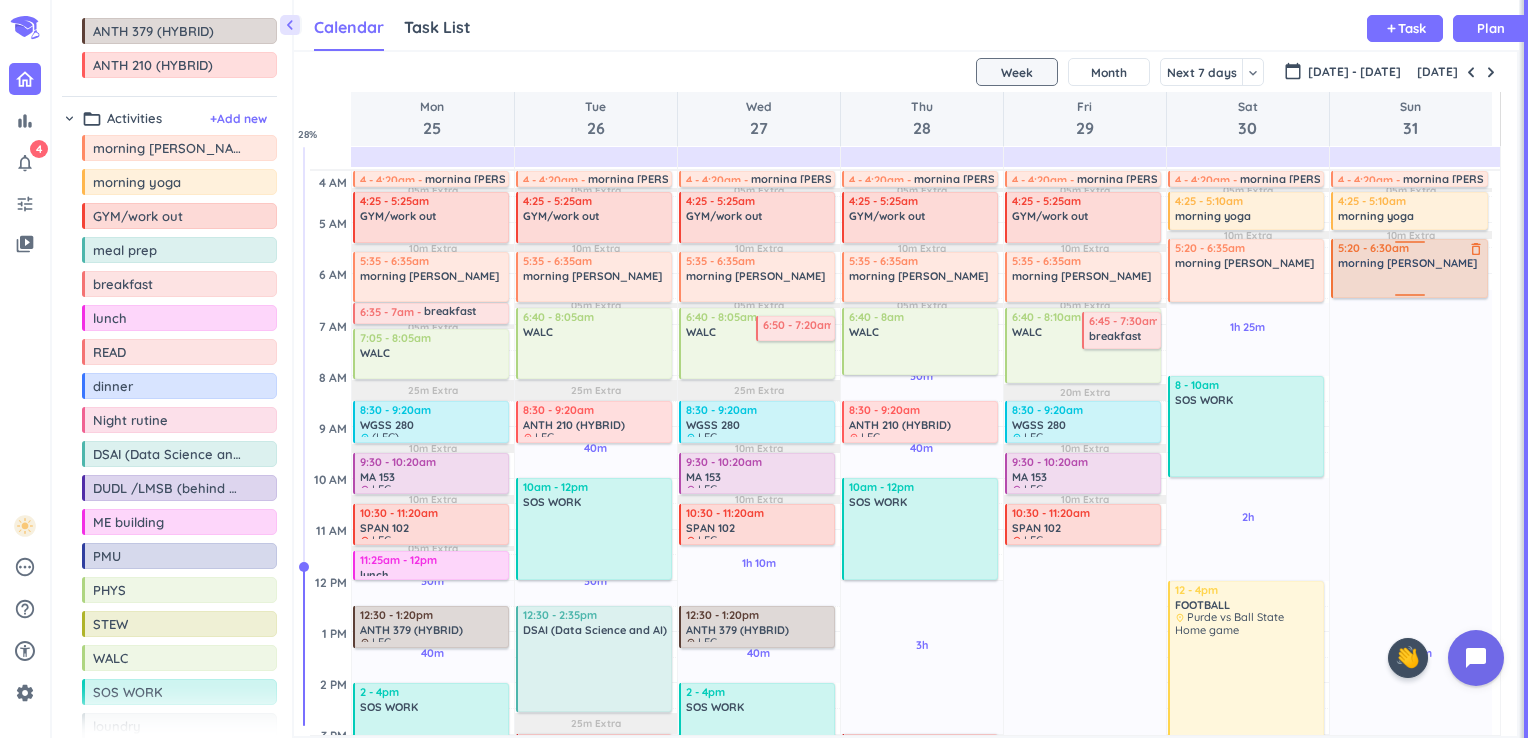click on "14h 40m Past due Plan 05m Extra 10m Extra Adjust Awake Time 4 - 4:20am morning rutine delete_outline 4:25 - 5:10am morning yoga delete_outline 5:20 - 6:20am morning rutine delete_outline 5:20 - 6:30am morning rutine delete_outline" at bounding box center [1411, 785] 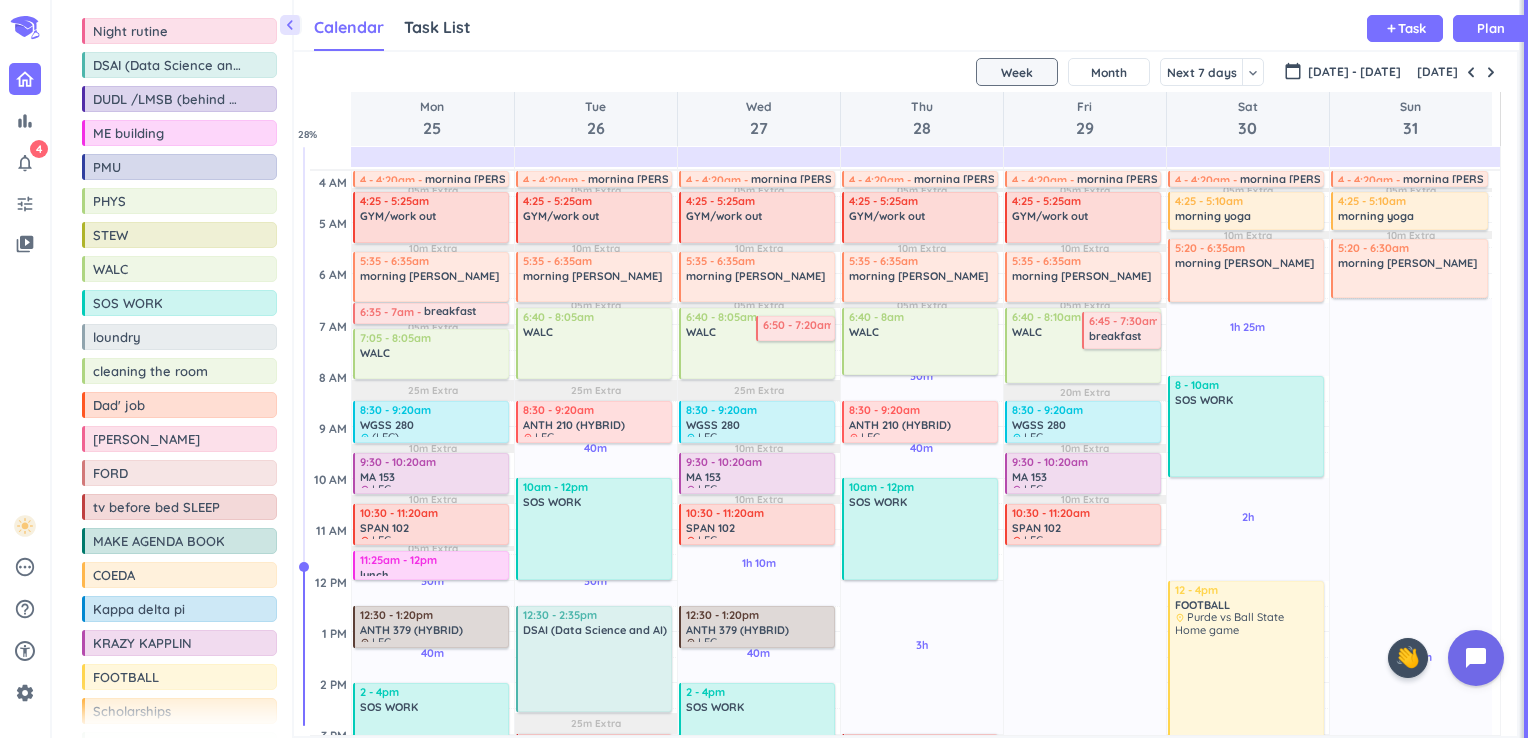 scroll, scrollTop: 702, scrollLeft: 0, axis: vertical 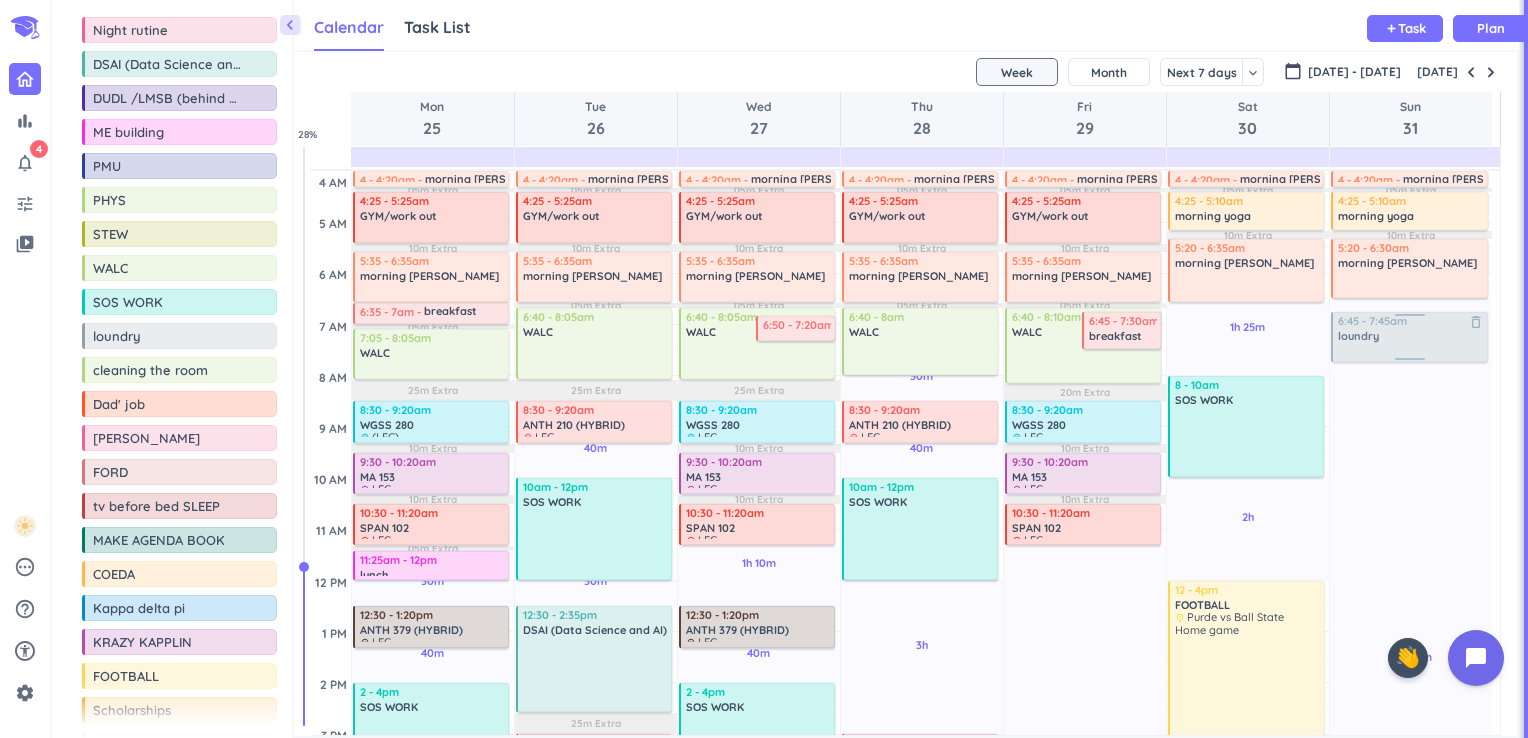 drag, startPoint x: 104, startPoint y: 325, endPoint x: 1384, endPoint y: 314, distance: 1280.0472 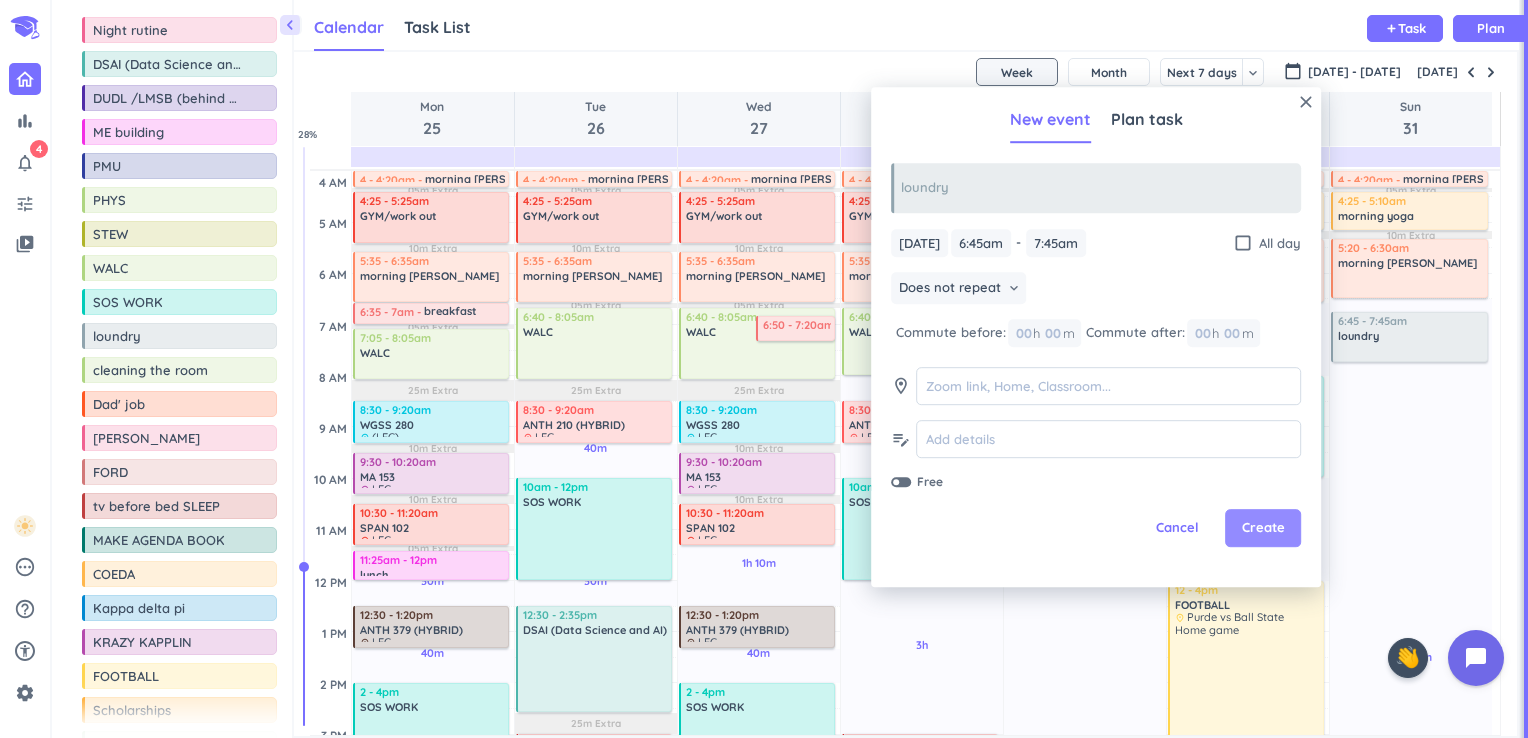 click on "Create" at bounding box center (1263, 529) 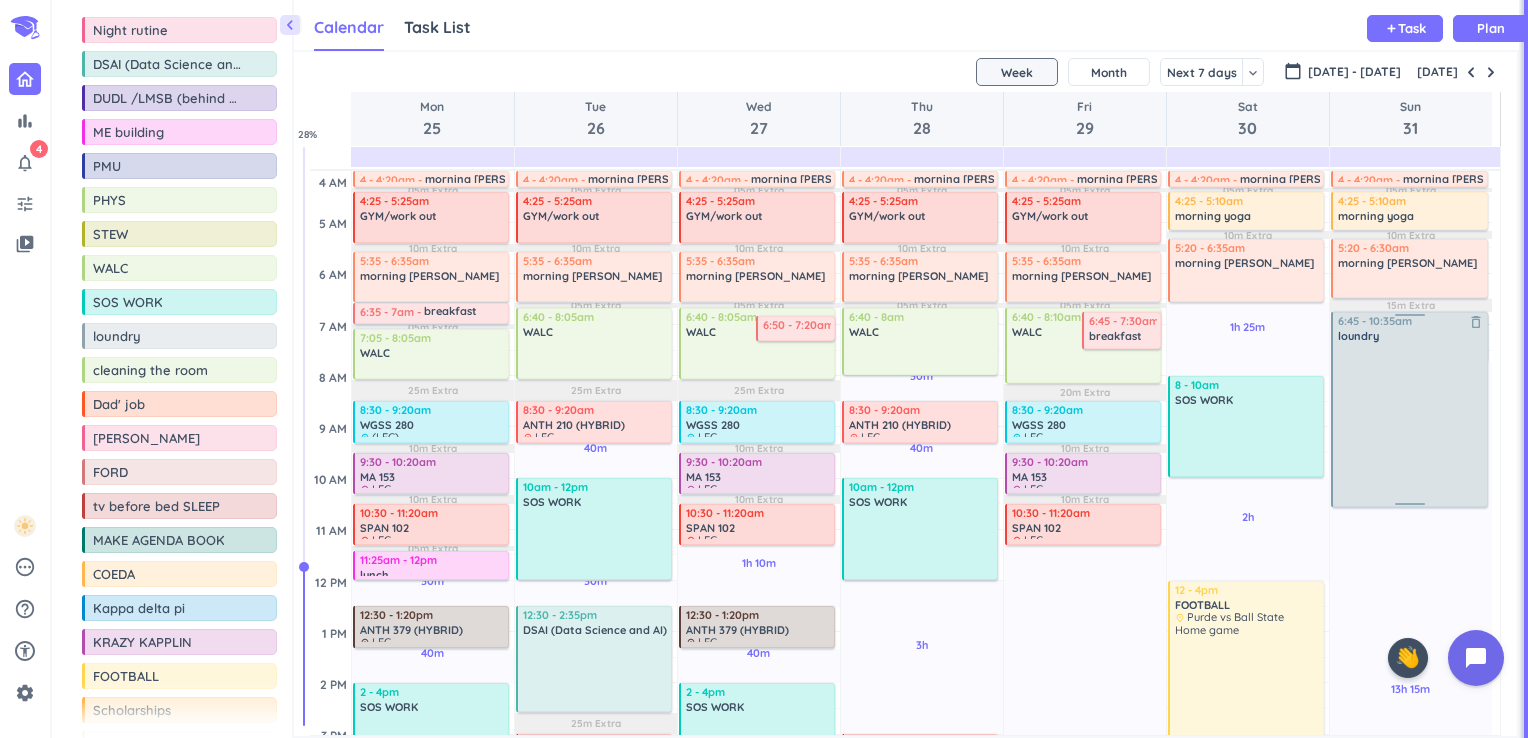 drag, startPoint x: 1412, startPoint y: 358, endPoint x: 1428, endPoint y: 503, distance: 145.88008 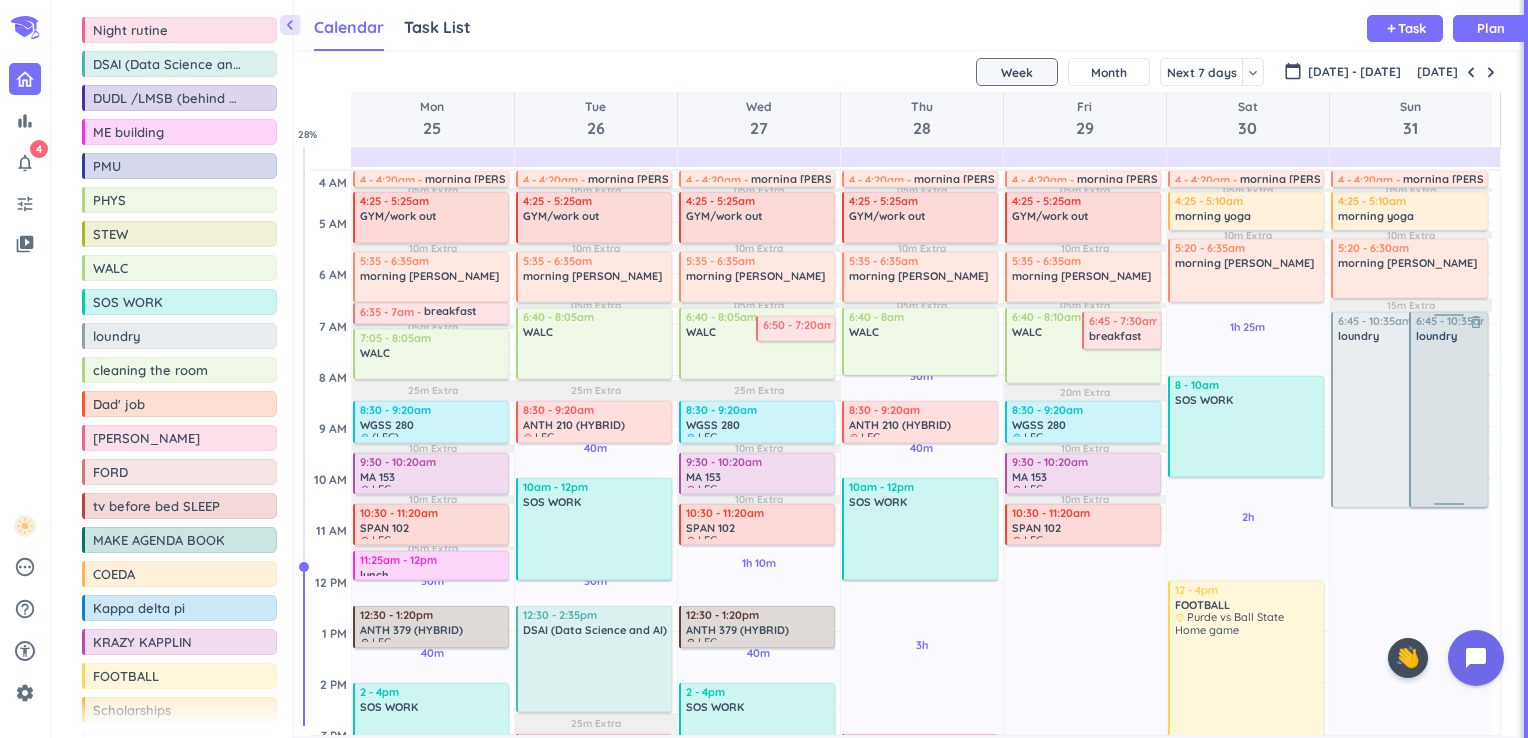 click at bounding box center [1411, 424] 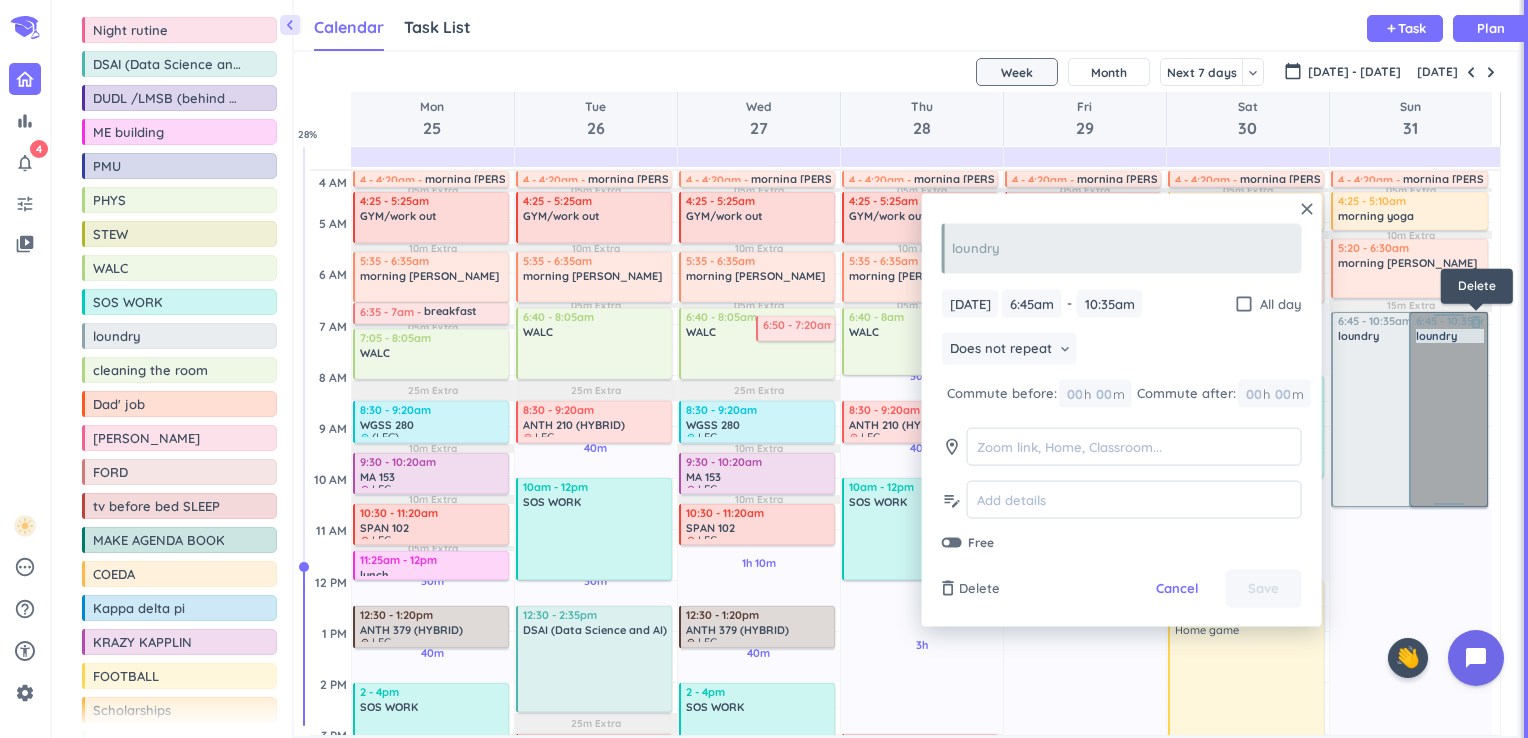 click on "6:45 - 10:35am loundry  delete_outline" at bounding box center (1449, 409) 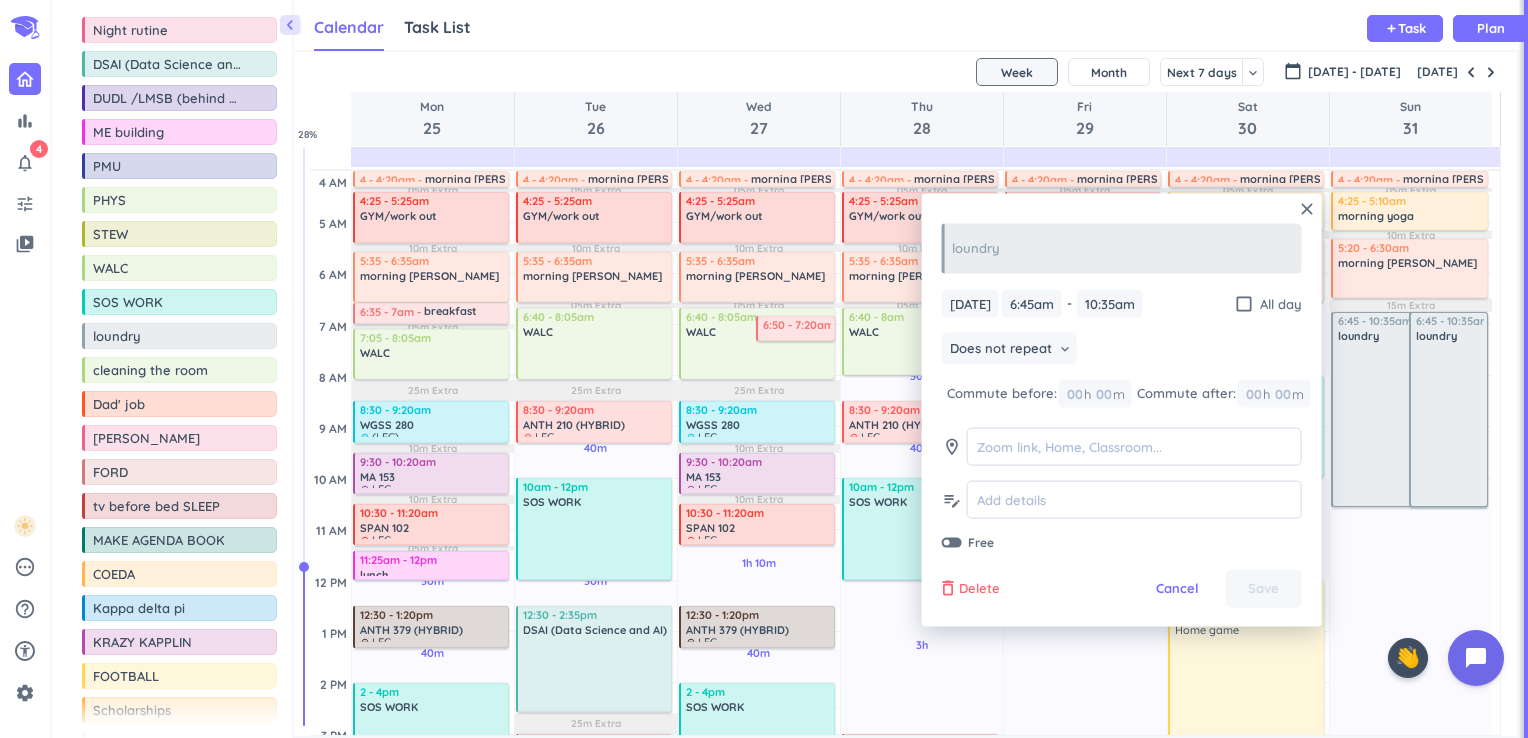 click on "delete_outline" at bounding box center (948, 589) 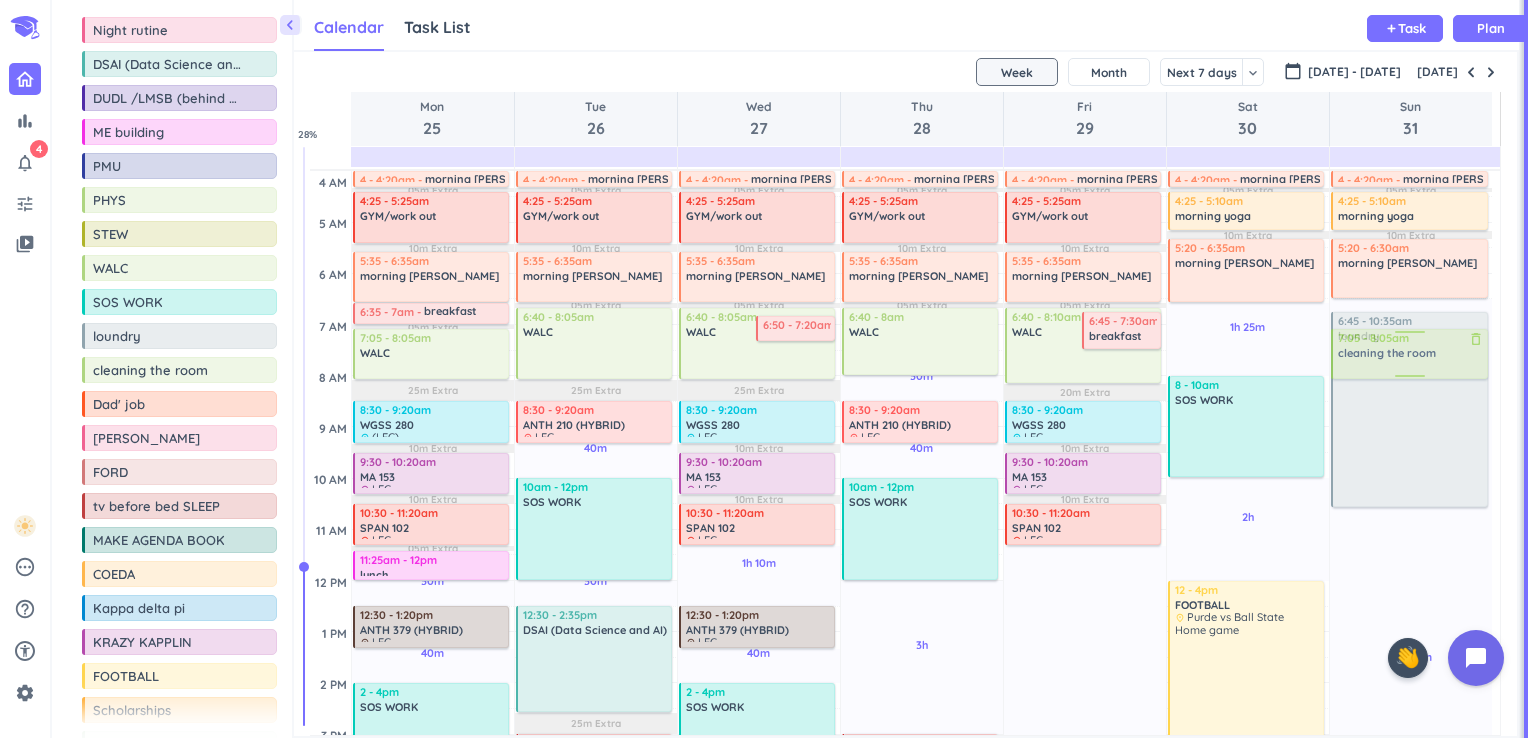 drag, startPoint x: 106, startPoint y: 358, endPoint x: 1421, endPoint y: 332, distance: 1315.257 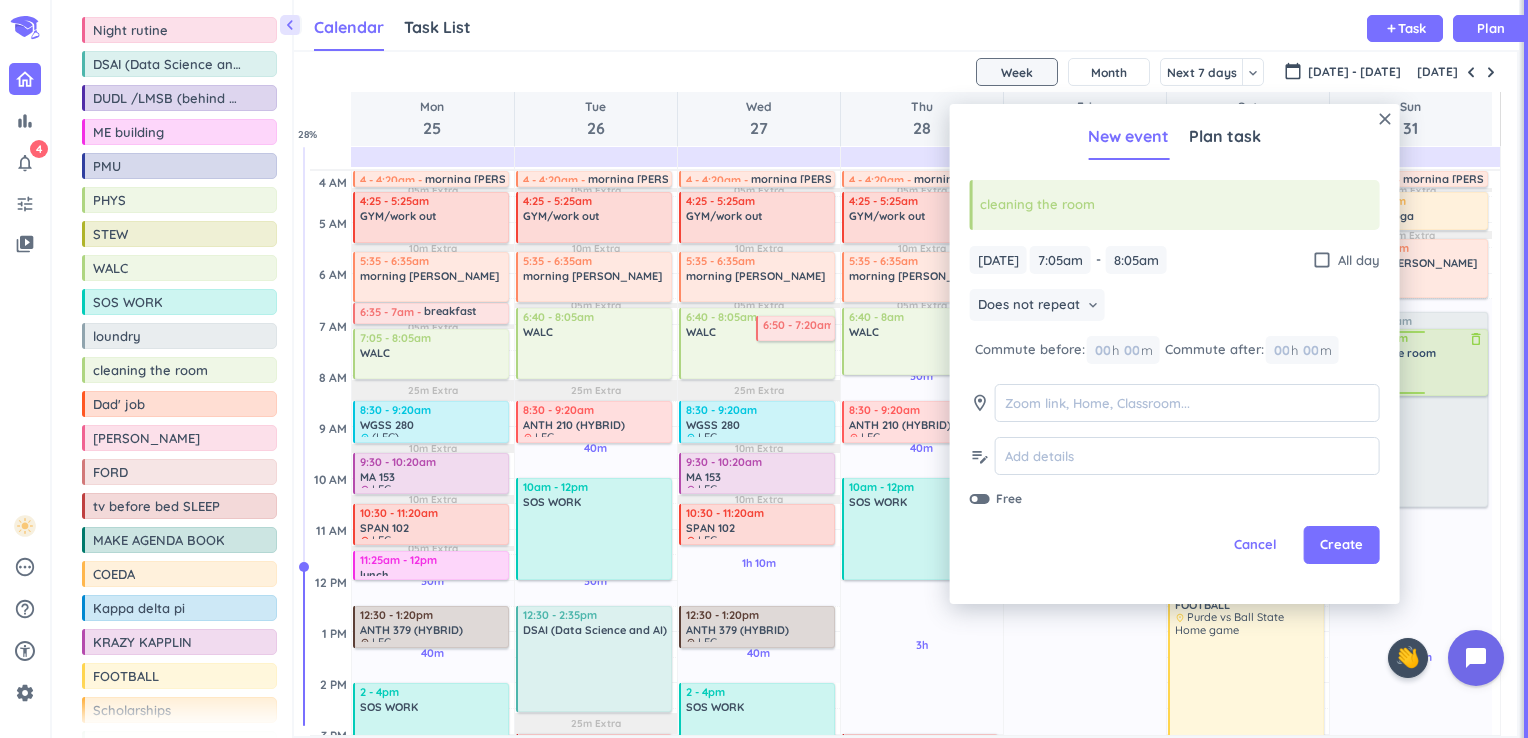 drag, startPoint x: 1452, startPoint y: 378, endPoint x: 1452, endPoint y: 394, distance: 16 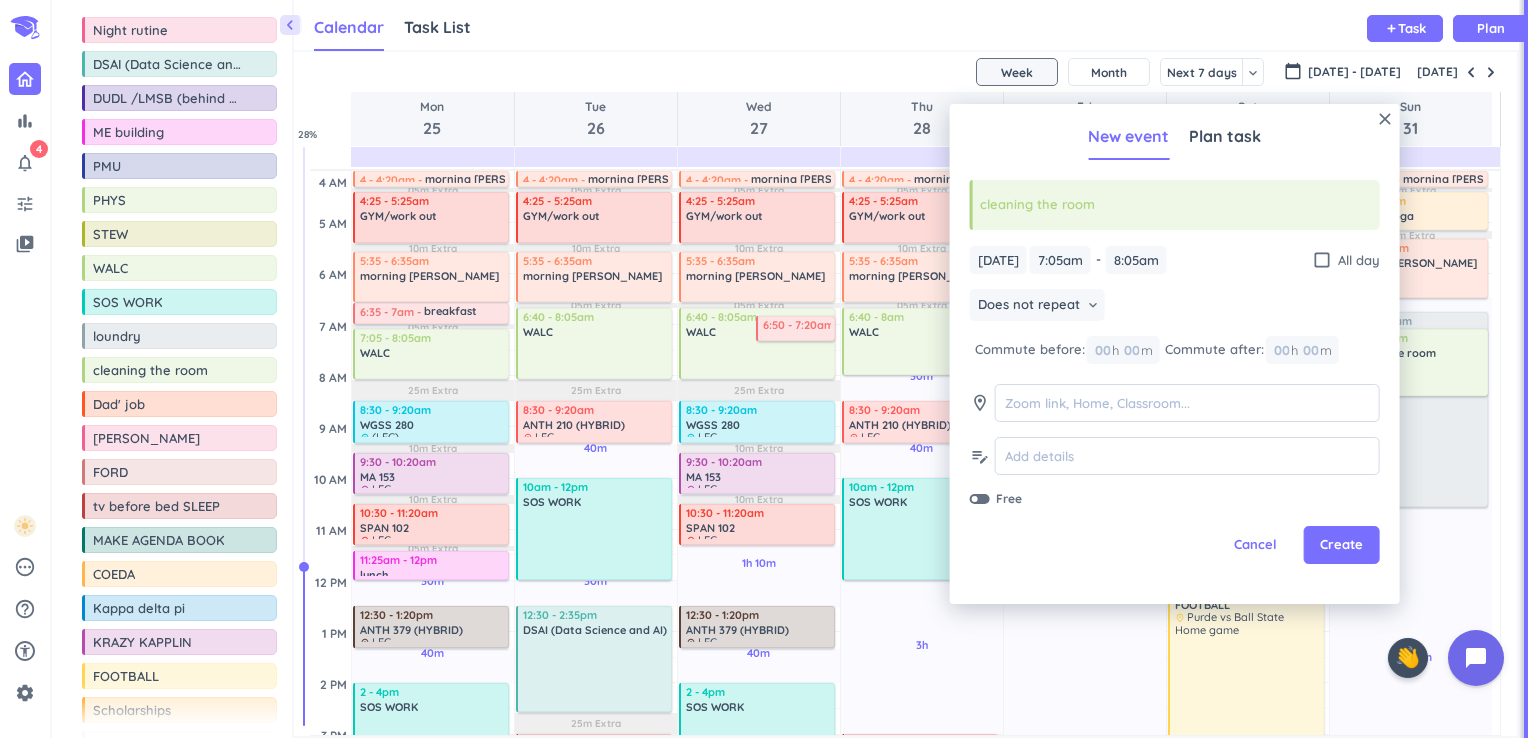 type on "8:25am" 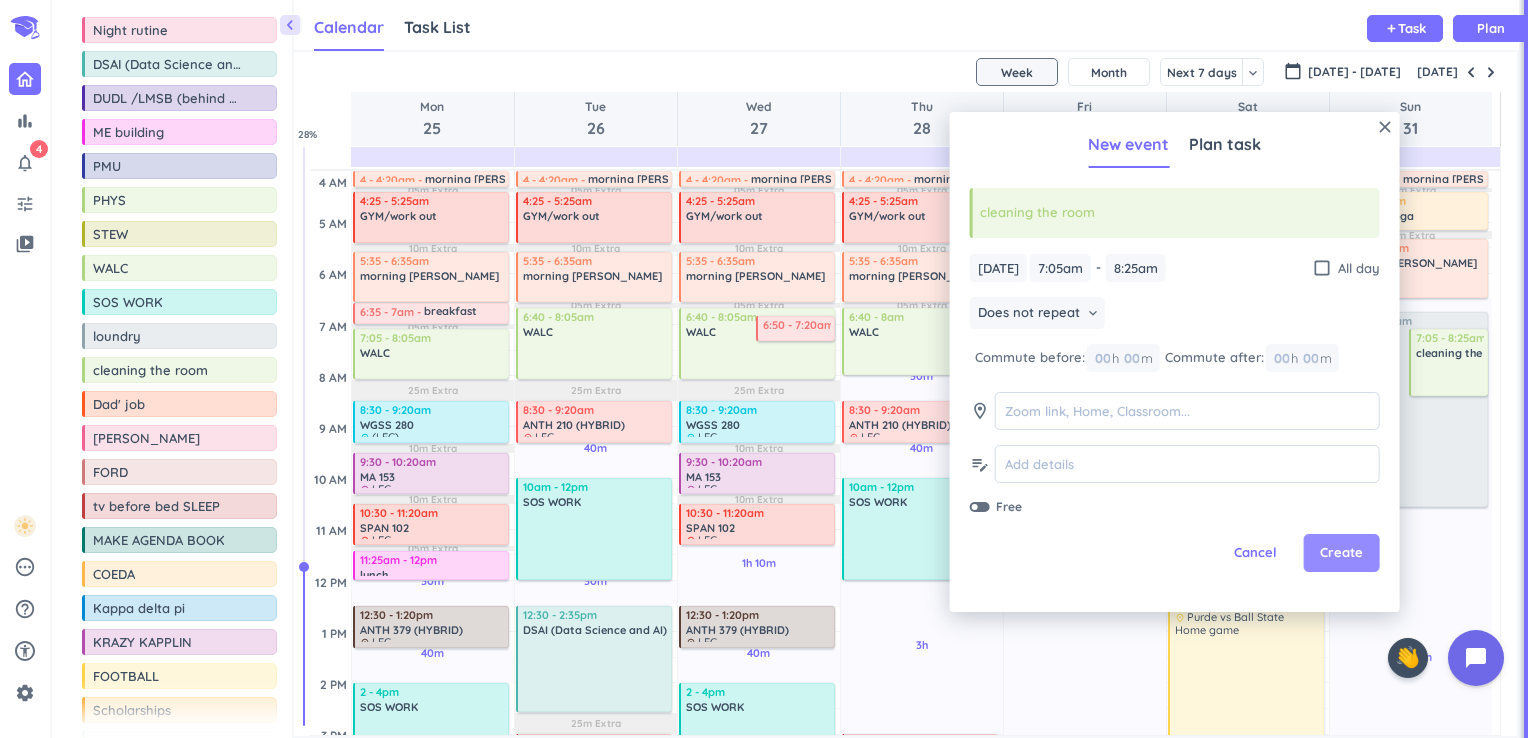 click on "Create" at bounding box center (1341, 553) 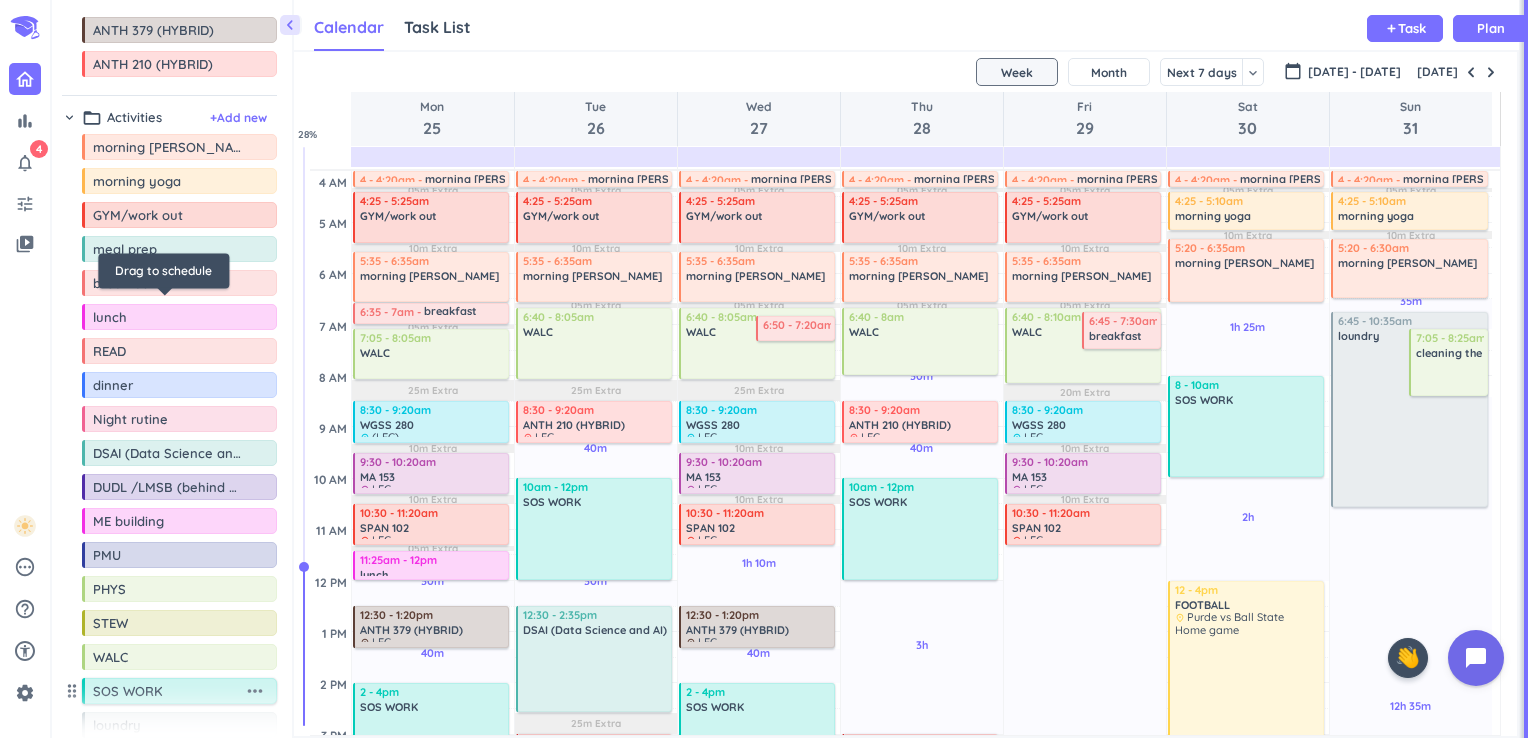 scroll, scrollTop: 314, scrollLeft: 0, axis: vertical 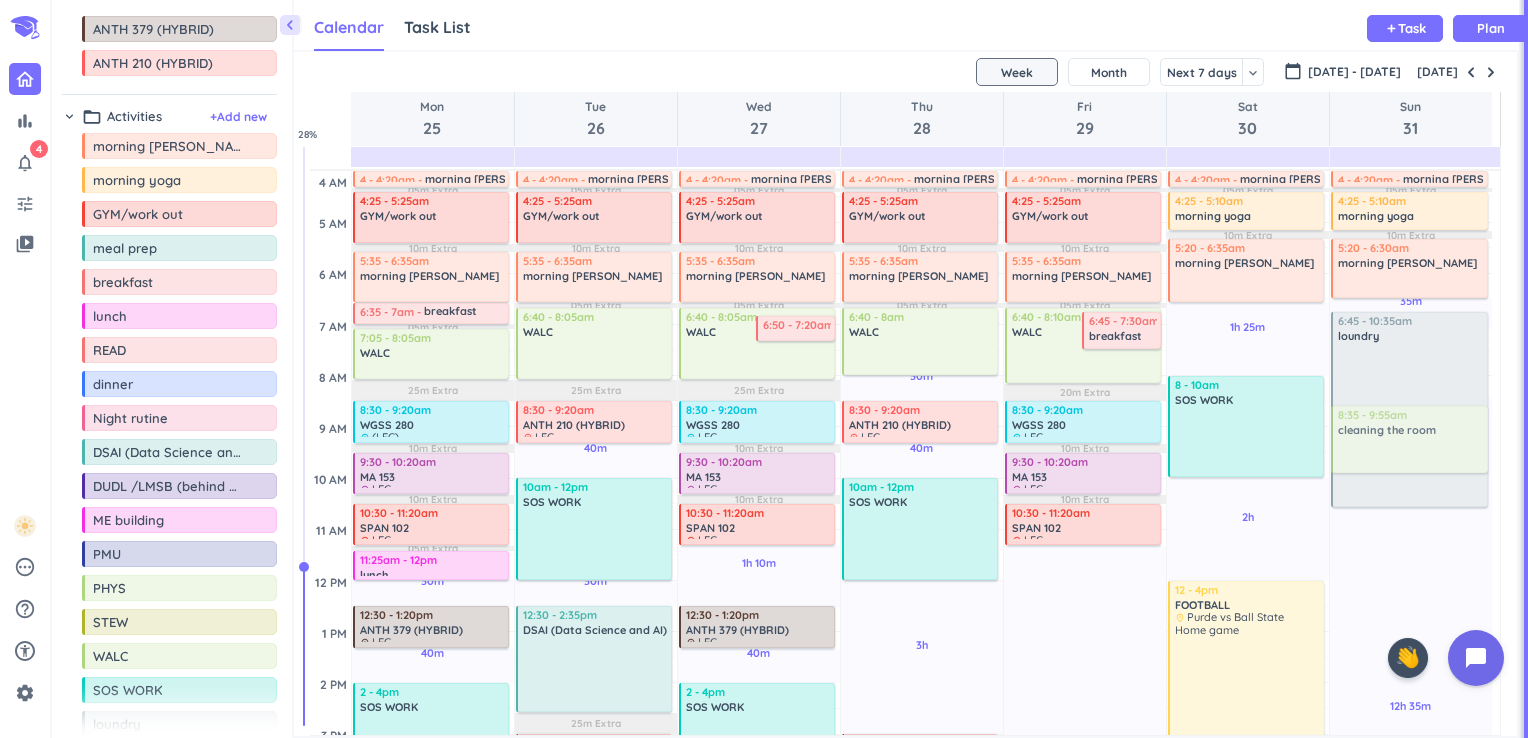 drag, startPoint x: 1430, startPoint y: 366, endPoint x: 433, endPoint y: 325, distance: 997.84265 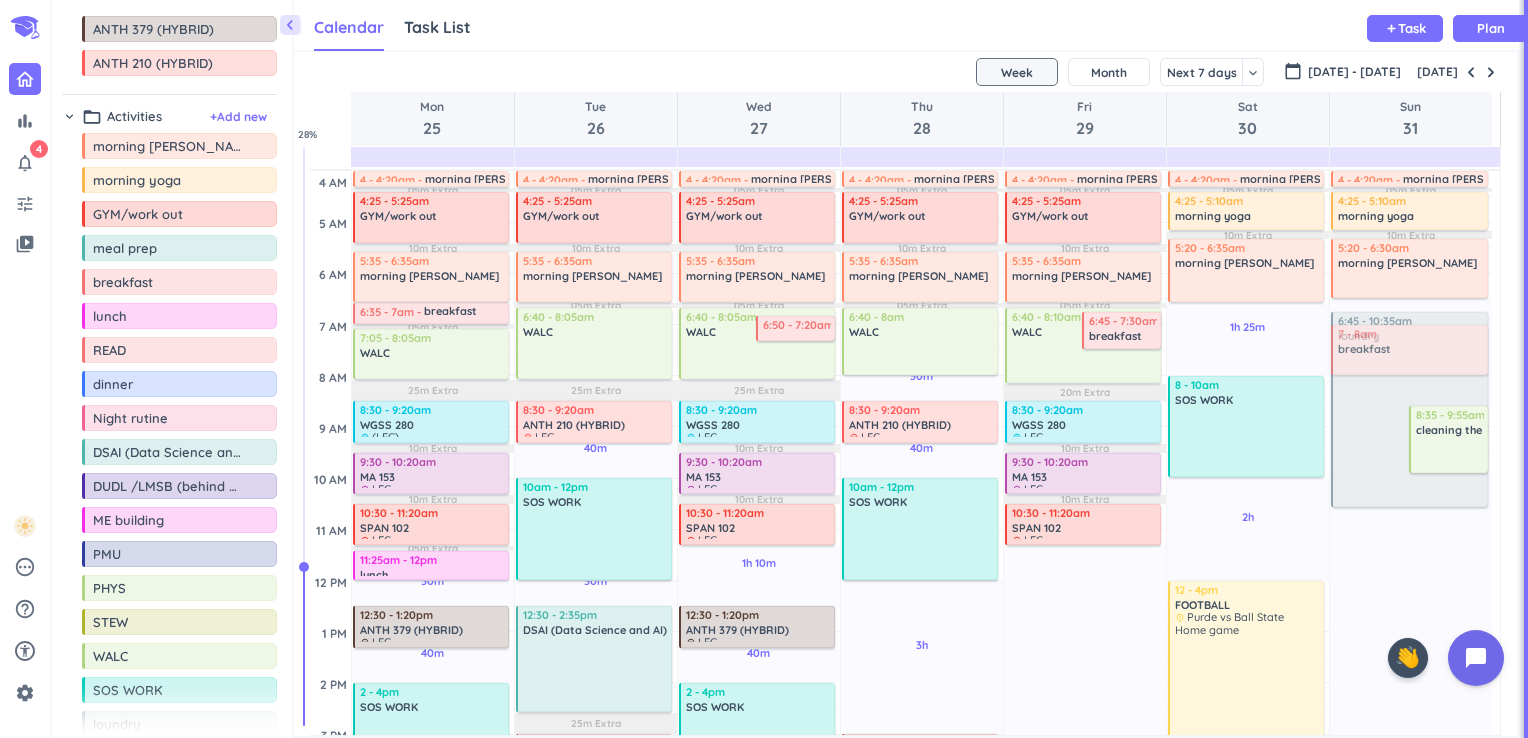 drag, startPoint x: 112, startPoint y: 282, endPoint x: 1398, endPoint y: 328, distance: 1286.8224 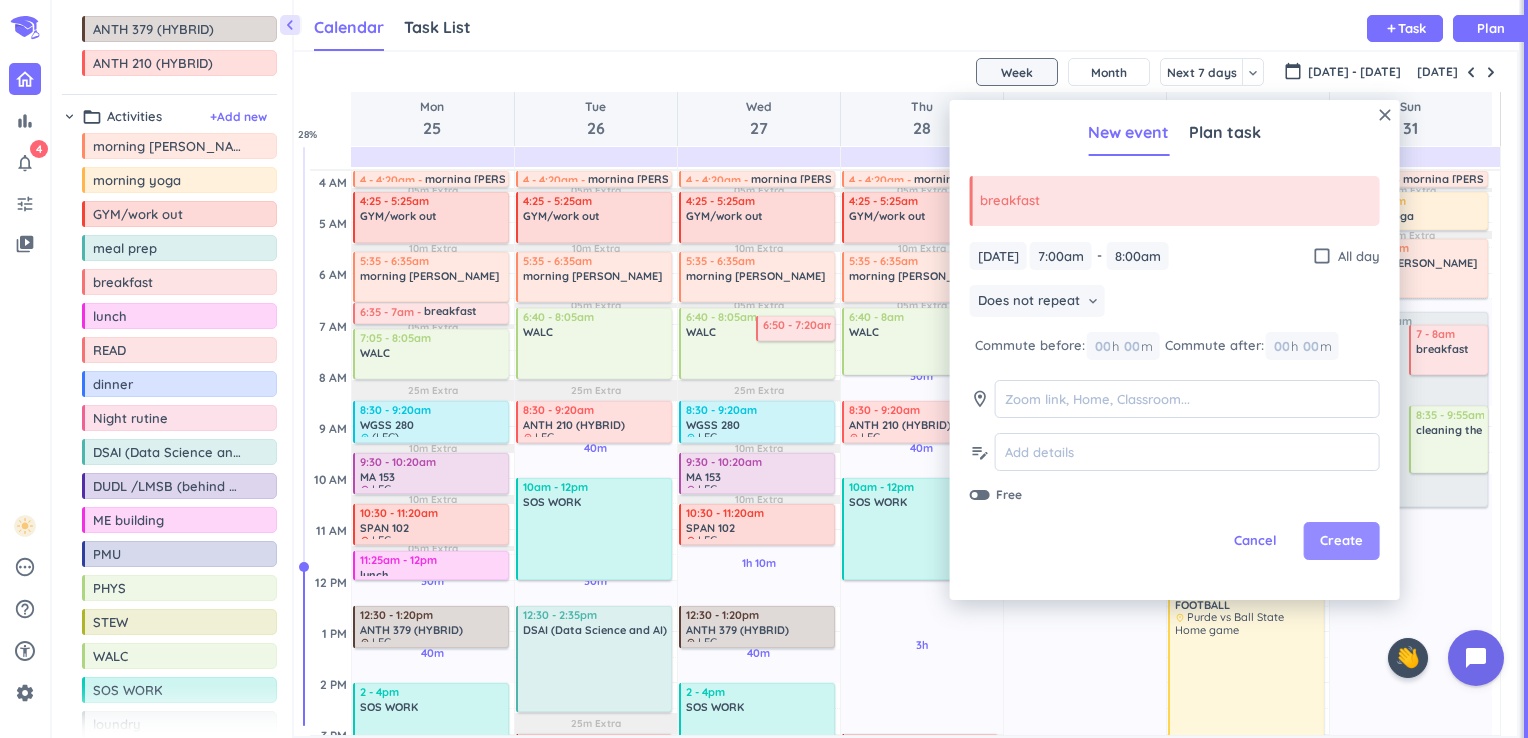 click on "Create" at bounding box center [1341, 541] 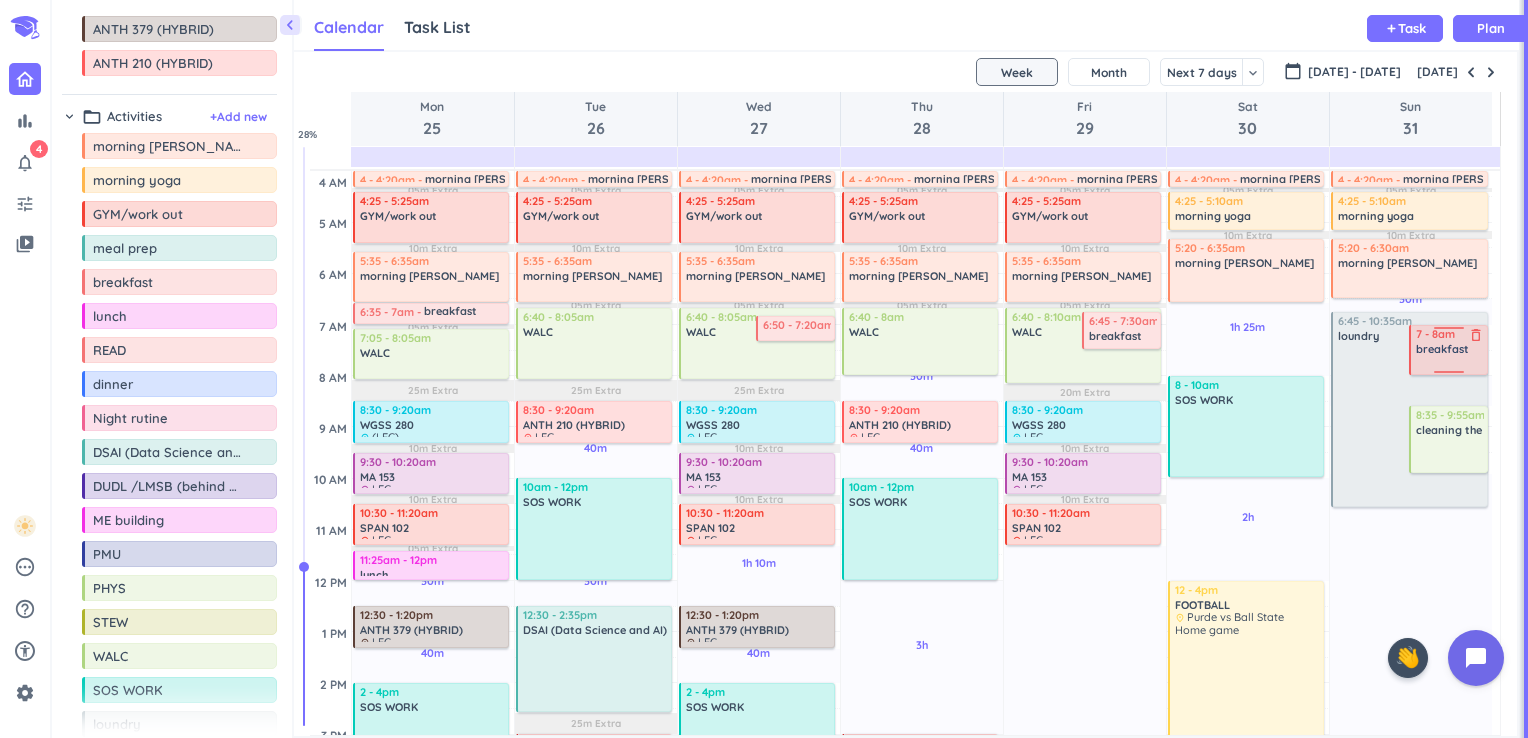 click at bounding box center (1450, 364) 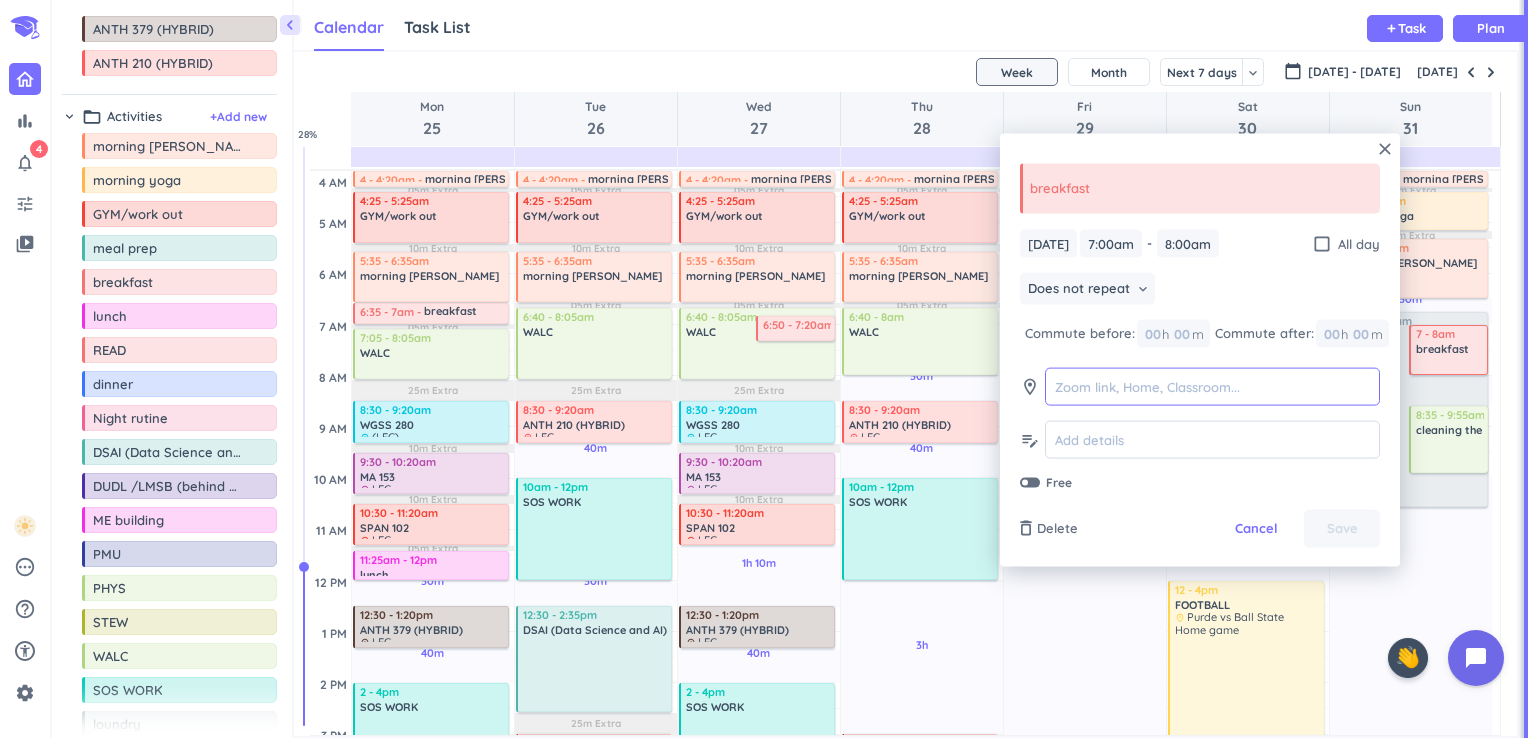 click at bounding box center [1212, 386] 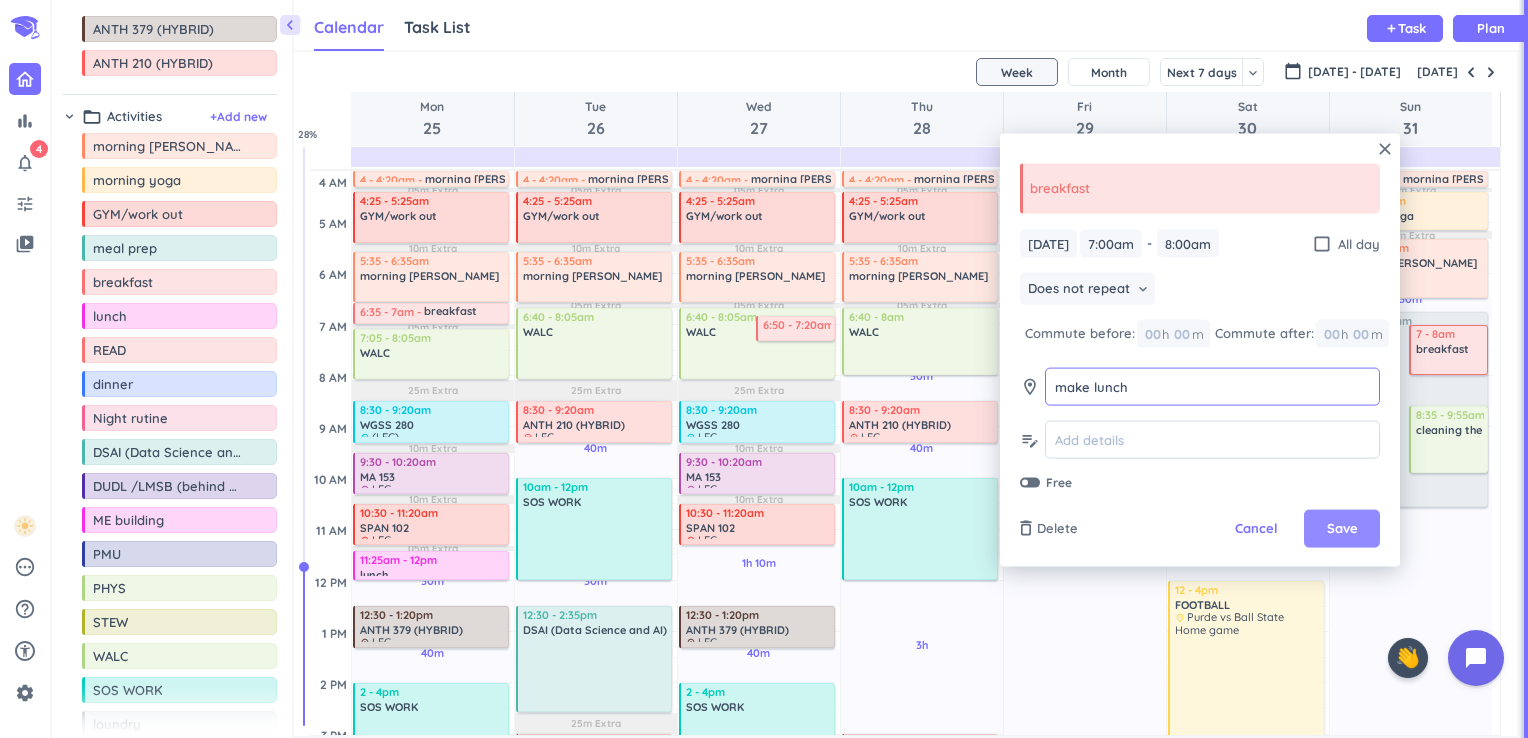 type on "make lunch" 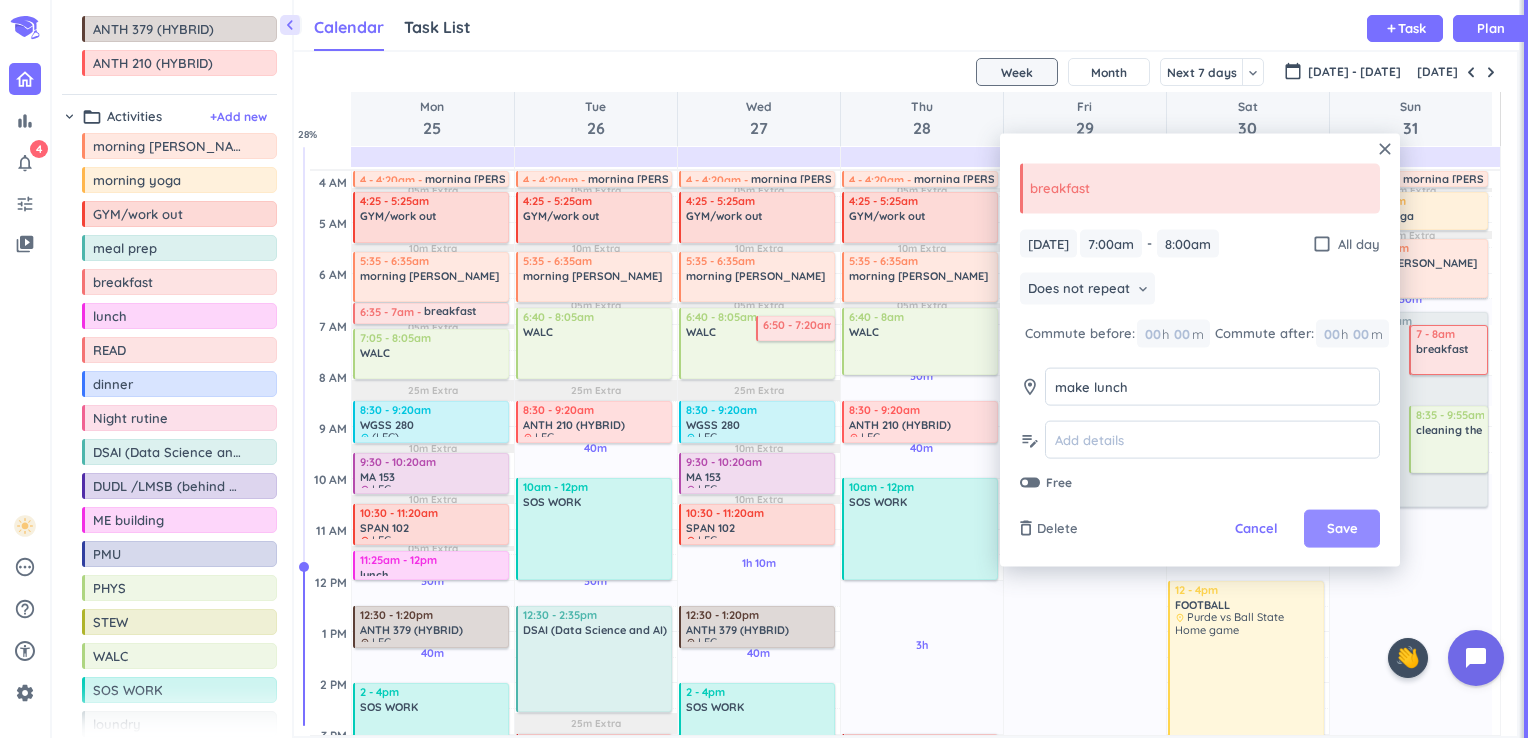 click on "Save" at bounding box center [1342, 529] 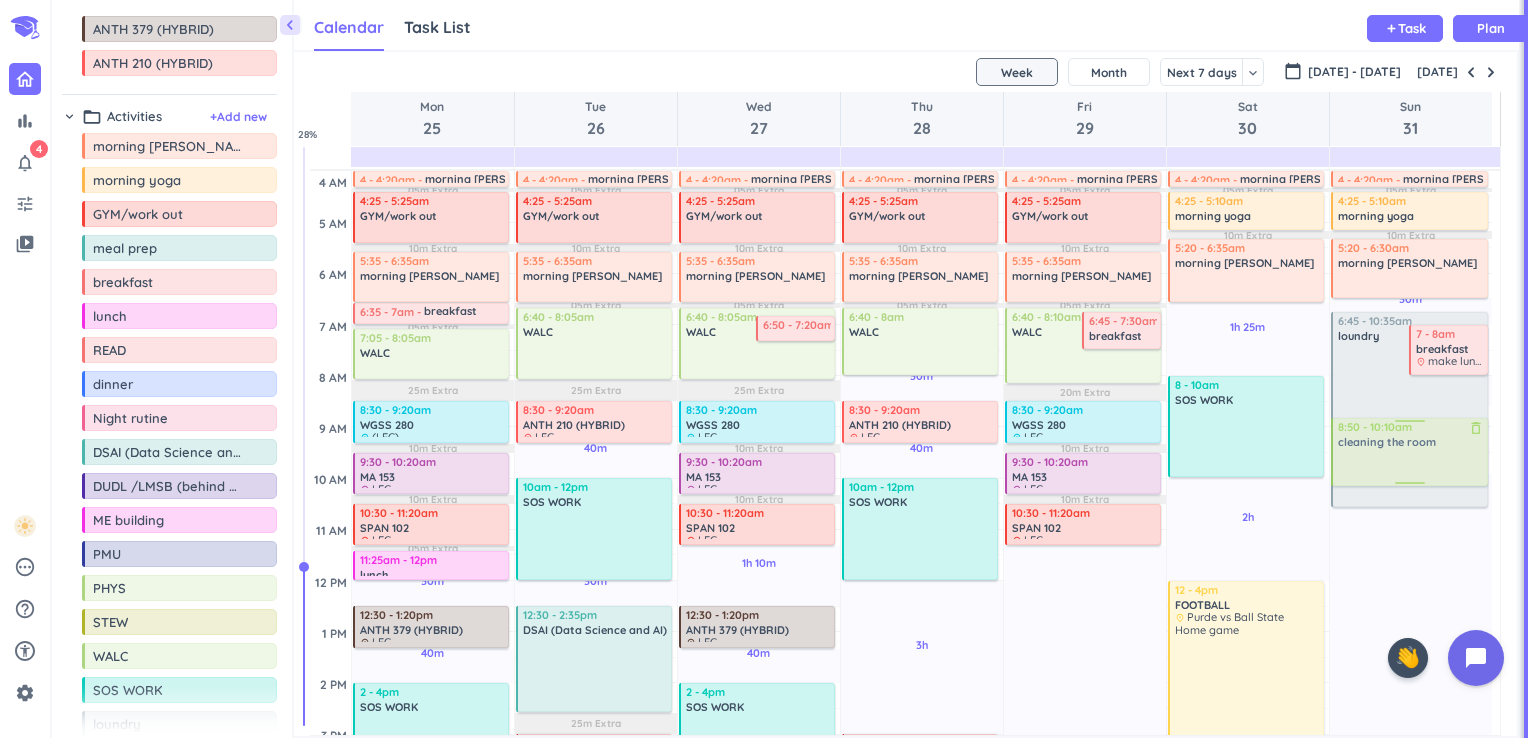 drag, startPoint x: 1448, startPoint y: 443, endPoint x: 1440, endPoint y: 459, distance: 17.888544 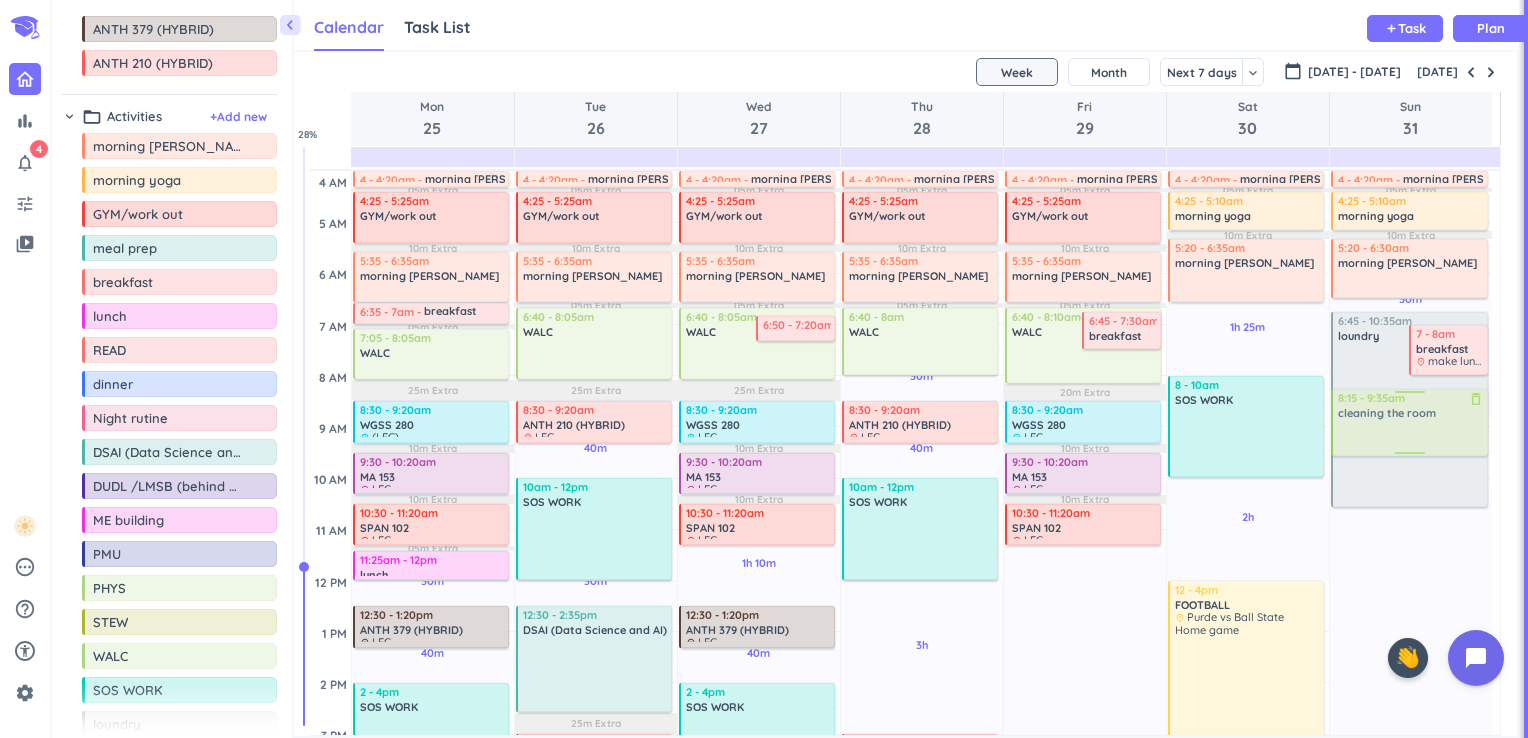 drag, startPoint x: 1440, startPoint y: 462, endPoint x: 1433, endPoint y: 430, distance: 32.75668 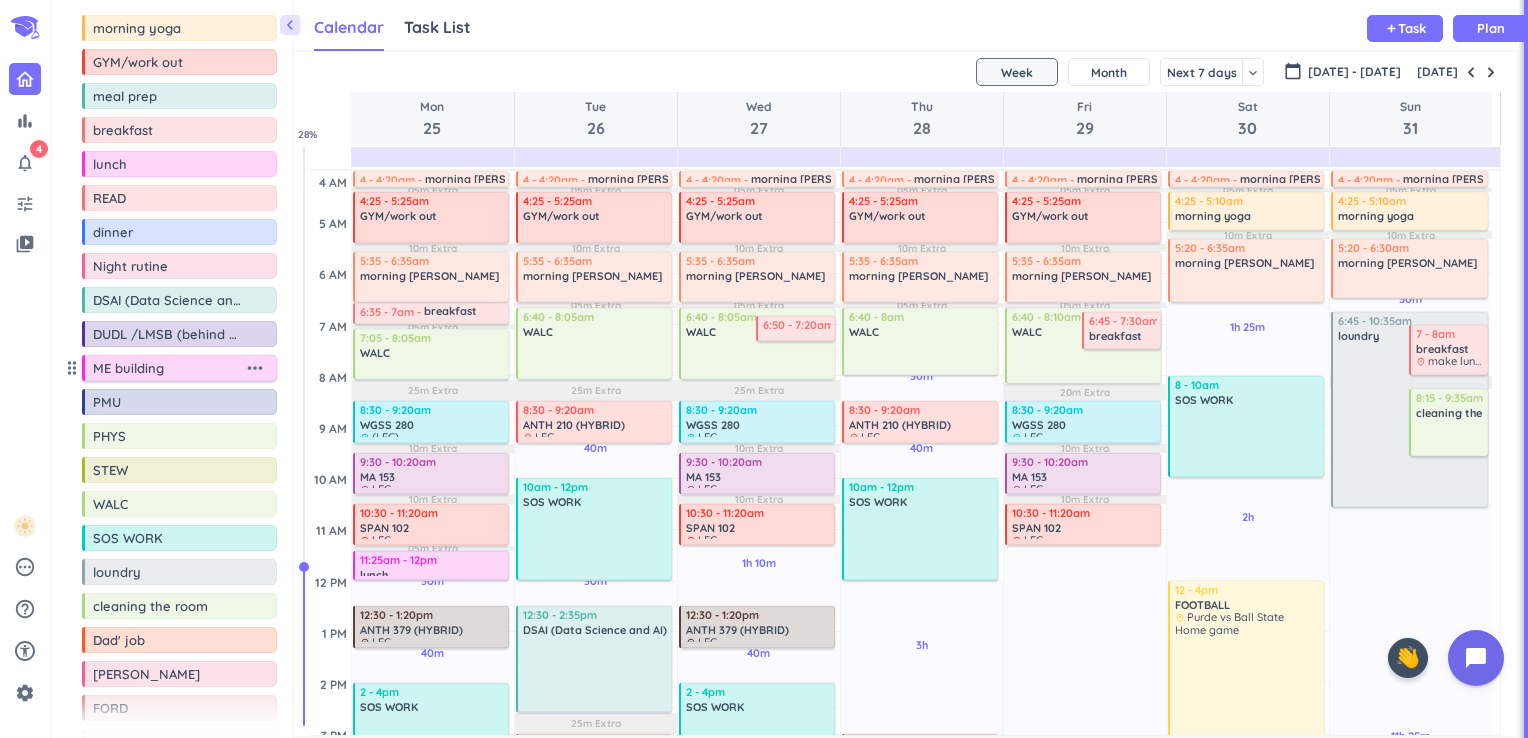 scroll, scrollTop: 467, scrollLeft: 0, axis: vertical 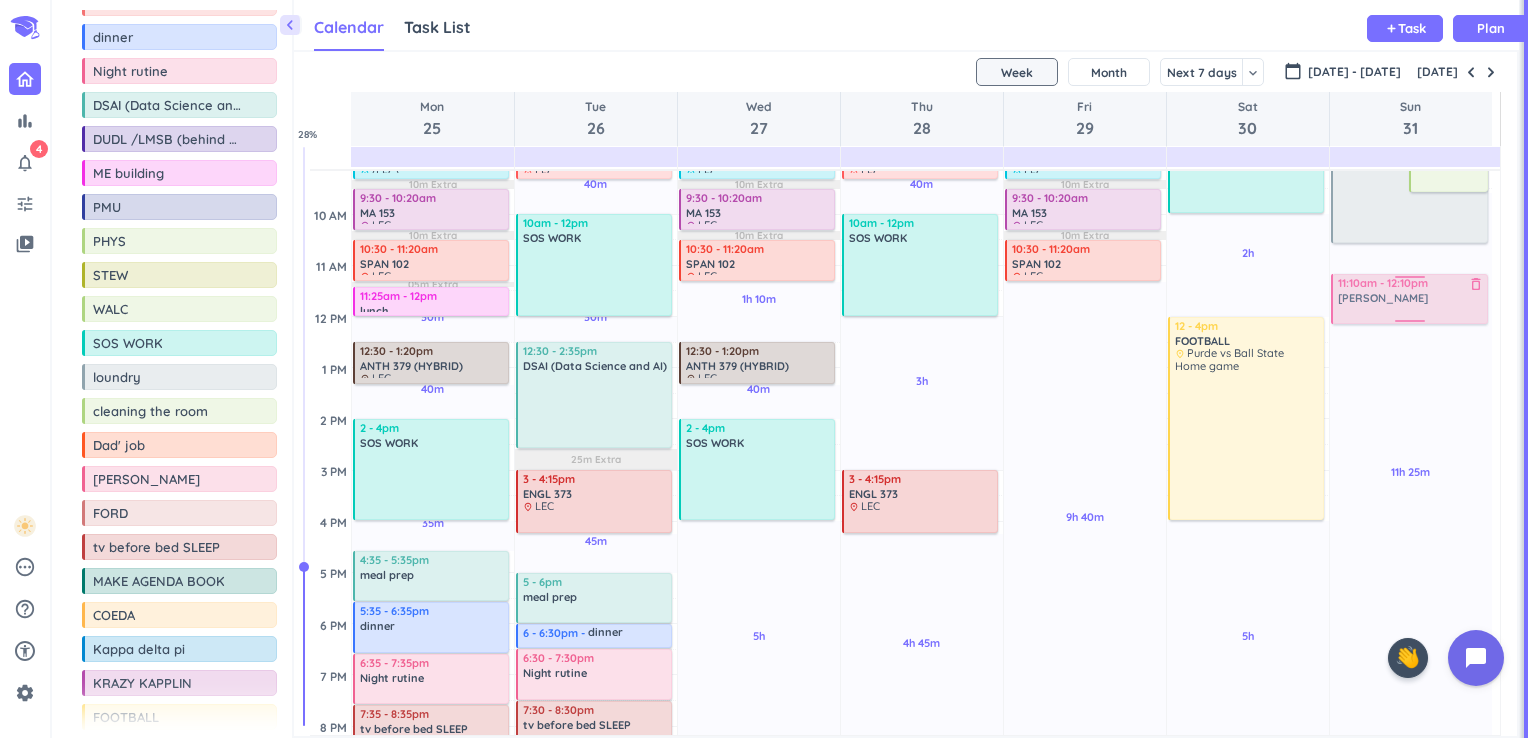 drag, startPoint x: 118, startPoint y: 478, endPoint x: 1403, endPoint y: 277, distance: 1300.6252 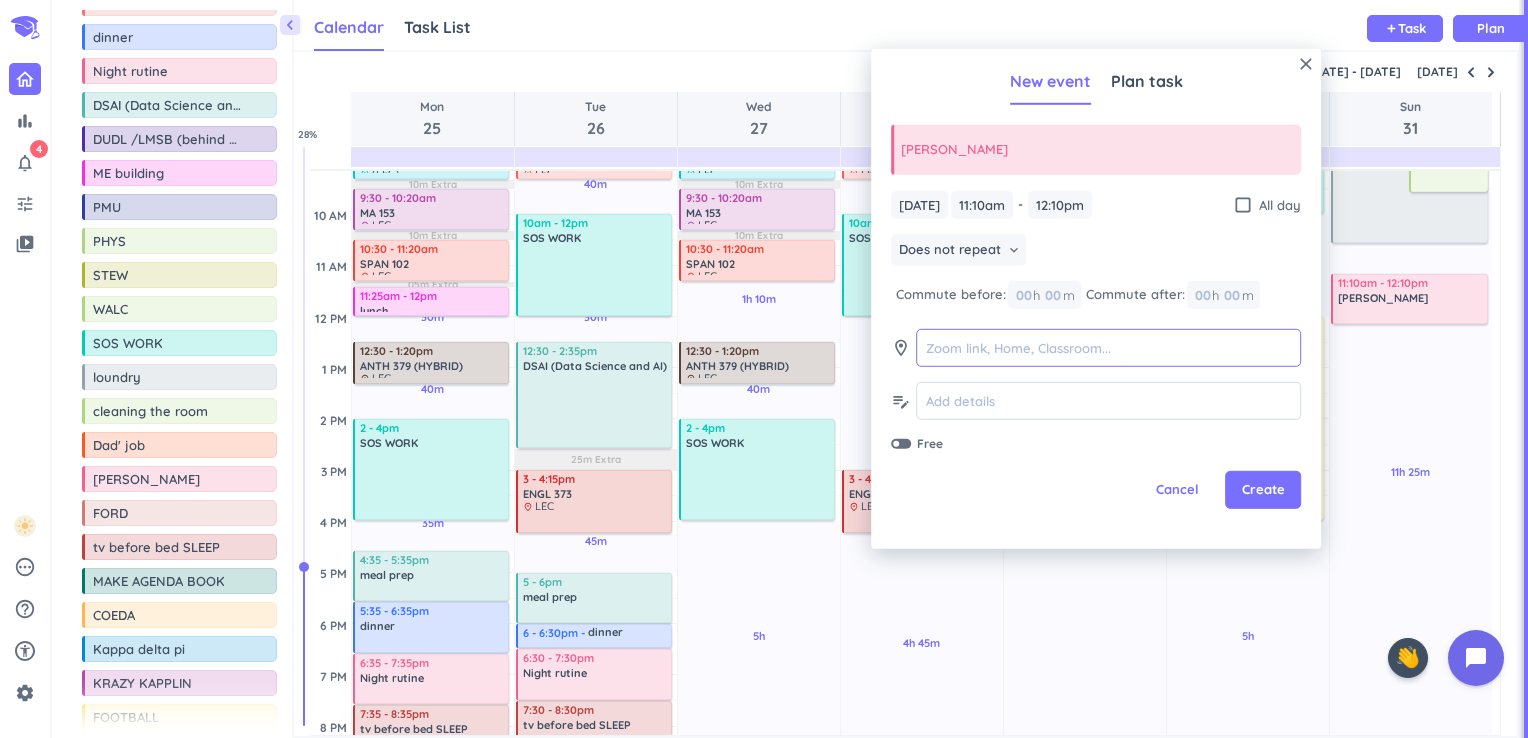 click at bounding box center (1108, 348) 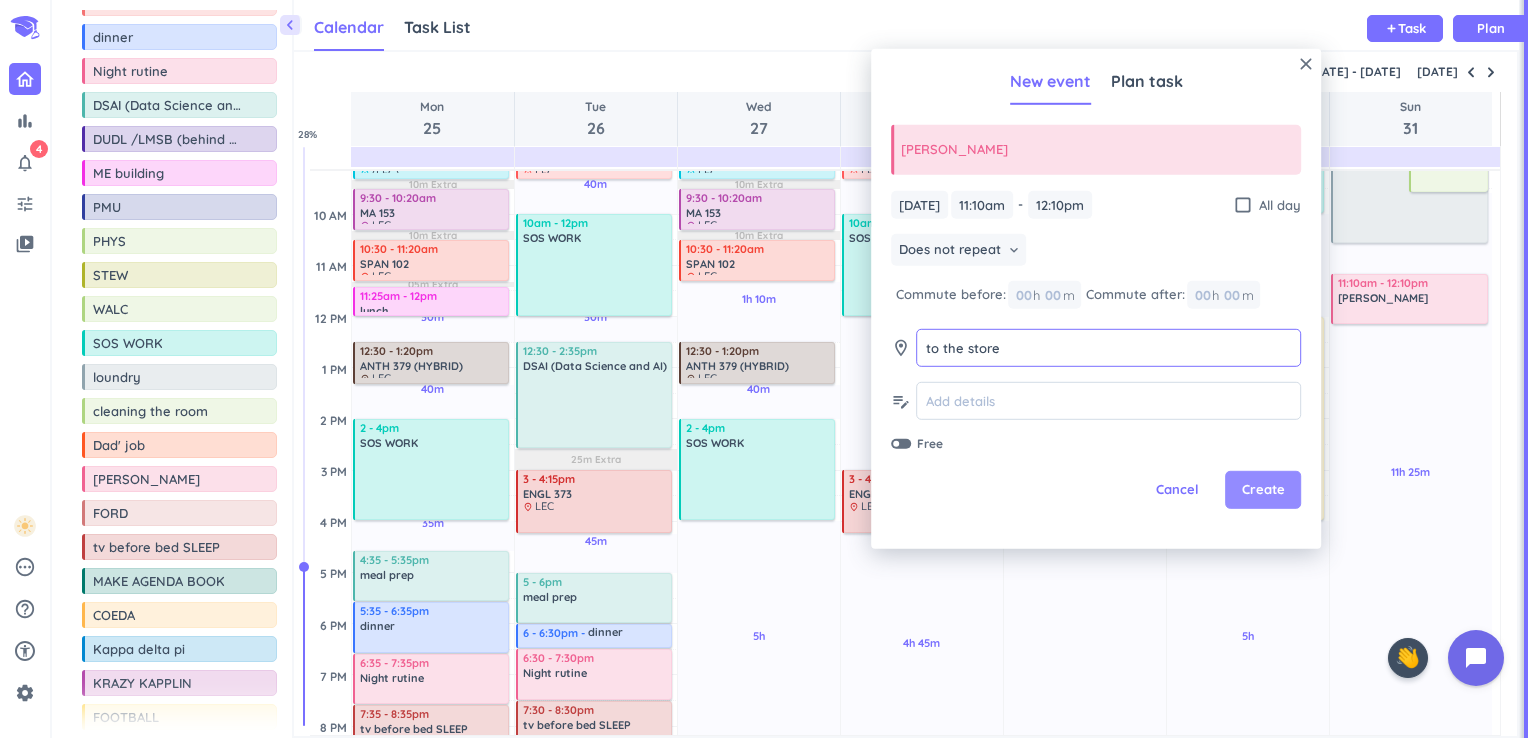 type on "to the store" 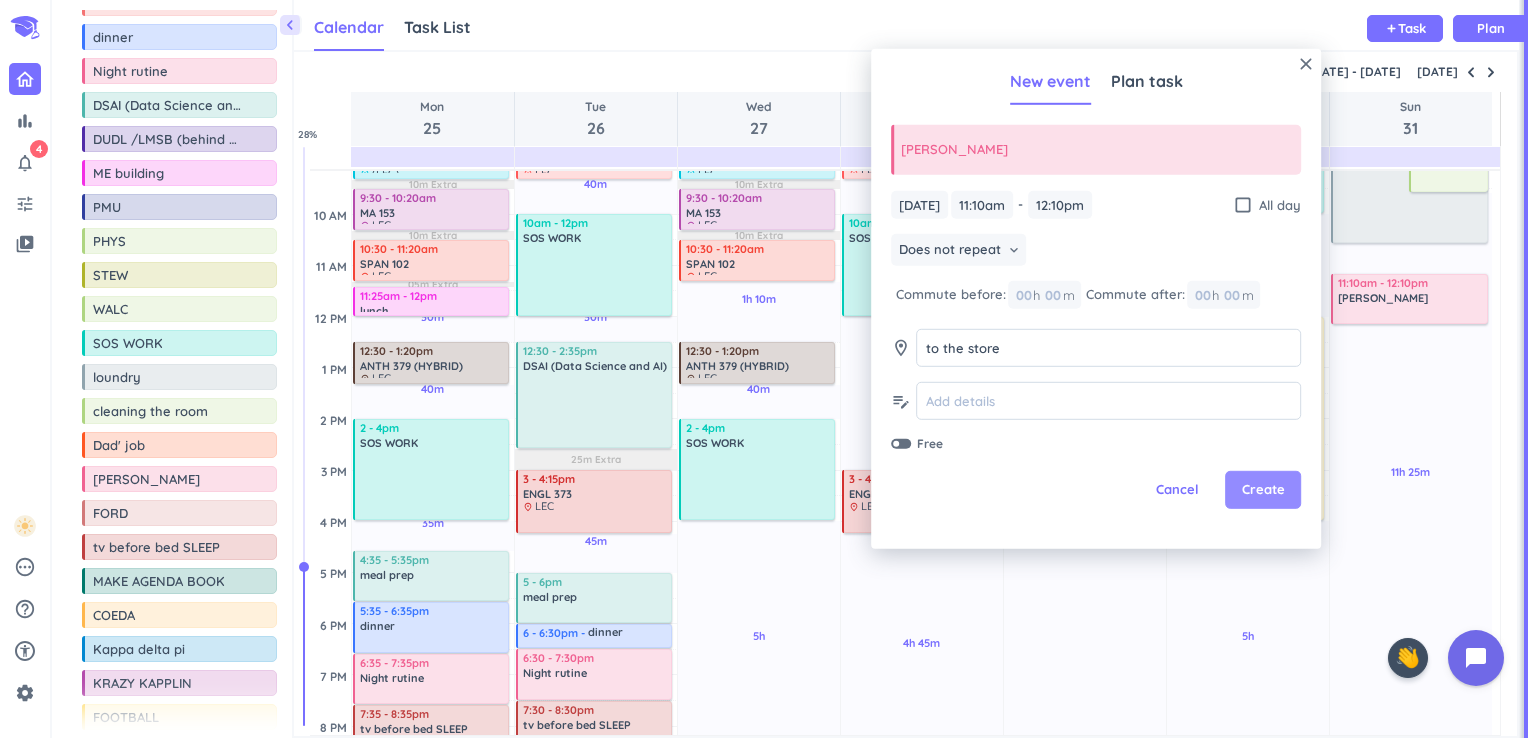 click on "Create" at bounding box center [1263, 490] 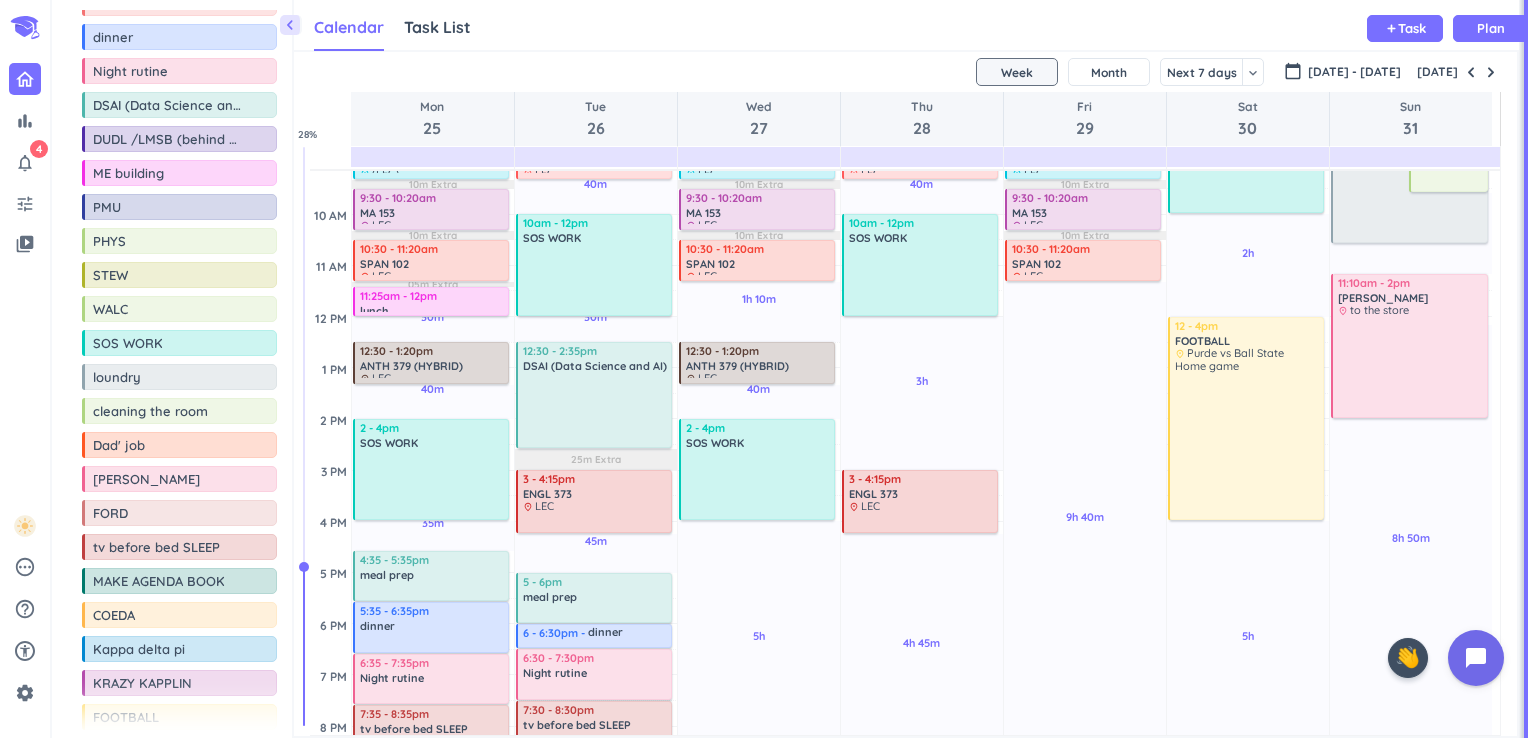drag, startPoint x: 1402, startPoint y: 325, endPoint x: 1395, endPoint y: 394, distance: 69.354164 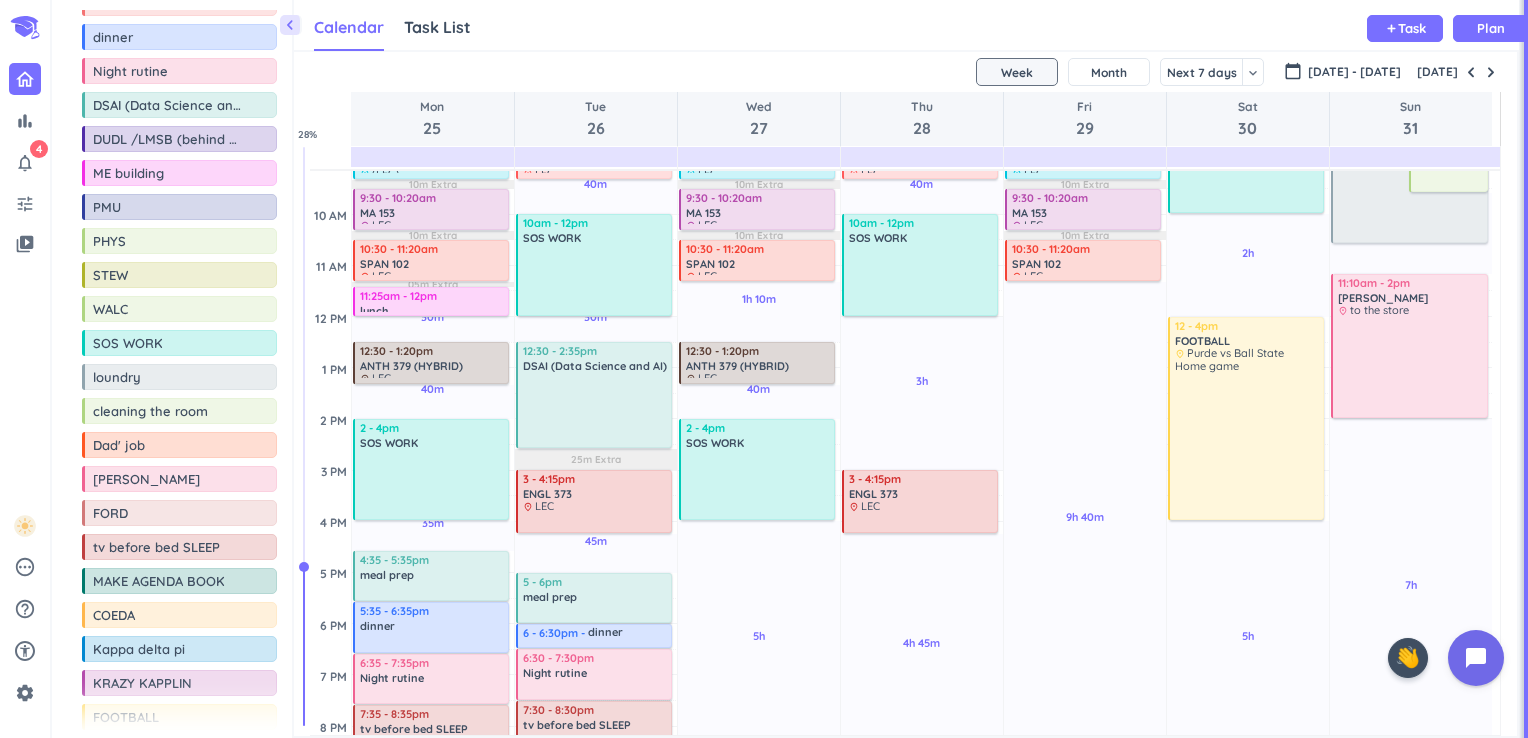 scroll, scrollTop: 0, scrollLeft: 0, axis: both 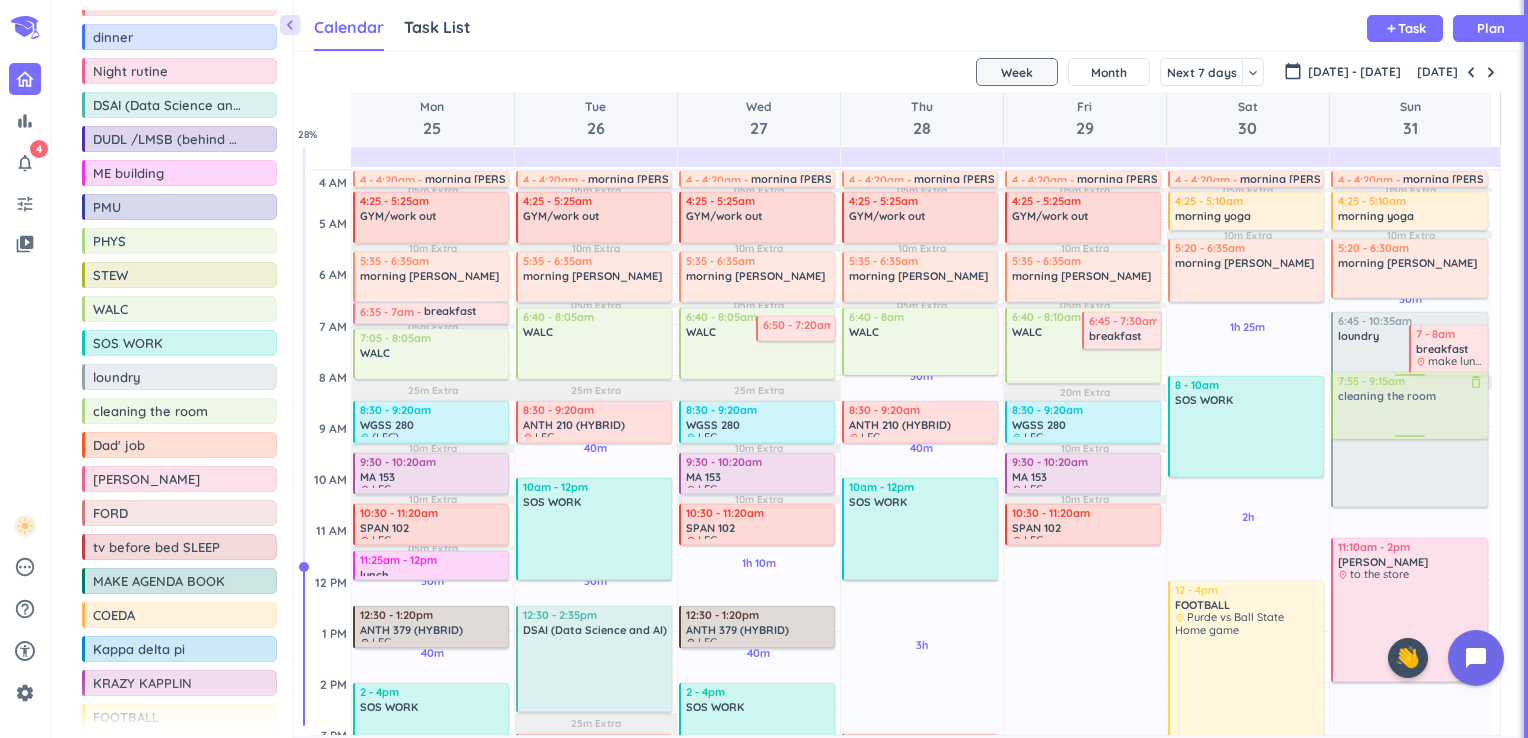 click on "30m Past due Plan 1h 35m Past due Plan 7h  Past due Plan 05m Extra 10m Extra 15m Extra Adjust Awake Time 6:45 - 10:35am loundry  delete_outline 7 - 8am breakfast delete_outline place make lunch 8:15 - 9:35am cleaning the room delete_outline 4 - 4:20am morning rutine delete_outline 4:25 - 5:10am morning yoga delete_outline 5:20 - 6:30am morning rutine delete_outline 11:10am - 2pm [PERSON_NAME] delete_outline place to the store 7:55 - 9:15am cleaning the room delete_outline" at bounding box center (1411, 785) 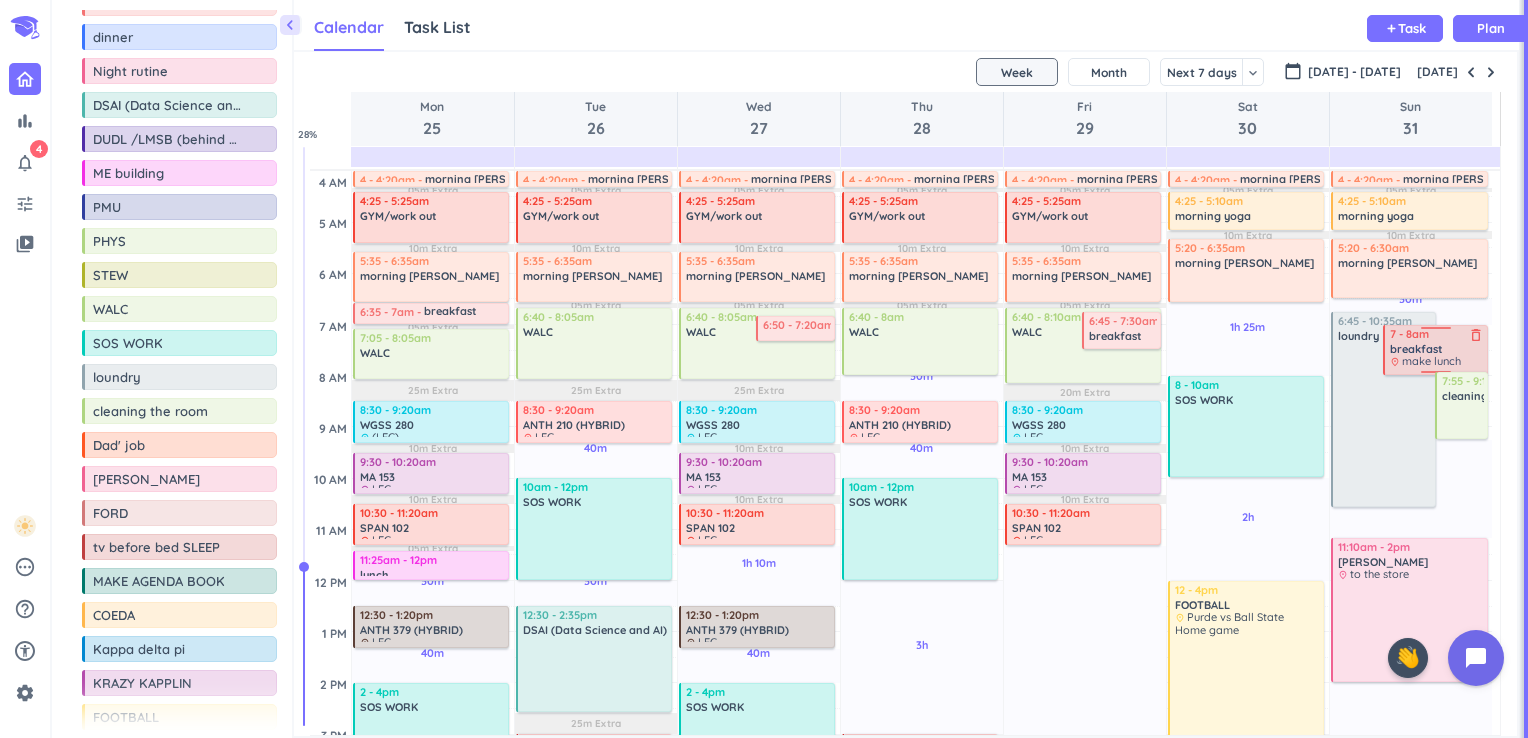 drag, startPoint x: 1433, startPoint y: 344, endPoint x: 1432, endPoint y: 334, distance: 10.049875 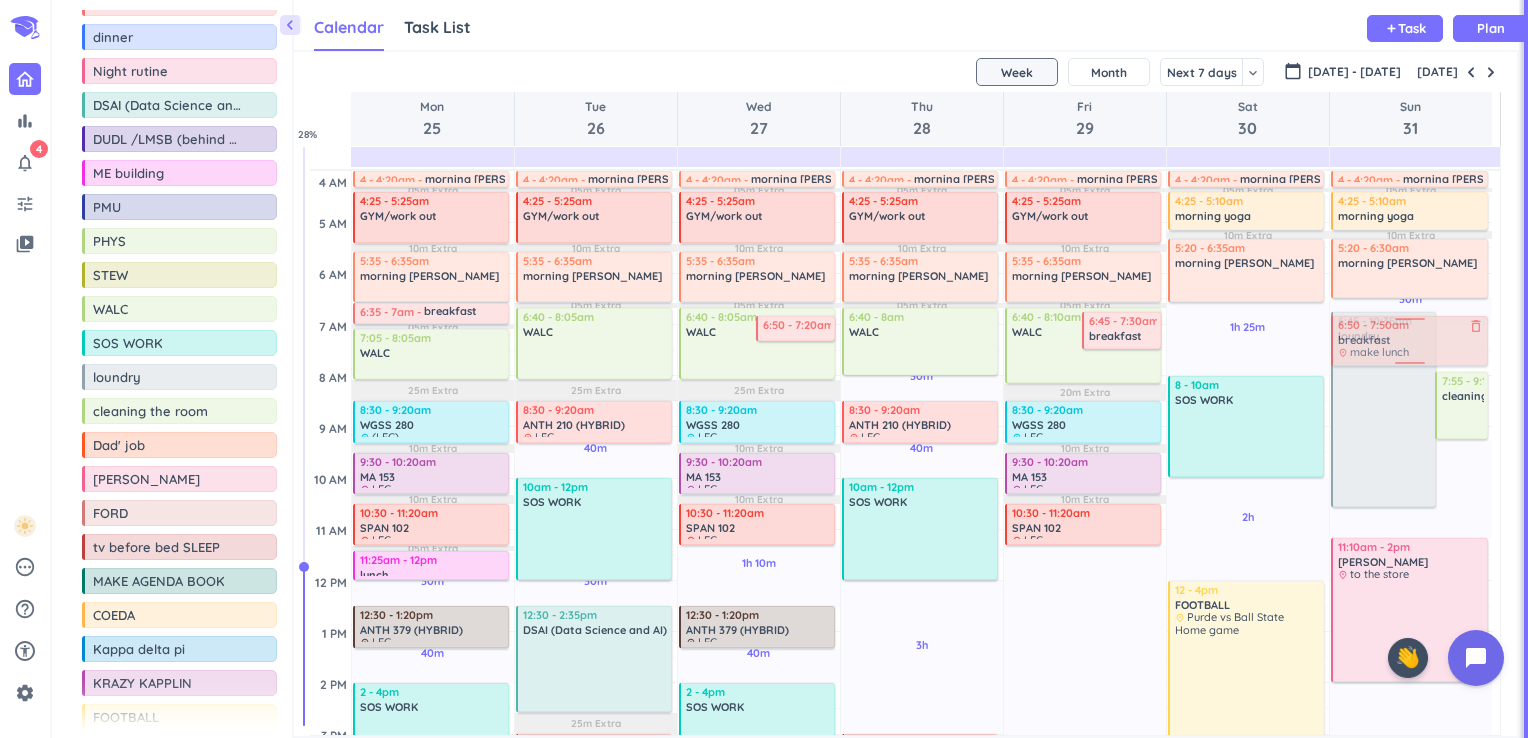 click on "30m Past due Plan 1h 55m Past due Plan 7h  Past due Plan 05m Extra 10m Extra Adjust Awake Time 6:45 - 10:35am loundry  delete_outline 7 - 8am breakfast delete_outline place make lunch 7:55 - 9:15am cleaning the room delete_outline 4 - 4:20am morning rutine delete_outline 4:25 - 5:10am morning yoga delete_outline 5:20 - 6:30am morning rutine delete_outline 11:10am - 2pm [PERSON_NAME] delete_outline place to the store 6:50 - 7:50am breakfast delete_outline place make lunch" at bounding box center [1411, 785] 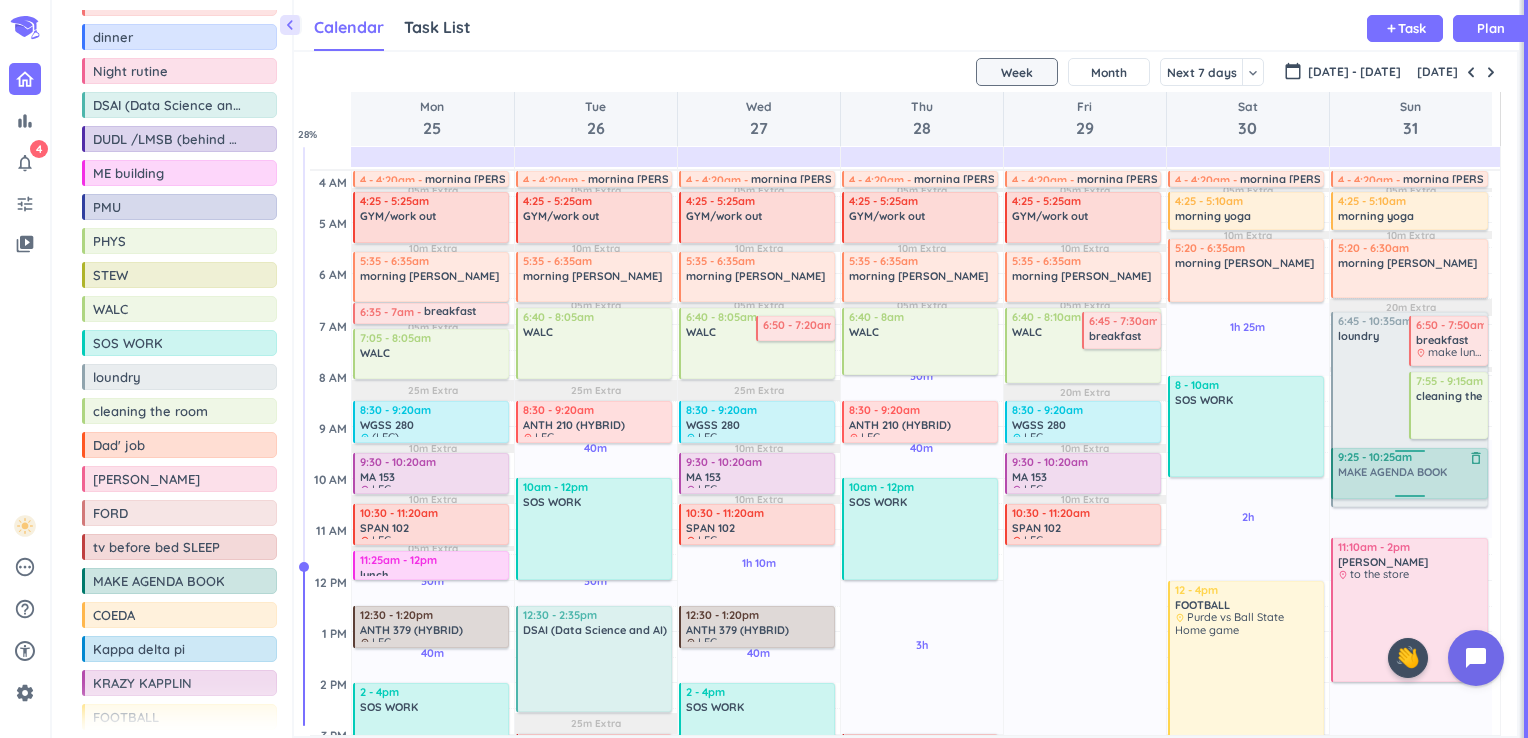 drag, startPoint x: 128, startPoint y: 567, endPoint x: 1368, endPoint y: 450, distance: 1245.5076 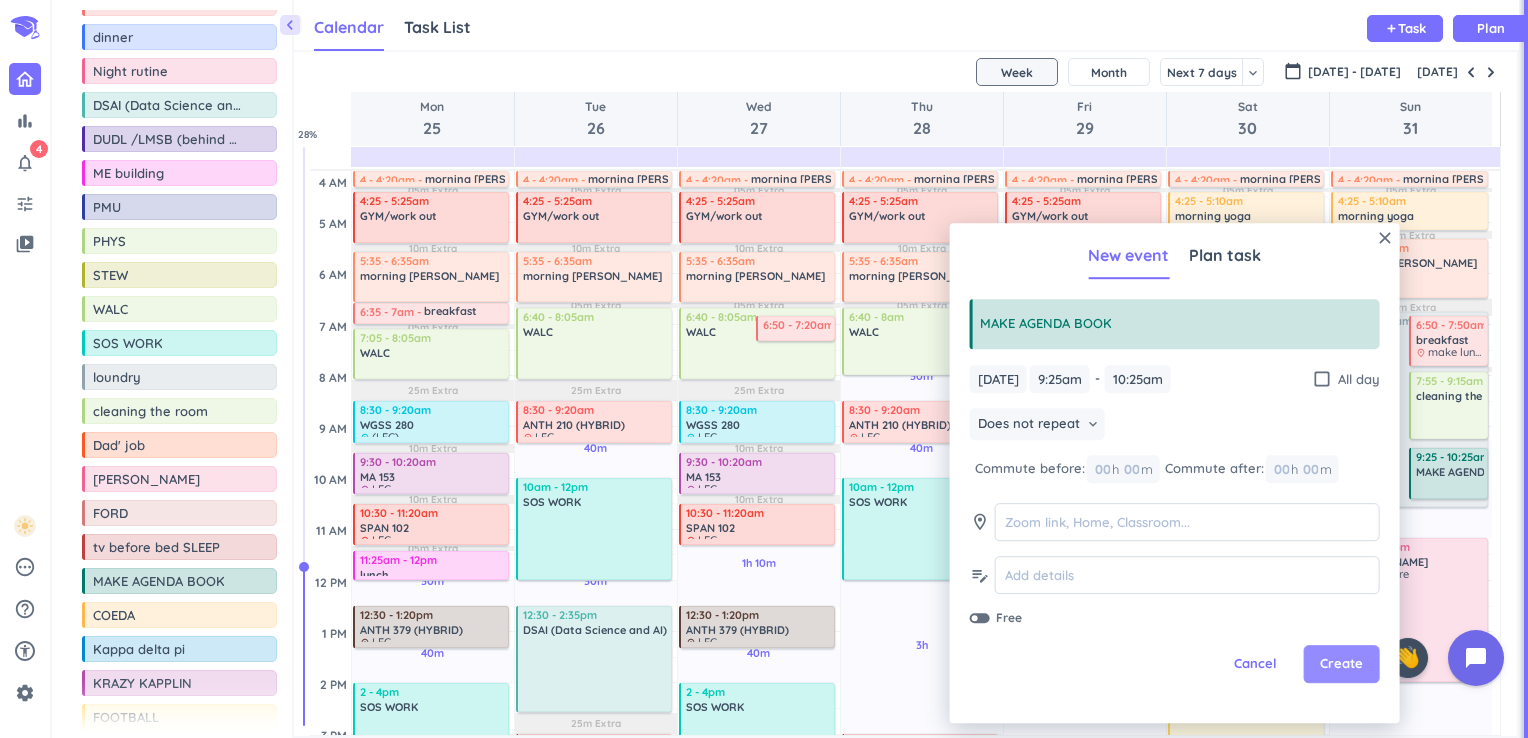 click on "Create" at bounding box center [1341, 665] 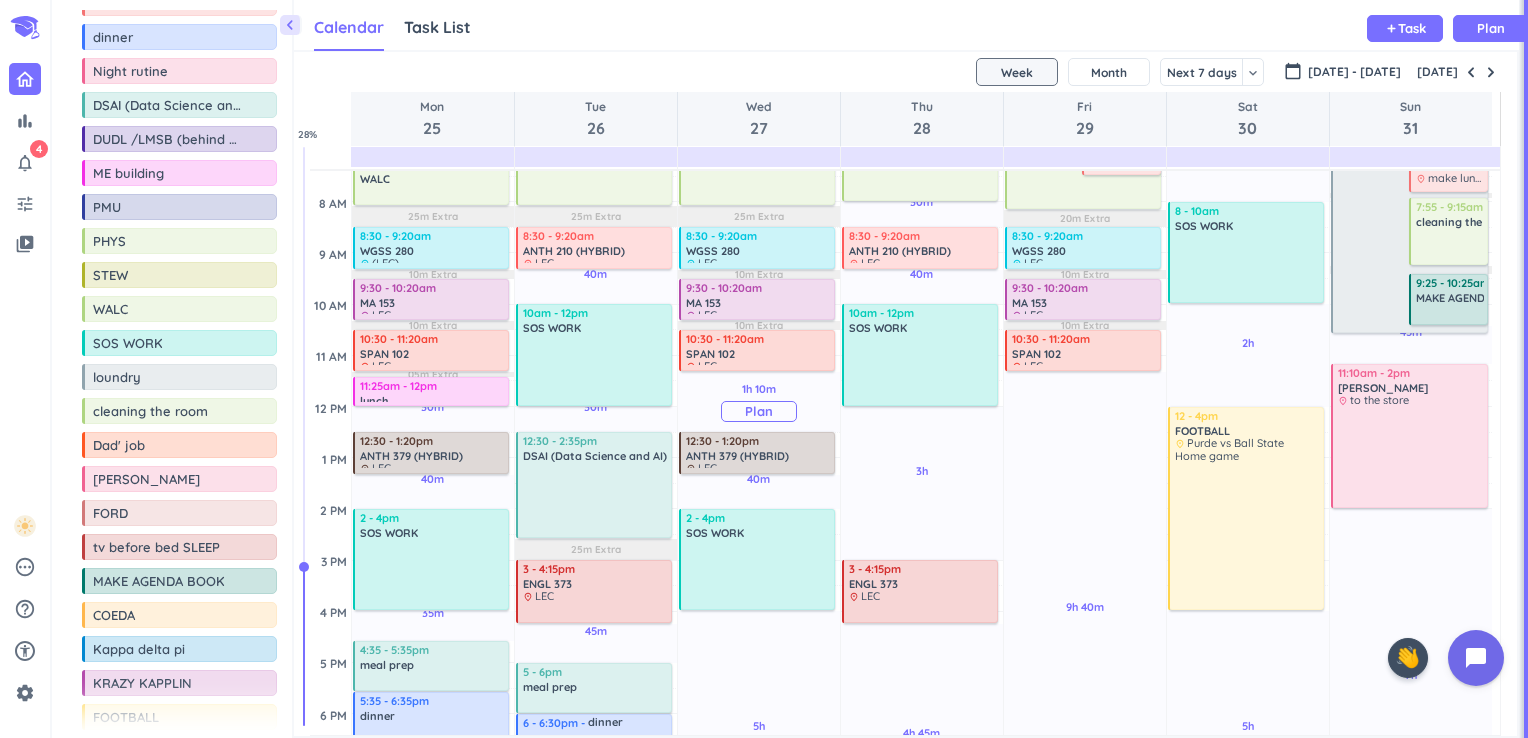 scroll, scrollTop: 176, scrollLeft: 0, axis: vertical 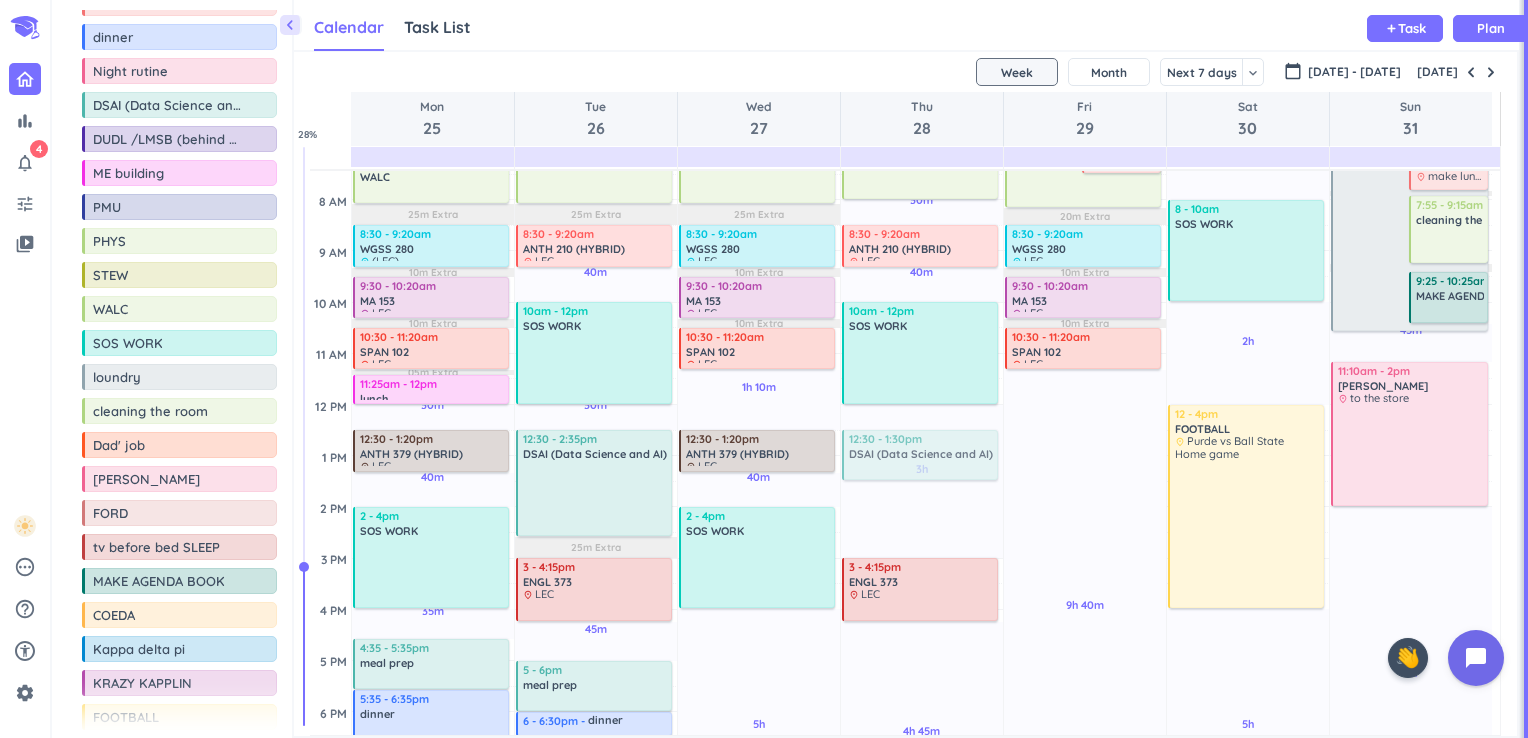 drag, startPoint x: 152, startPoint y: 102, endPoint x: 938, endPoint y: 431, distance: 852.07806 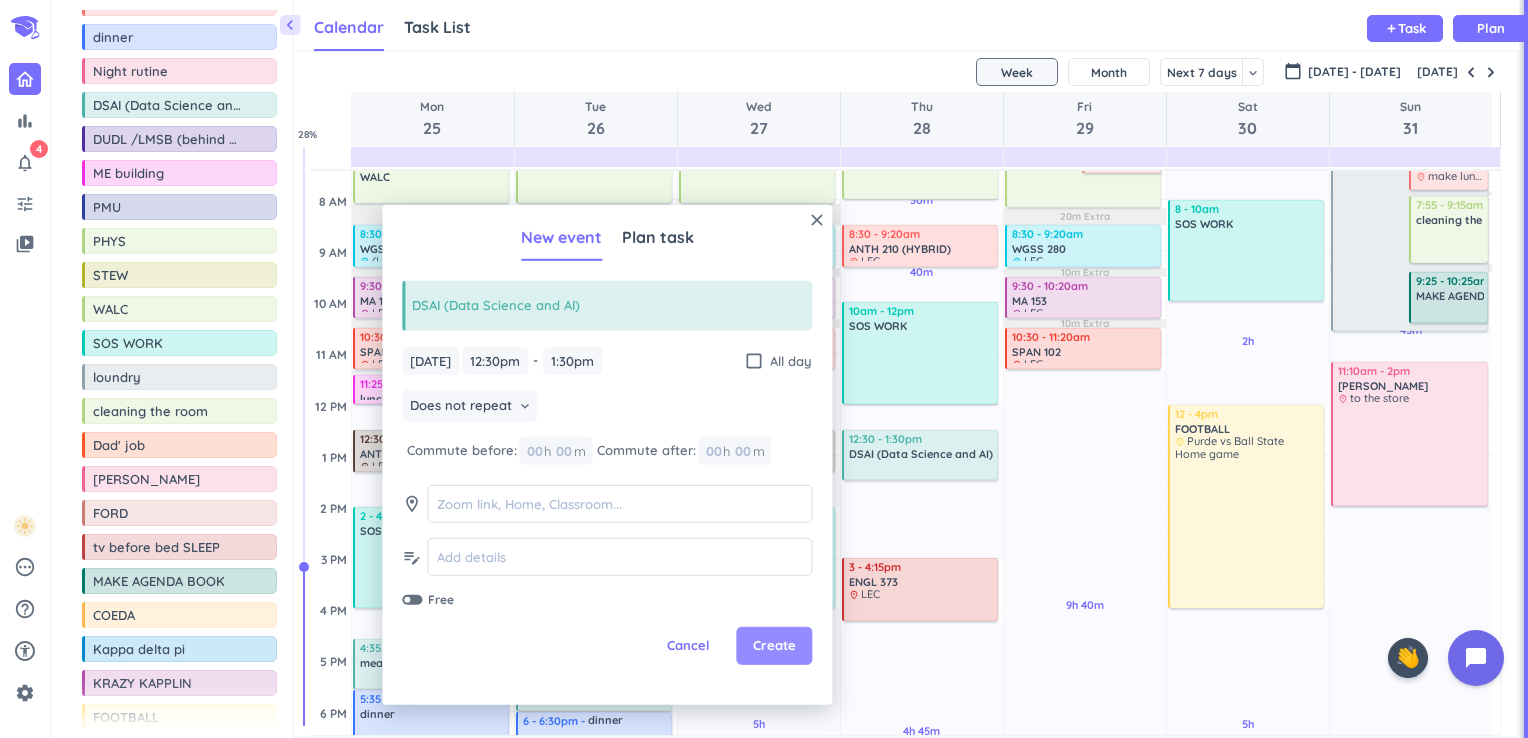 click on "Create" at bounding box center (774, 646) 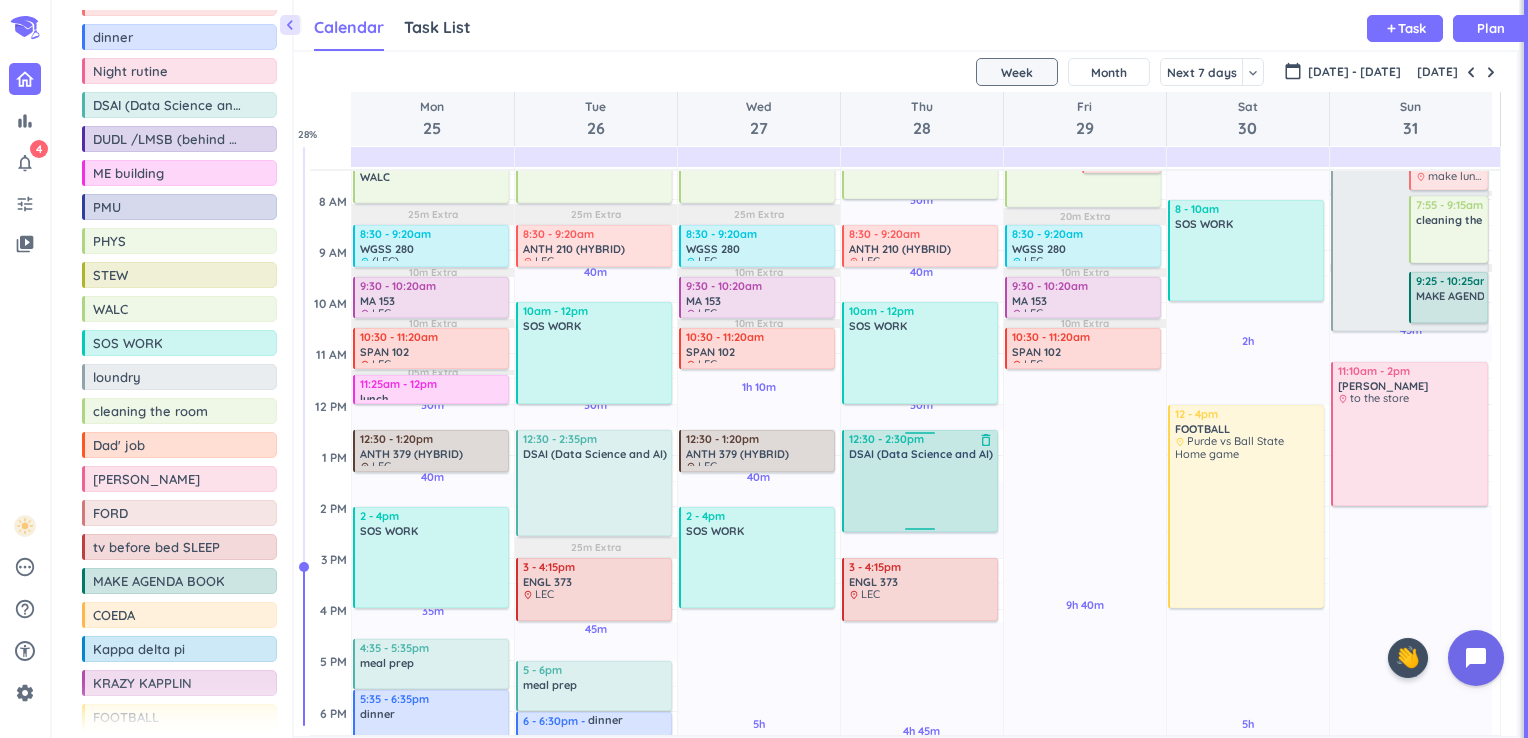 drag, startPoint x: 935, startPoint y: 469, endPoint x: 927, endPoint y: 532, distance: 63.505905 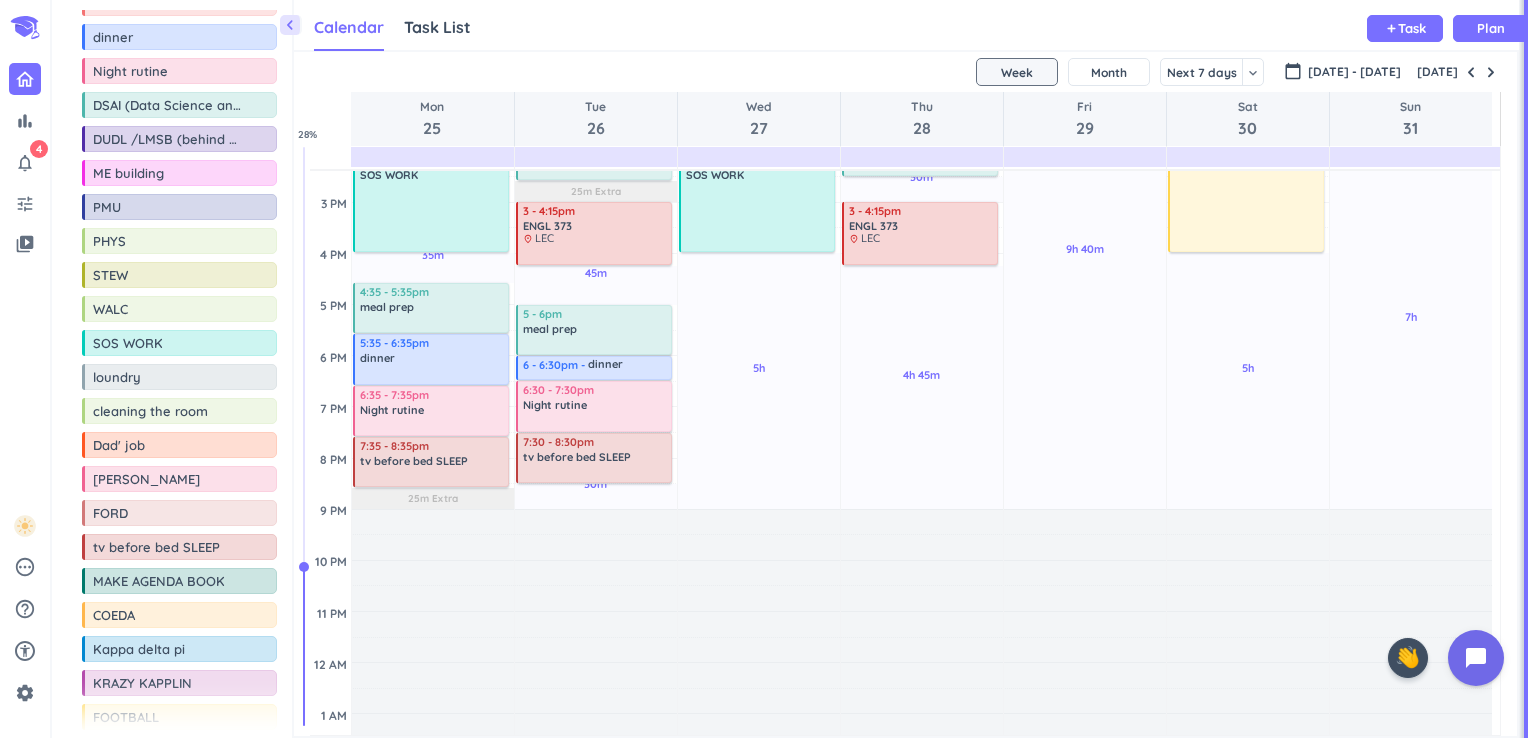 scroll, scrollTop: 414, scrollLeft: 0, axis: vertical 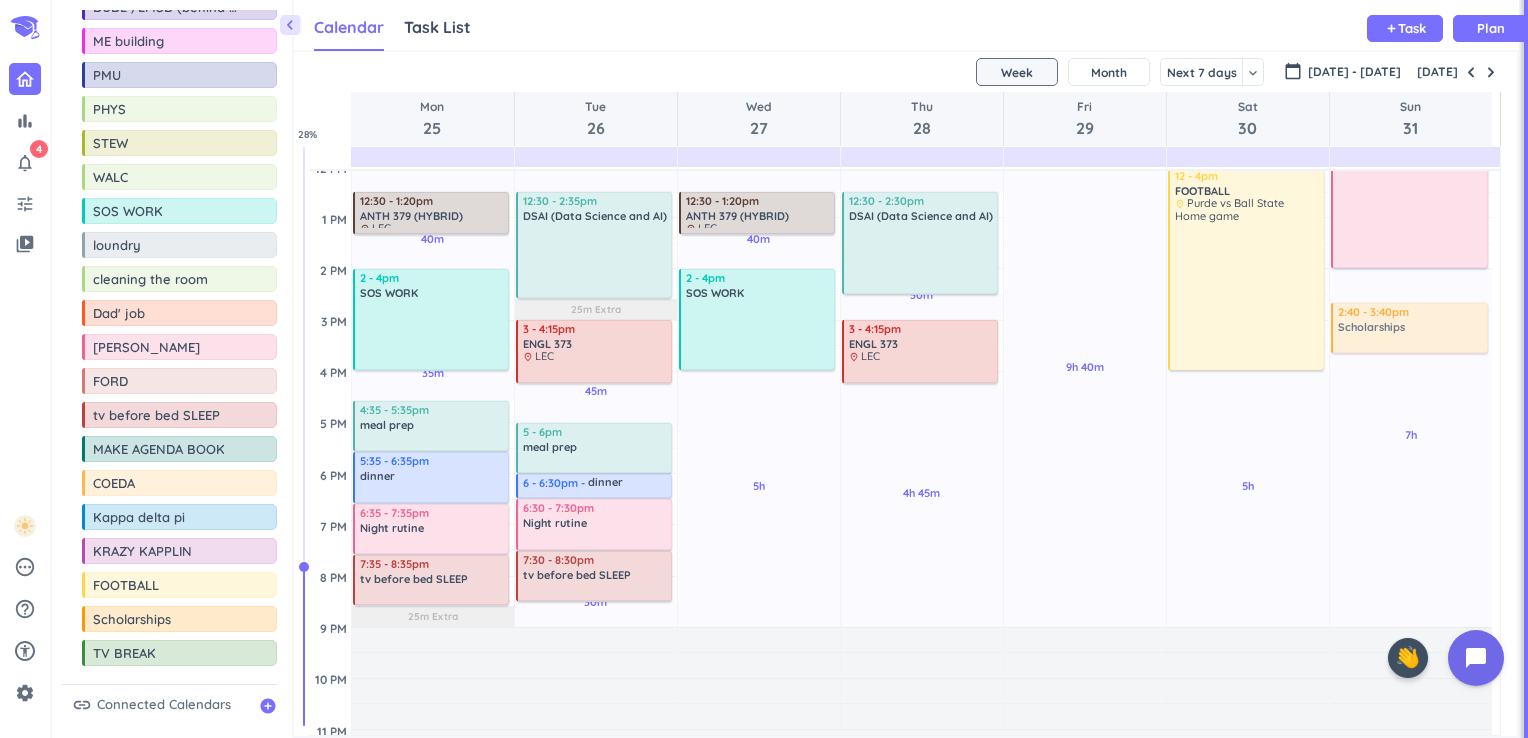 drag, startPoint x: 109, startPoint y: 610, endPoint x: 1427, endPoint y: 311, distance: 1351.4899 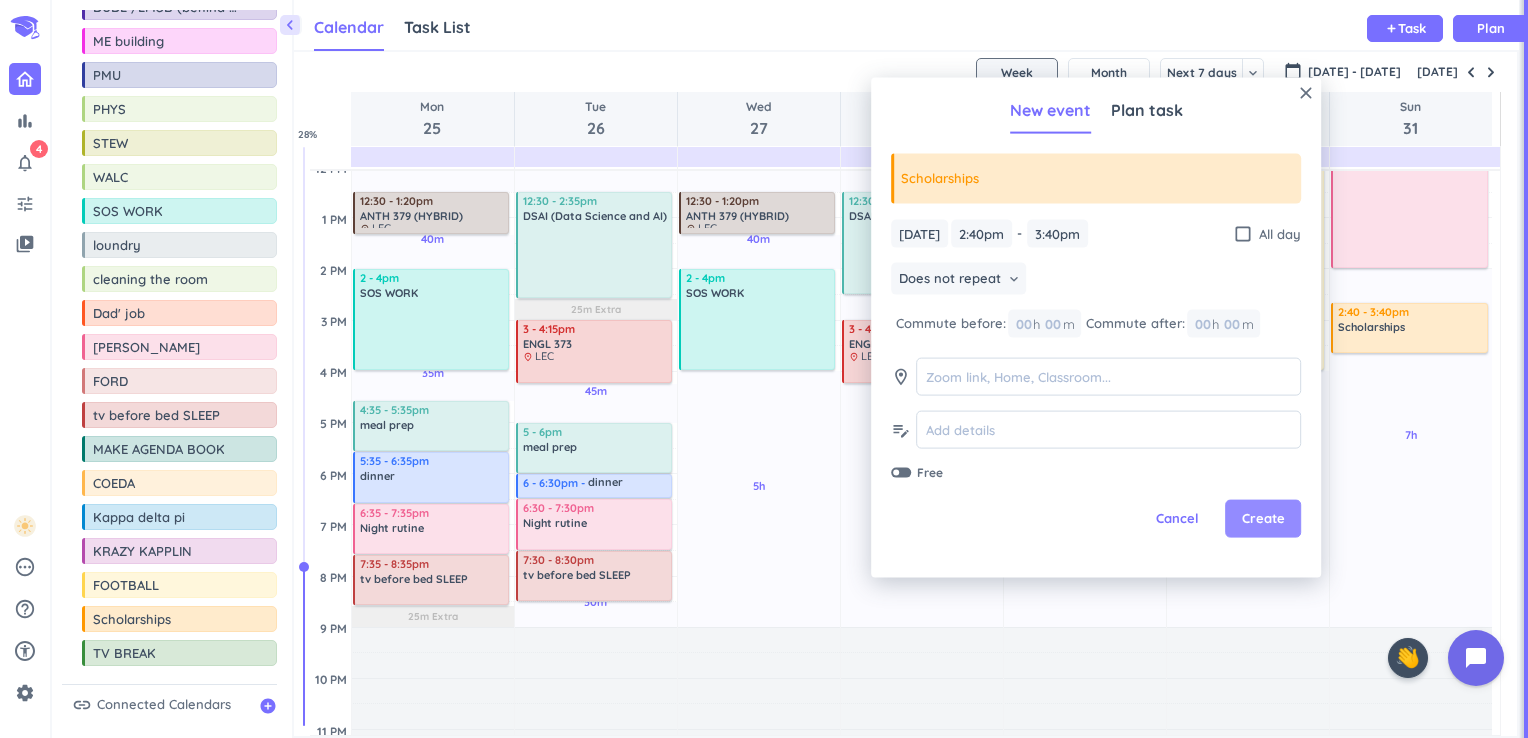 click on "Create" at bounding box center [1263, 518] 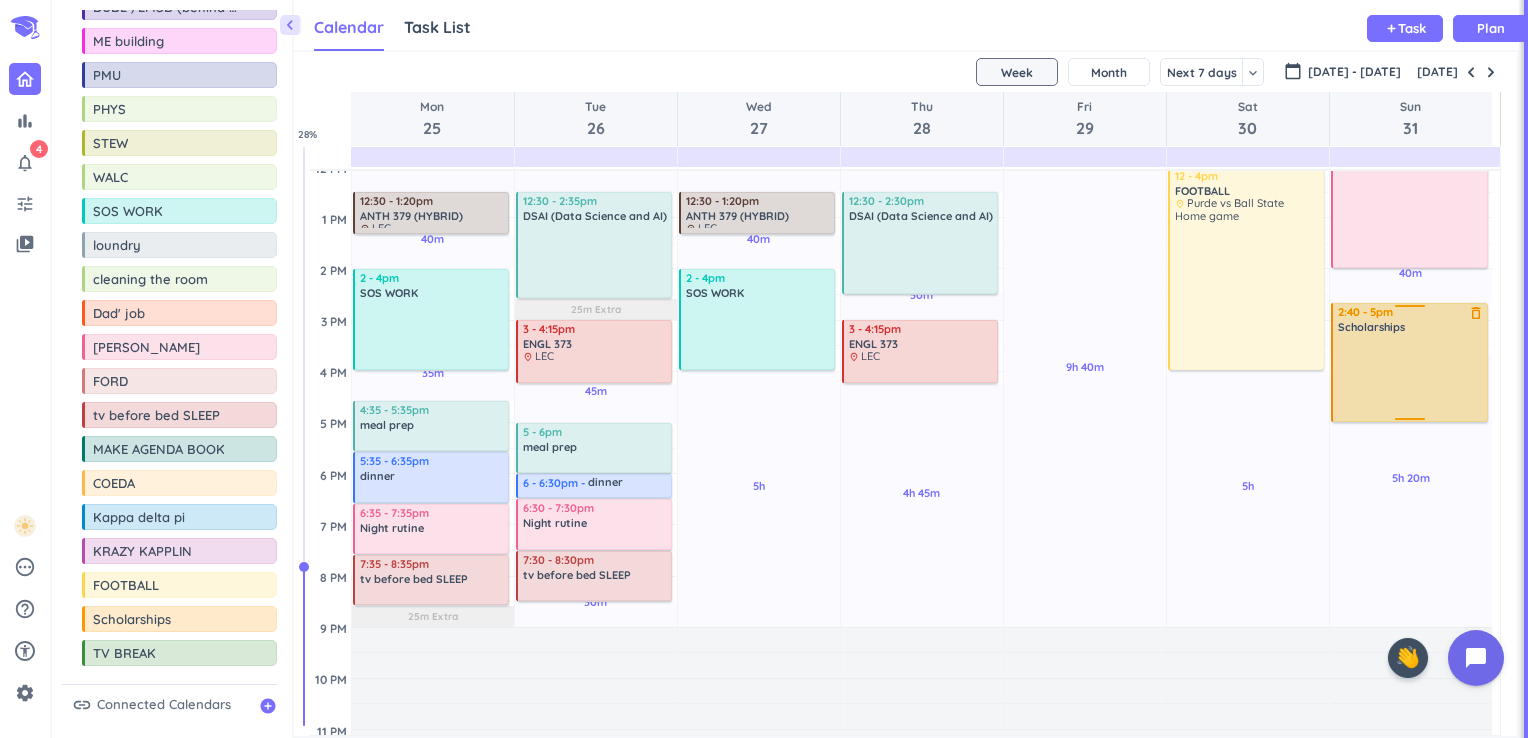 drag, startPoint x: 1408, startPoint y: 350, endPoint x: 1415, endPoint y: 418, distance: 68.359344 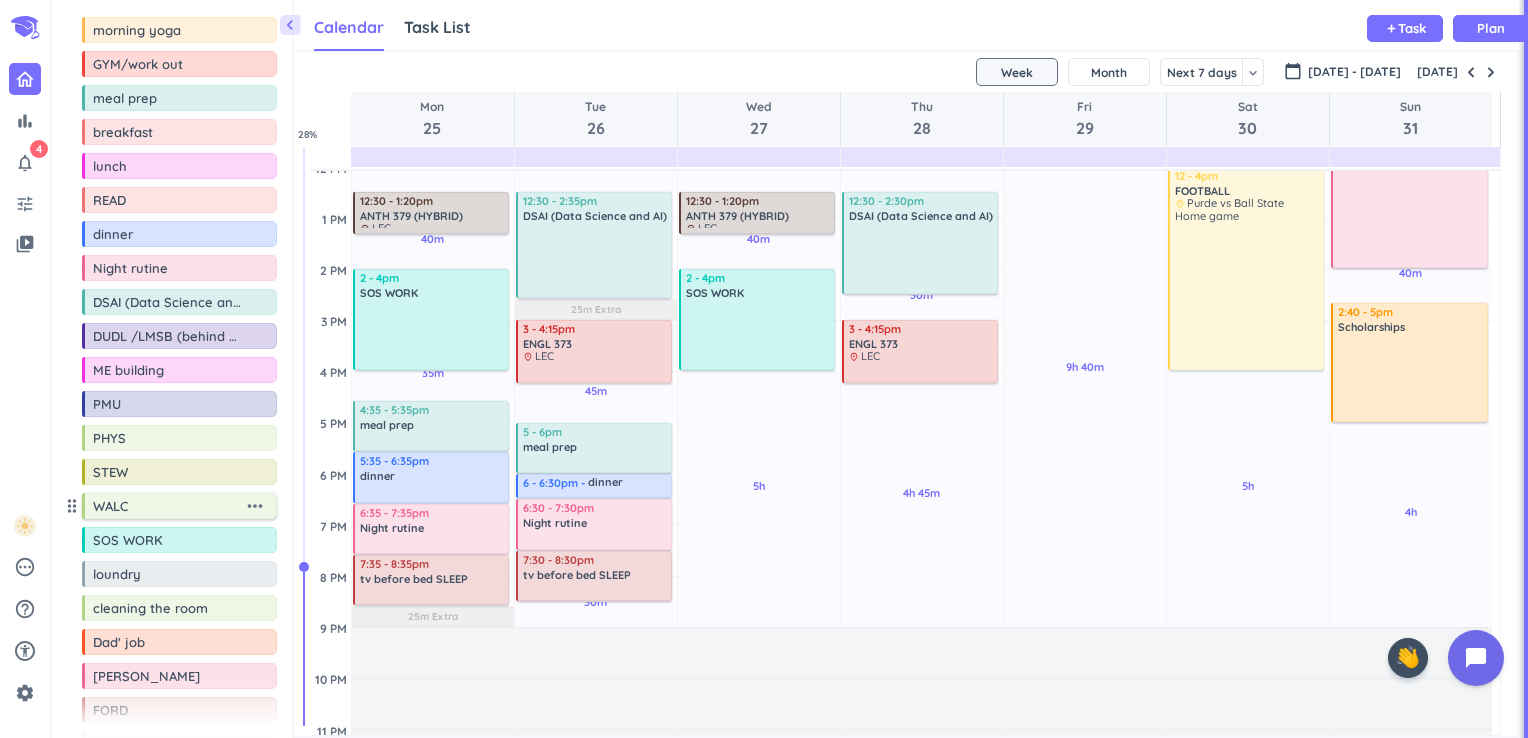 scroll, scrollTop: 450, scrollLeft: 0, axis: vertical 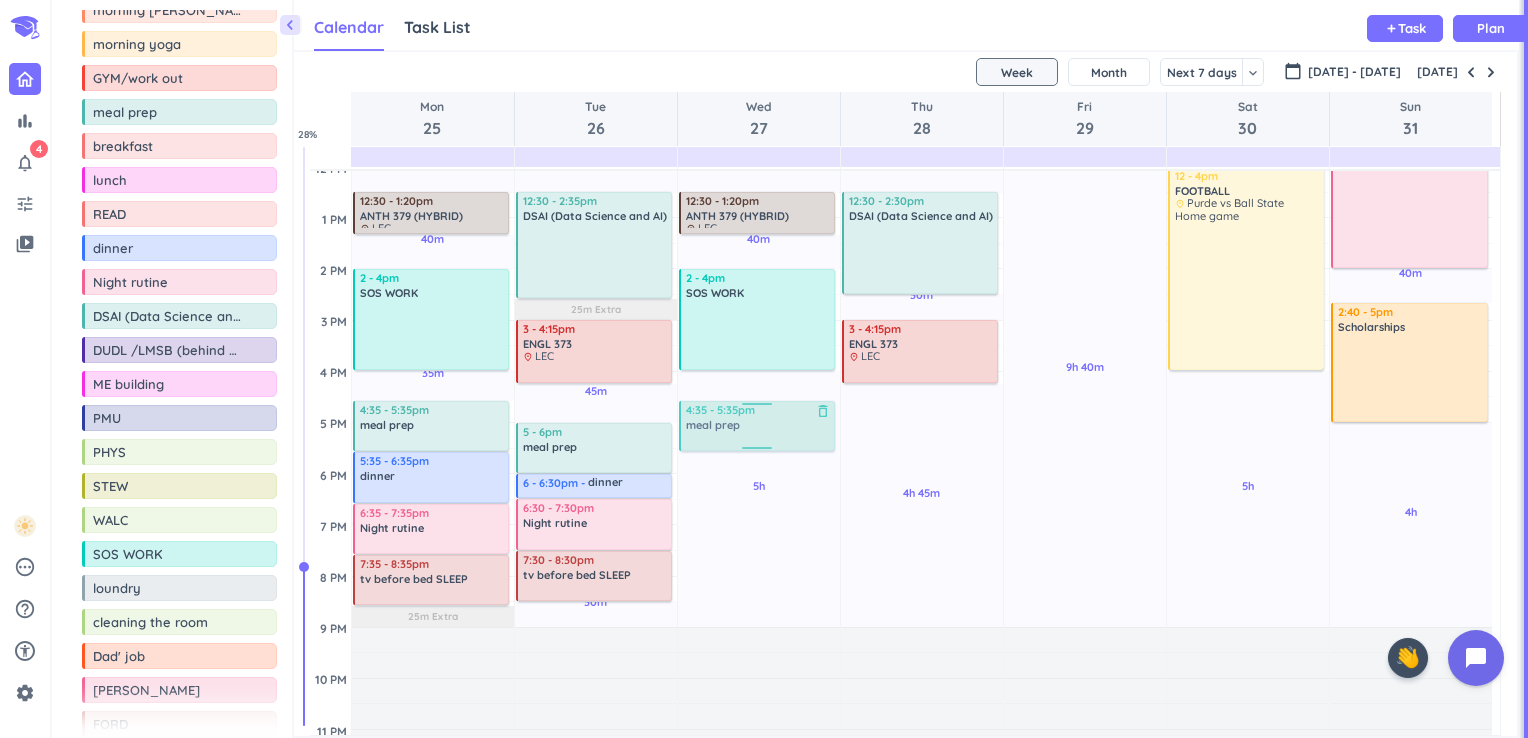 drag, startPoint x: 141, startPoint y: 103, endPoint x: 736, endPoint y: 402, distance: 665.9024 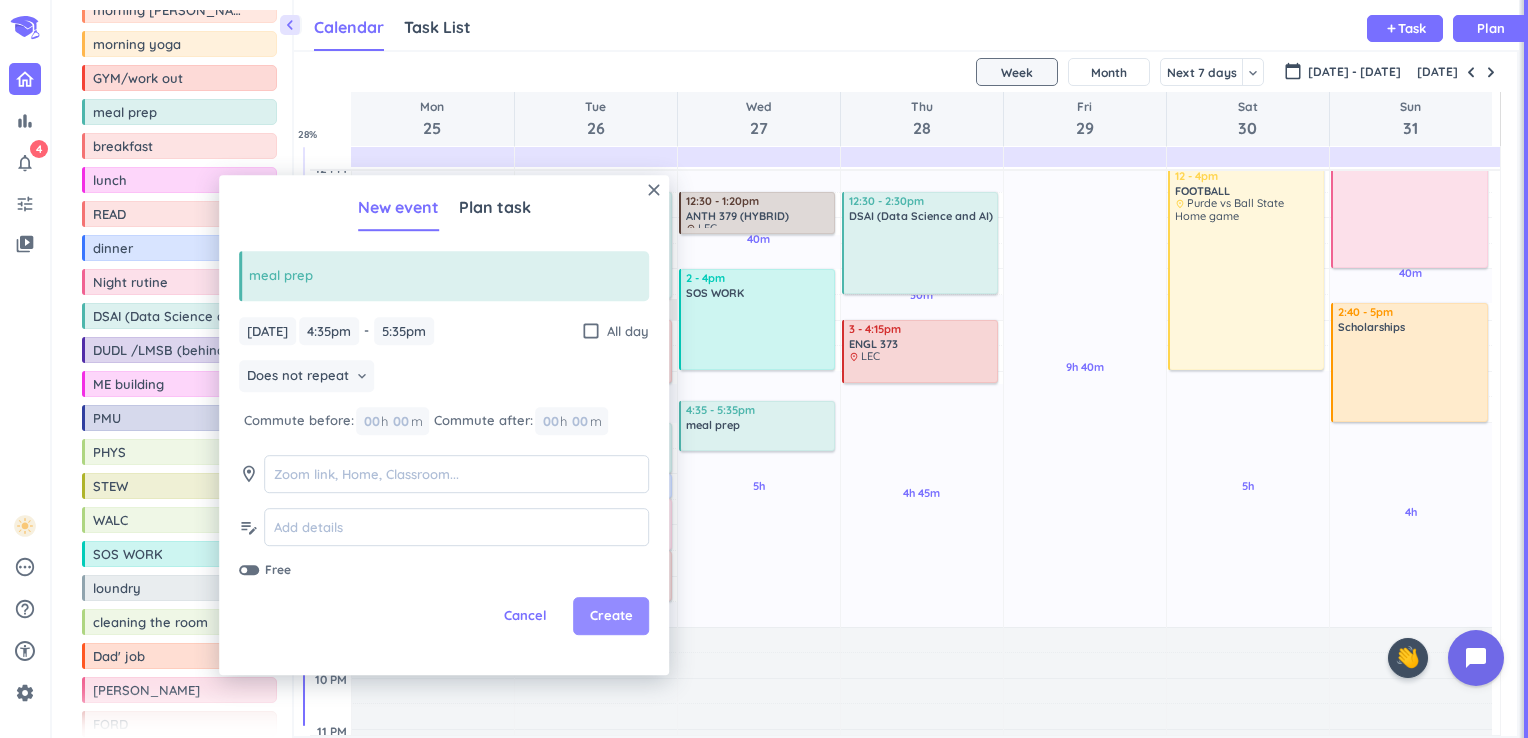 click on "Create" at bounding box center (611, 617) 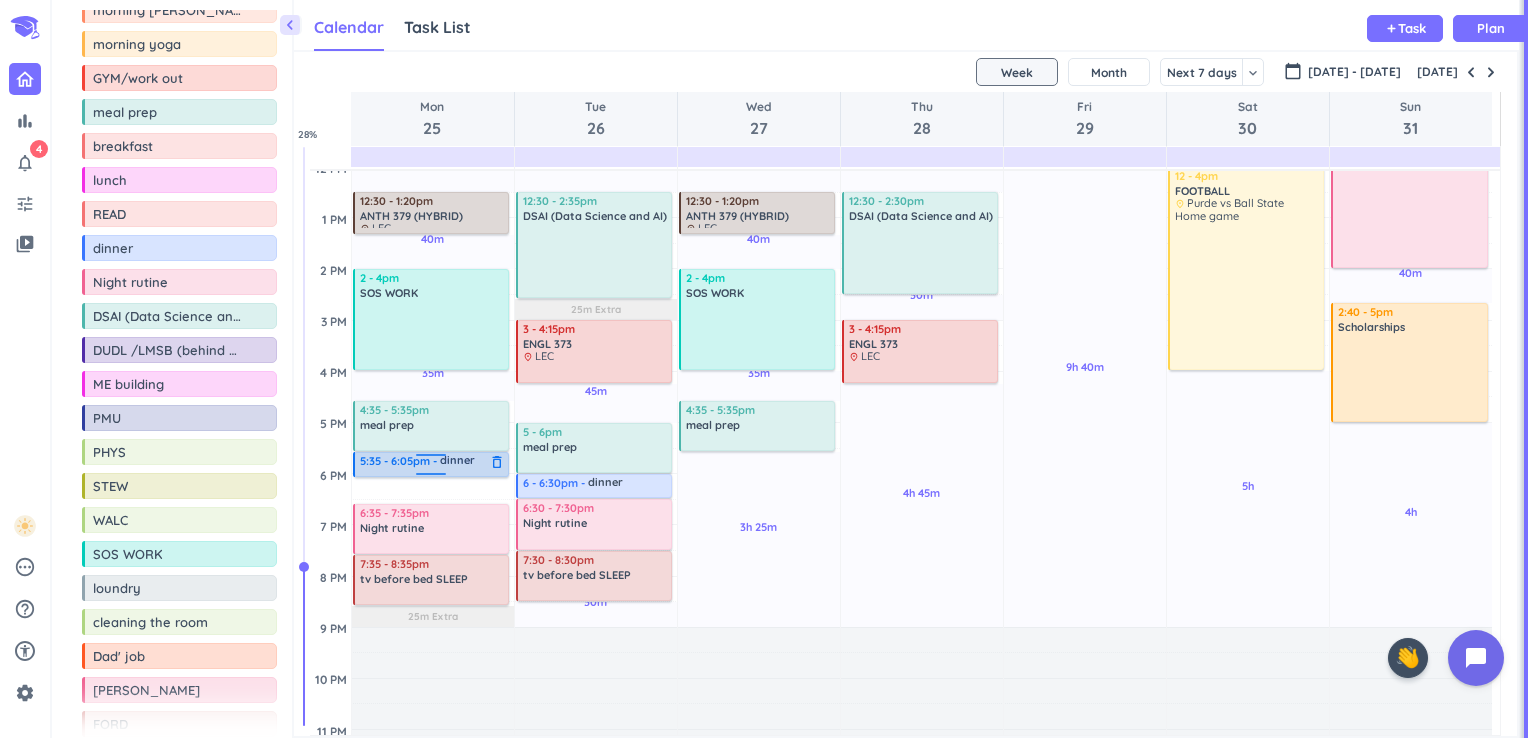 drag, startPoint x: 429, startPoint y: 501, endPoint x: 430, endPoint y: 477, distance: 24.020824 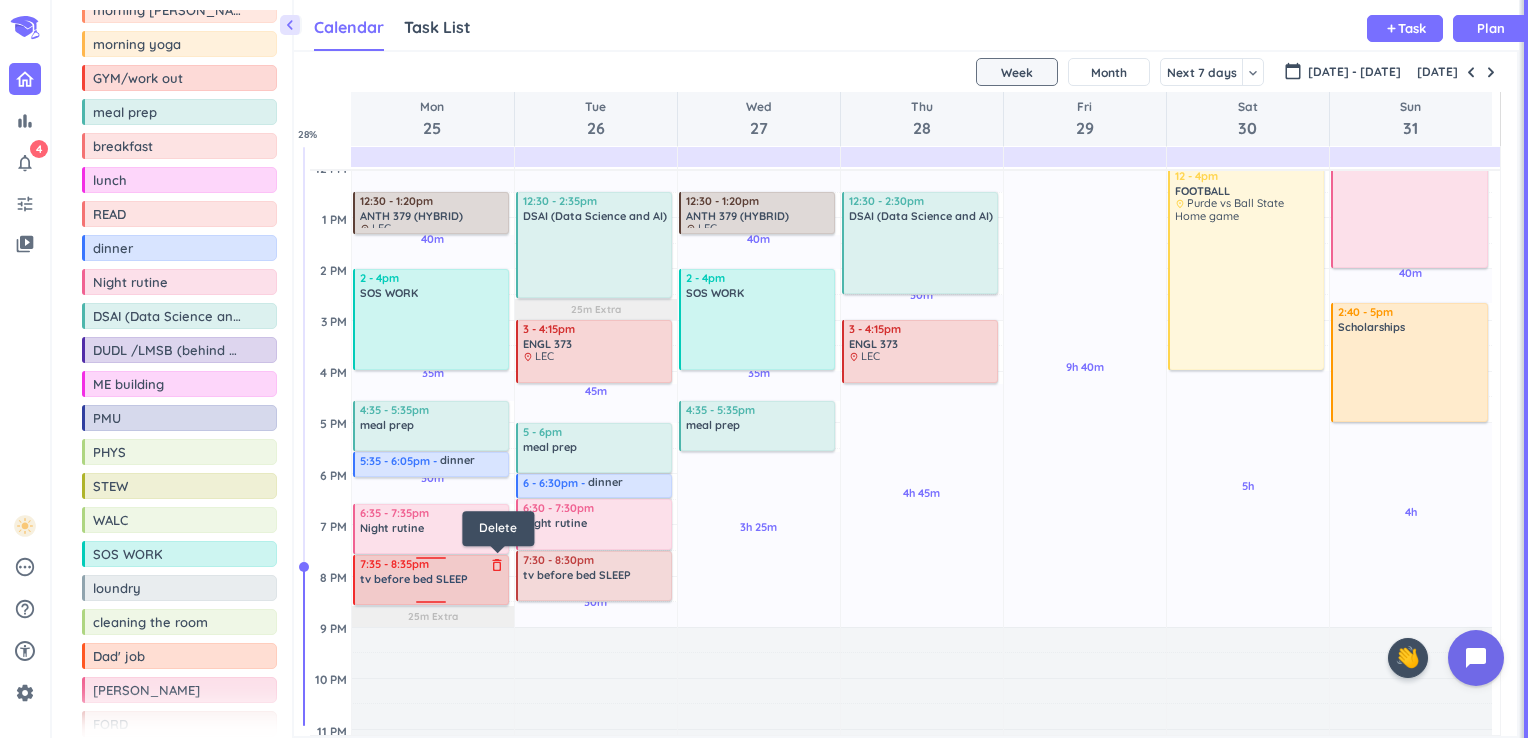 click on "delete_outline" at bounding box center (497, 565) 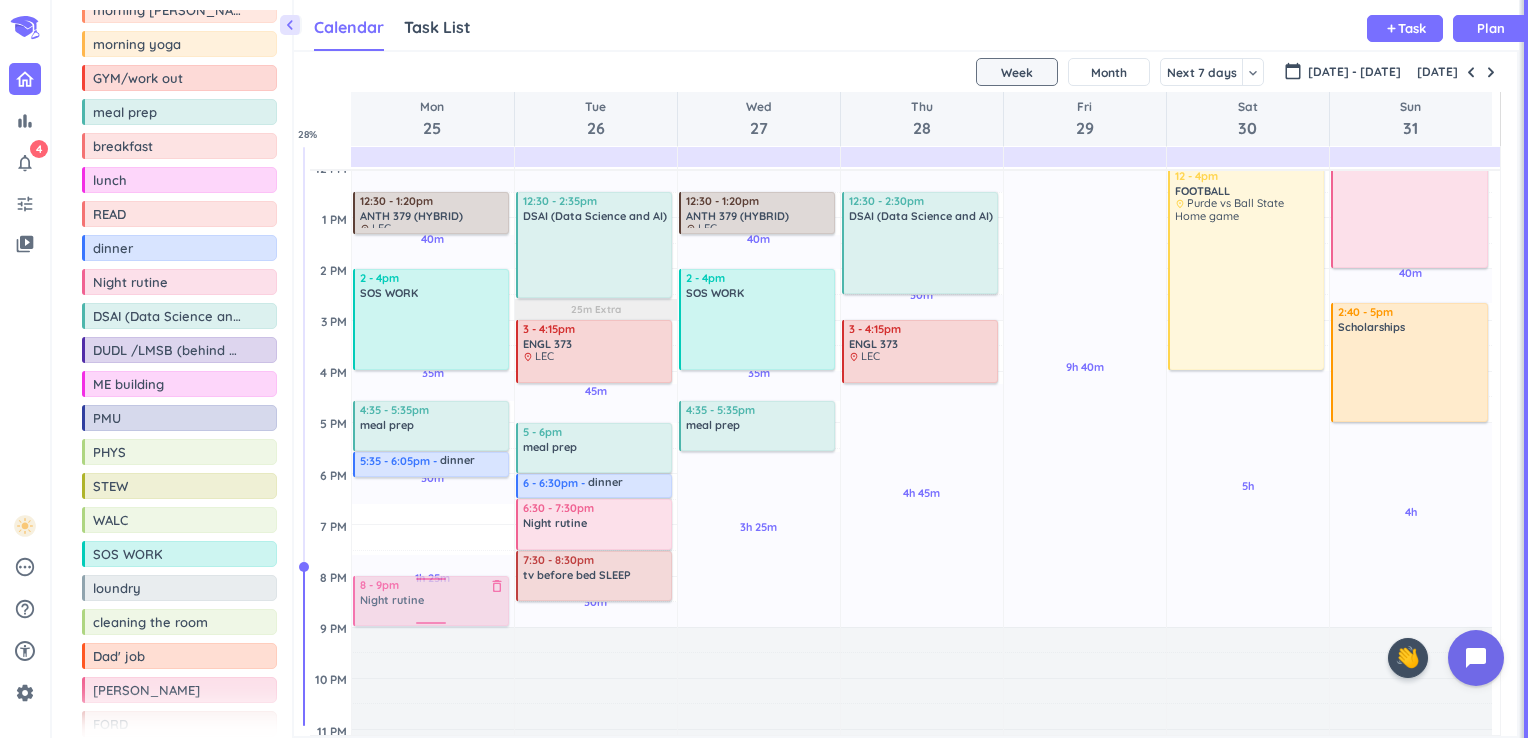 drag, startPoint x: 393, startPoint y: 526, endPoint x: 389, endPoint y: 588, distance: 62.1289 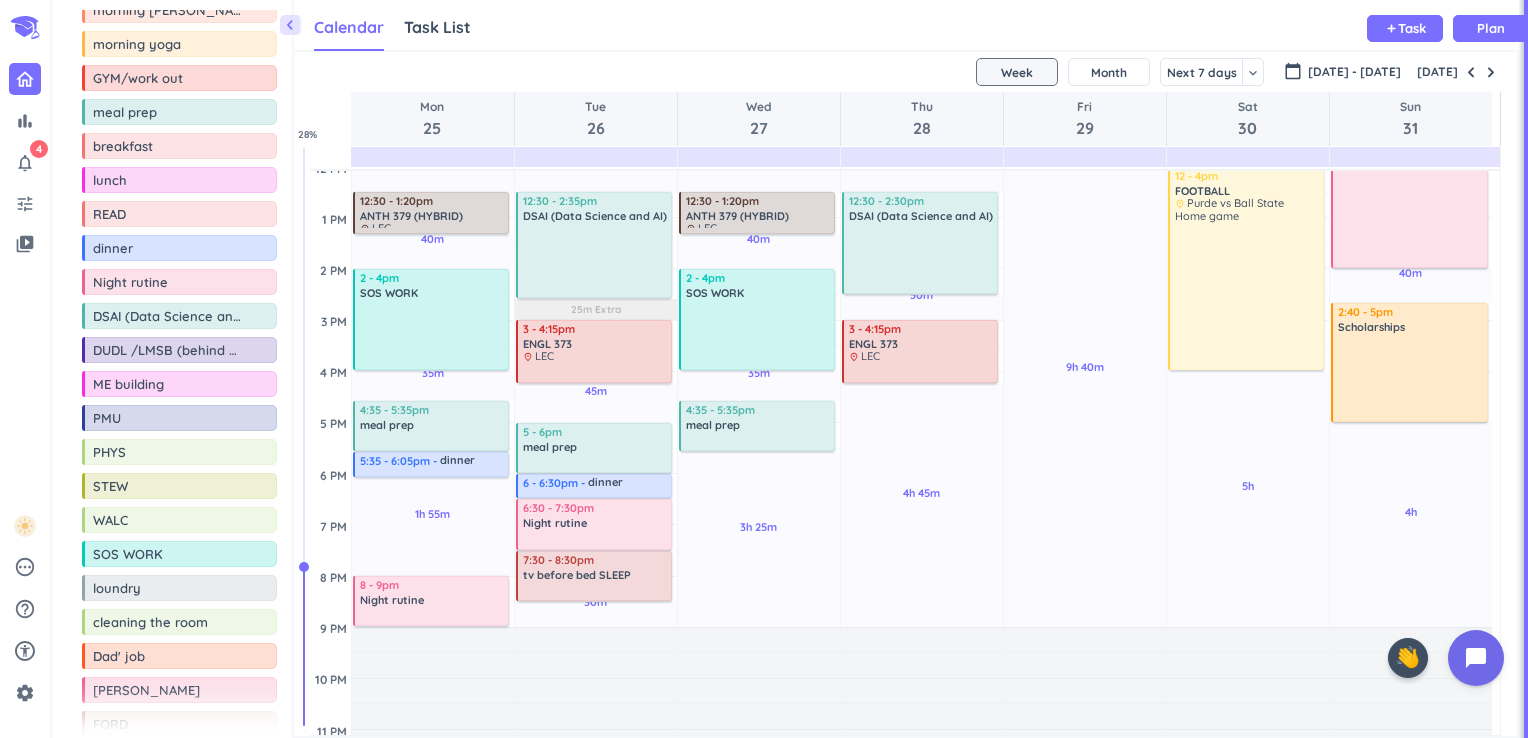 scroll, scrollTop: 592, scrollLeft: 0, axis: vertical 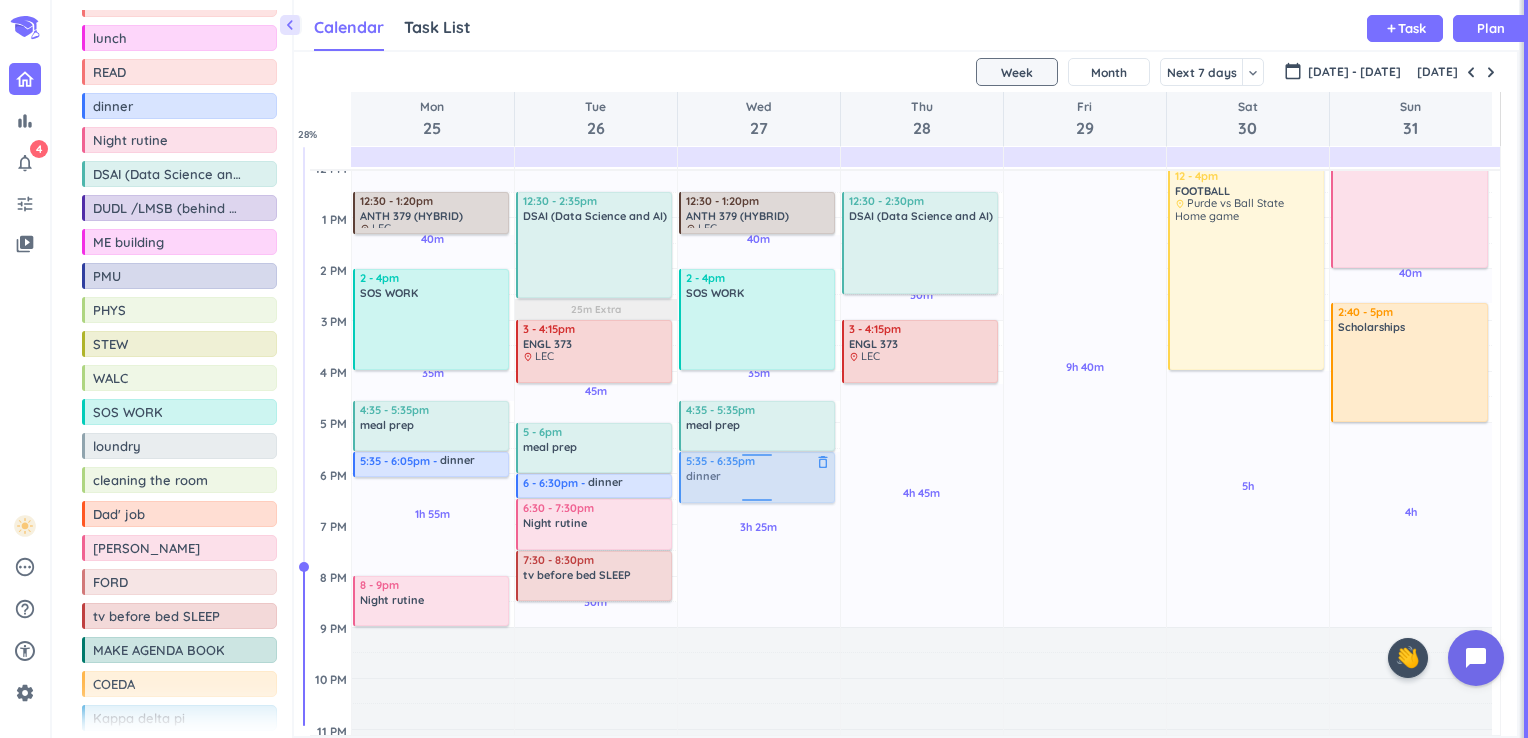 drag, startPoint x: 138, startPoint y: 104, endPoint x: 722, endPoint y: 455, distance: 681.3641 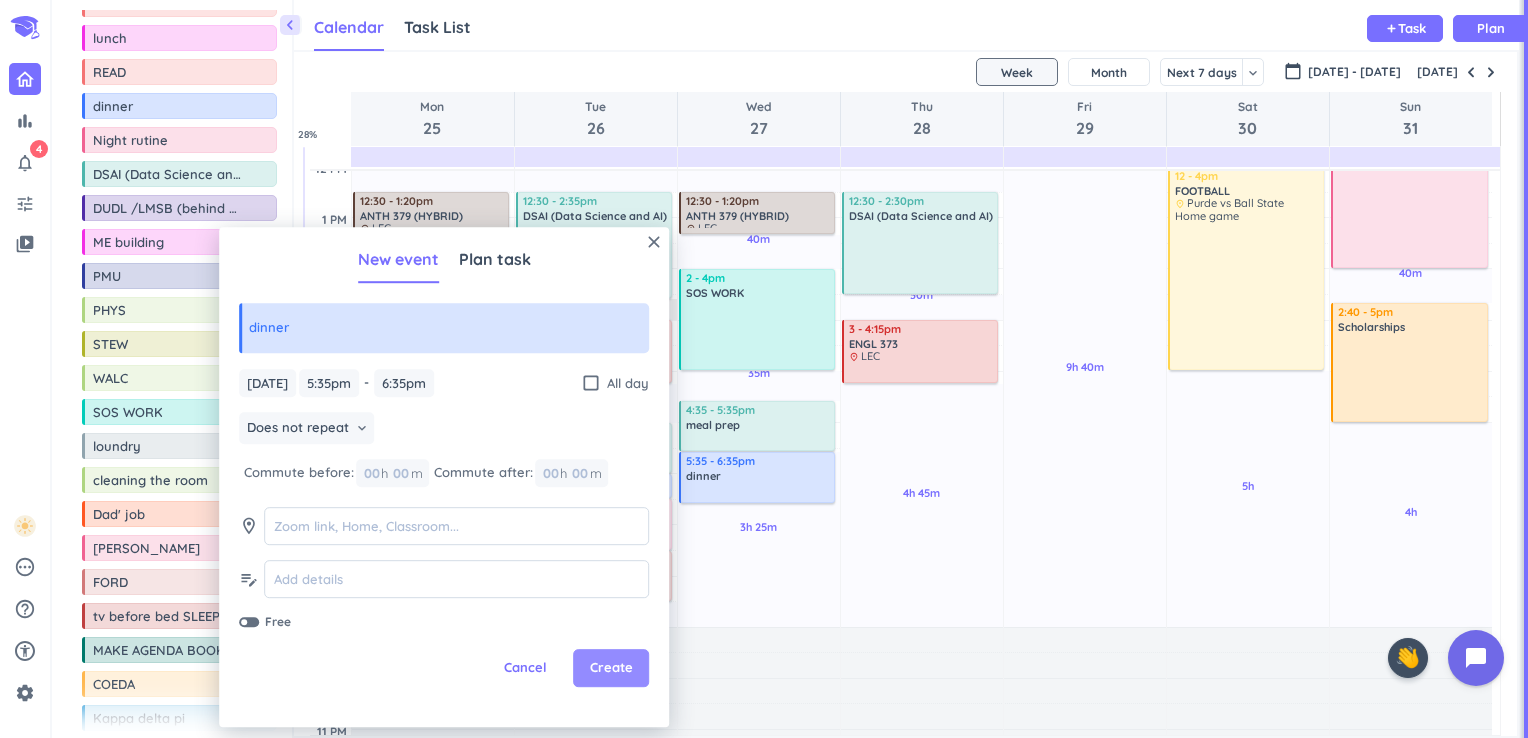 click on "Create" at bounding box center [611, 669] 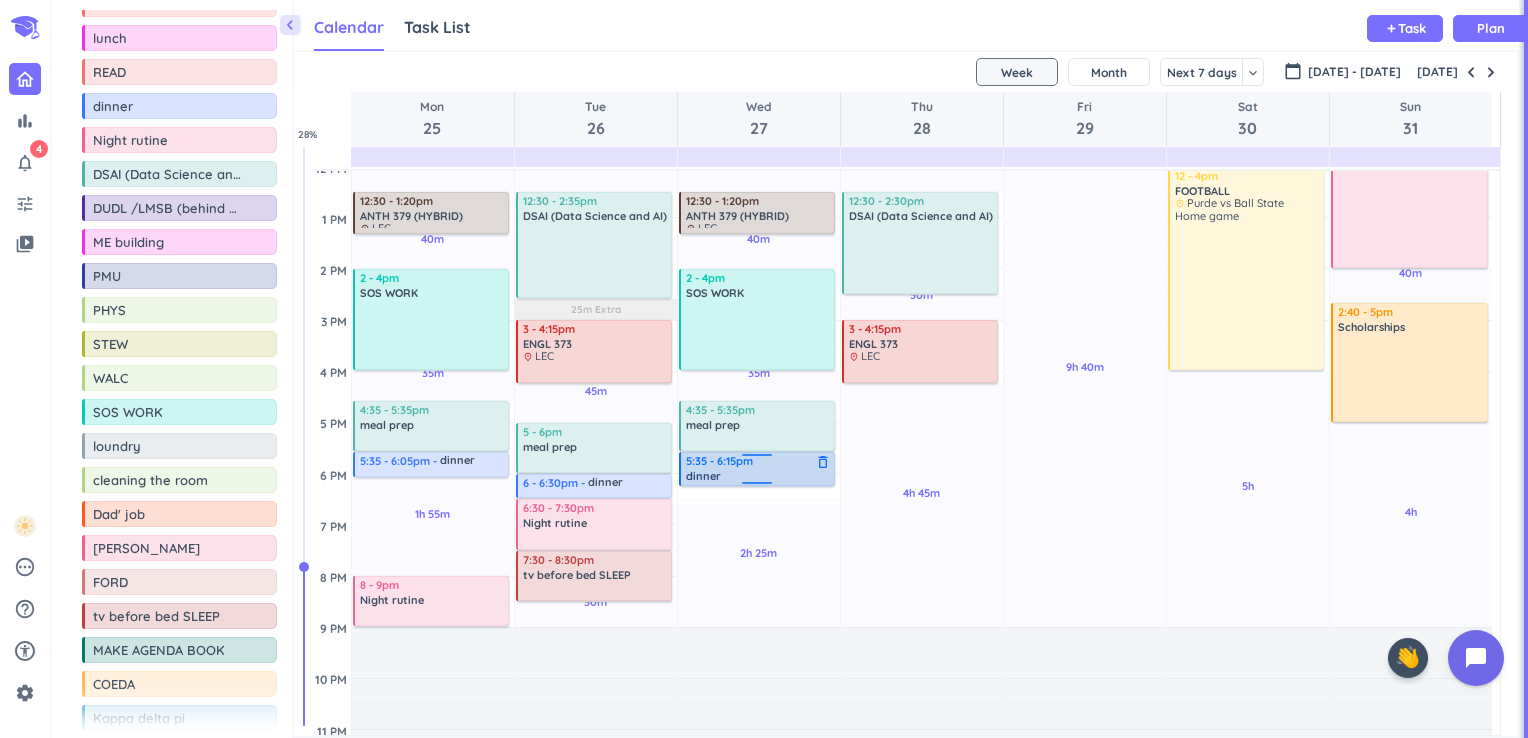 drag, startPoint x: 753, startPoint y: 499, endPoint x: 755, endPoint y: 482, distance: 17.117243 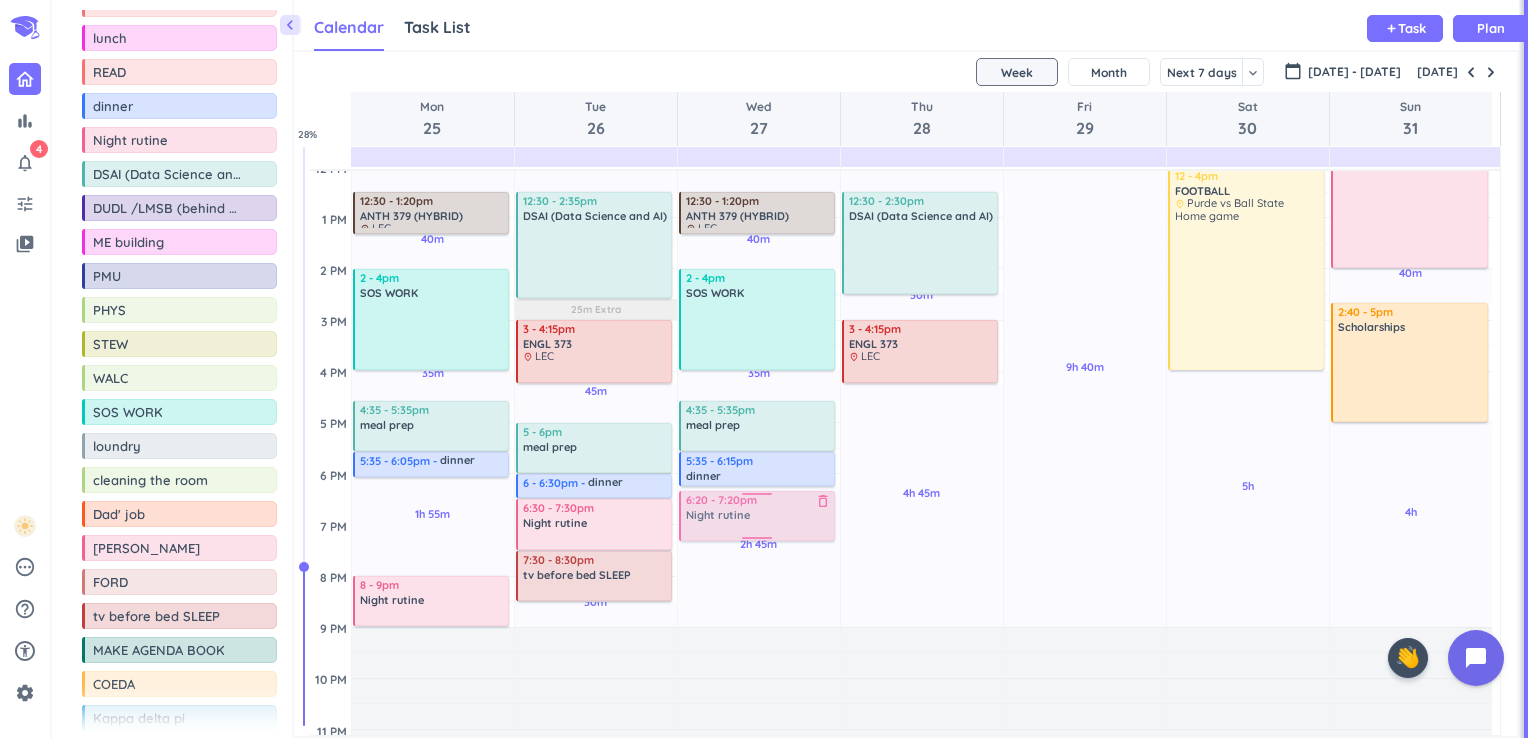 drag, startPoint x: 155, startPoint y: 136, endPoint x: 719, endPoint y: 492, distance: 666.9573 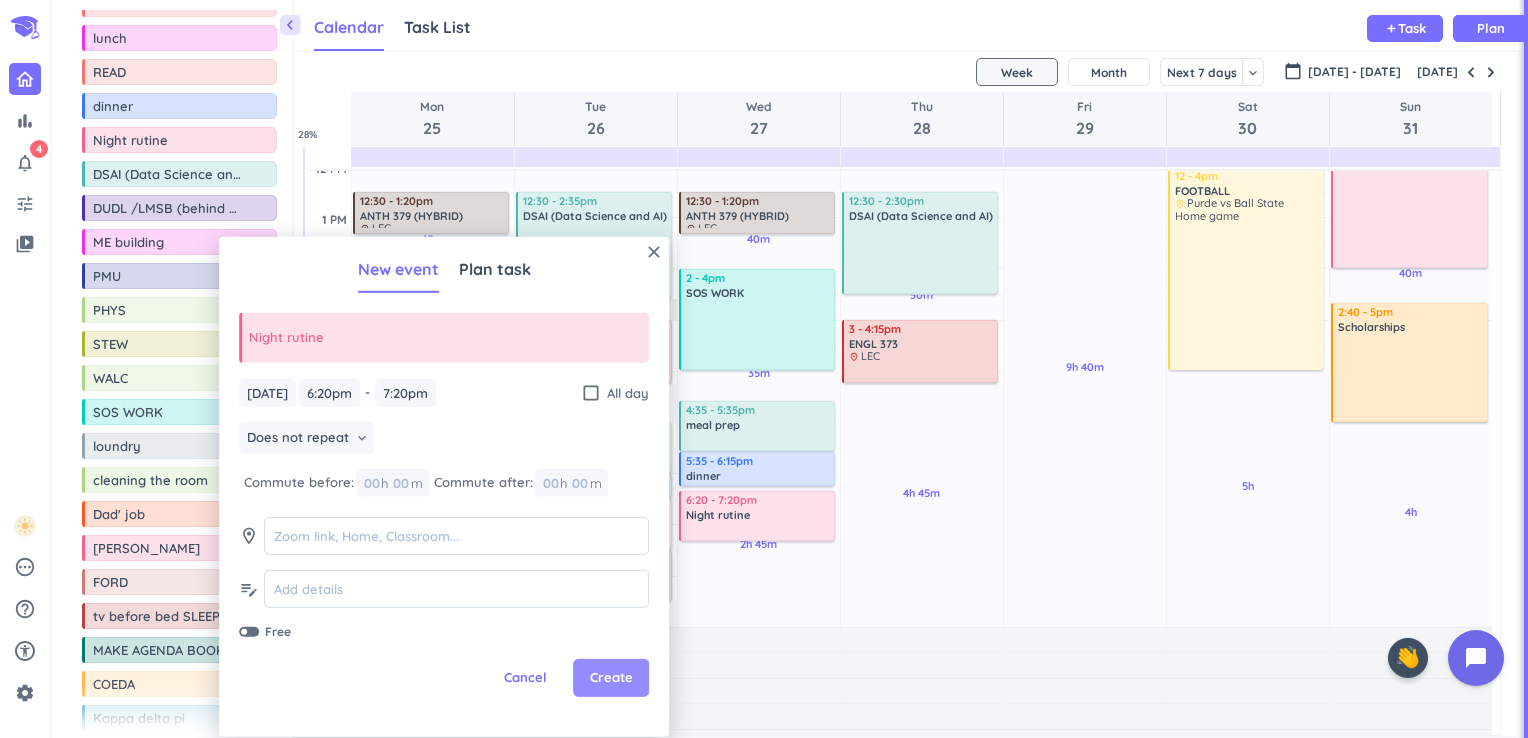click on "Create" at bounding box center (611, 678) 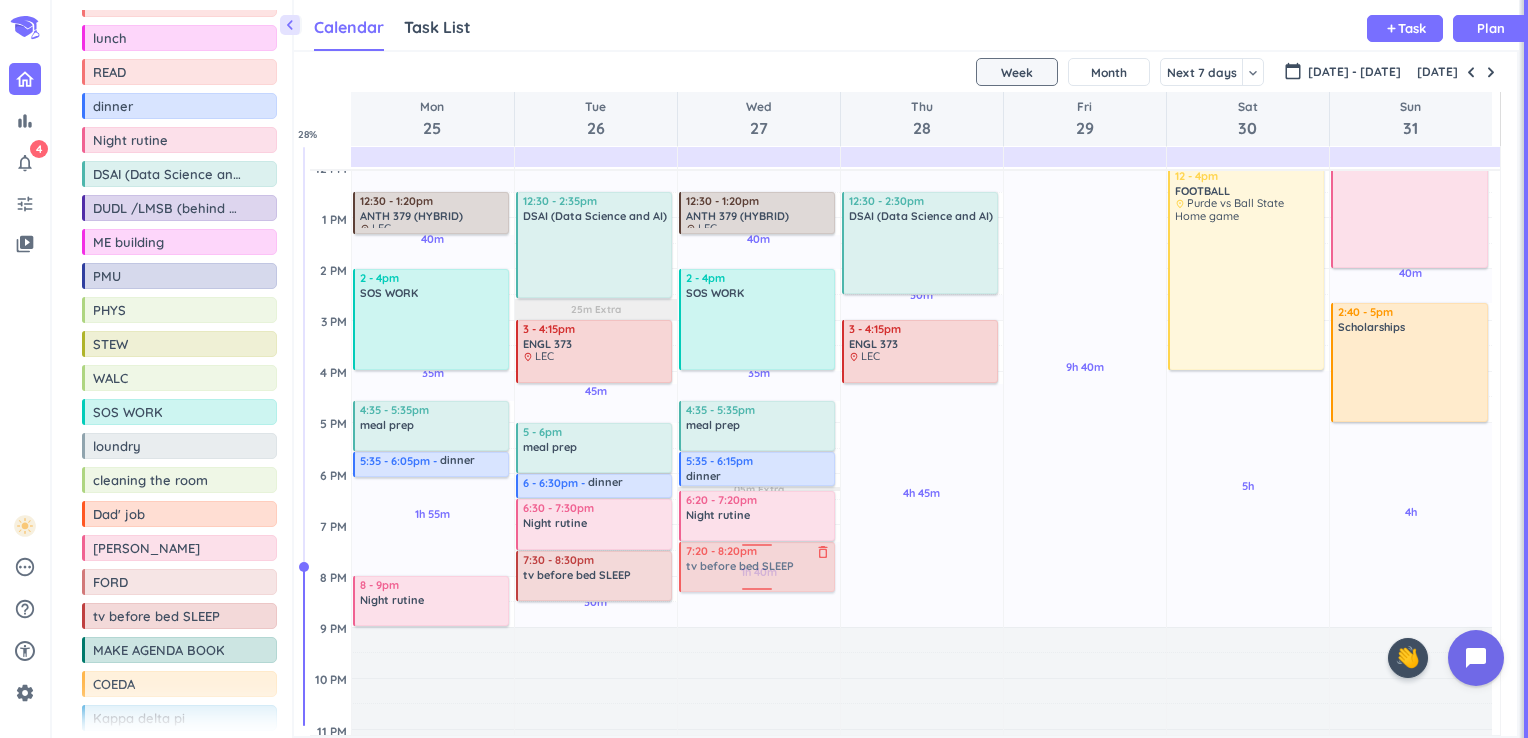 drag, startPoint x: 117, startPoint y: 609, endPoint x: 703, endPoint y: 544, distance: 589.59393 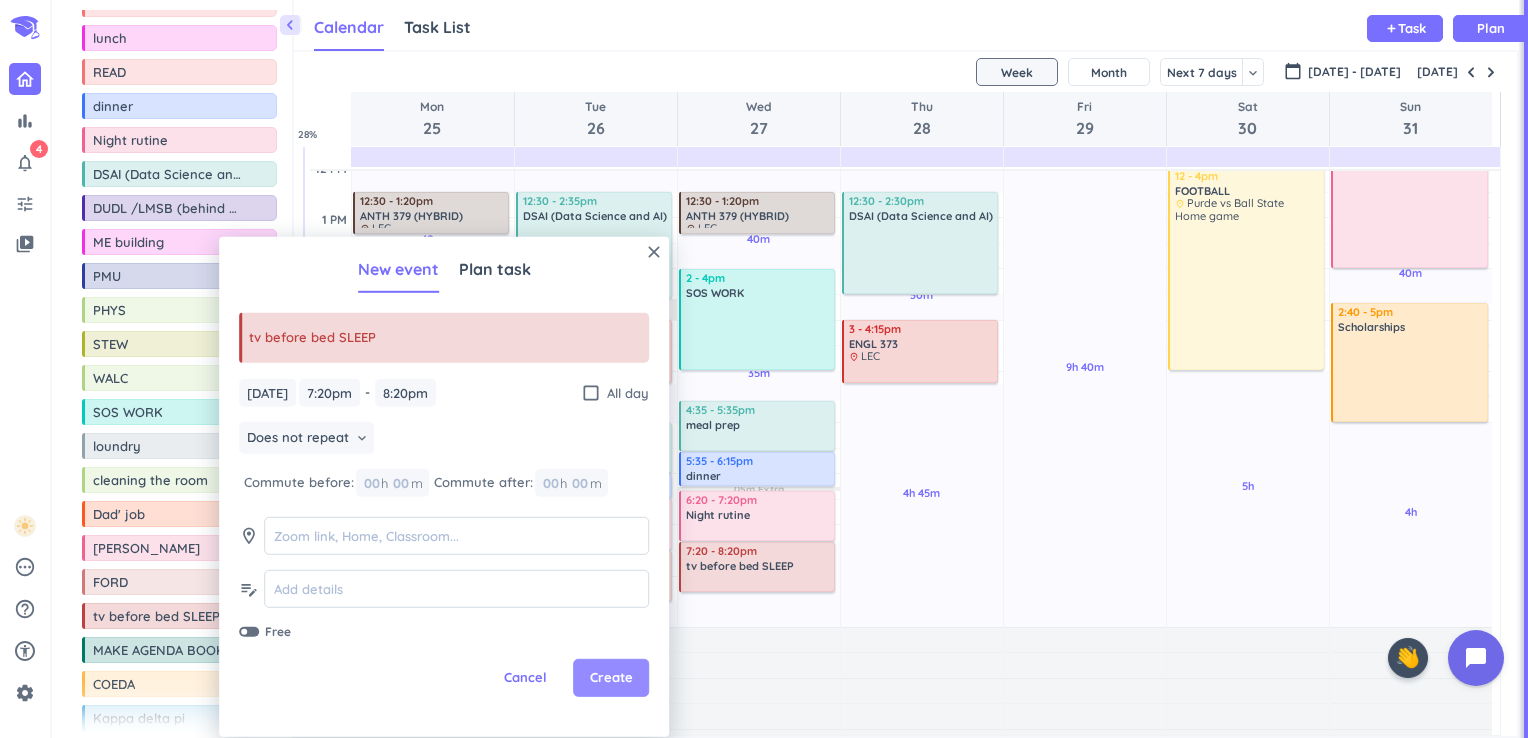 click on "Create" at bounding box center (611, 678) 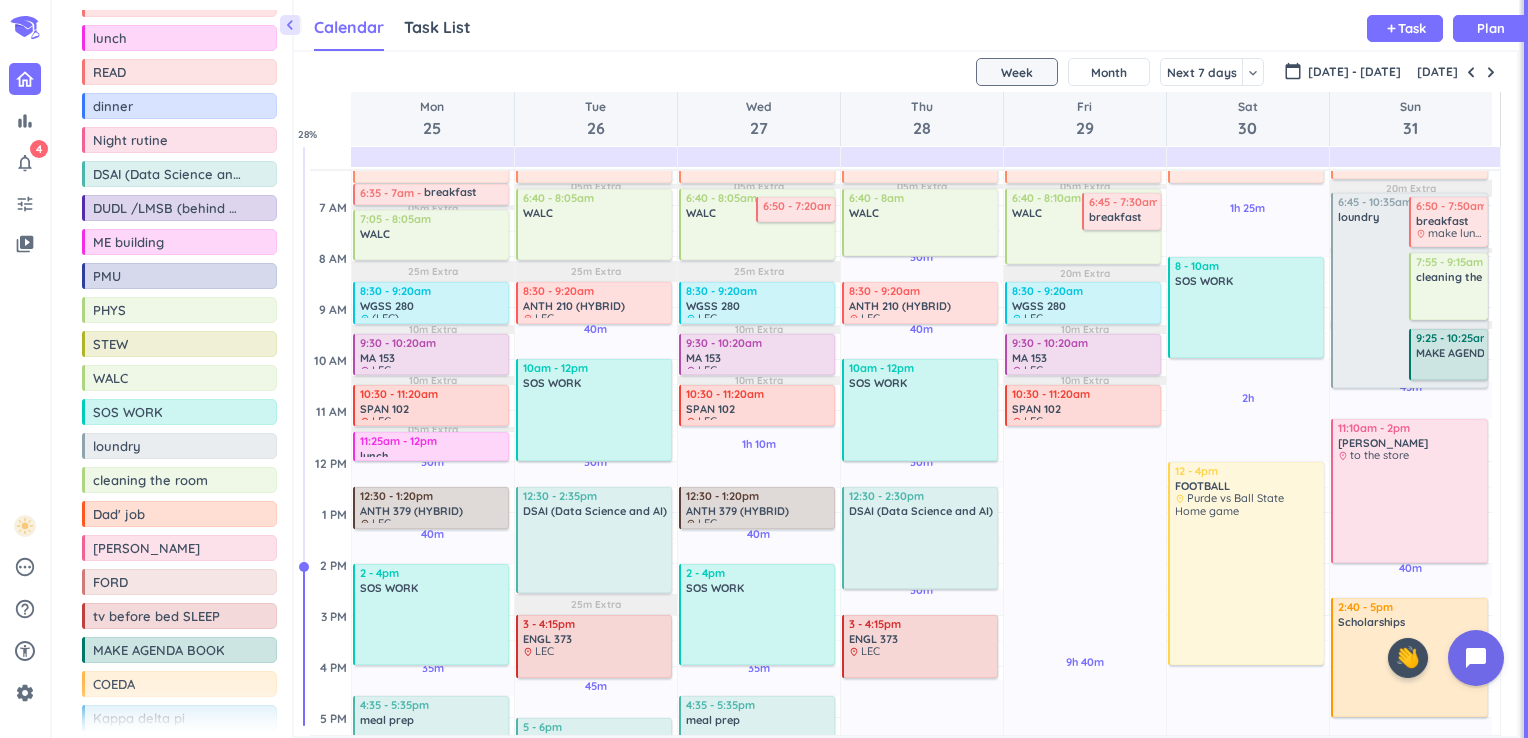scroll, scrollTop: 136, scrollLeft: 0, axis: vertical 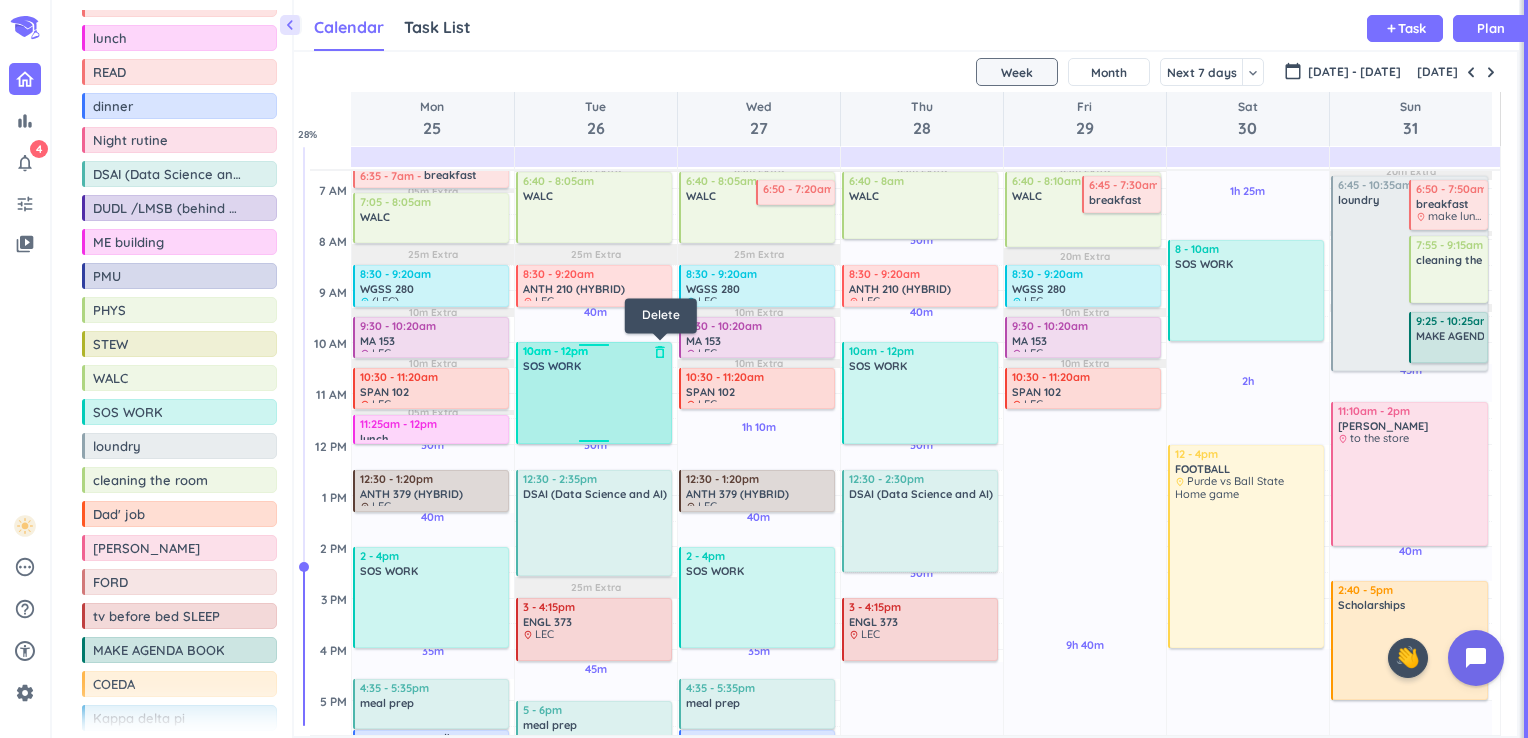 click on "delete_outline" at bounding box center (660, 352) 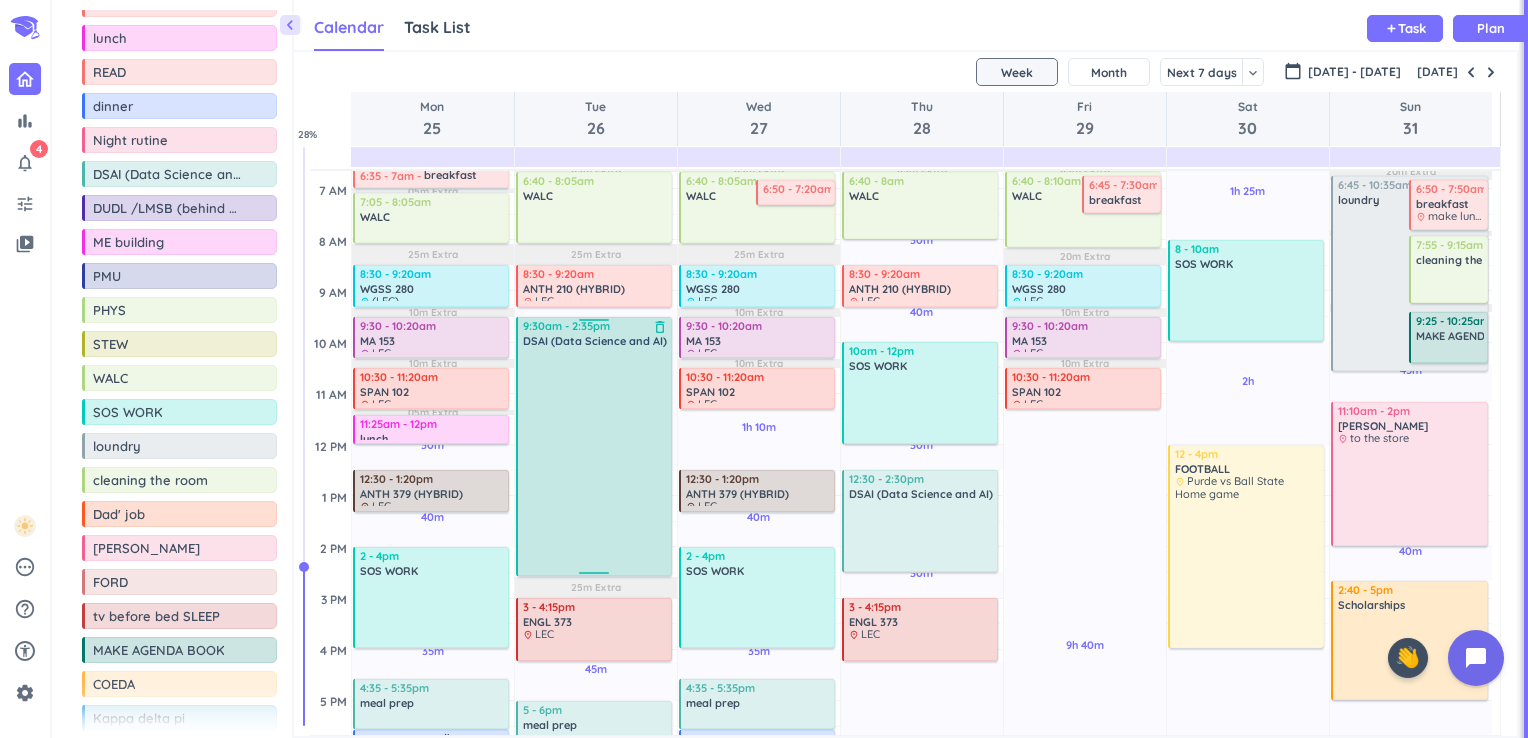 drag, startPoint x: 596, startPoint y: 471, endPoint x: 576, endPoint y: 318, distance: 154.30165 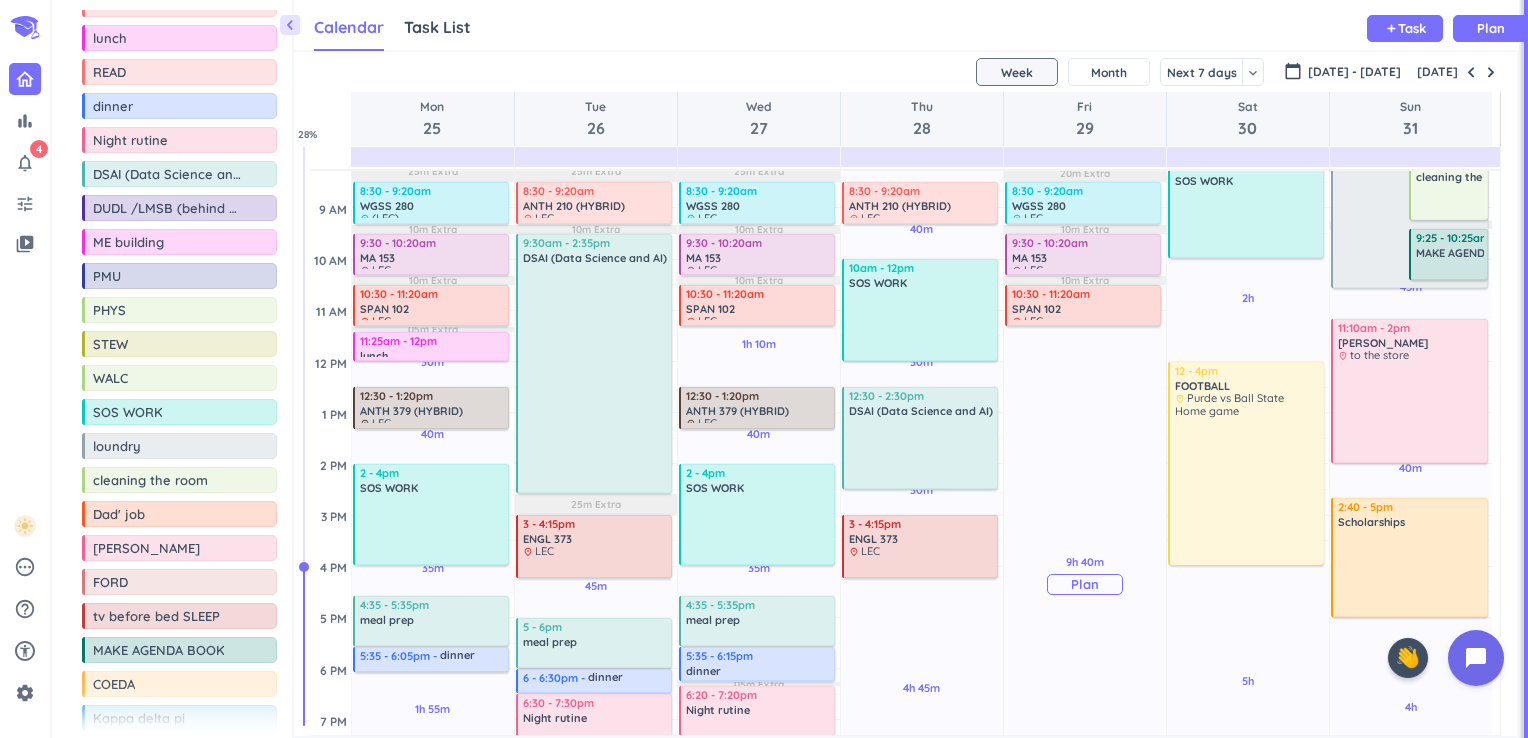 scroll, scrollTop: 218, scrollLeft: 0, axis: vertical 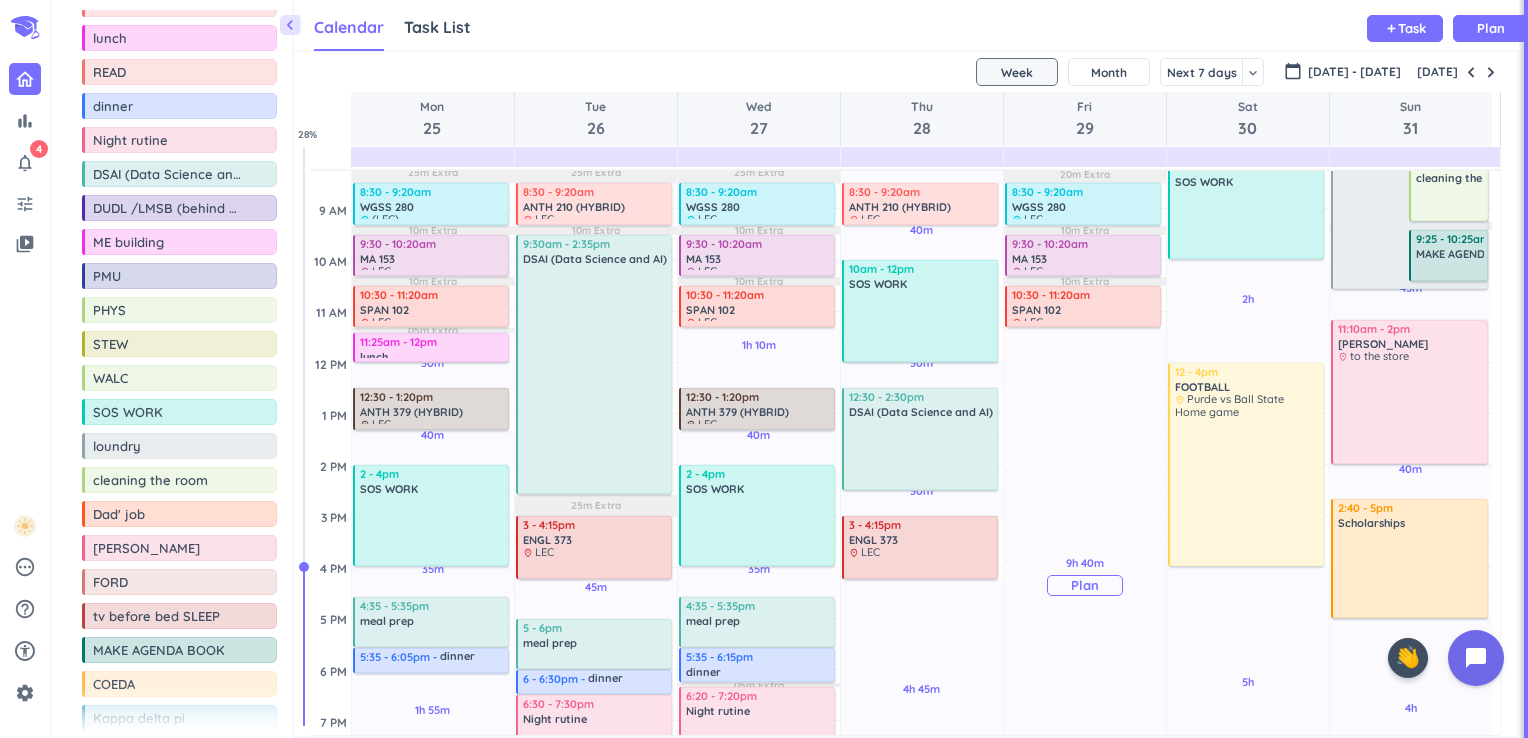 drag, startPoint x: 1211, startPoint y: 234, endPoint x: 1049, endPoint y: 413, distance: 241.42287 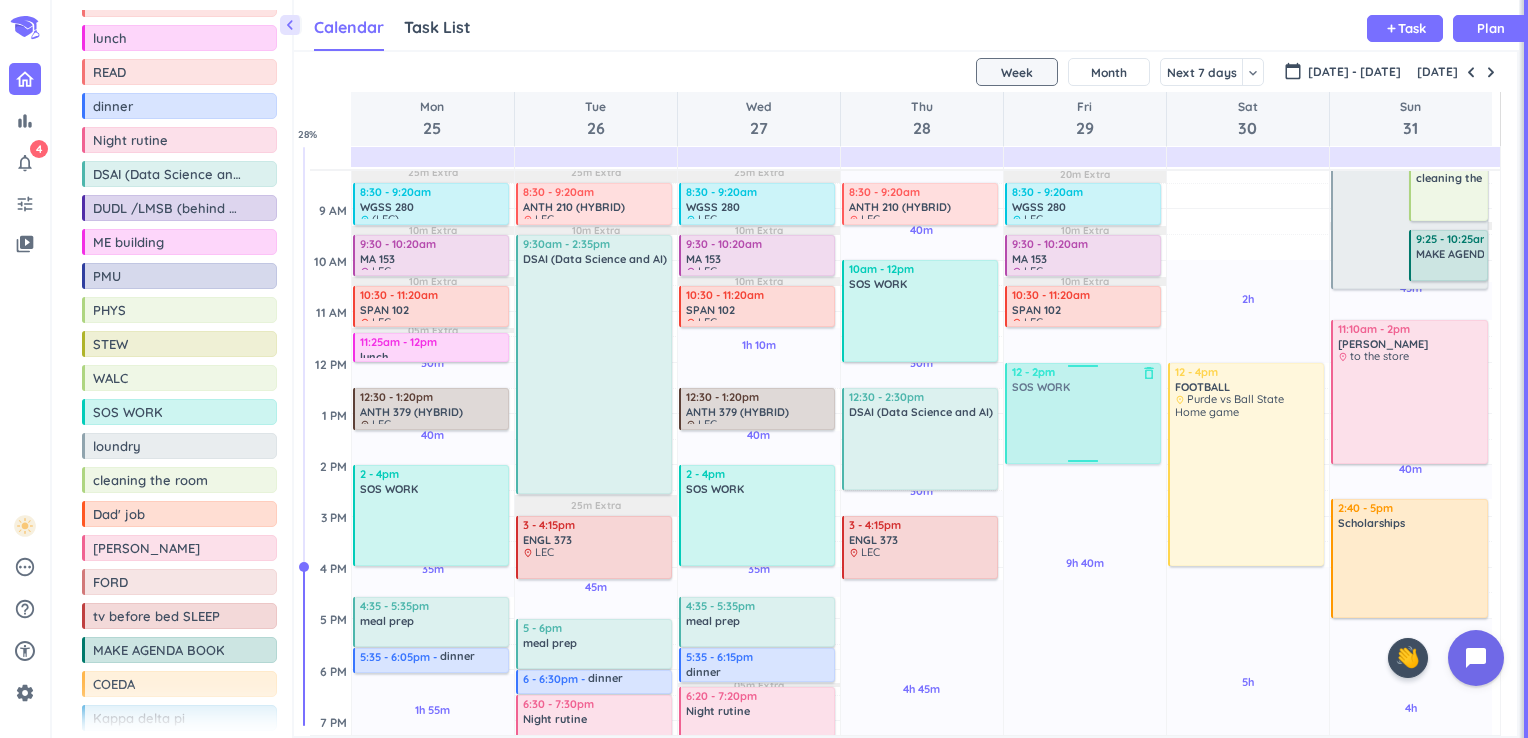 drag, startPoint x: 1220, startPoint y: 226, endPoint x: 1054, endPoint y: 439, distance: 270.0463 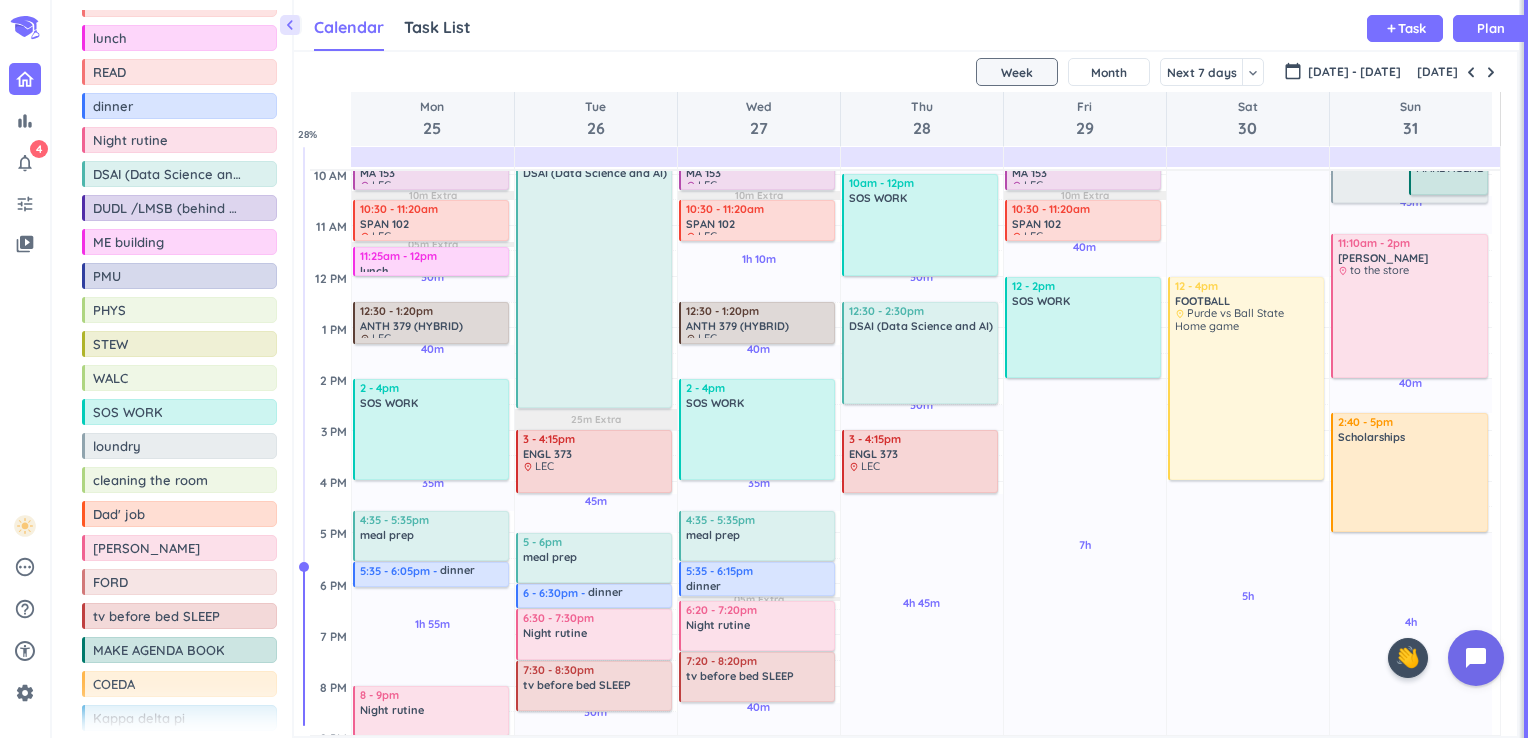 scroll, scrollTop: 303, scrollLeft: 0, axis: vertical 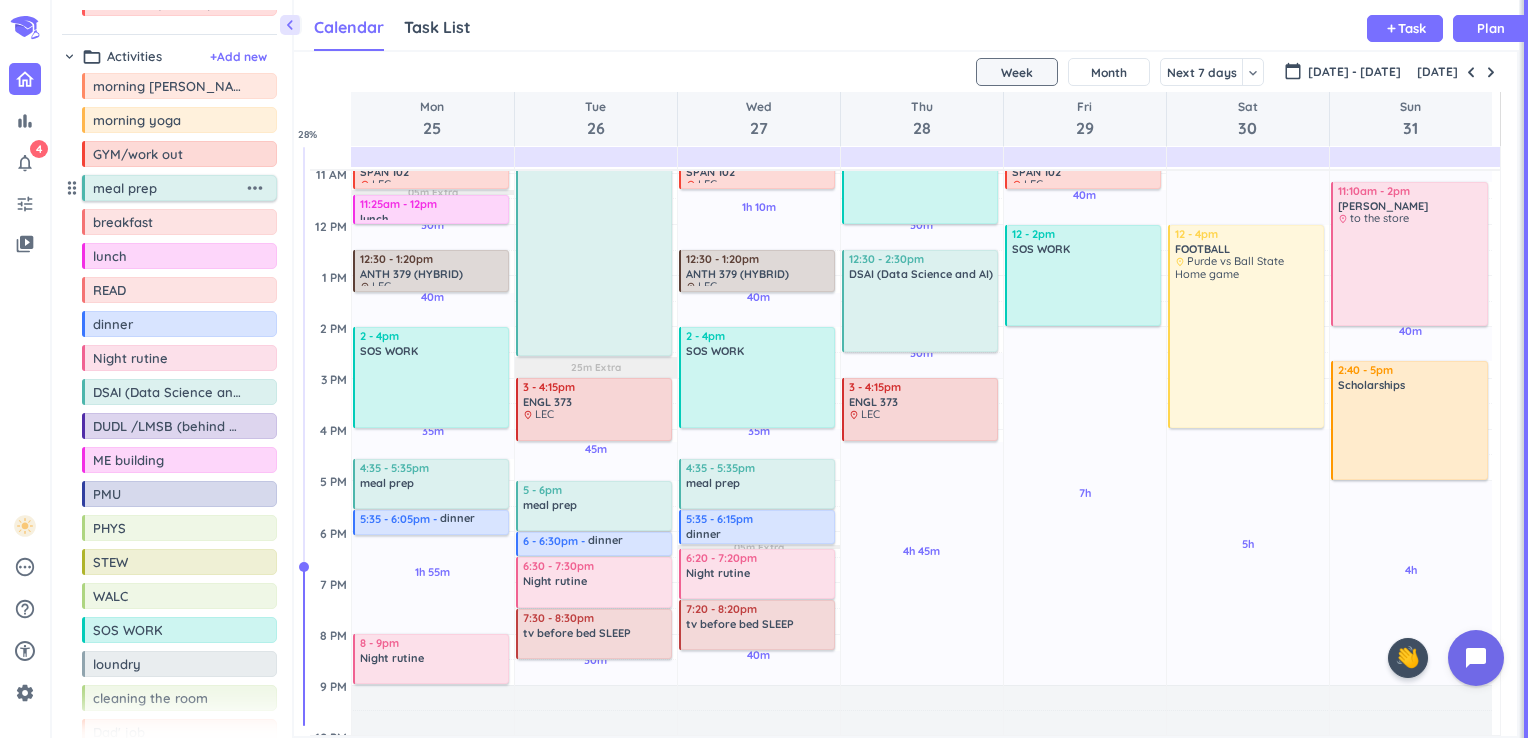 click on "meal prep more_horiz" at bounding box center (179, 188) 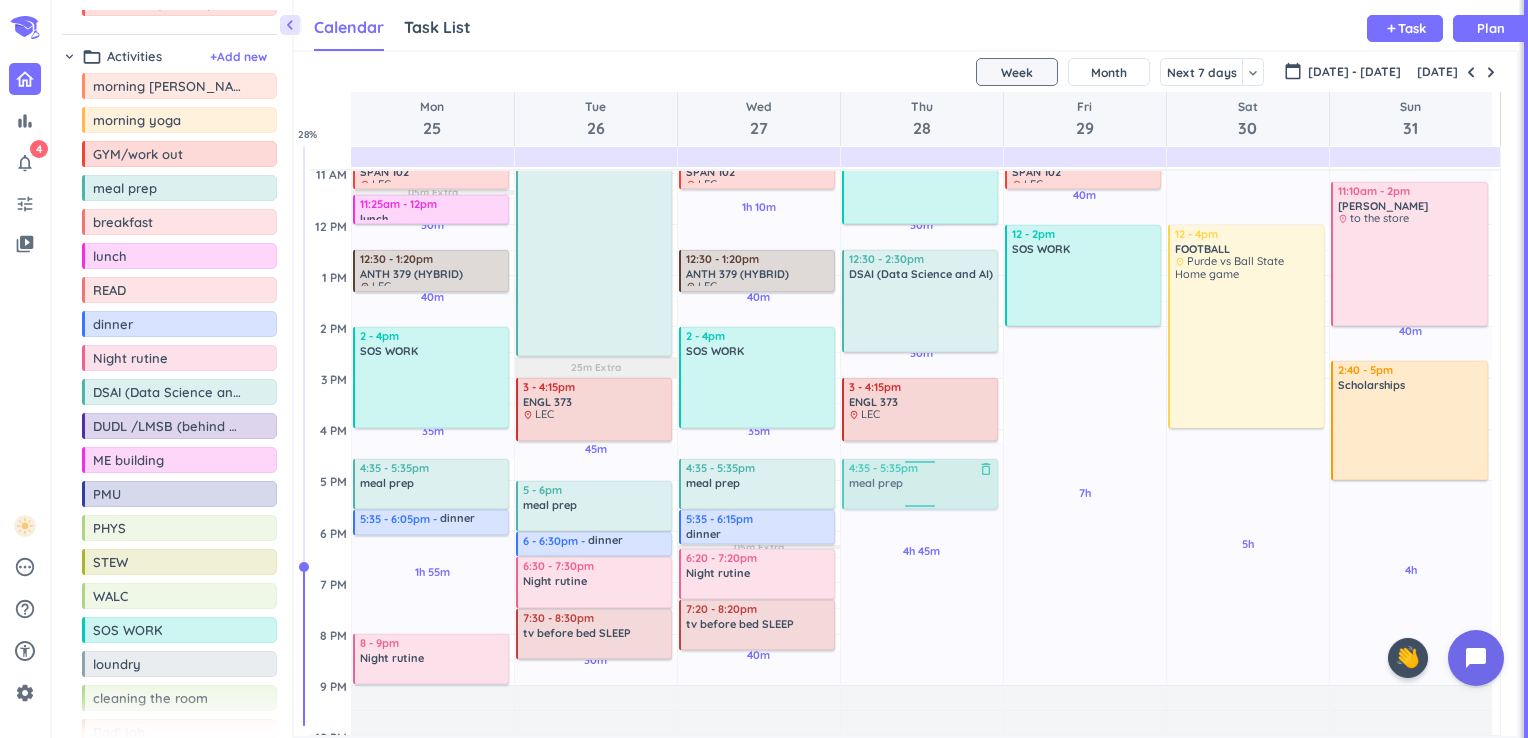 drag, startPoint x: 111, startPoint y: 189, endPoint x: 880, endPoint y: 460, distance: 815.3539 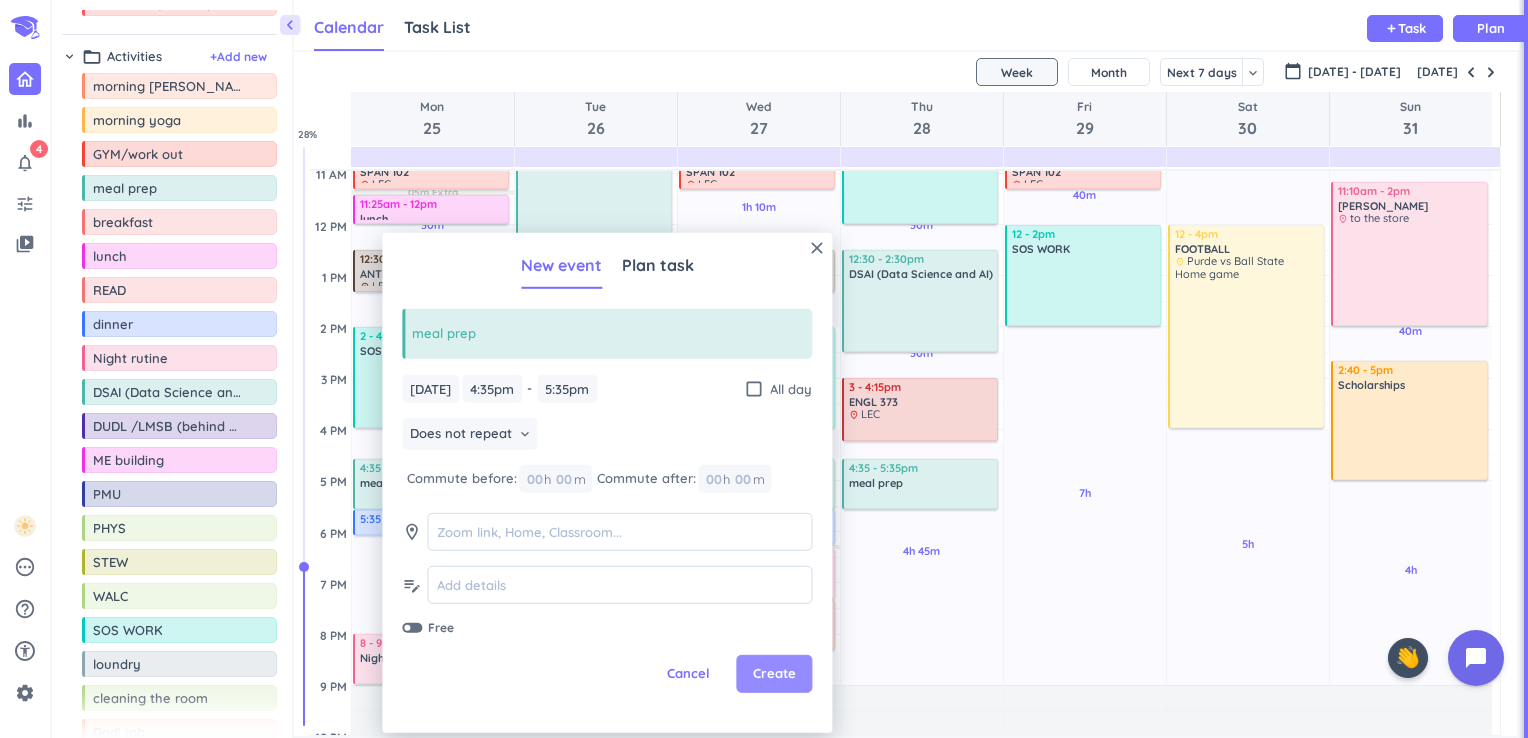 click on "Create" at bounding box center [774, 674] 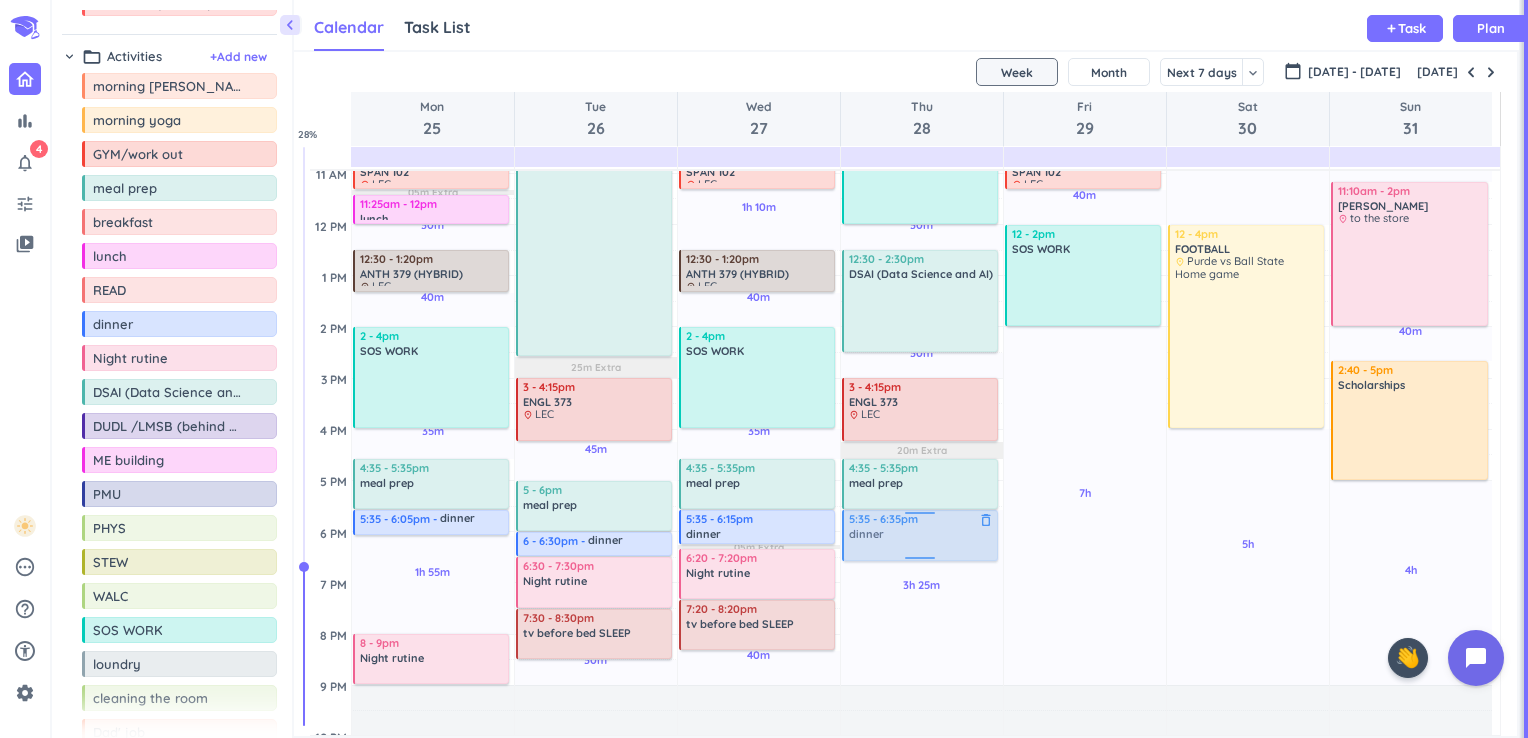 drag, startPoint x: 135, startPoint y: 317, endPoint x: 941, endPoint y: 510, distance: 828.7853 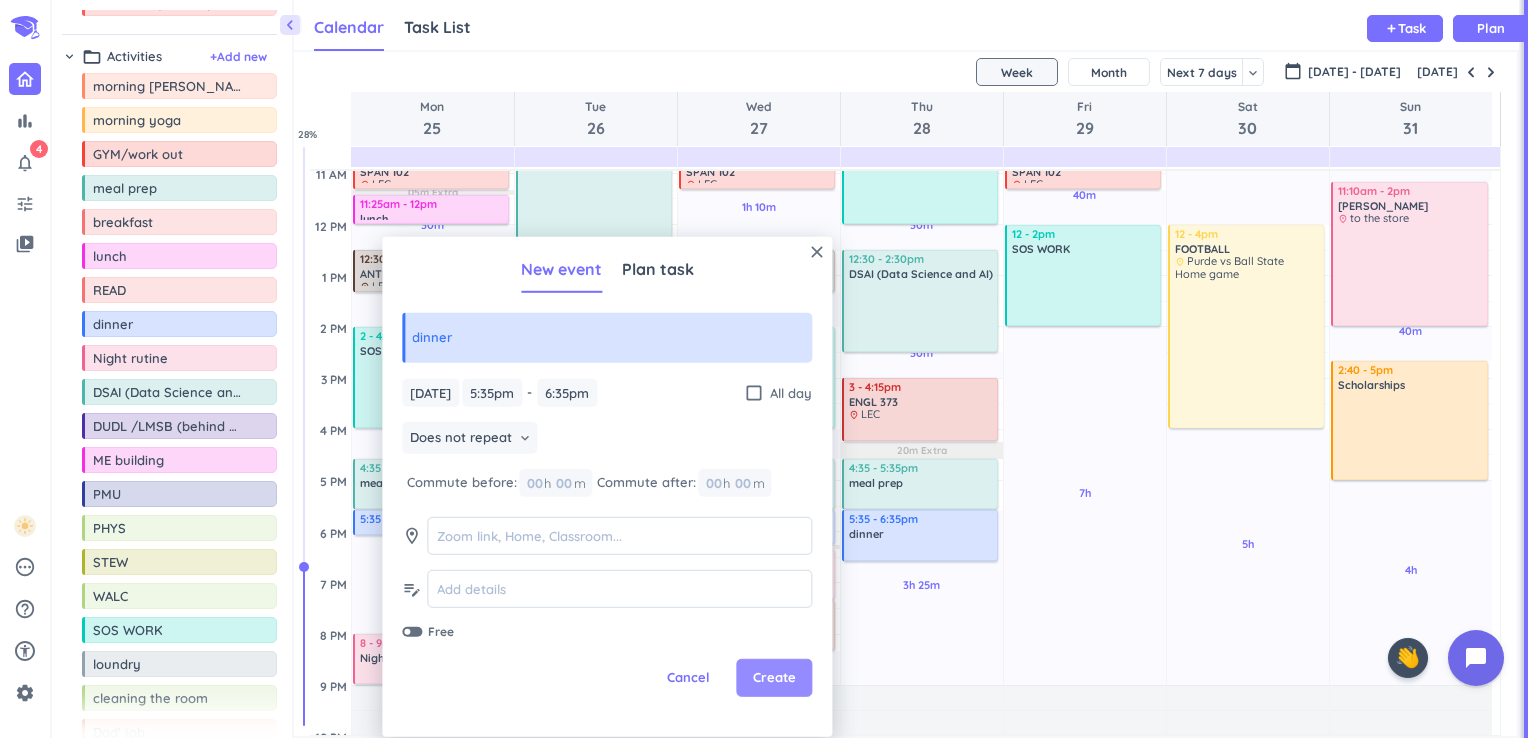 click on "Create" at bounding box center [774, 678] 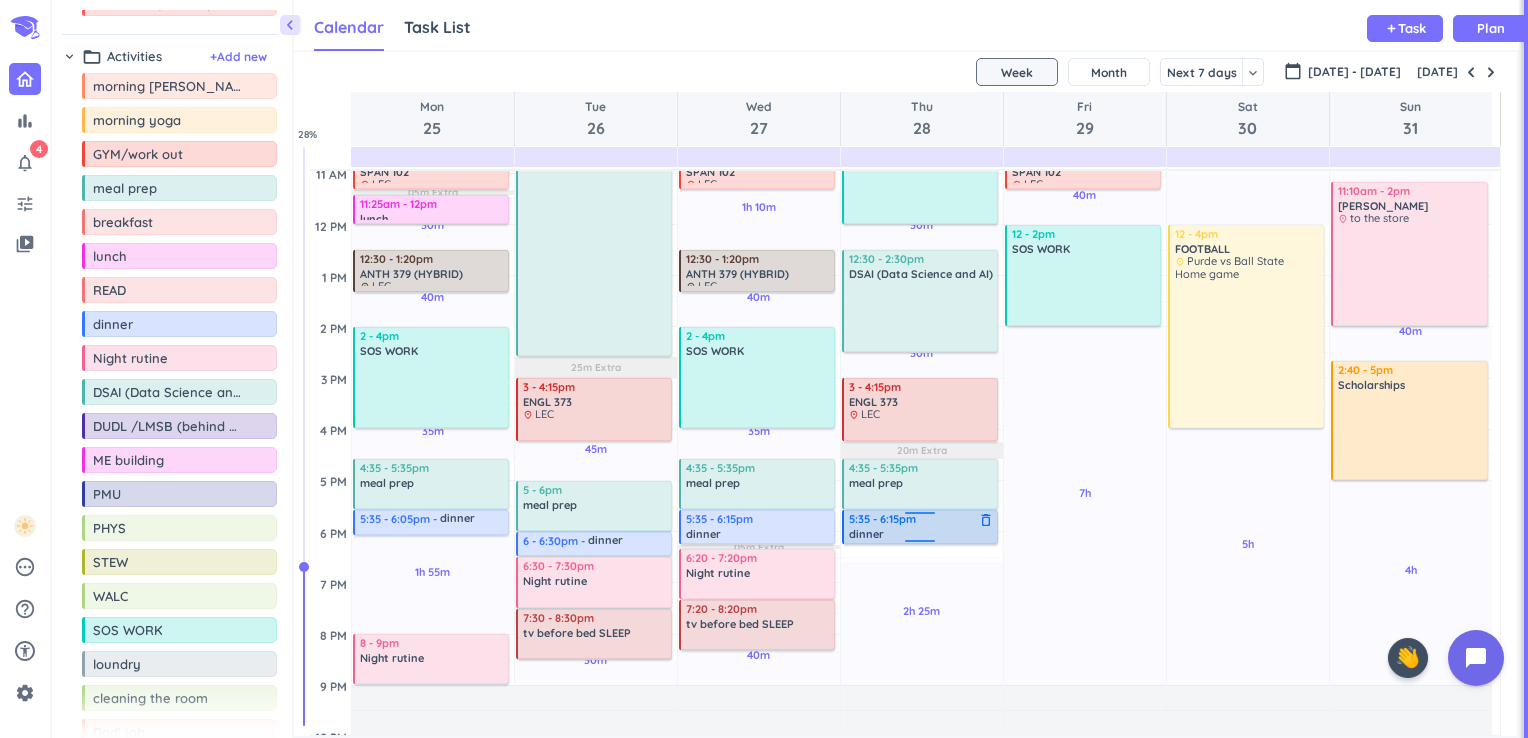 click on "30m Past due Plan 40m Past due Plan 30m Past due Plan 30m Past due Plan 2h 25m Past due Plan 05m Extra 10m Extra 05m Extra 20m Extra Adjust Awake Time 4 - 4:20am morning rutine delete_outline 4:25 - 5:25am GYM/work out delete_outline 5:35 - 6:35am morning rutine delete_outline 6:40 - 8am WALC delete_outline 8:30 - 9:20am ANTH 210 (HYBRID) delete_outline place LEC 10am - 12pm SOS WORK delete_outline 12:30 - 2:30pm DSAI (Data Science and AI) delete_outline 3 - 4:15pm ENGL 373 delete_outline place LEC 4:35 - 5:35pm meal prep delete_outline 5:35 - 6:35pm dinner delete_outline 5:35 - 6:15pm dinner delete_outline" at bounding box center [922, 429] 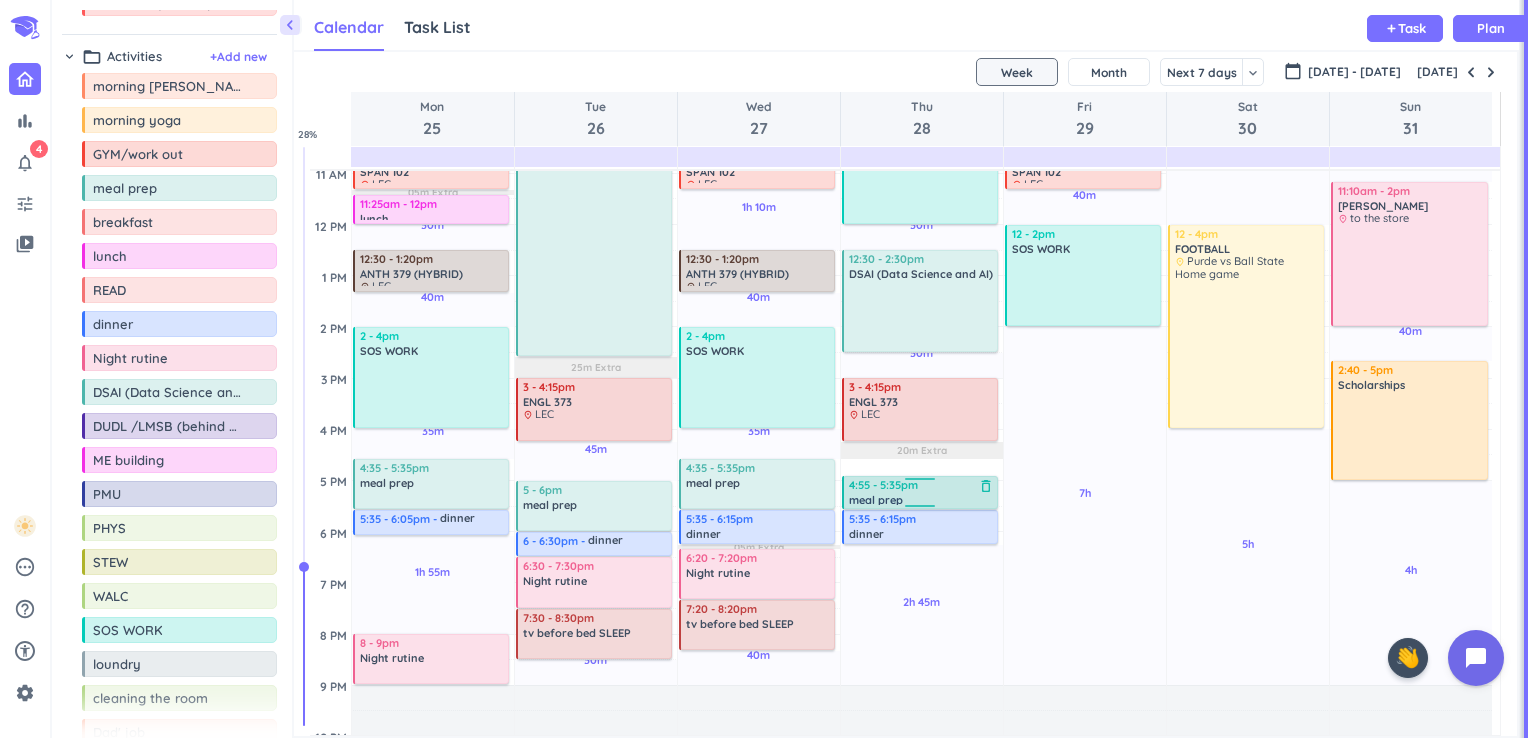 drag, startPoint x: 917, startPoint y: 460, endPoint x: 916, endPoint y: 479, distance: 19.026299 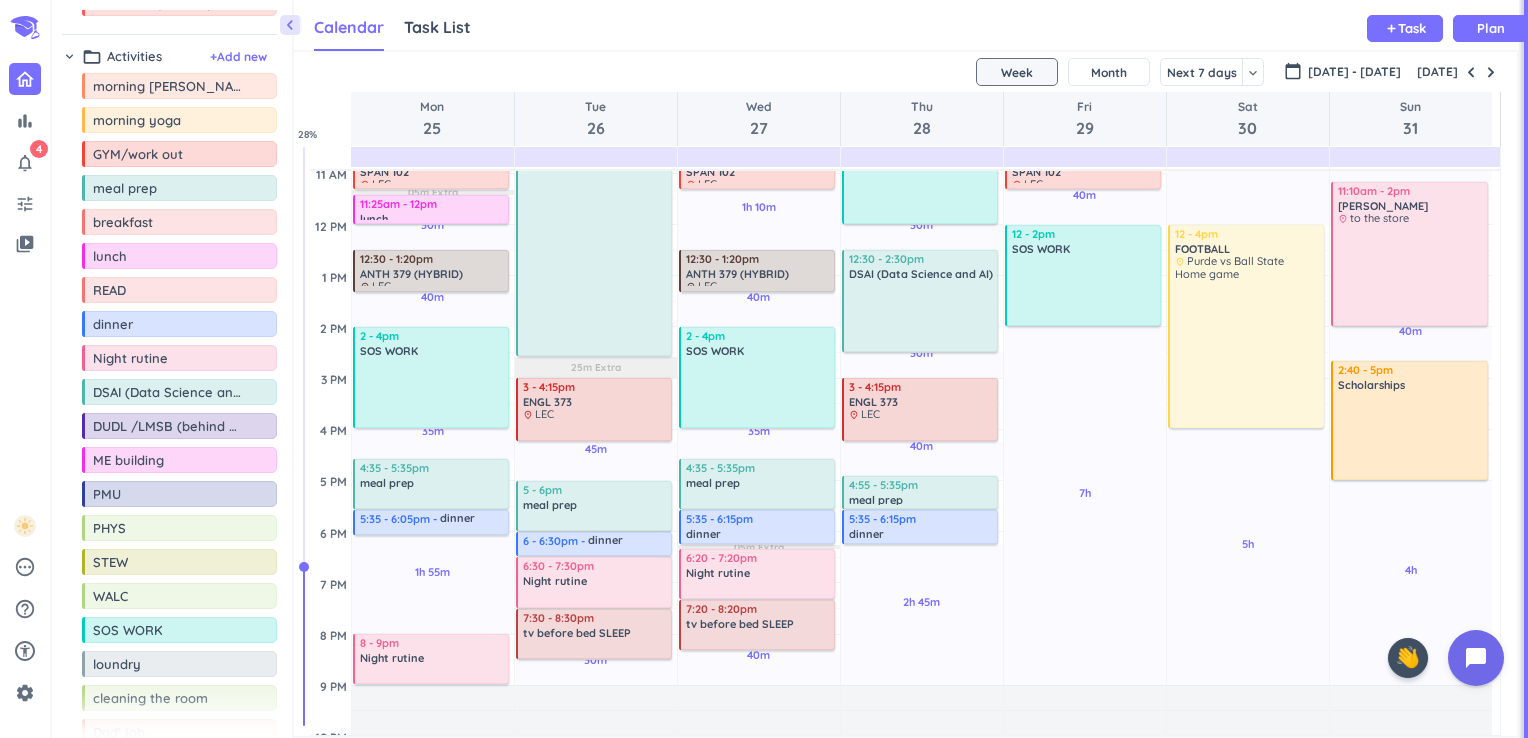 drag, startPoint x: 865, startPoint y: 500, endPoint x: 865, endPoint y: 483, distance: 17 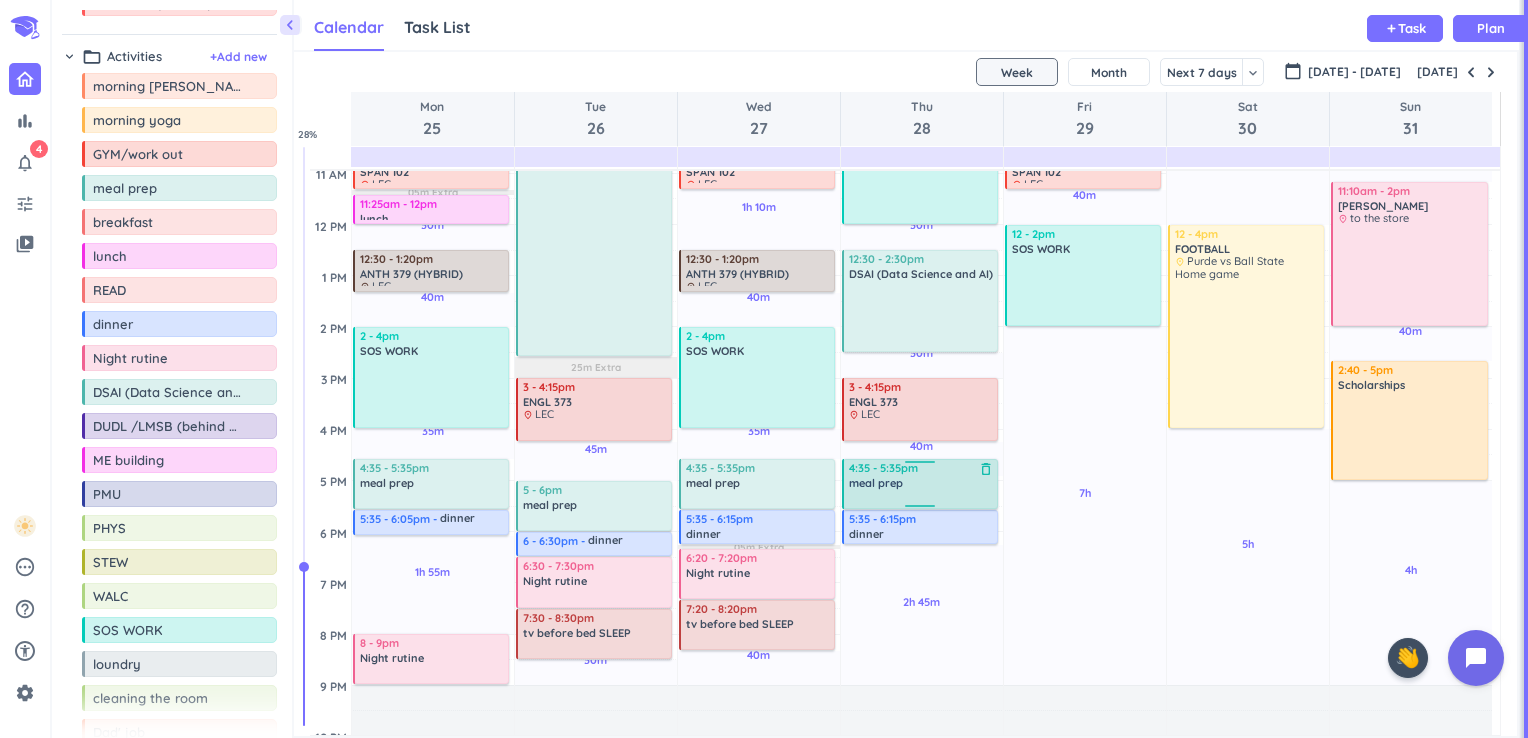 drag, startPoint x: 921, startPoint y: 479, endPoint x: 916, endPoint y: 460, distance: 19.646883 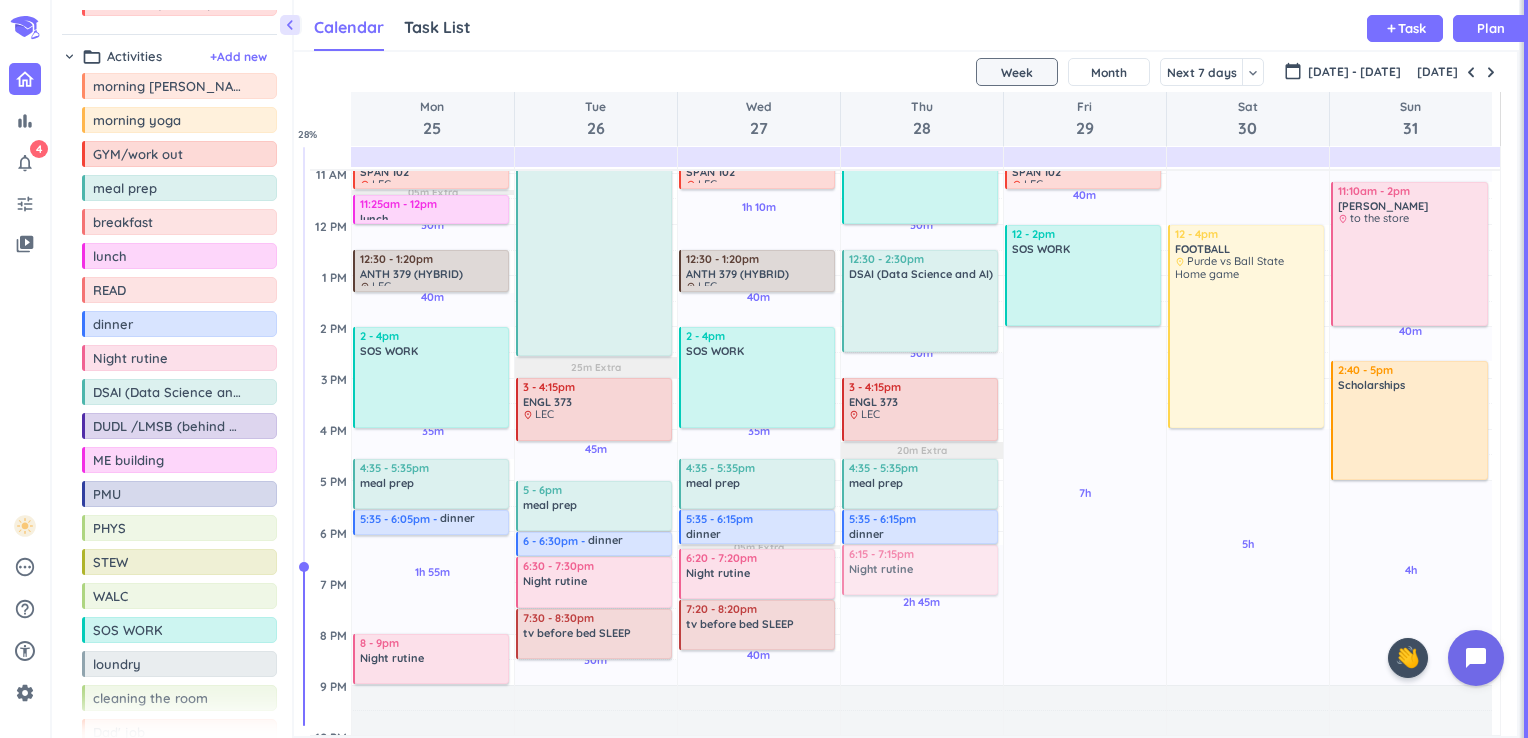 drag, startPoint x: 138, startPoint y: 355, endPoint x: 870, endPoint y: 551, distance: 757.78625 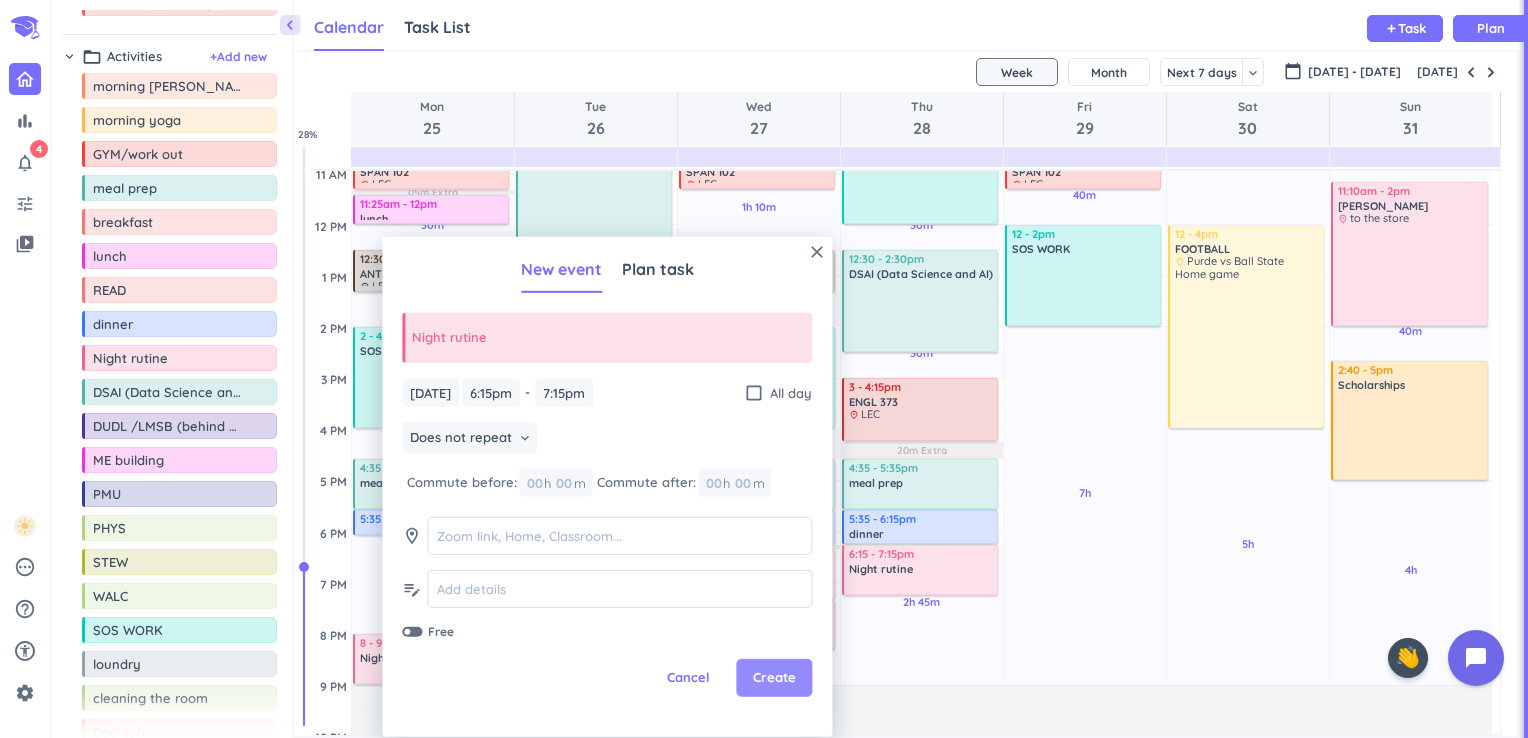 click on "Create" at bounding box center [774, 678] 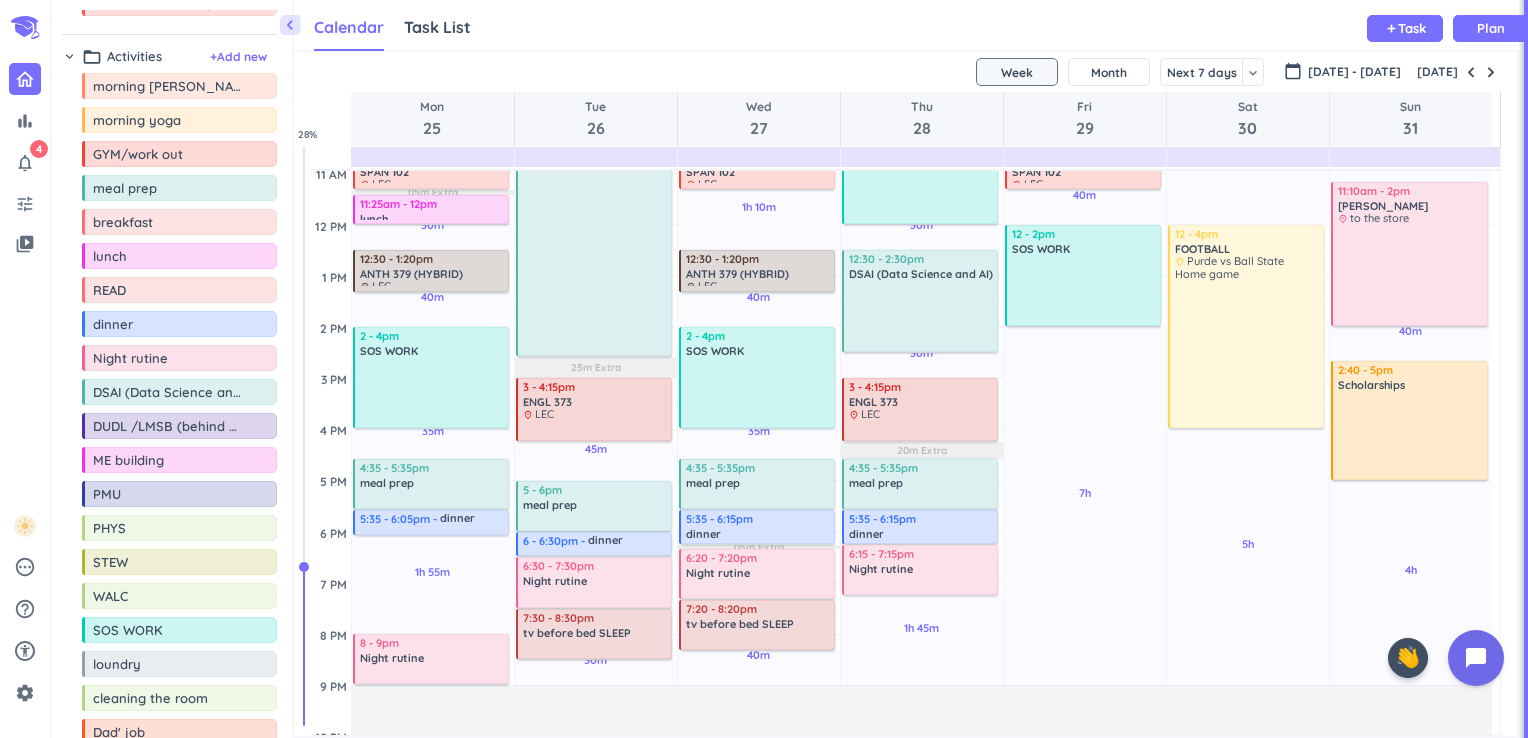 scroll, scrollTop: 793, scrollLeft: 0, axis: vertical 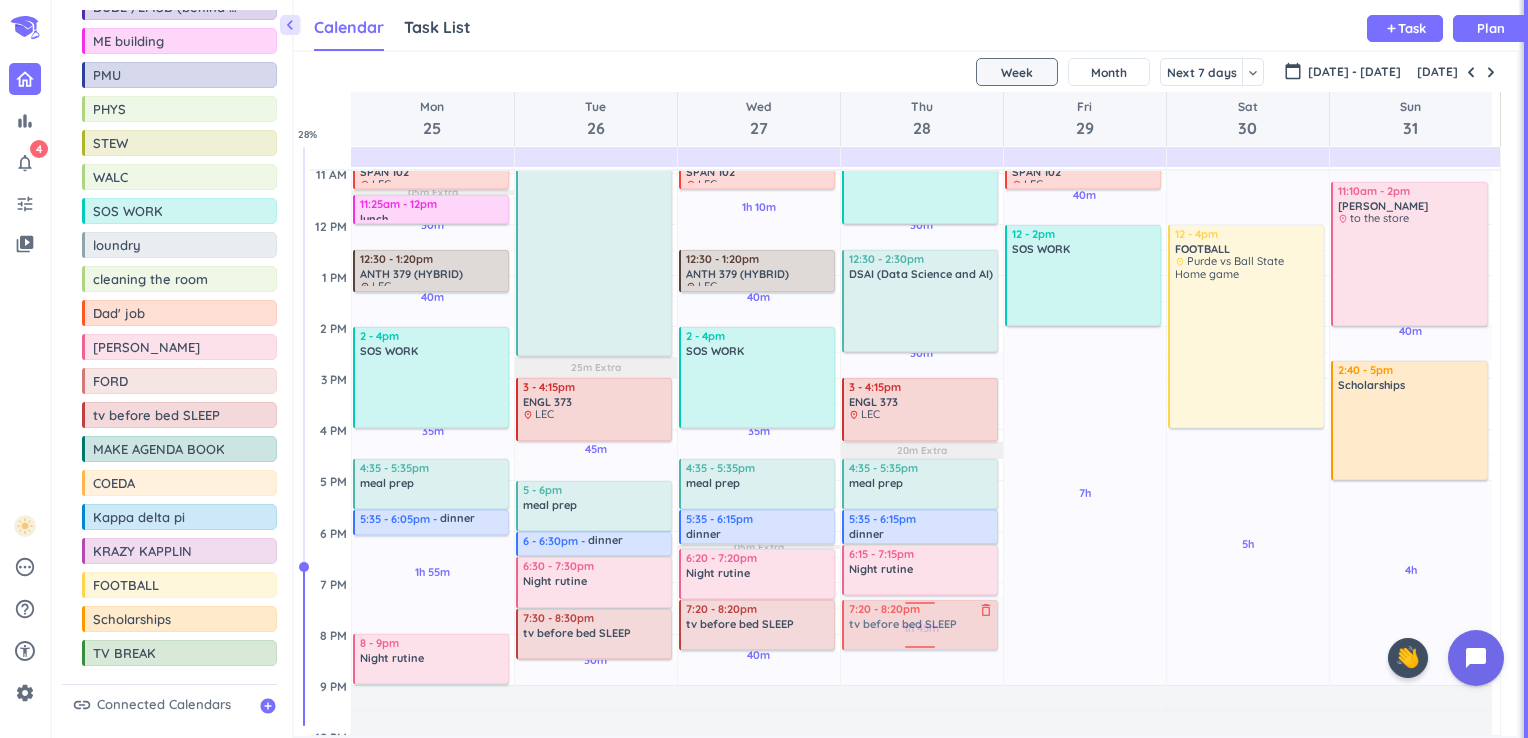drag, startPoint x: 113, startPoint y: 408, endPoint x: 876, endPoint y: 601, distance: 787.0311 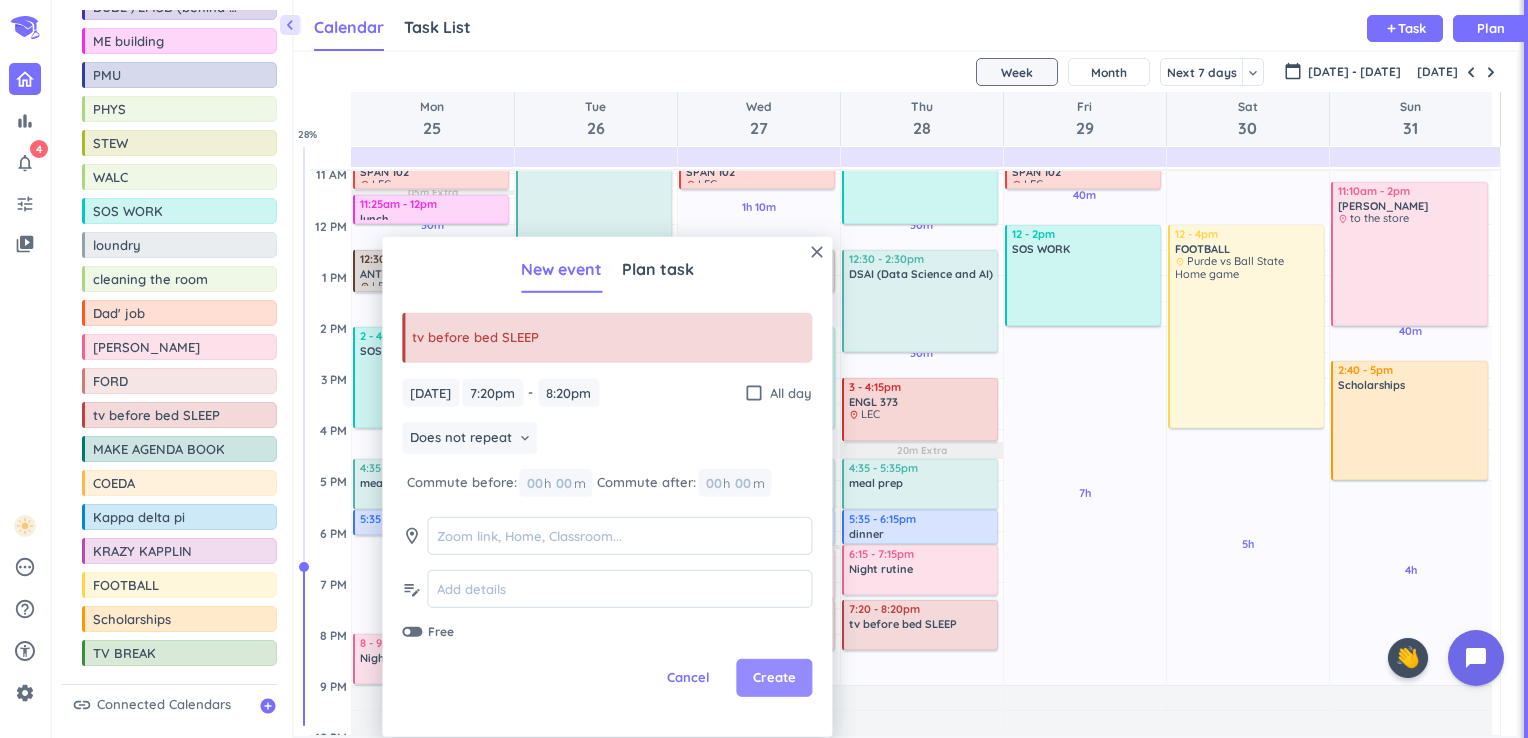 click on "Create" at bounding box center [774, 678] 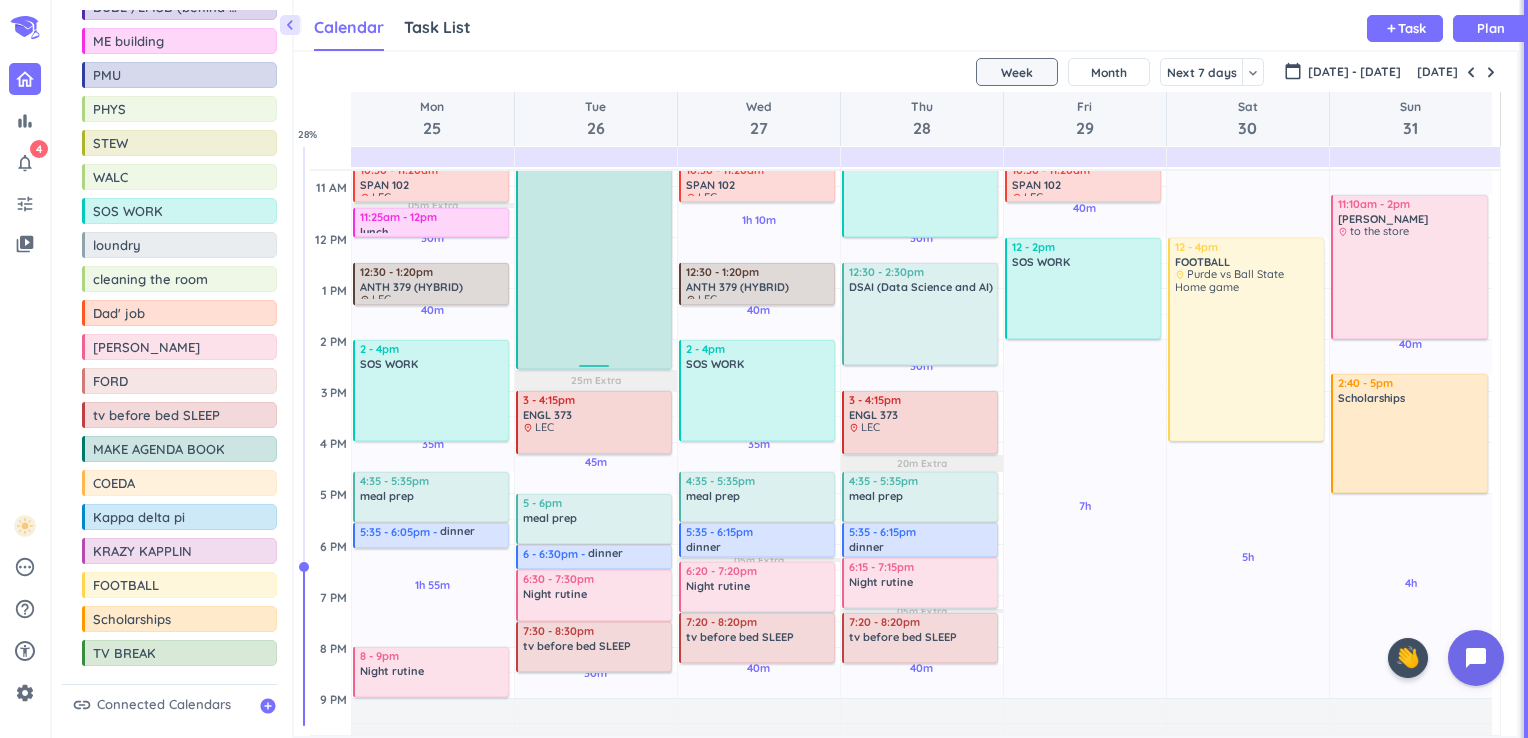 scroll, scrollTop: 363, scrollLeft: 0, axis: vertical 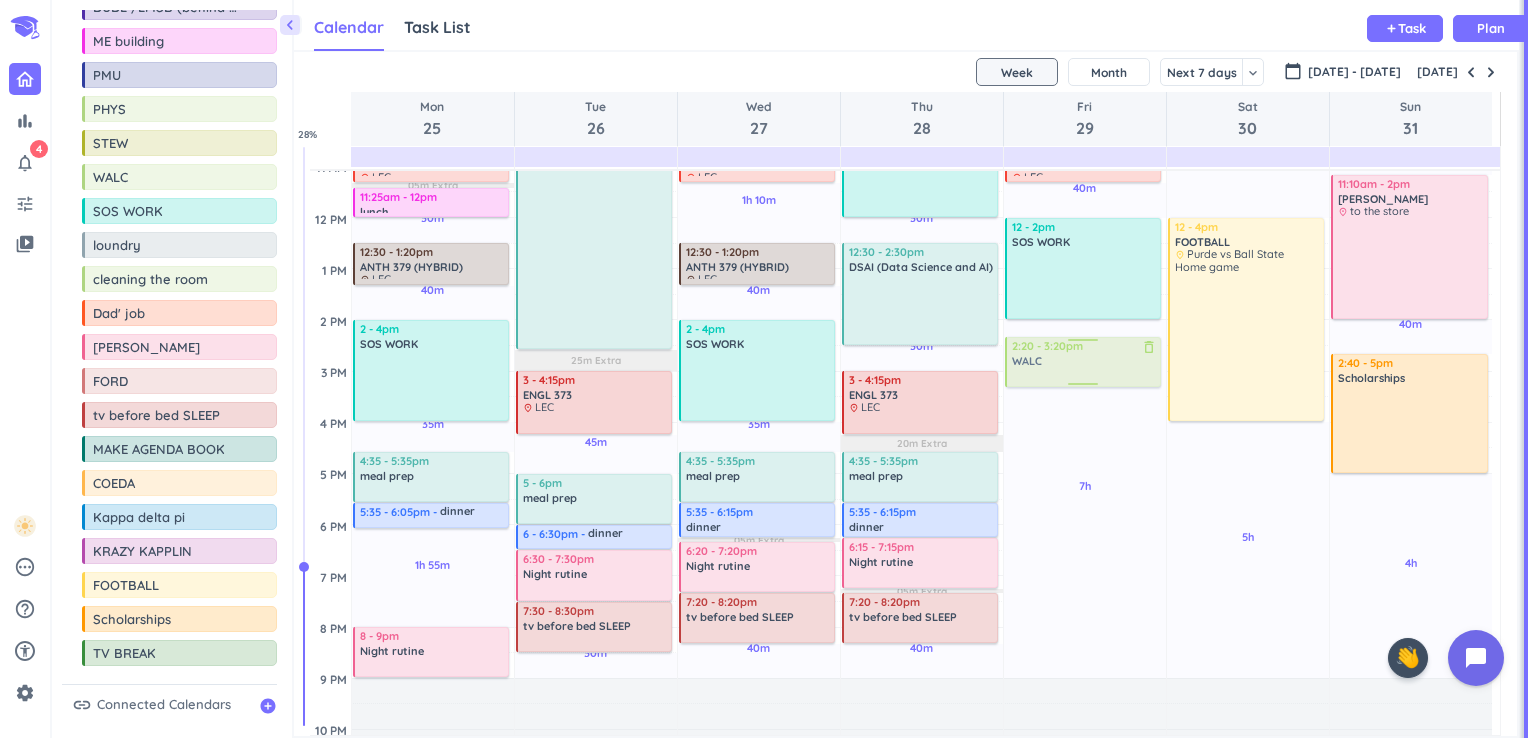 drag, startPoint x: 112, startPoint y: 170, endPoint x: 1040, endPoint y: 338, distance: 943.0843 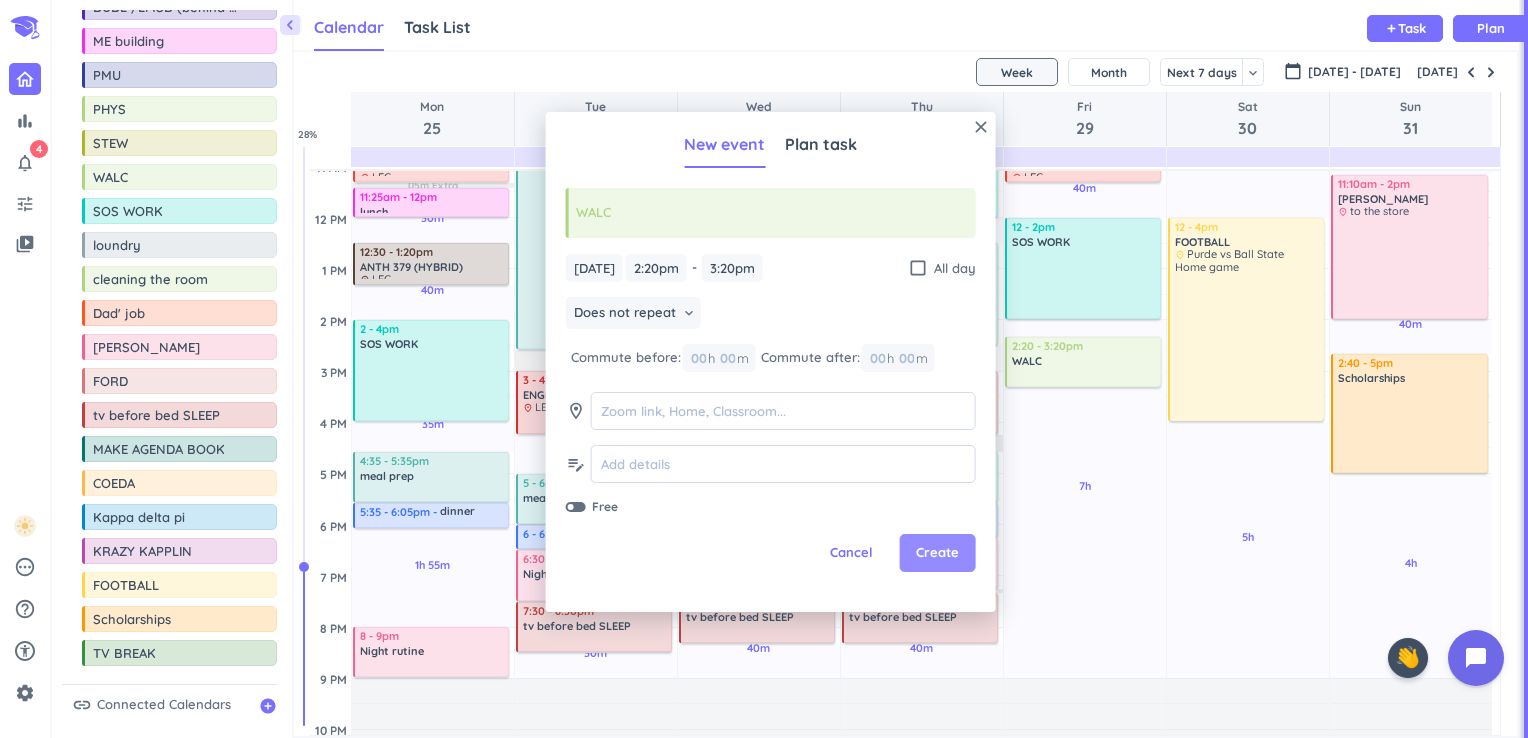 click on "Create" at bounding box center (938, 553) 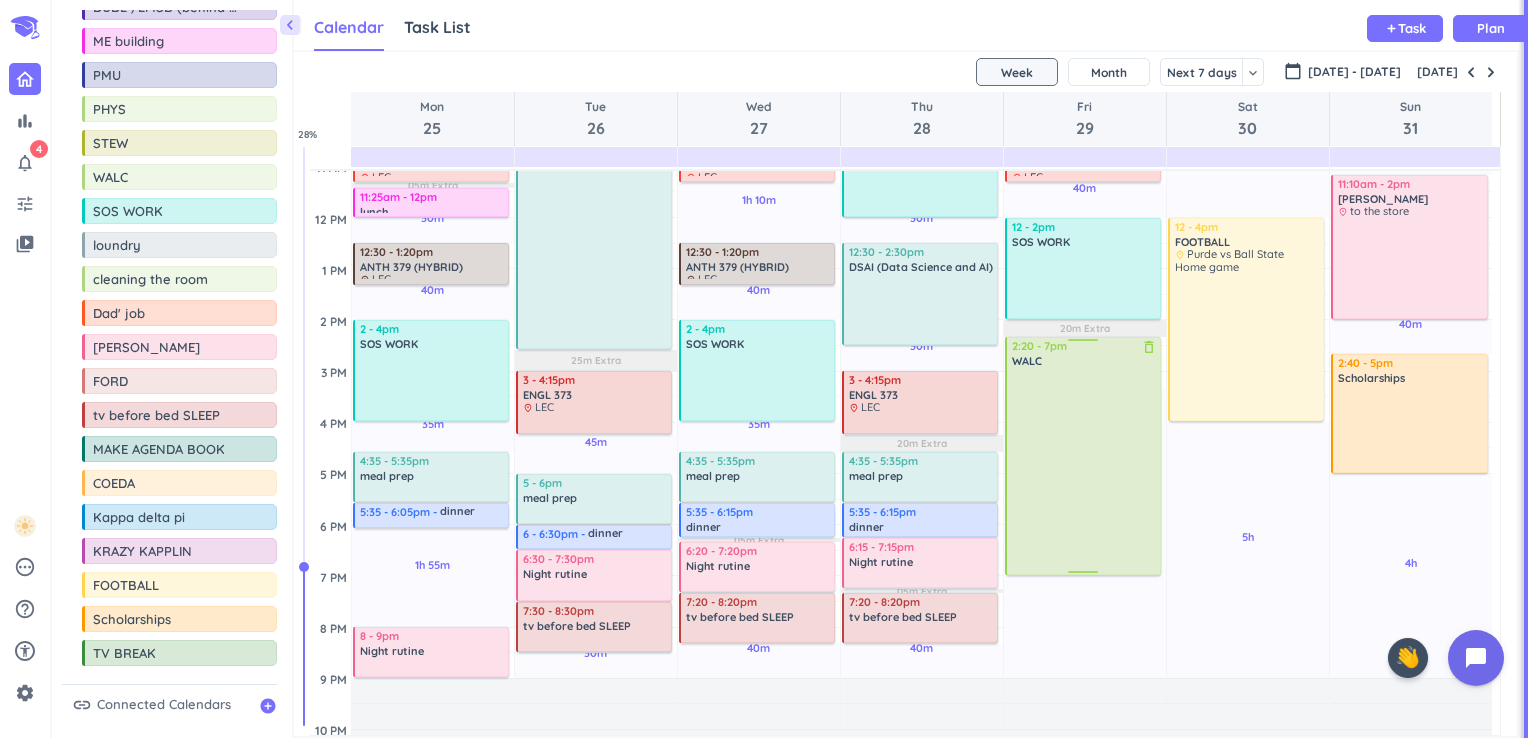 drag, startPoint x: 1068, startPoint y: 391, endPoint x: 1088, endPoint y: 570, distance: 180.11385 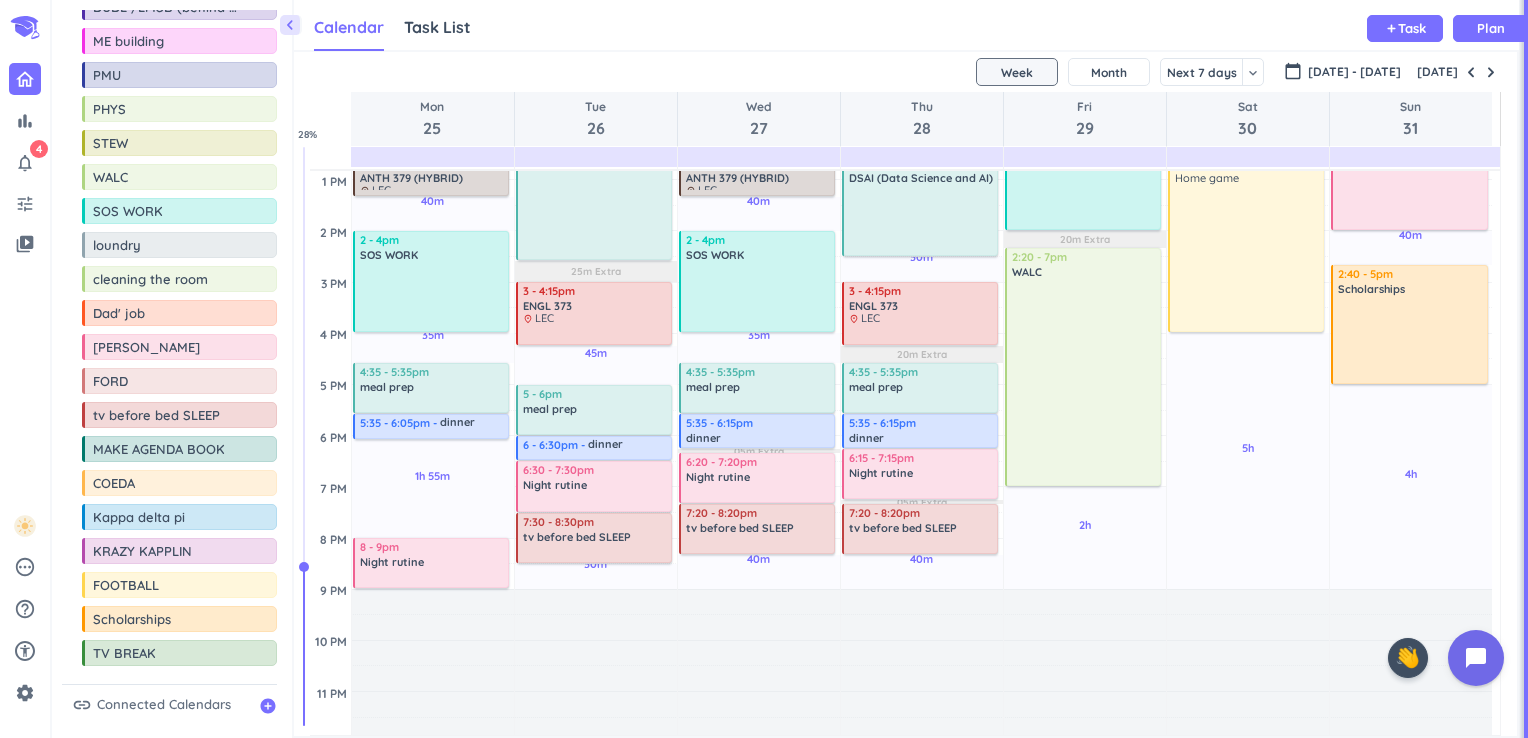 scroll, scrollTop: 451, scrollLeft: 0, axis: vertical 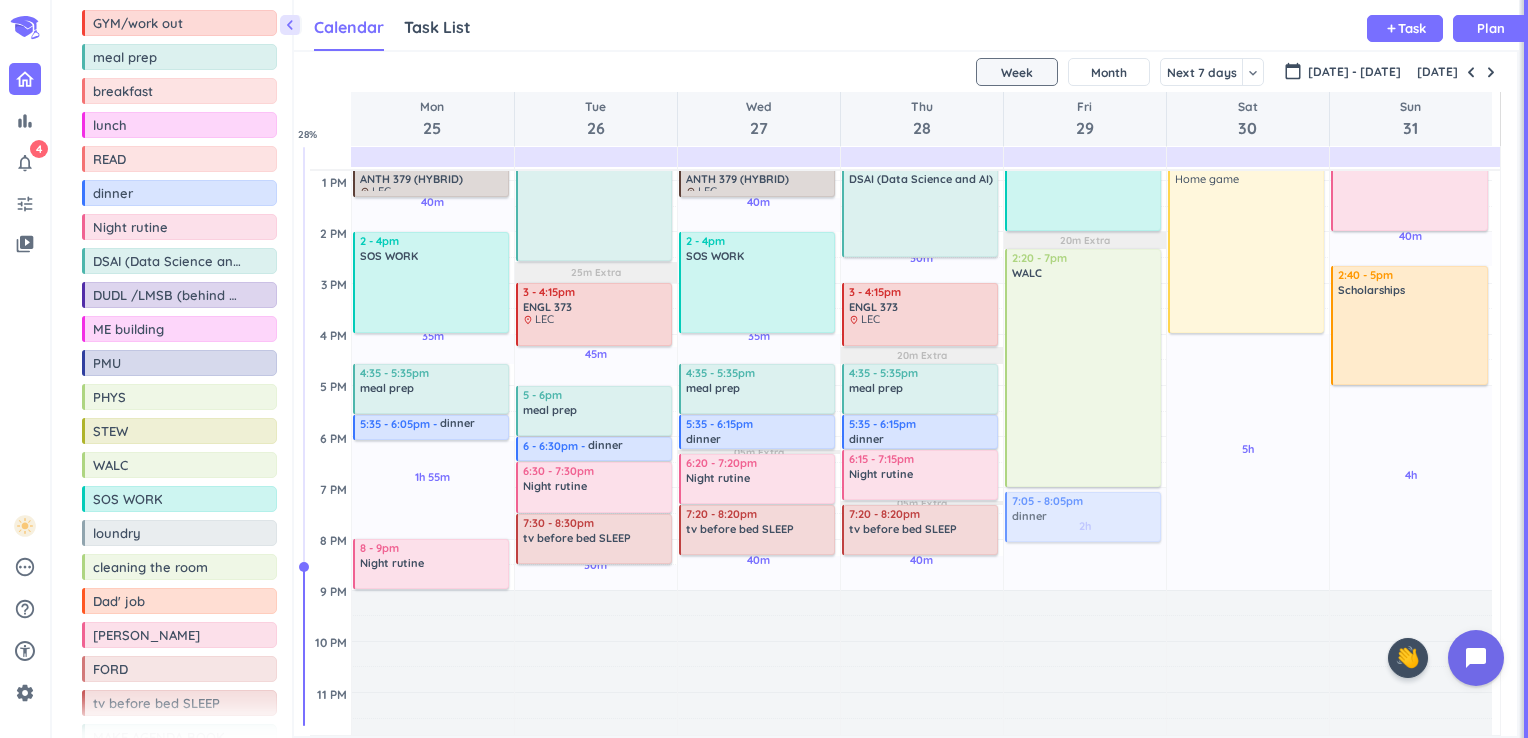 drag, startPoint x: 124, startPoint y: 194, endPoint x: 1048, endPoint y: 496, distance: 972.1008 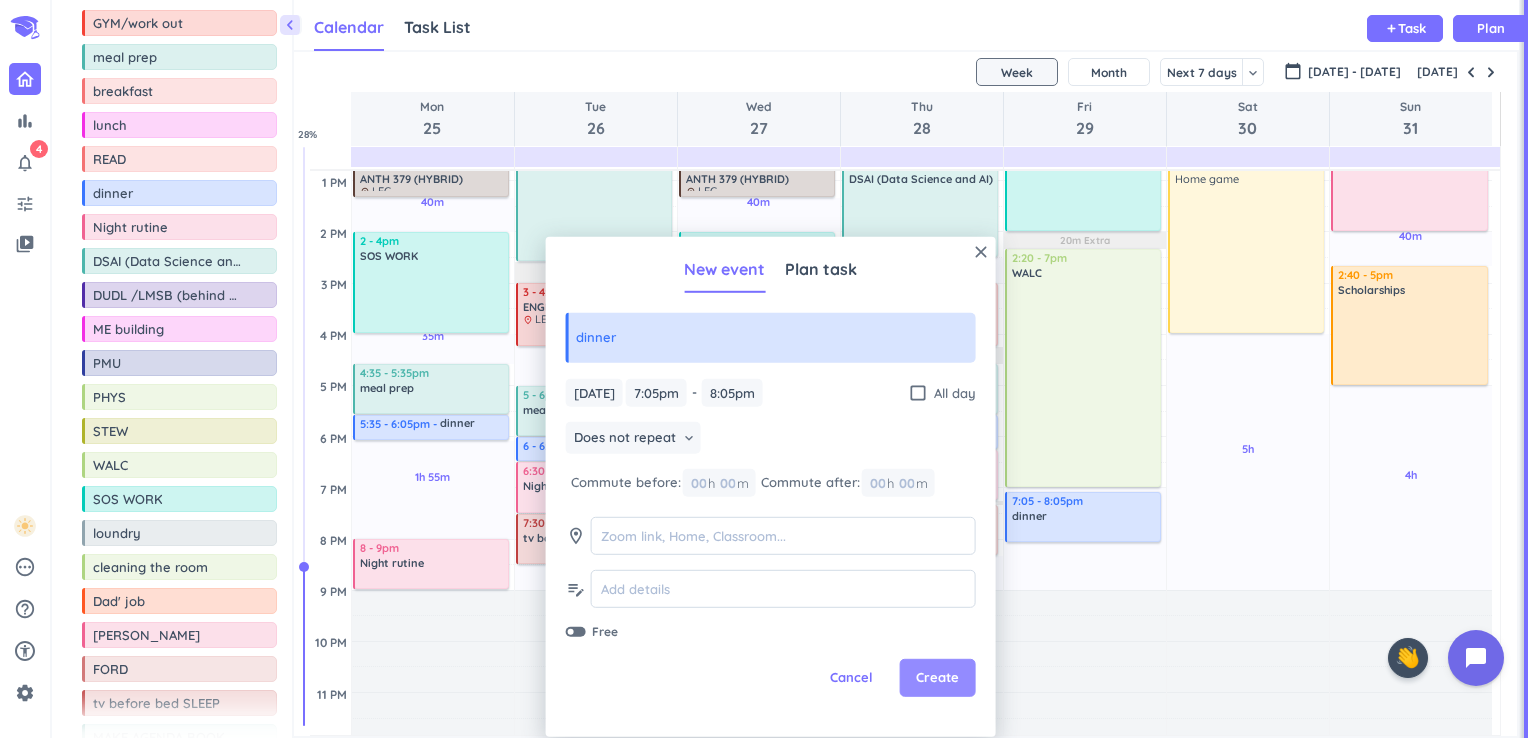 click on "Create" at bounding box center [937, 678] 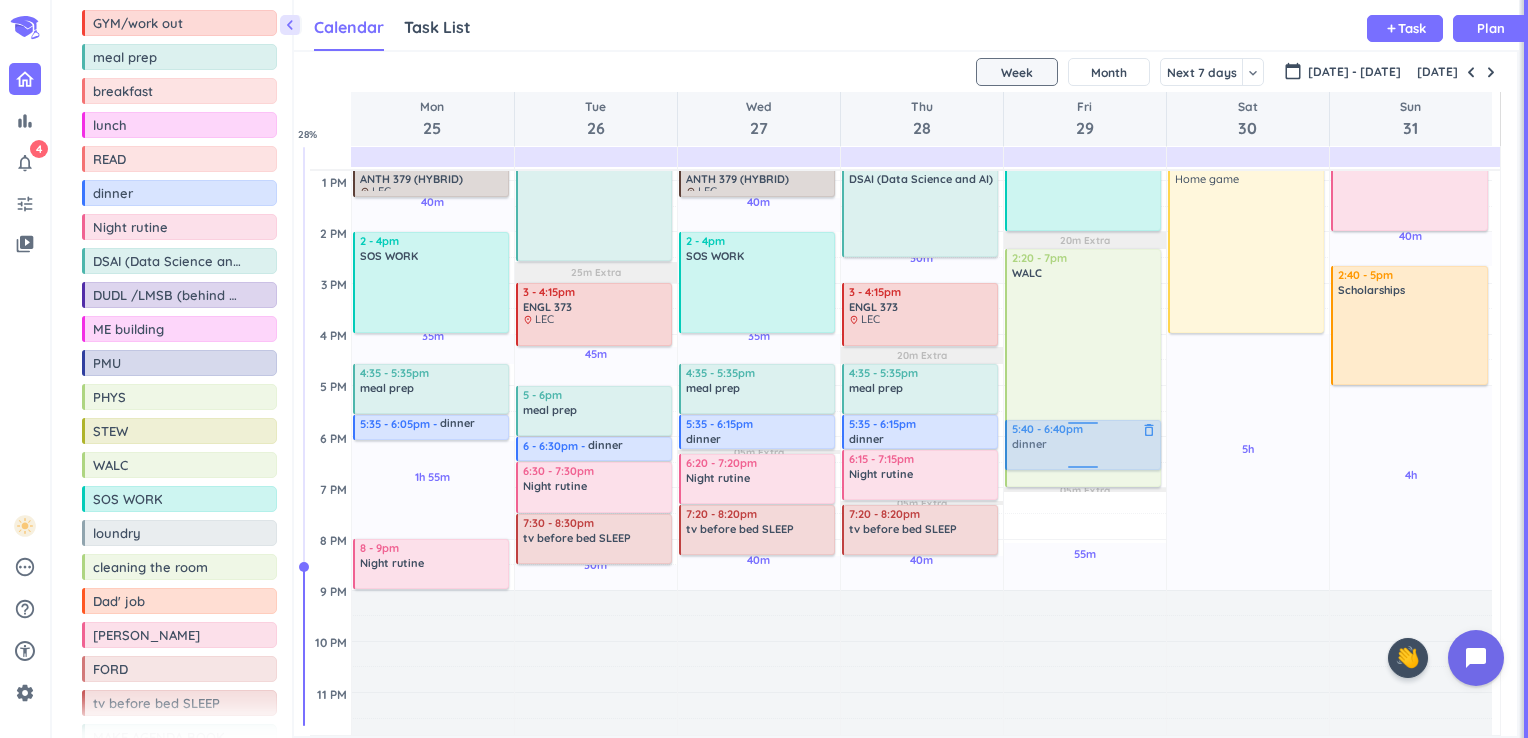 drag, startPoint x: 1047, startPoint y: 519, endPoint x: 1040, endPoint y: 438, distance: 81.3019 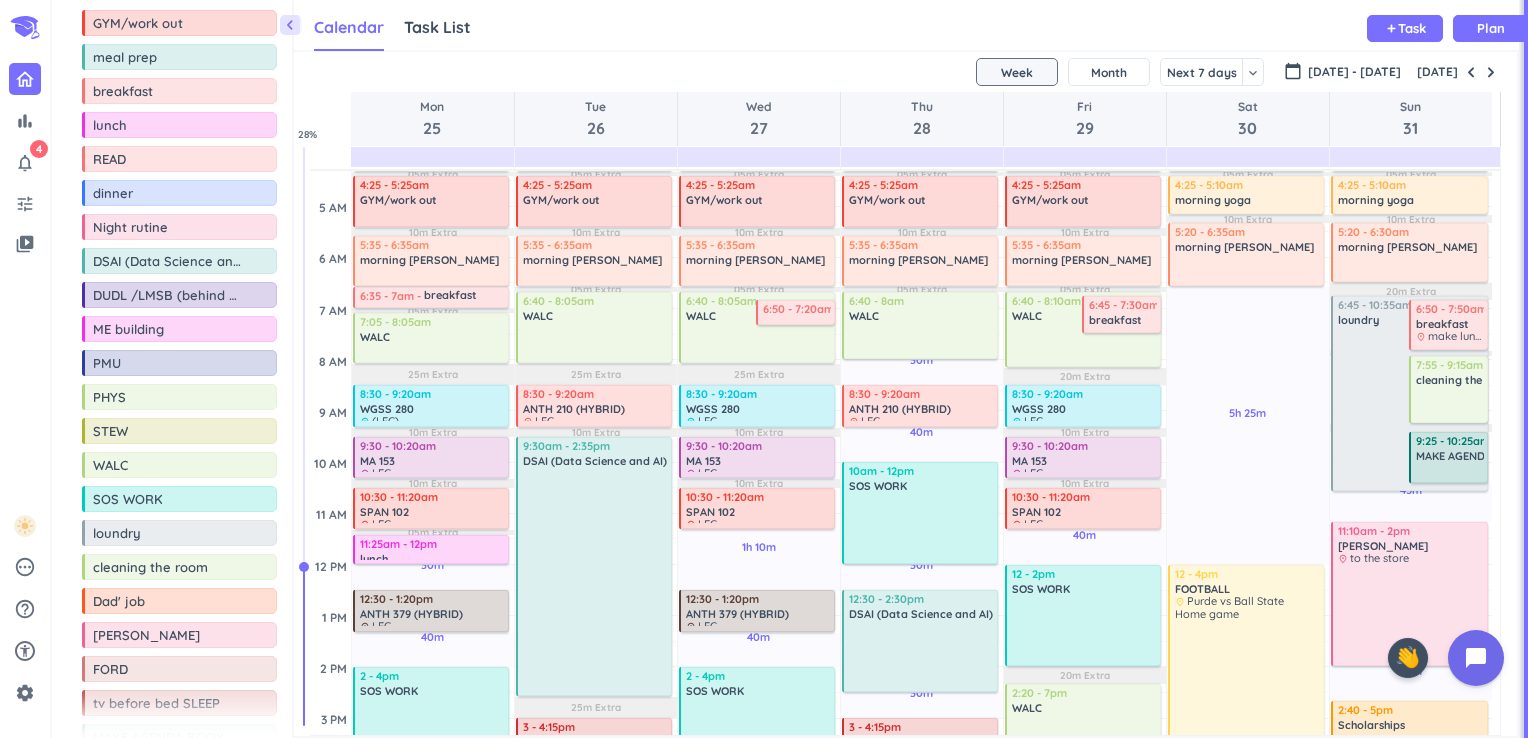 scroll, scrollTop: 18, scrollLeft: 0, axis: vertical 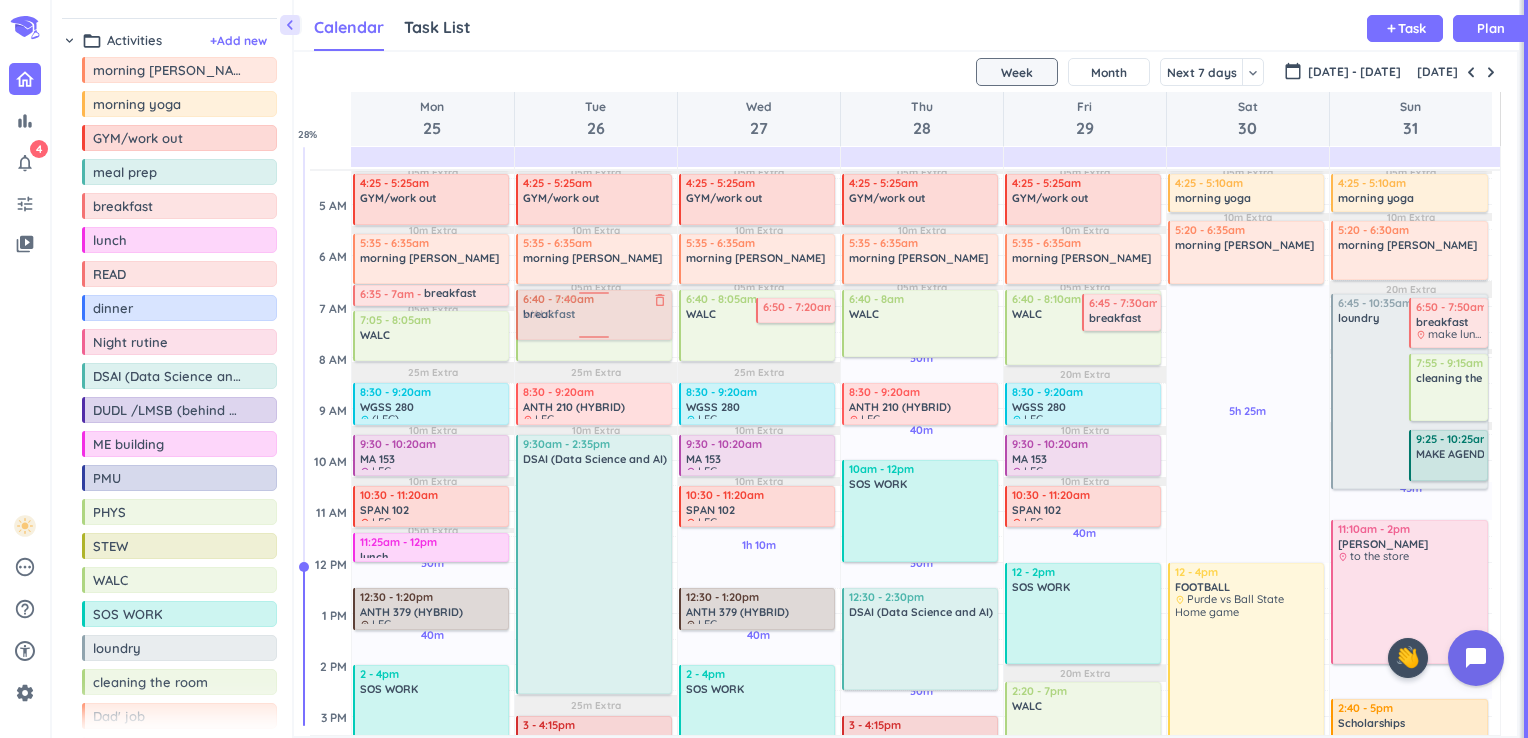 click on "chevron_left Drag a custom event format_color_fill chevron_right folder_open Courses   +  Add new drag_indicator HIST 105 more_horiz drag_indicator SPAN 101 more_horiz drag_indicator SPAN 102 more_horiz drag_indicator WGSS 280 more_horiz drag_indicator MA 153 more_horiz drag_indicator HONR 220 more_horiz drag_indicator ENGL 373 more_horiz drag_indicator ANTH 379 (HYBRID) more_horiz drag_indicator ANTH 210 (HYBRID) more_horiz chevron_right folder_open Activities   +  Add new drag_indicator morning rutine more_horiz drag_indicator morning yoga more_horiz drag_indicator GYM/work out more_horiz drag_indicator meal prep more_horiz drag_indicator breakfast more_horiz drag_indicator lunch more_horiz drag_indicator READ more_horiz drag_indicator dinner more_horiz drag_indicator Night rutine more_horiz drag_indicator DSAI (Data Science and AI) more_horiz drag_indicator DUDL /LMSB (behind walc) more_horiz drag_indicator ME building more_horiz drag_indicator PMU more_horiz drag_indicator PHYS more_horiz drag_indicator %" at bounding box center [790, 369] 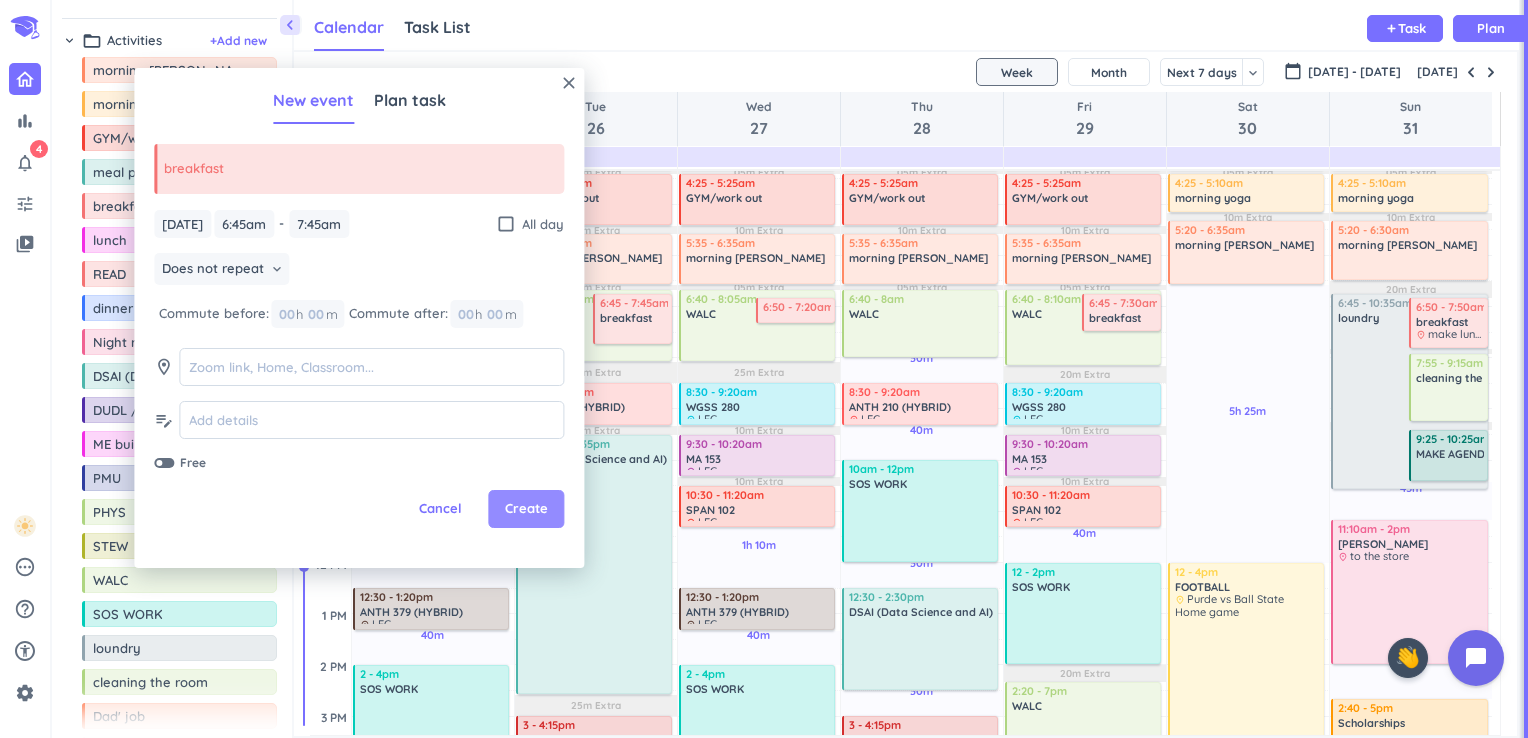 click on "Create" at bounding box center (526, 509) 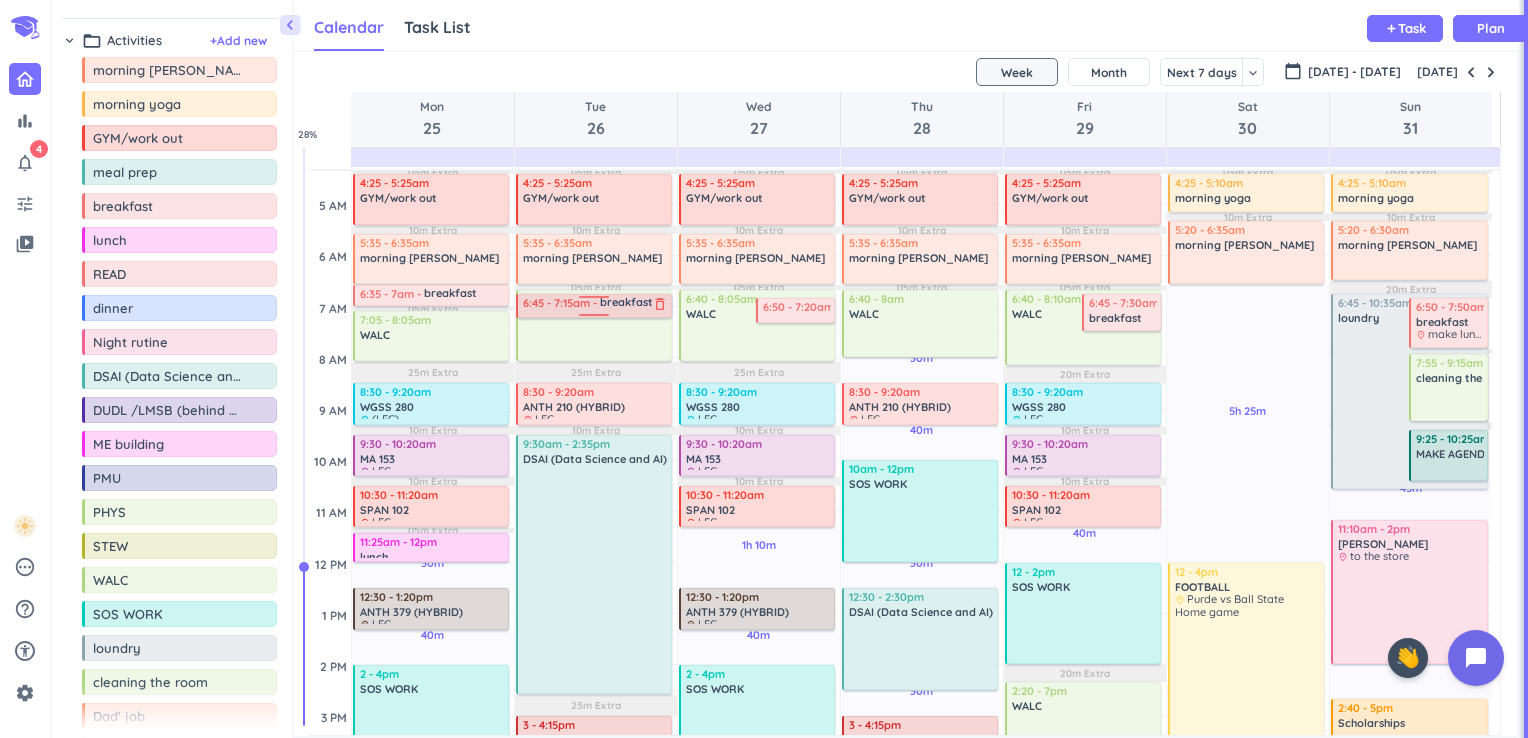 drag, startPoint x: 585, startPoint y: 333, endPoint x: 632, endPoint y: 310, distance: 52.3259 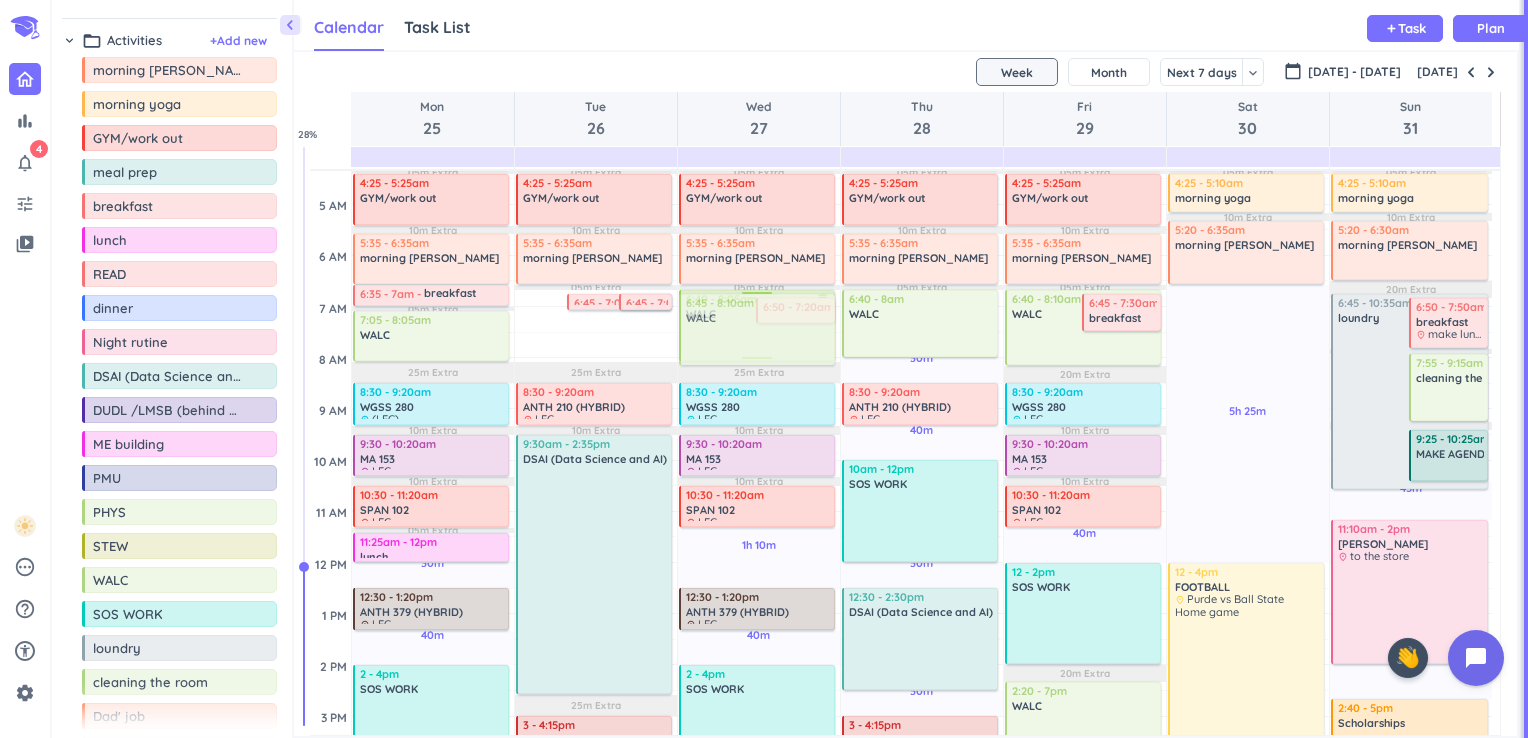 click on "30m Past due Plan 40m Past due Plan 35m Past due Plan 1h 55m Past due Plan 05m Extra 10m Extra 05m Extra 25m Extra 10m Extra 10m Extra 05m Extra Adjust Awake Time 4 - 4:20am morning rutine delete_outline 4:25 - 5:25am GYM/work out delete_outline 5:35 - 6:35am morning rutine delete_outline 6:35 - 7am breakfast delete_outline 7:05 - 8:05am WALC delete_outline 8:30 - 9:20am WGSS 280 delete_outline place (LEC) BRNG 1222  9:30 - 10:20am MA 153 delete_outline place LEC CL50 125 10:30 - 11:20am SPAN 102 delete_outline place LEC SC GO30 11:25am - 12pm lunch delete_outline 12:30 - 1:20pm ANTH 379 (HYBRID) delete_outline place LEC 2 - 4pm SOS WORK delete_outline 4:35 - 5:35pm meal prep delete_outline 5:35 - 6:05pm dinner delete_outline 8 - 9pm Night rutine delete_outline 45m Past due Plan 30m Past due Plan 05m Extra 10m Extra 05m Extra 25m Extra 10m Extra 25m Extra Adjust Awake Time 6:40 - 8:05am WALC delete_outline 6:45 - 7:05am breakfast delete_outline 6:45 - 7:05am breakfast delete_outline 4 - 4:20am morning [PERSON_NAME]" at bounding box center (901, 767) 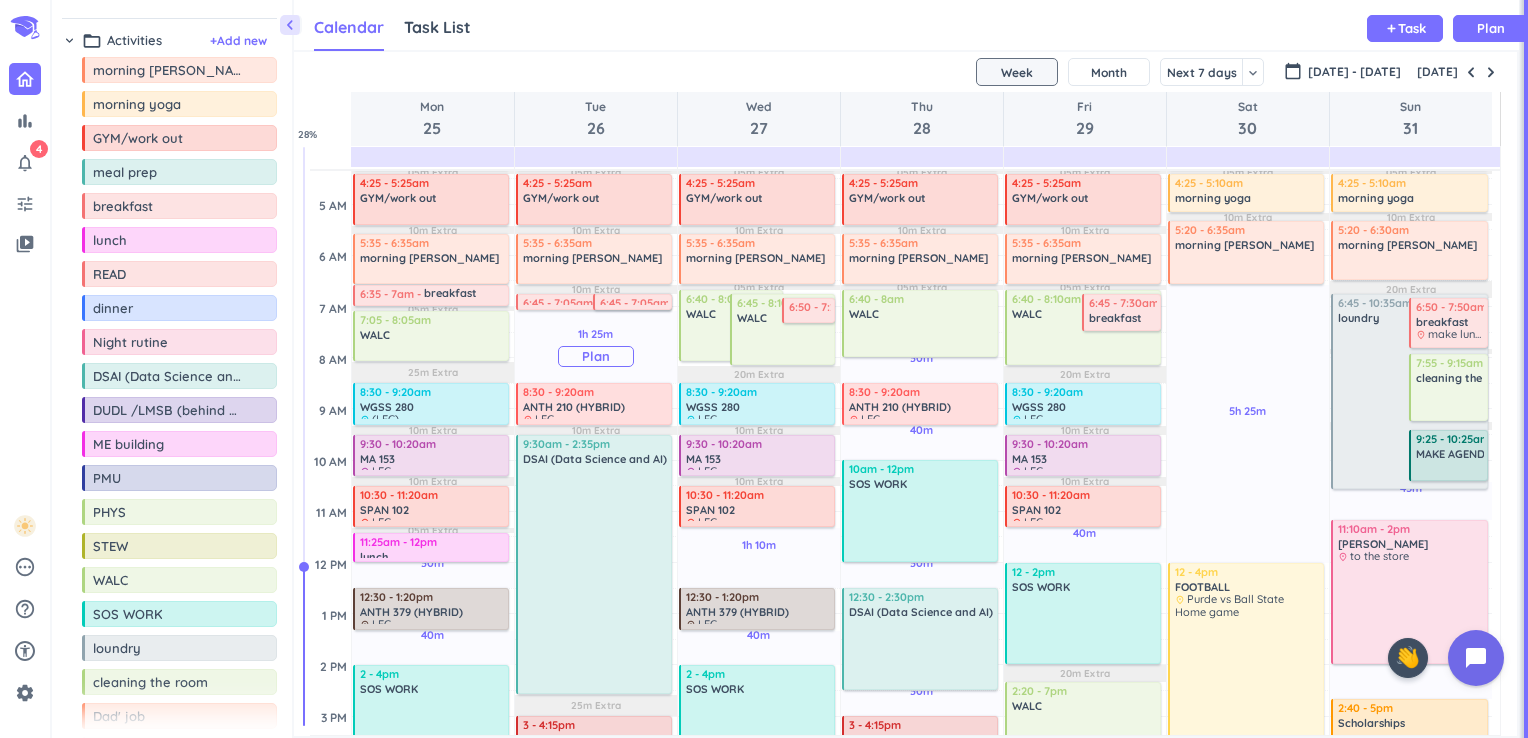 drag, startPoint x: 729, startPoint y: 331, endPoint x: 548, endPoint y: 319, distance: 181.39735 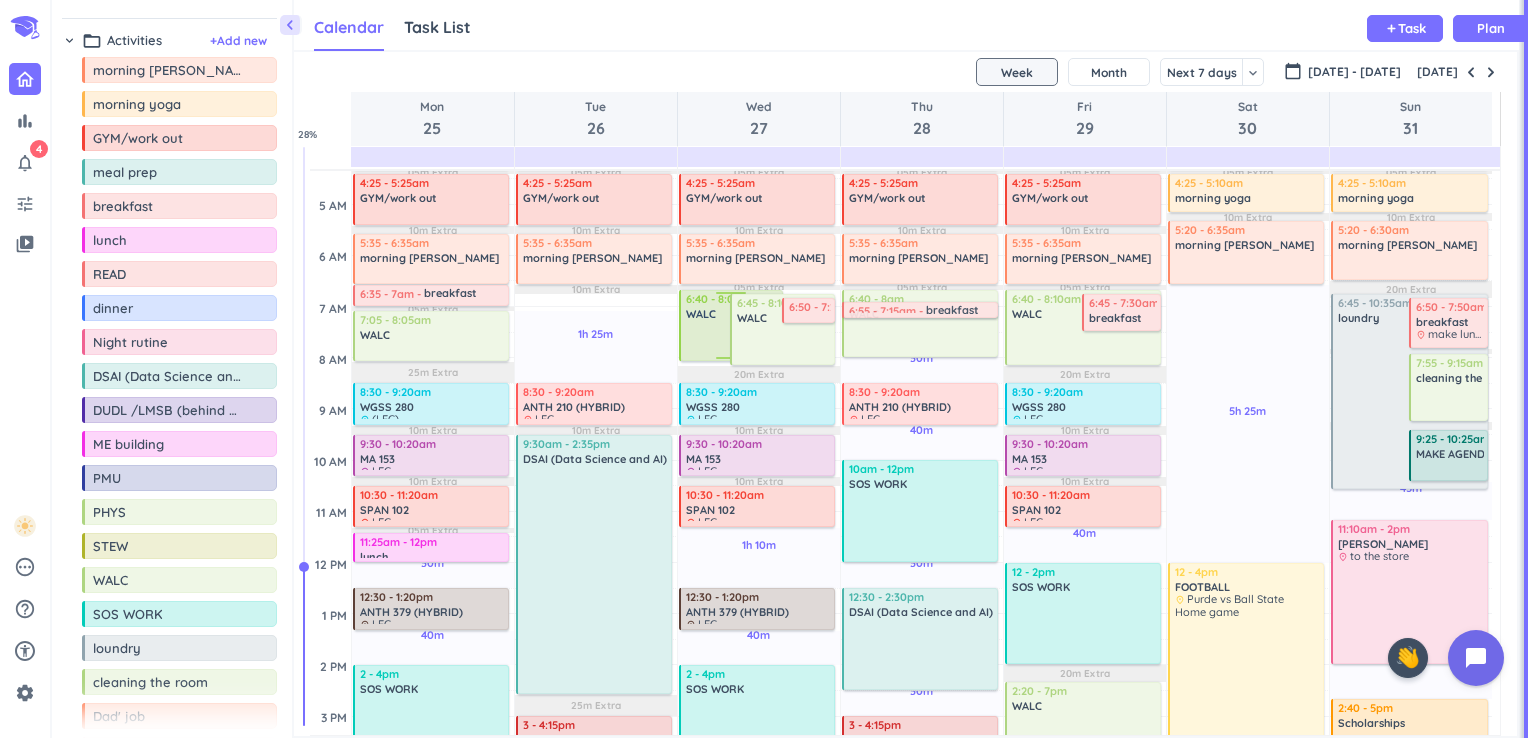 drag, startPoint x: 539, startPoint y: 303, endPoint x: 690, endPoint y: 337, distance: 154.78049 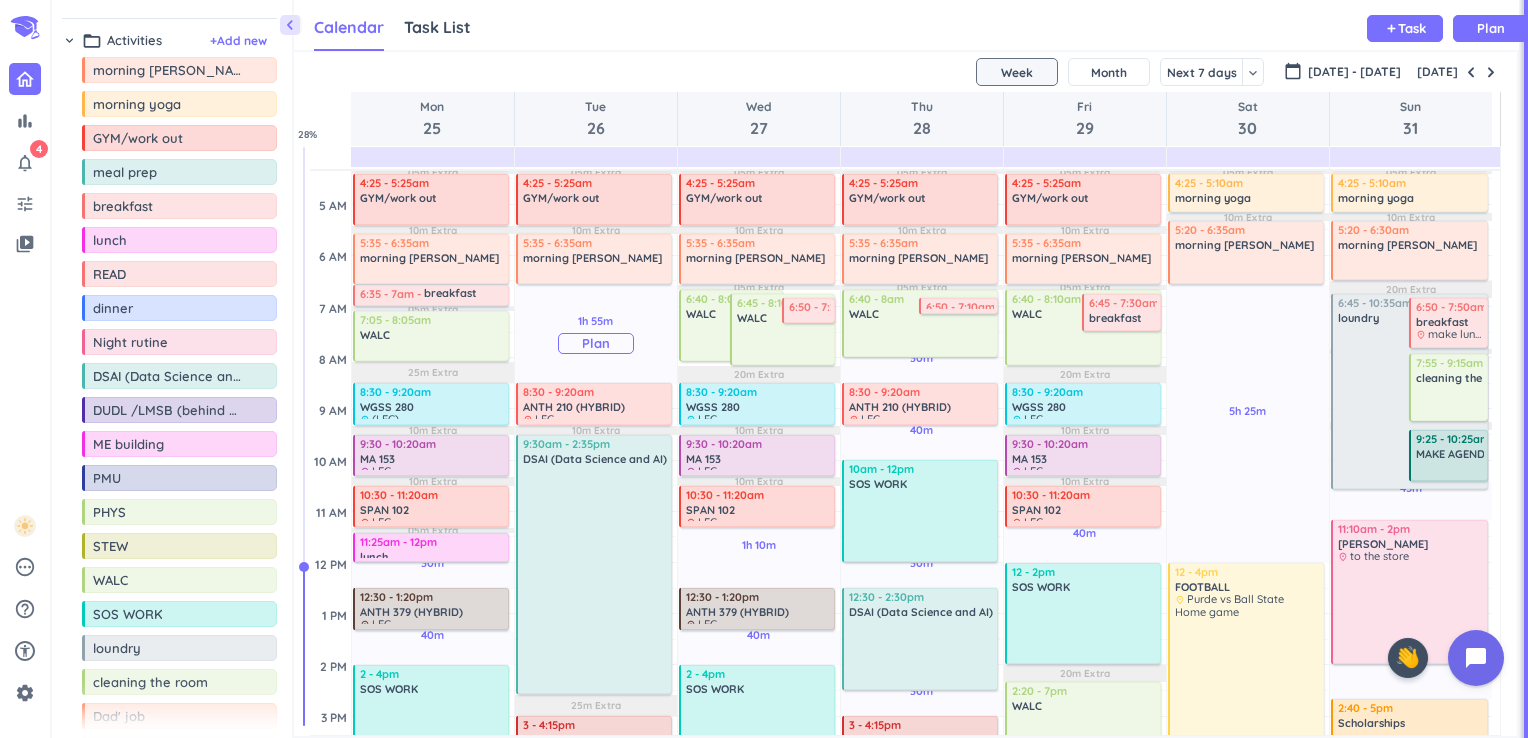 drag, startPoint x: 775, startPoint y: 333, endPoint x: 544, endPoint y: 322, distance: 231.26175 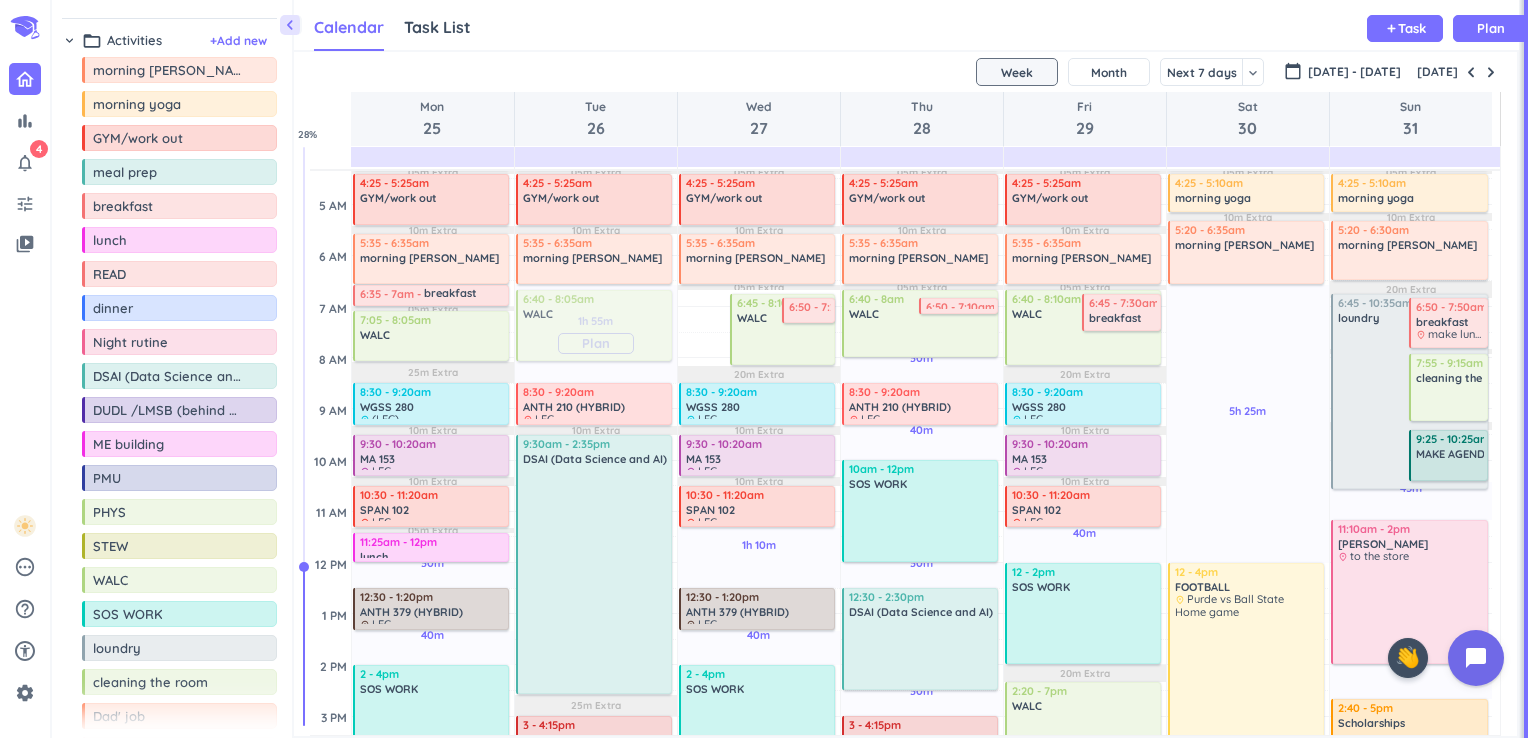 drag, startPoint x: 708, startPoint y: 327, endPoint x: 676, endPoint y: 350, distance: 39.40812 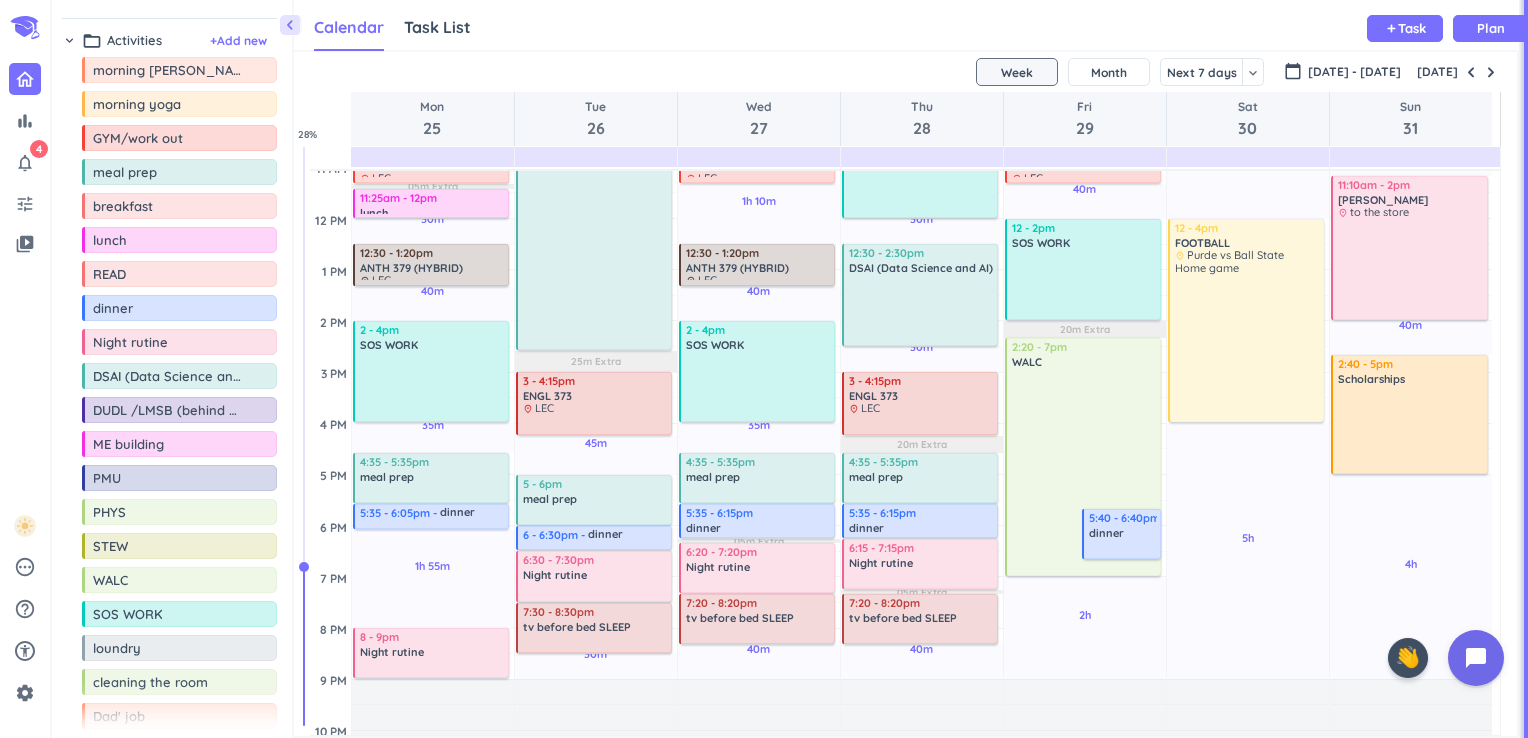 scroll, scrollTop: 363, scrollLeft: 0, axis: vertical 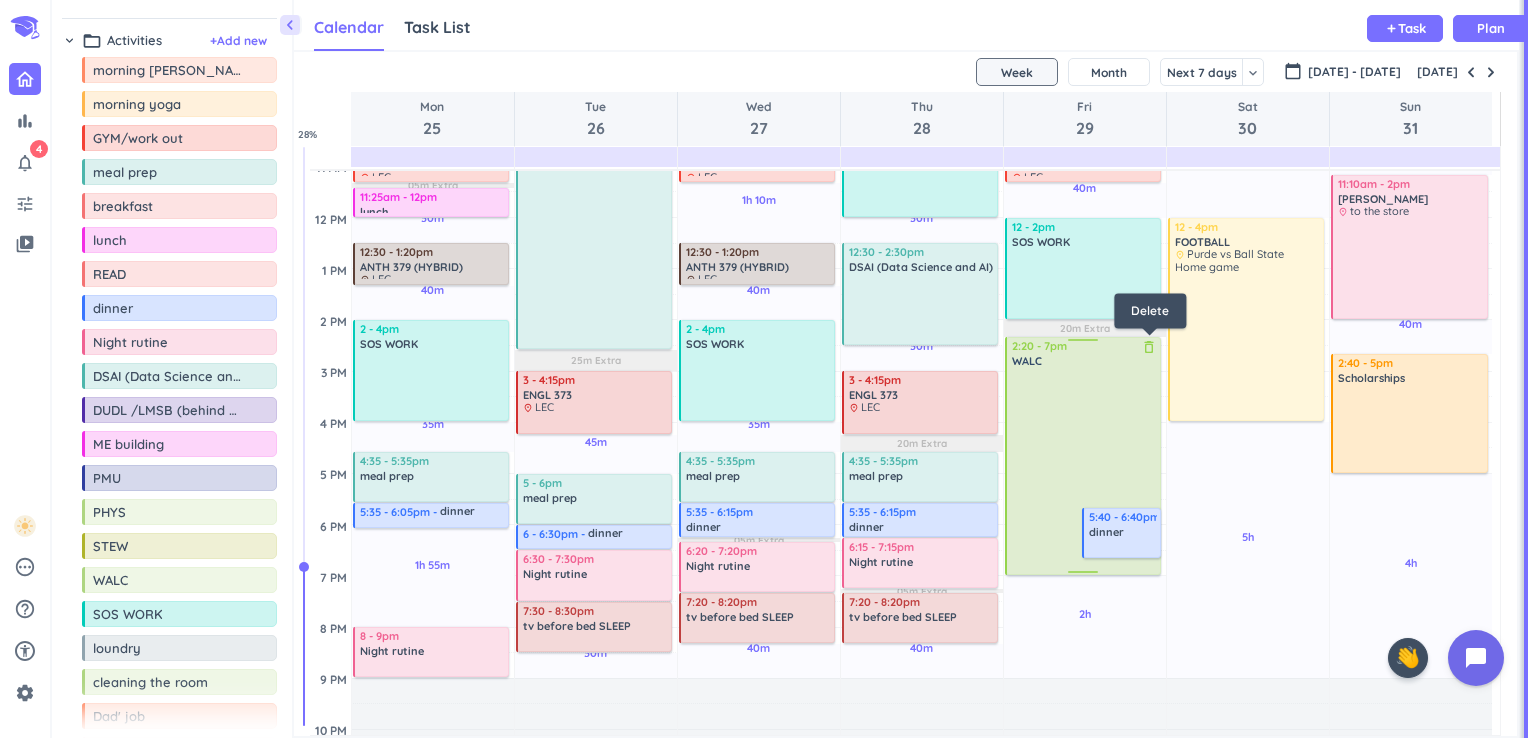 click on "delete_outline" at bounding box center (1149, 347) 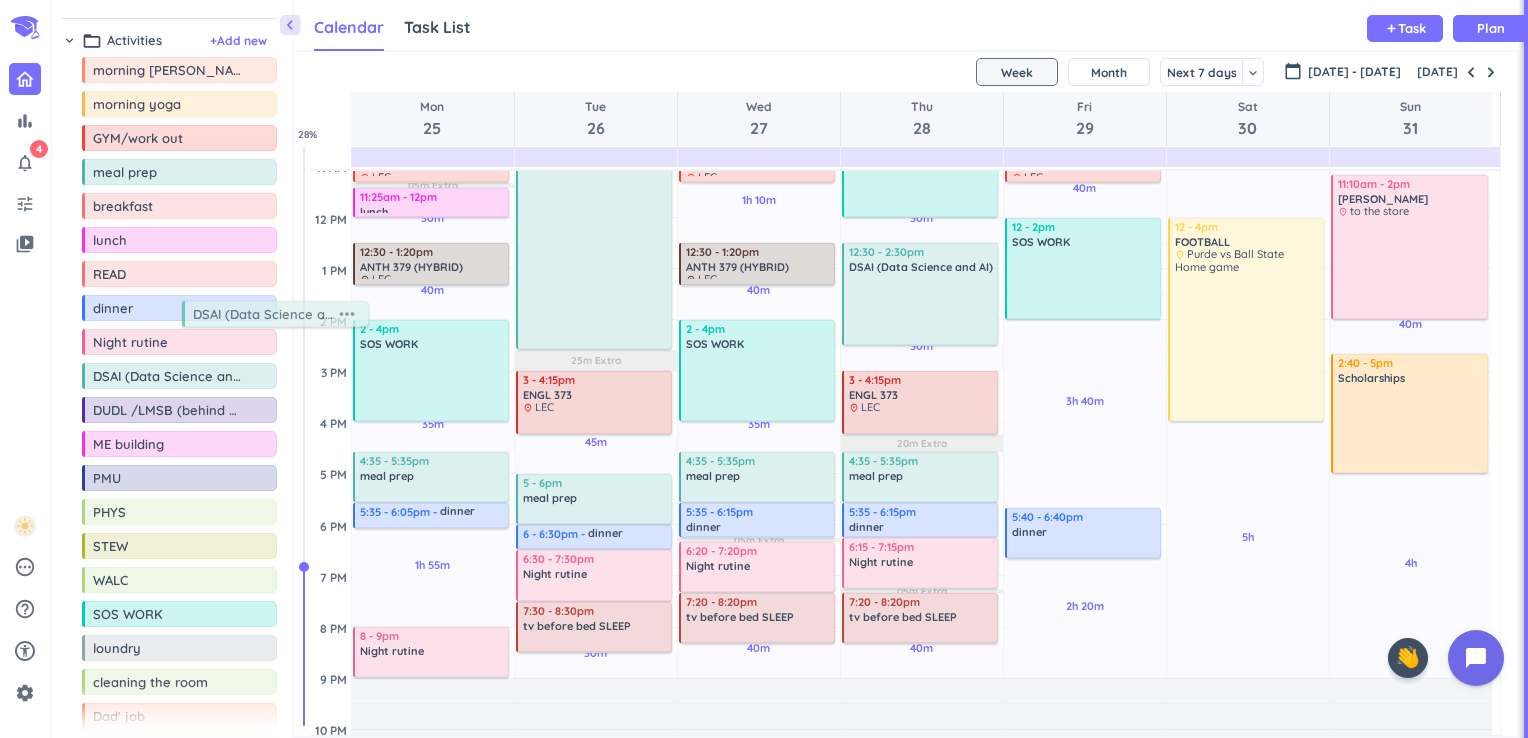 drag, startPoint x: 136, startPoint y: 378, endPoint x: 158, endPoint y: 329, distance: 53.712196 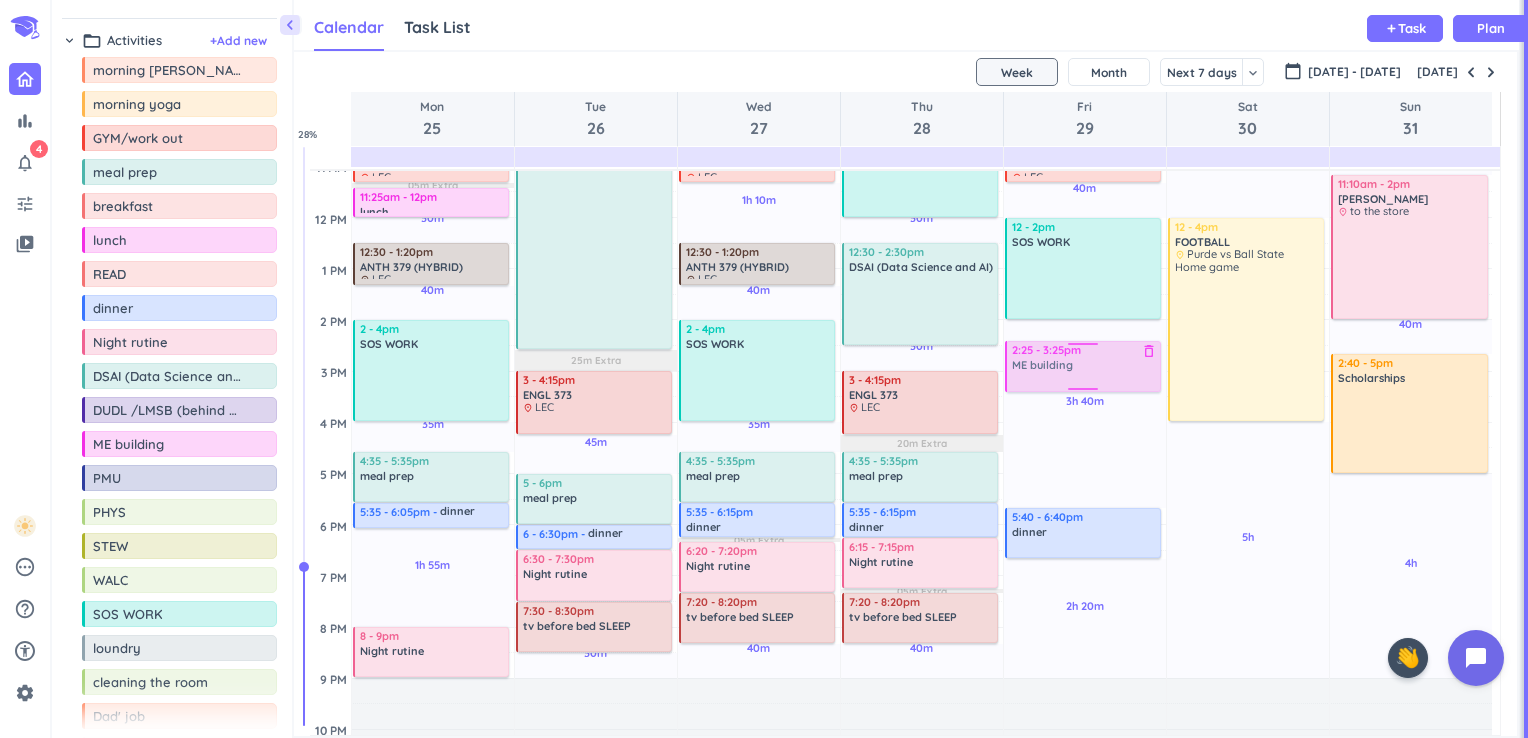 drag, startPoint x: 100, startPoint y: 444, endPoint x: 1040, endPoint y: 342, distance: 945.5178 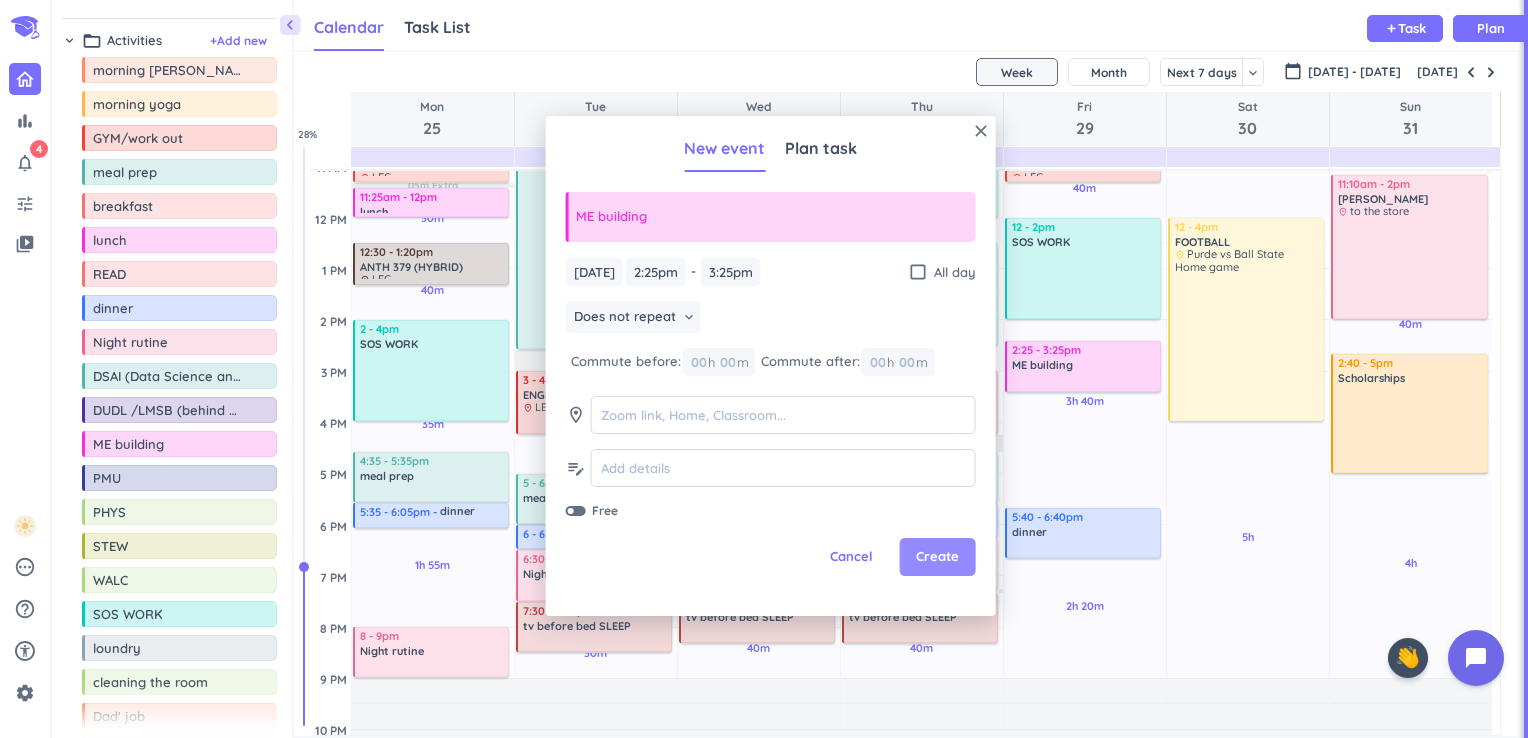 click on "Create" at bounding box center (937, 557) 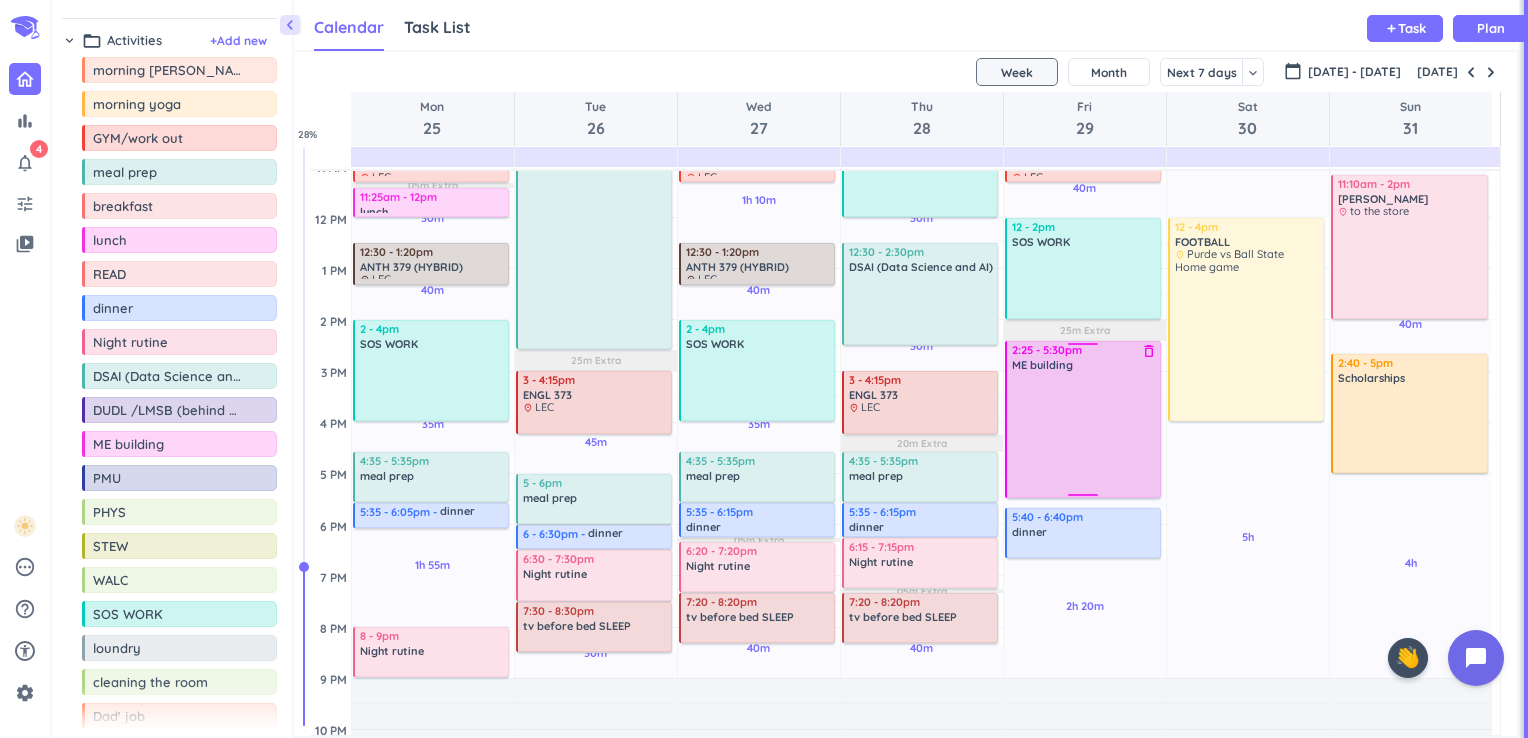 drag, startPoint x: 1084, startPoint y: 390, endPoint x: 1099, endPoint y: 495, distance: 106.06602 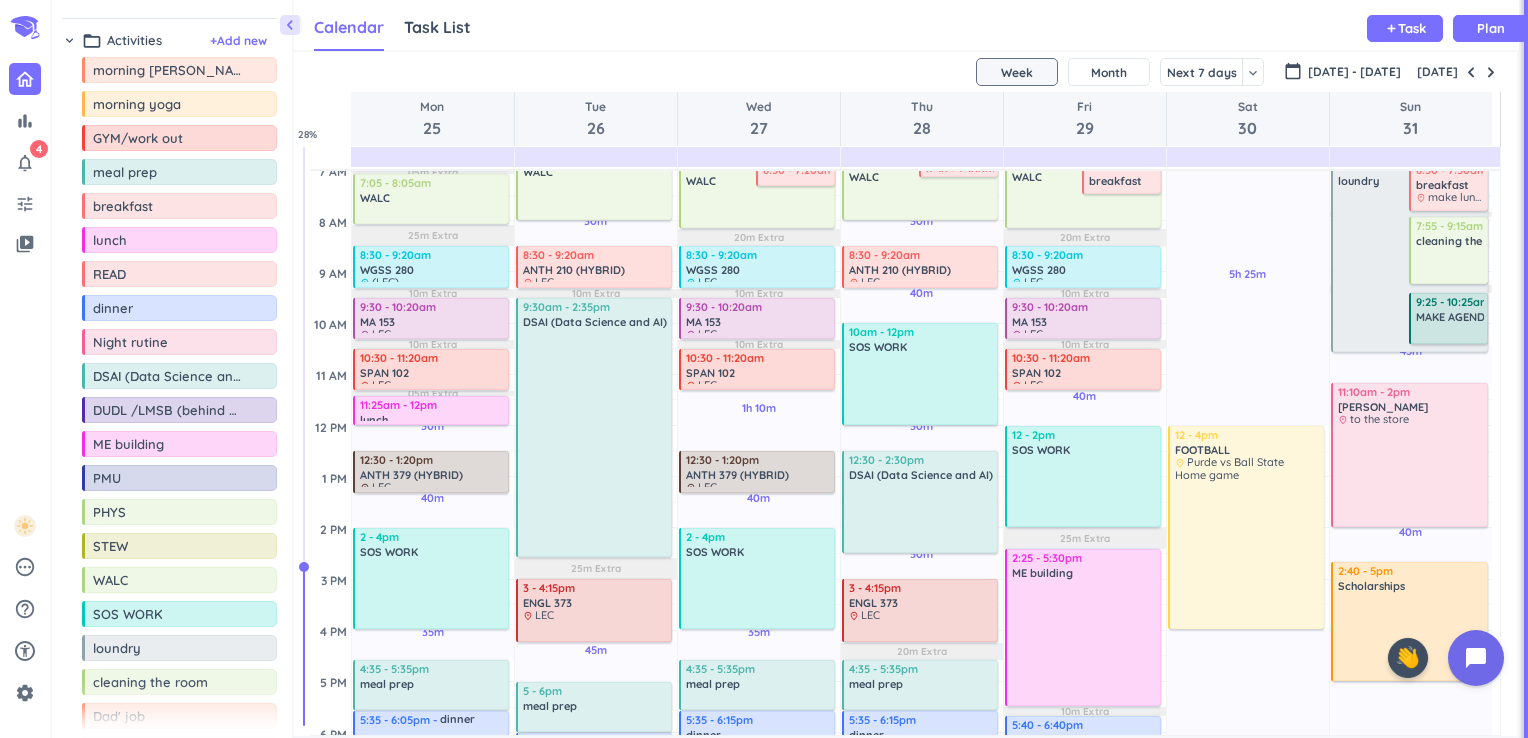 scroll, scrollTop: 154, scrollLeft: 0, axis: vertical 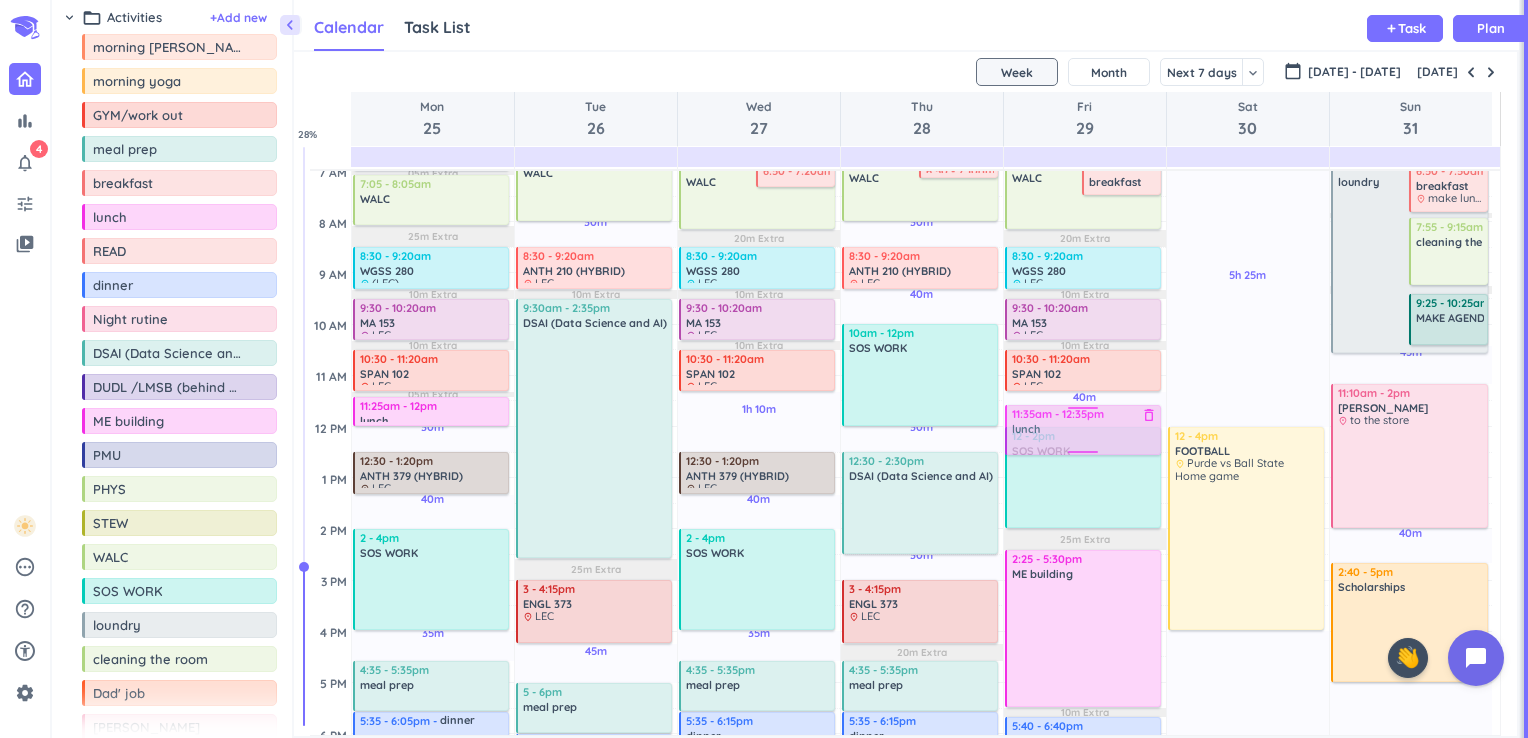 drag, startPoint x: 120, startPoint y: 219, endPoint x: 1044, endPoint y: 406, distance: 942.7327 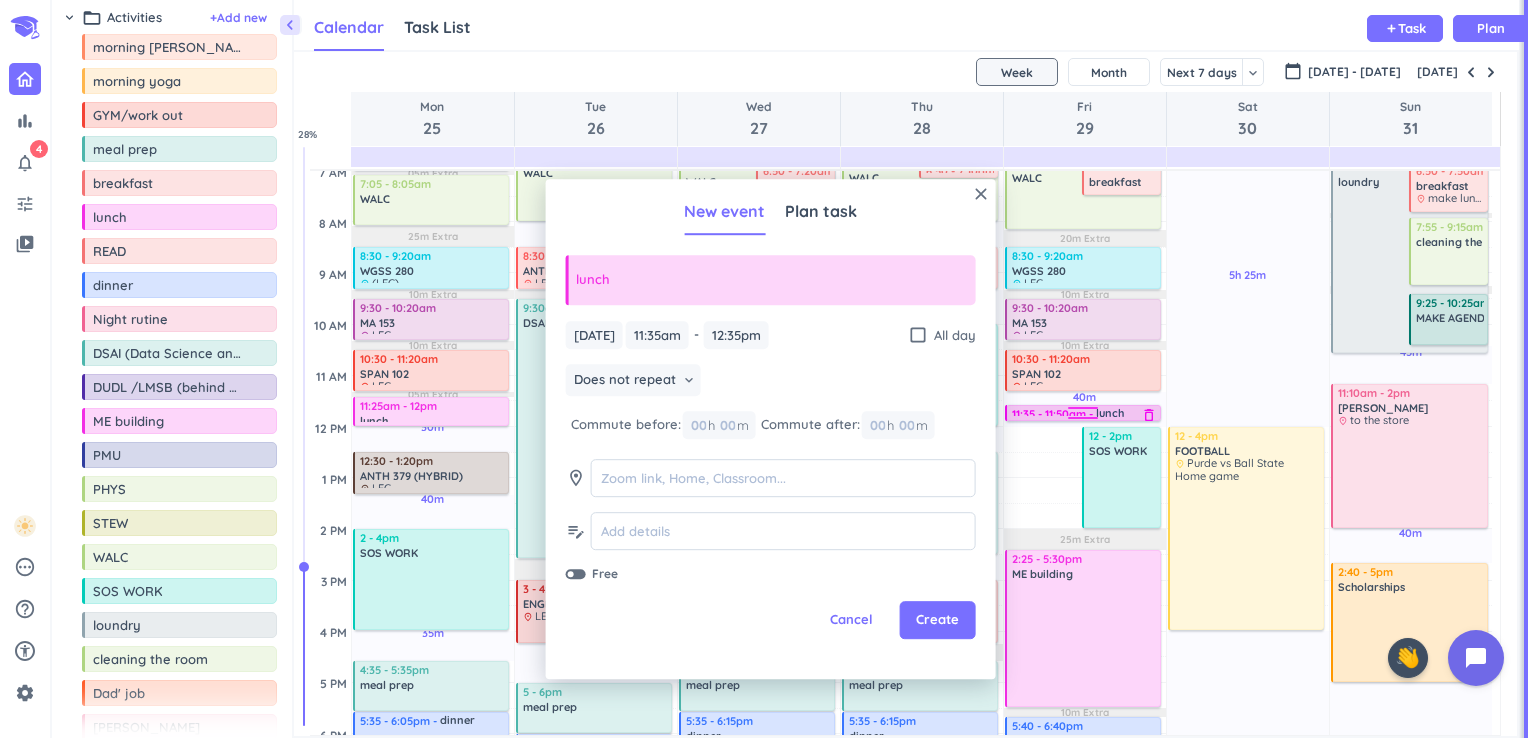 drag, startPoint x: 1072, startPoint y: 454, endPoint x: 1069, endPoint y: 417, distance: 37.12142 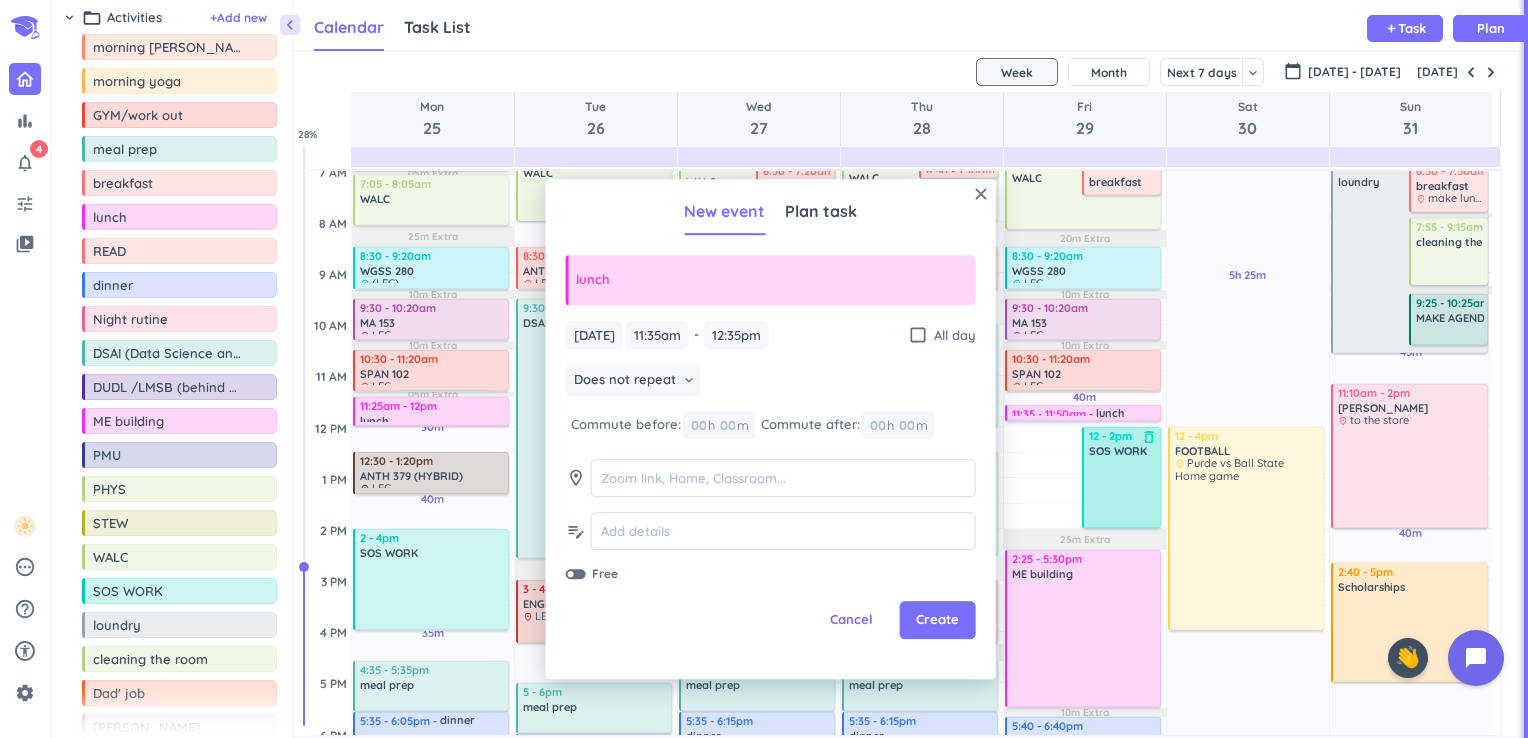 type on "11:50am" 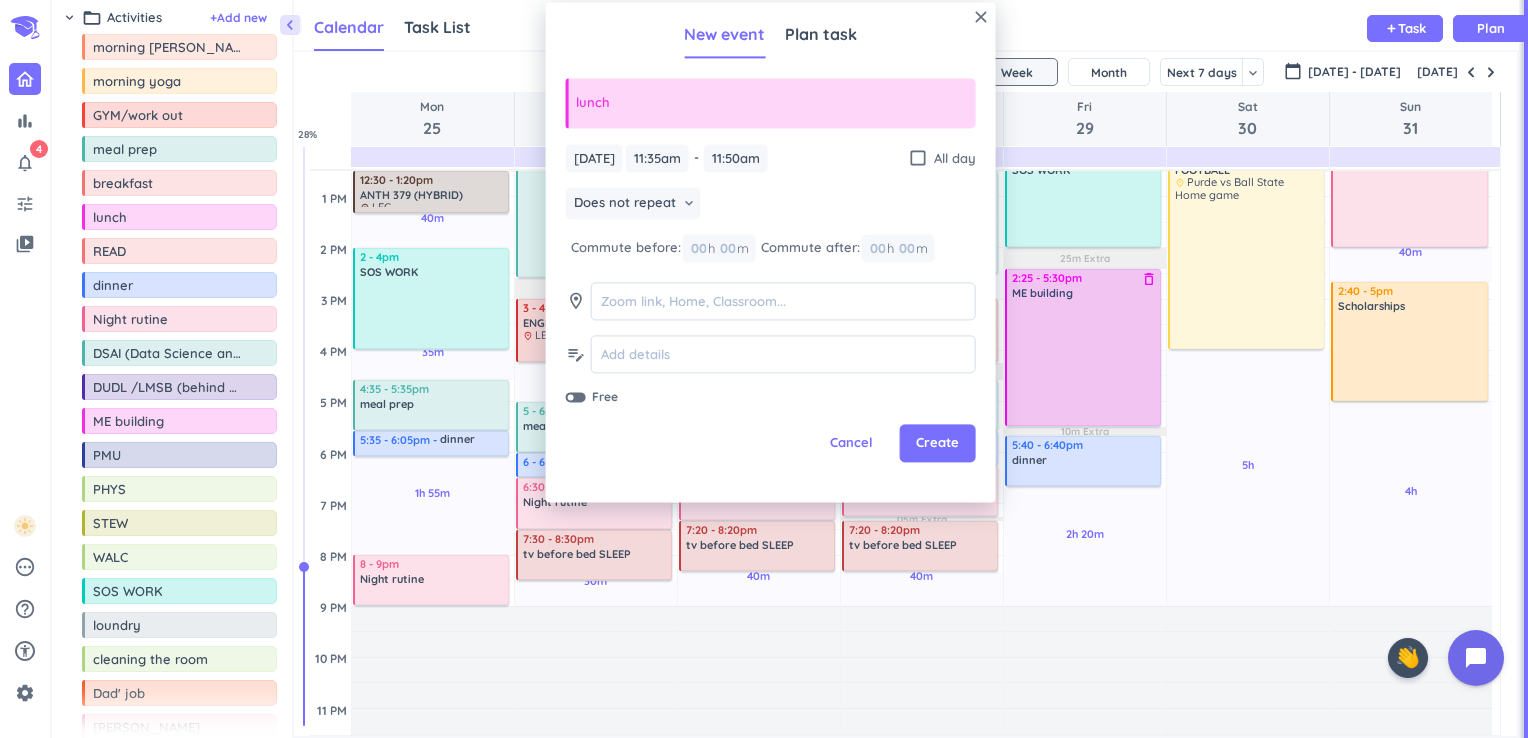 scroll, scrollTop: 436, scrollLeft: 0, axis: vertical 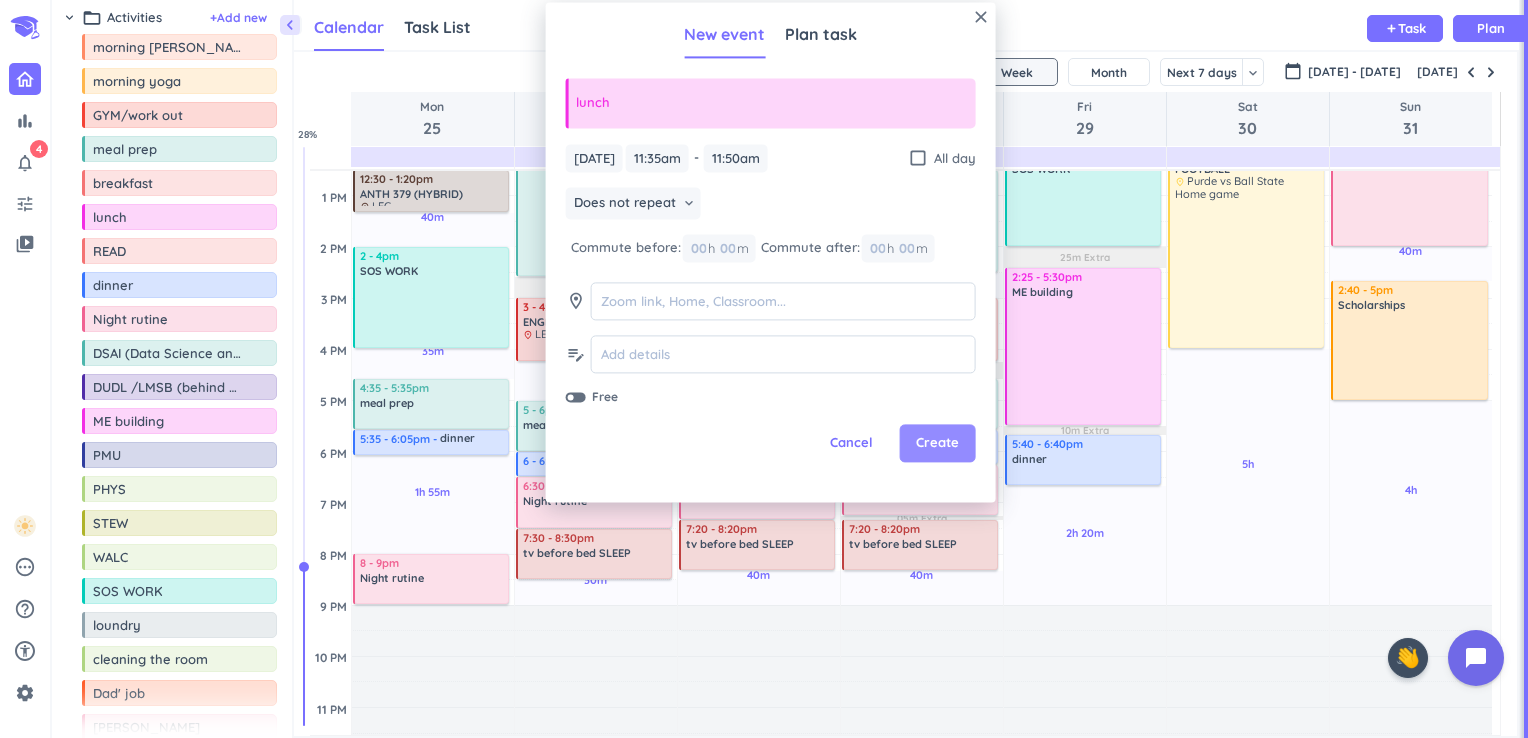 click on "Create" at bounding box center [937, 444] 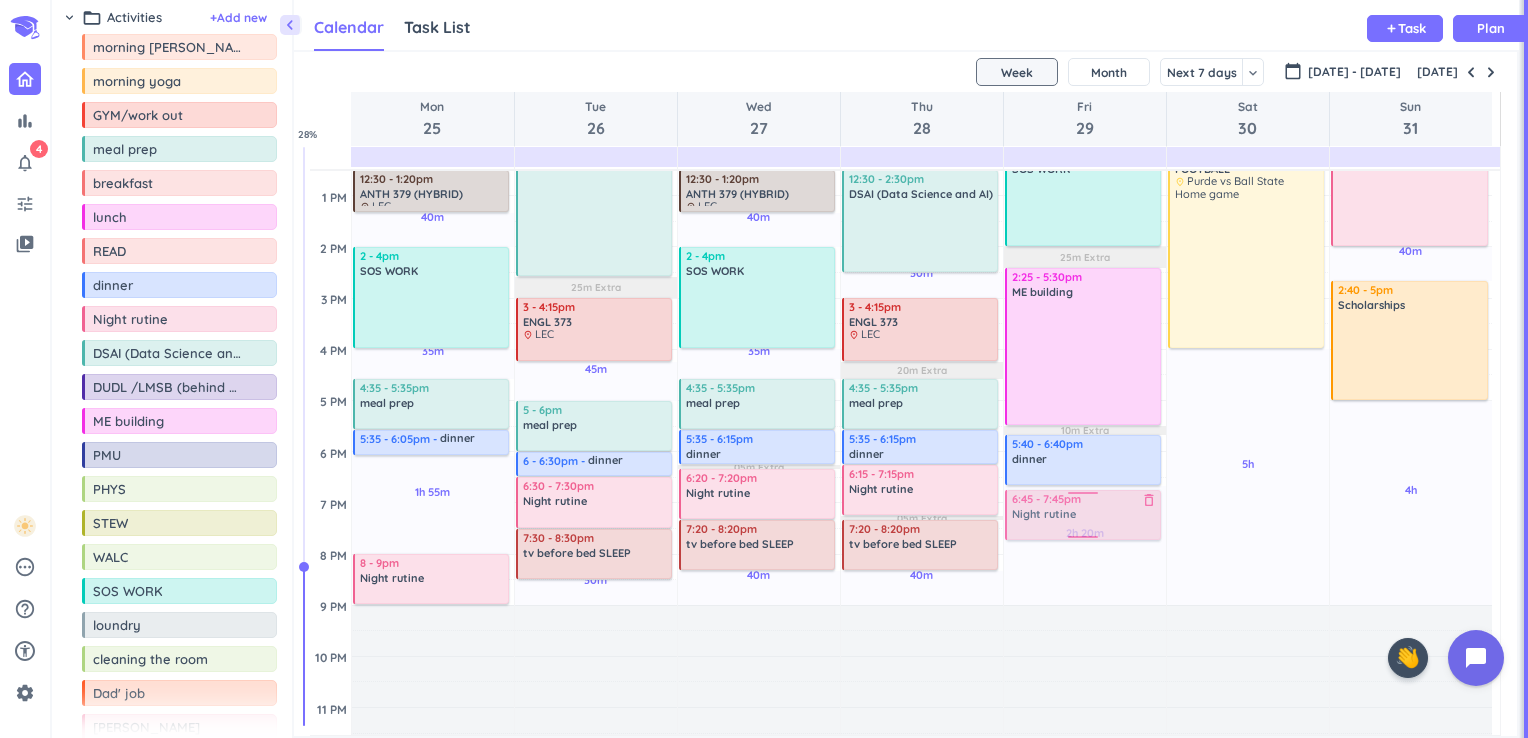 drag, startPoint x: 333, startPoint y: 362, endPoint x: 1046, endPoint y: 494, distance: 725.11584 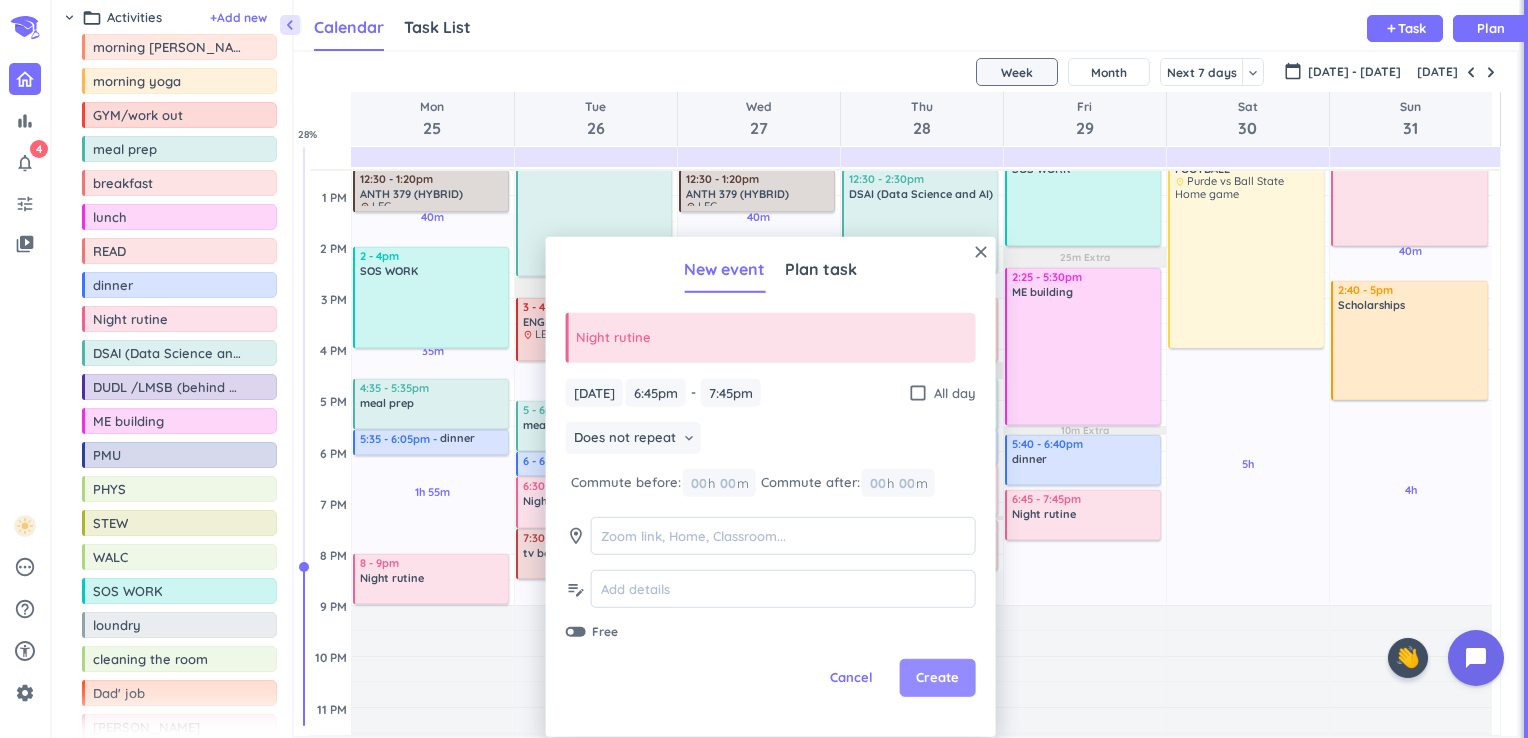 click on "Create" at bounding box center [938, 678] 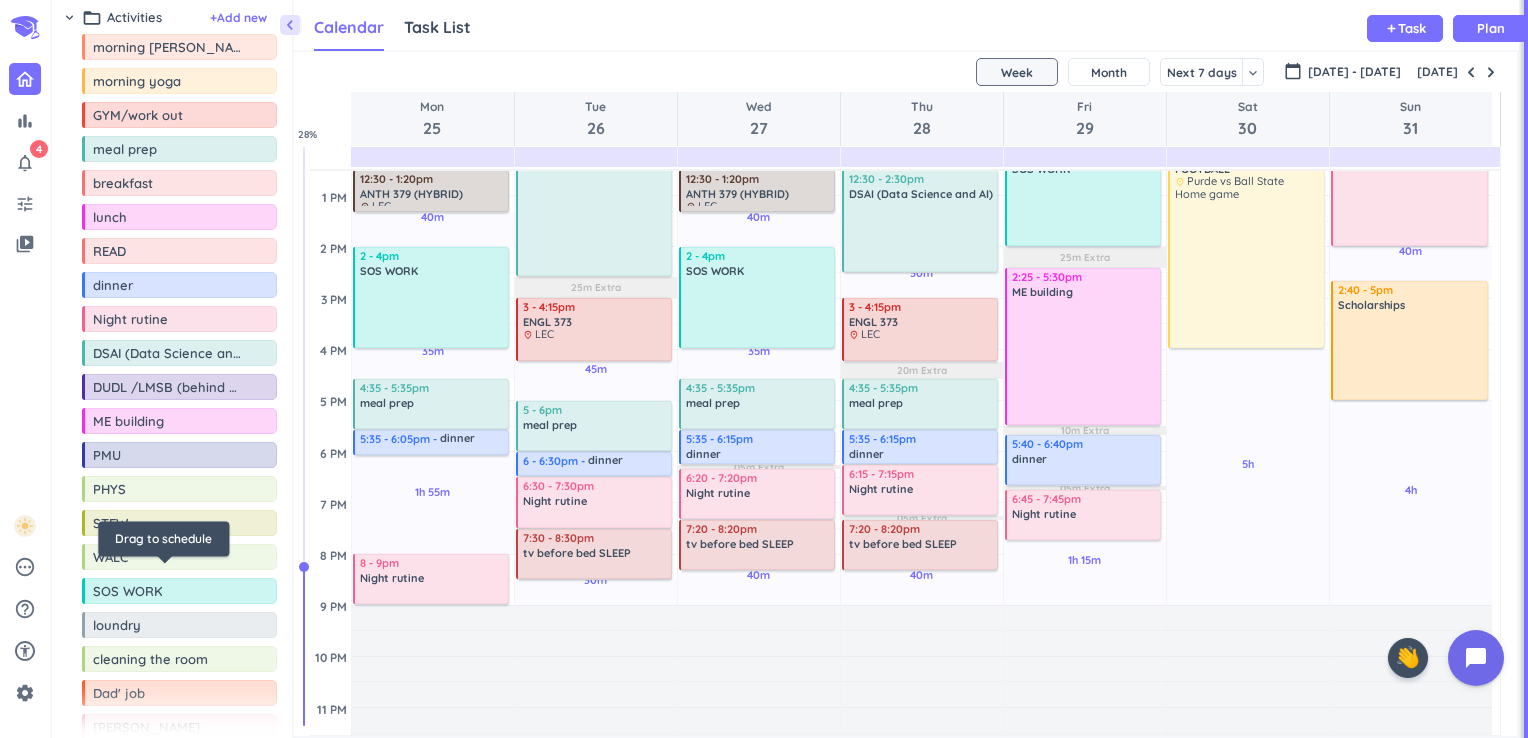 scroll, scrollTop: 650, scrollLeft: 0, axis: vertical 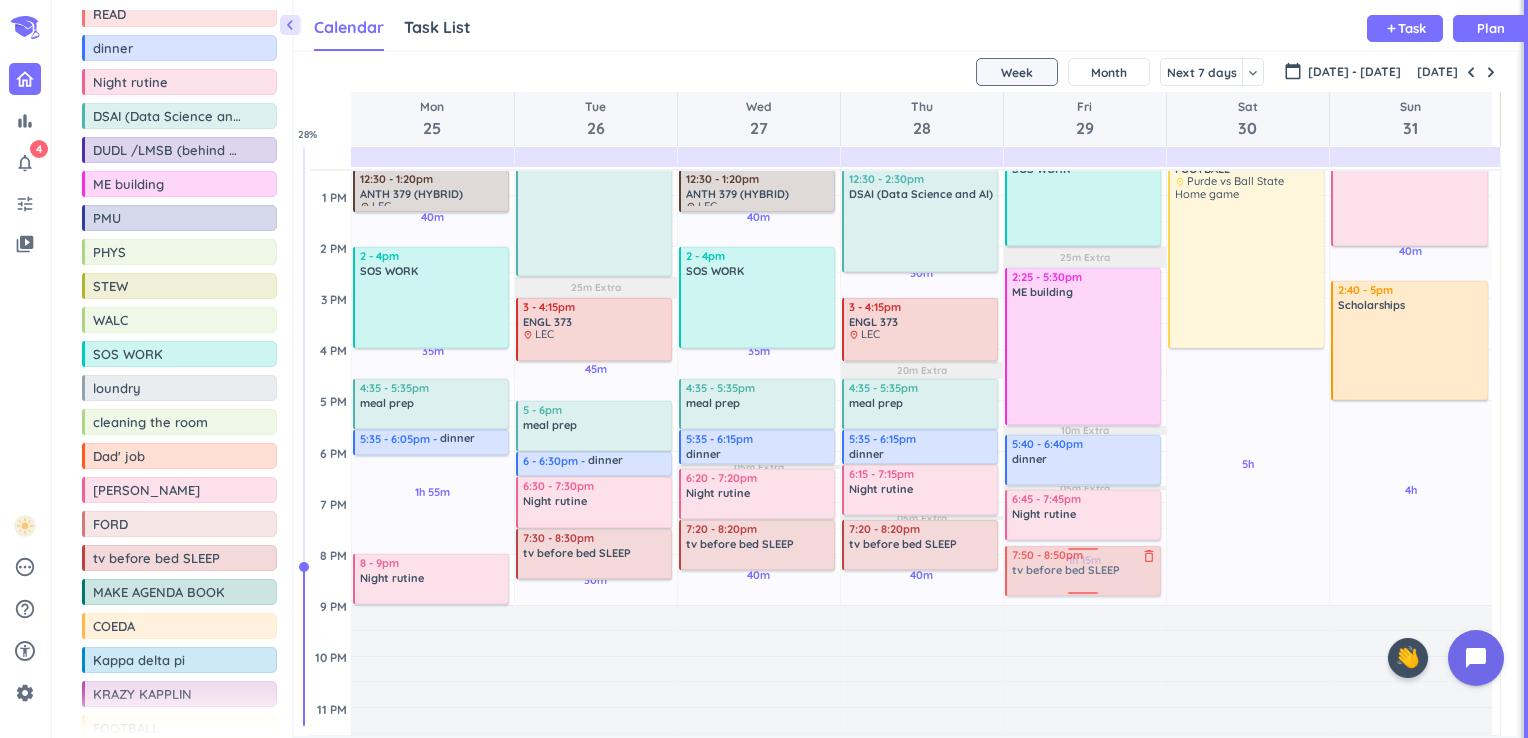 drag, startPoint x: 108, startPoint y: 548, endPoint x: 1053, endPoint y: 546, distance: 945.00214 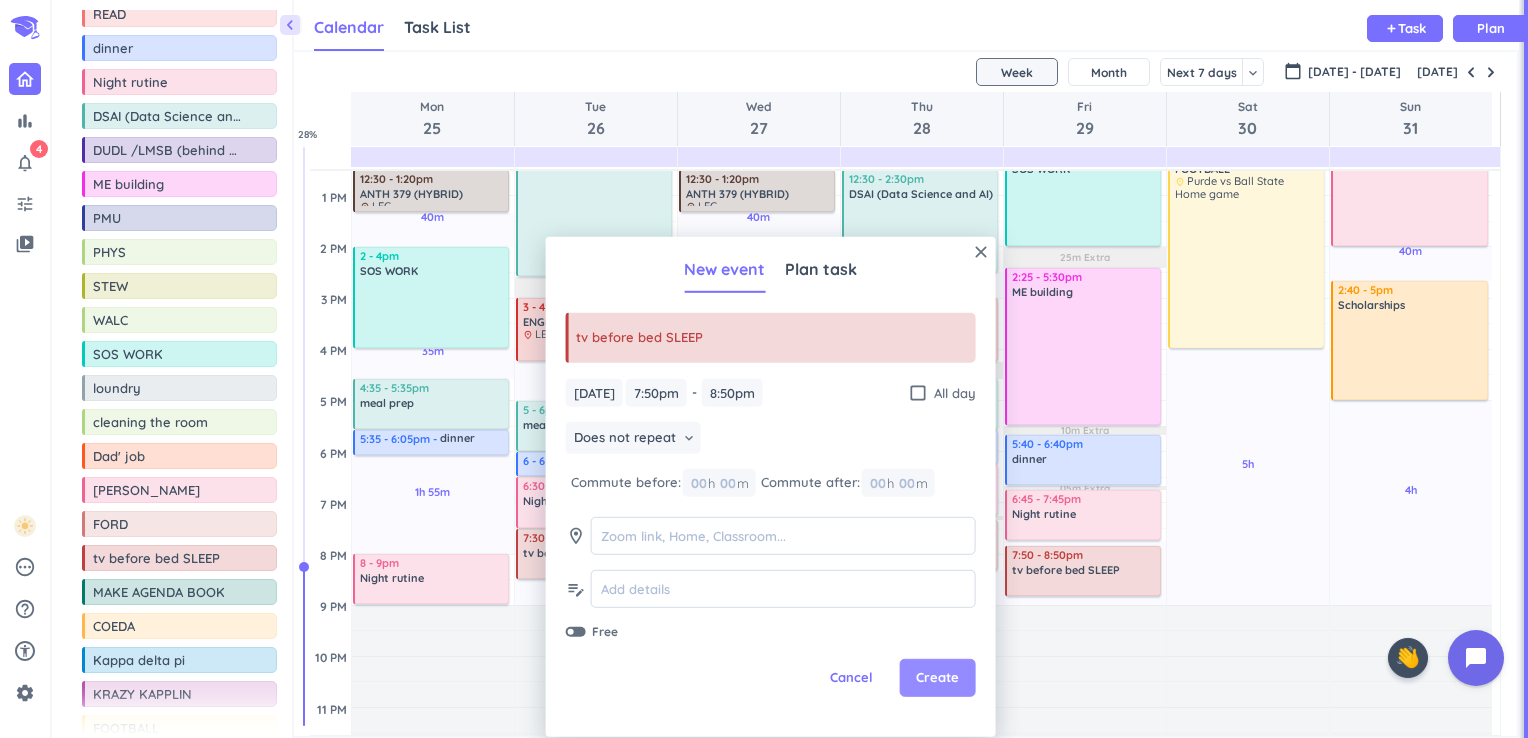 click on "Create" at bounding box center (937, 678) 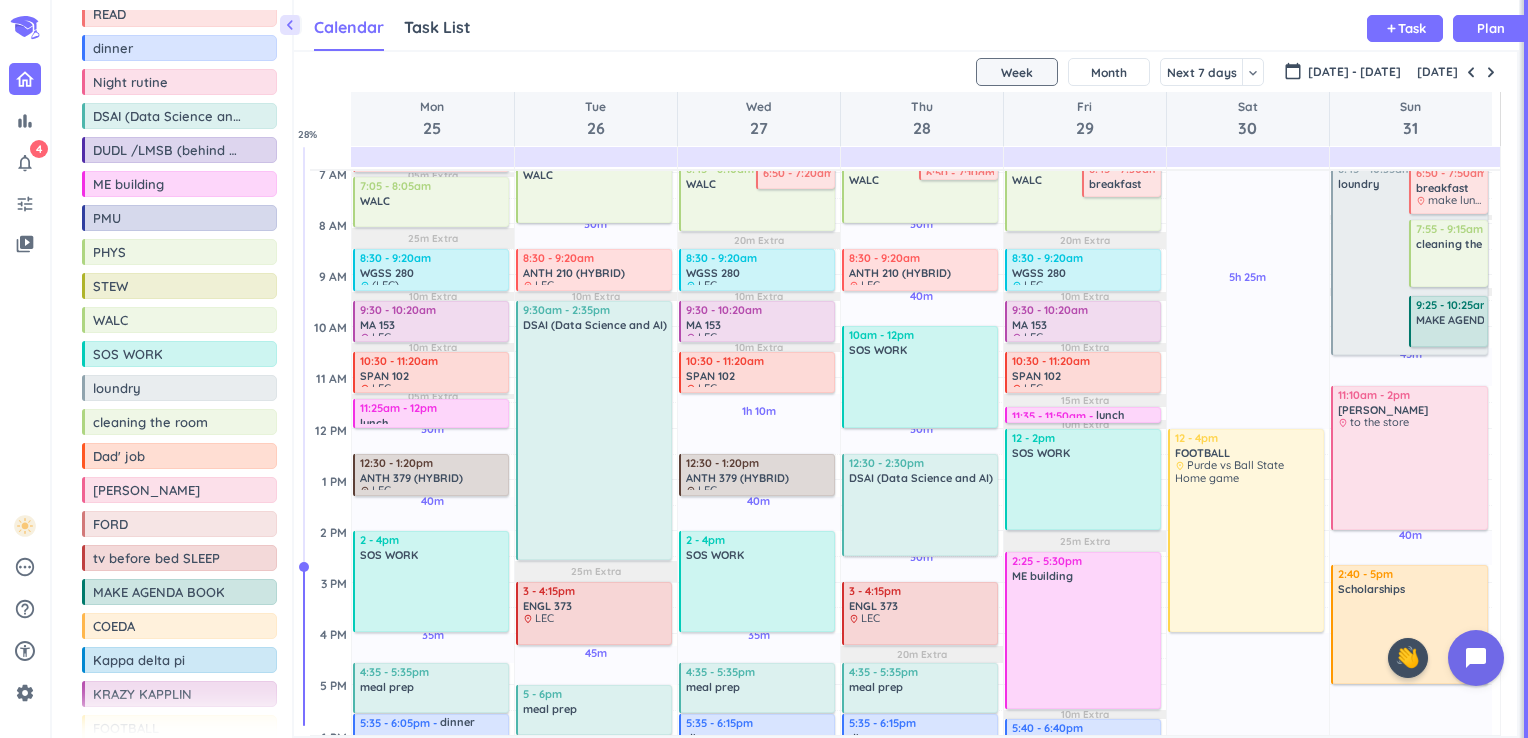 scroll, scrollTop: 152, scrollLeft: 0, axis: vertical 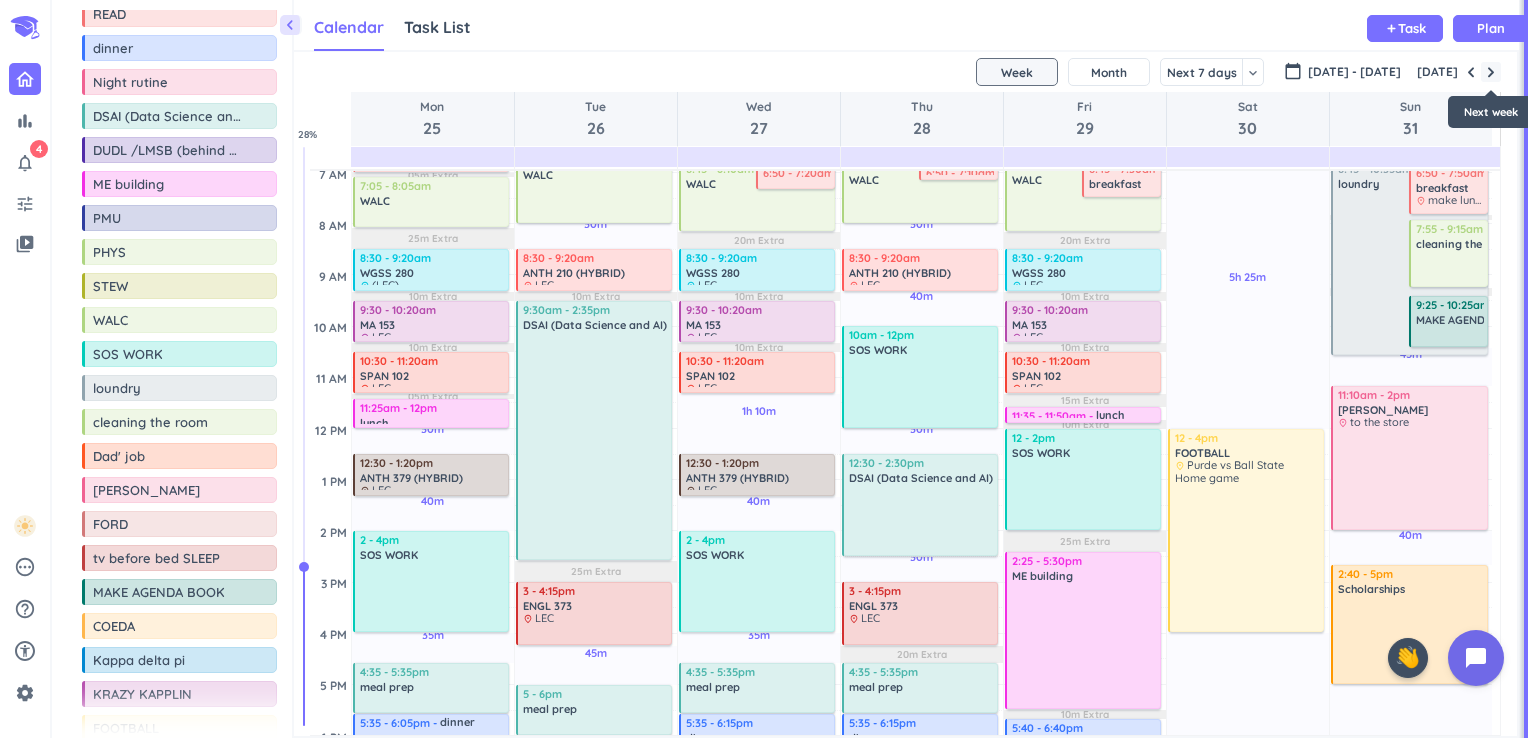 click at bounding box center [1491, 72] 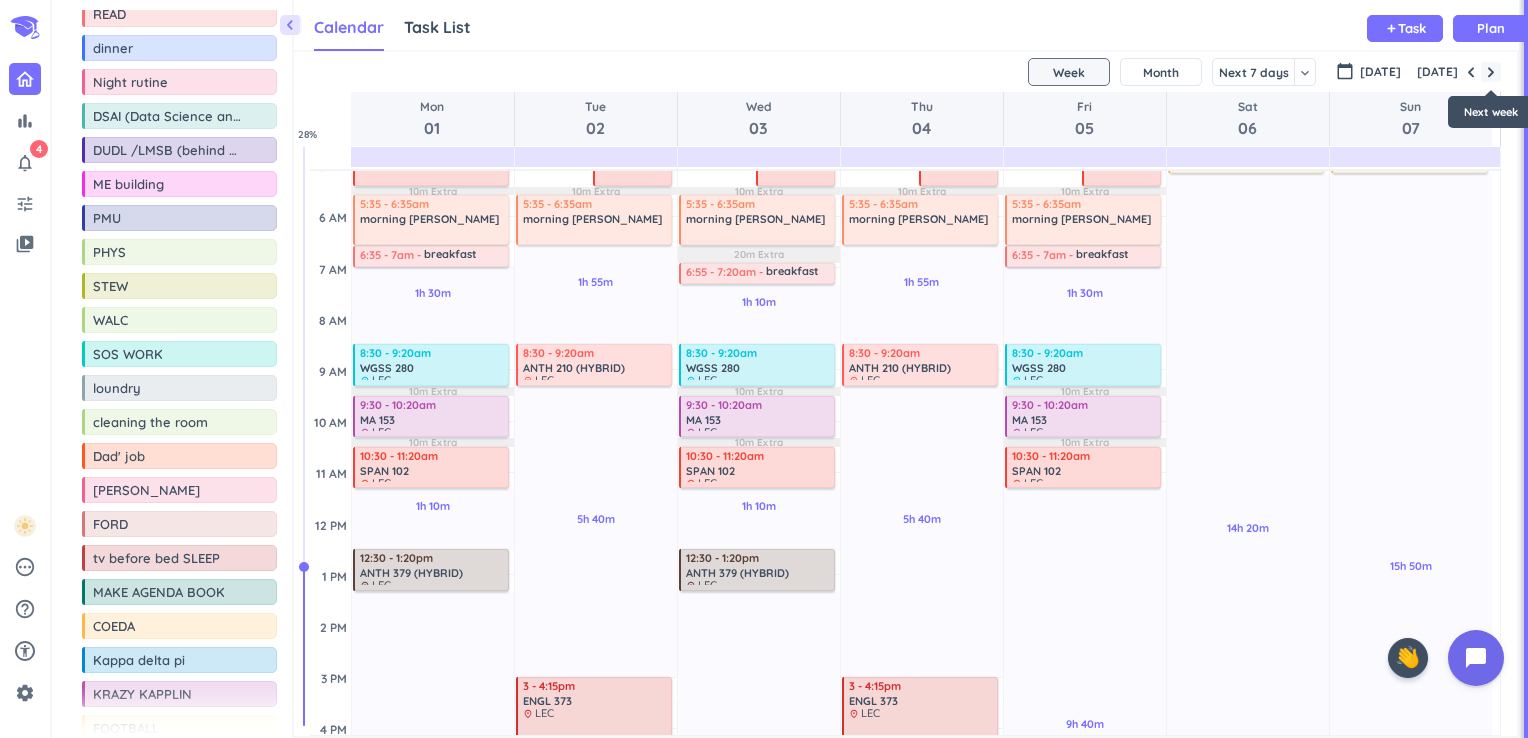 scroll, scrollTop: 53, scrollLeft: 0, axis: vertical 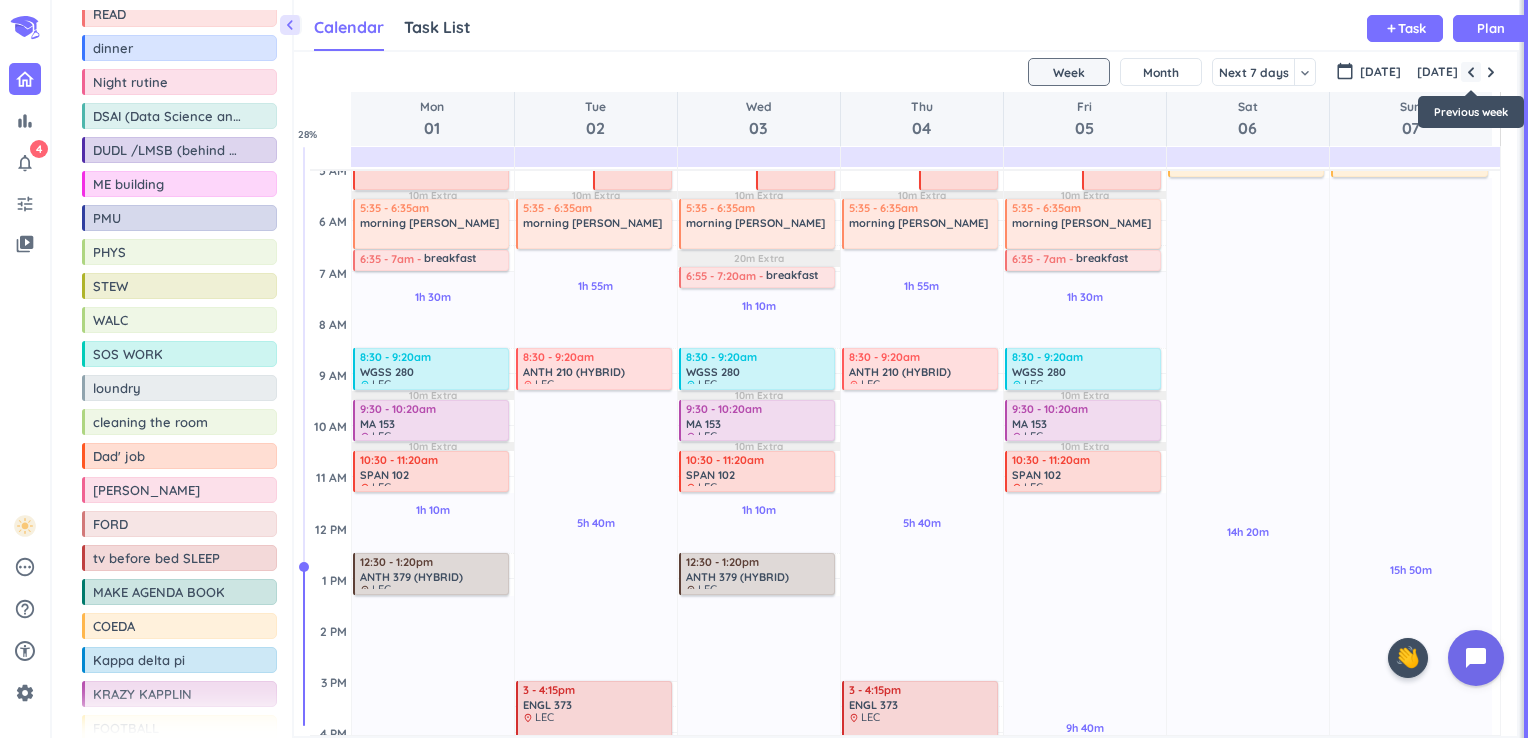 click at bounding box center [1471, 72] 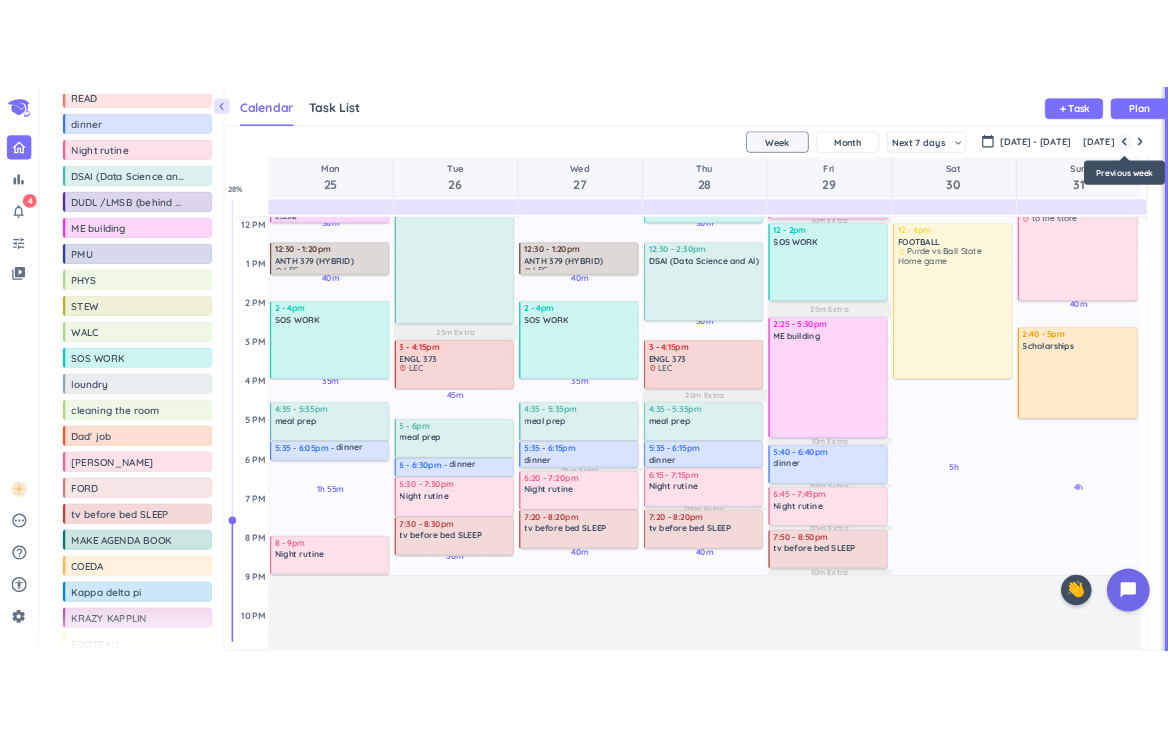 scroll, scrollTop: 410, scrollLeft: 0, axis: vertical 